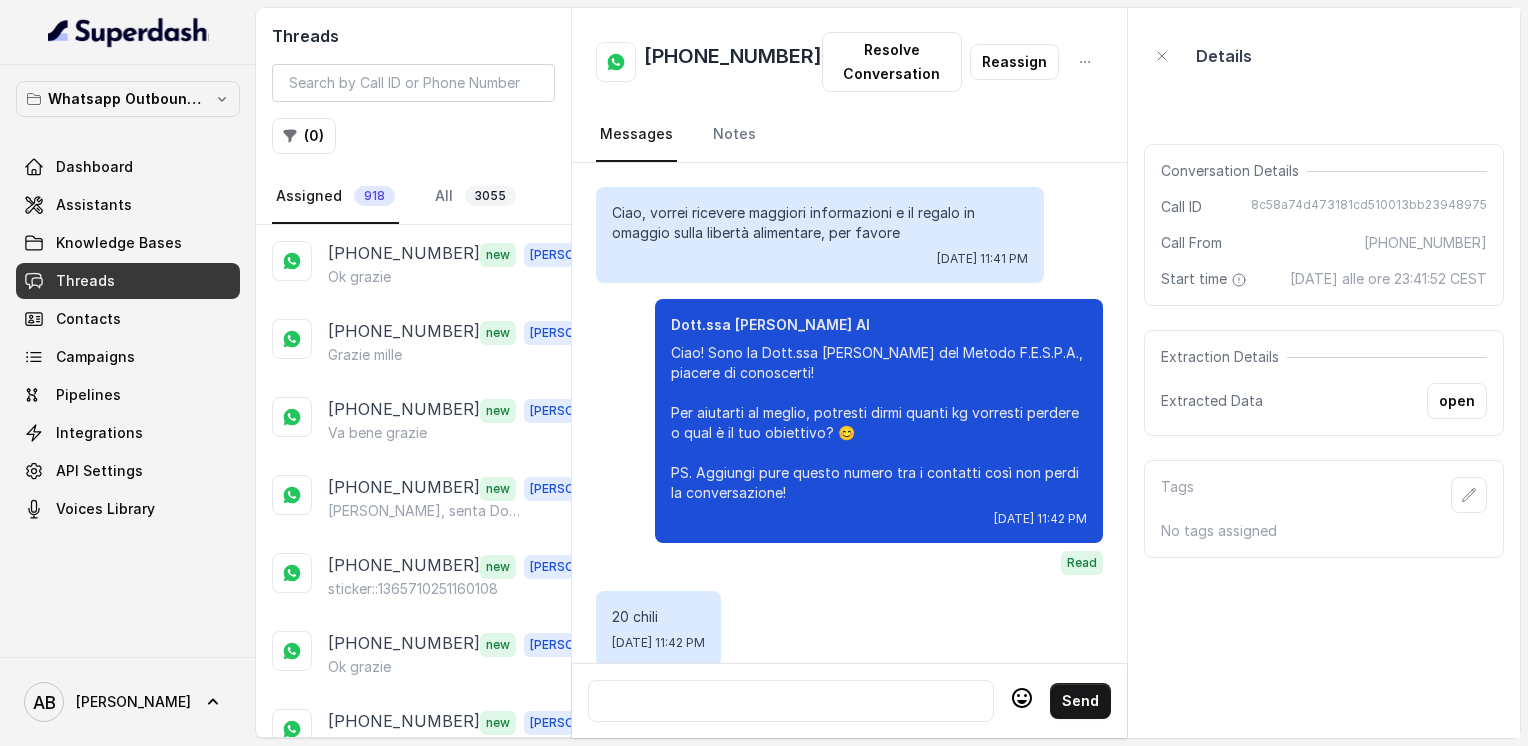scroll, scrollTop: 0, scrollLeft: 0, axis: both 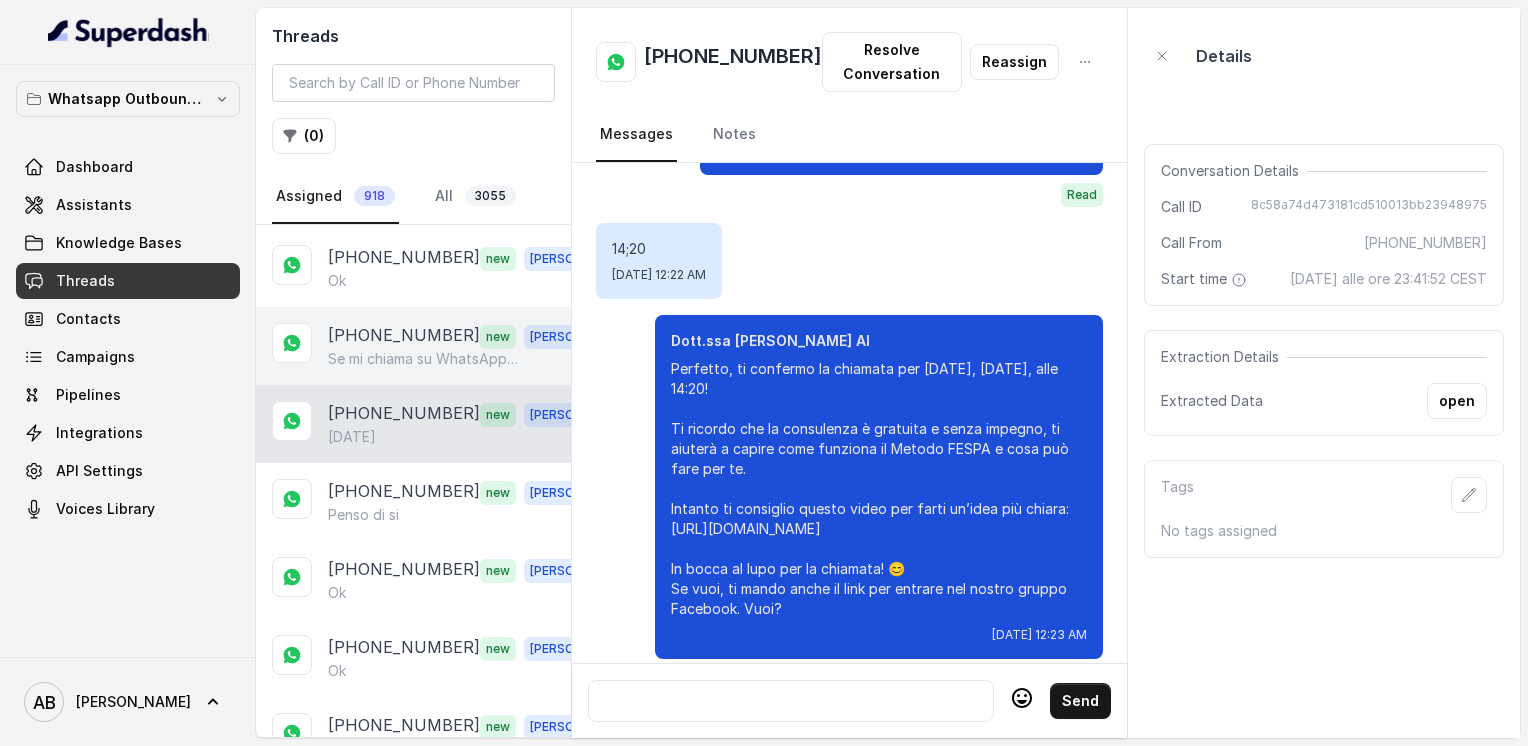 click on "[PHONE_NUMBER]" at bounding box center (404, 336) 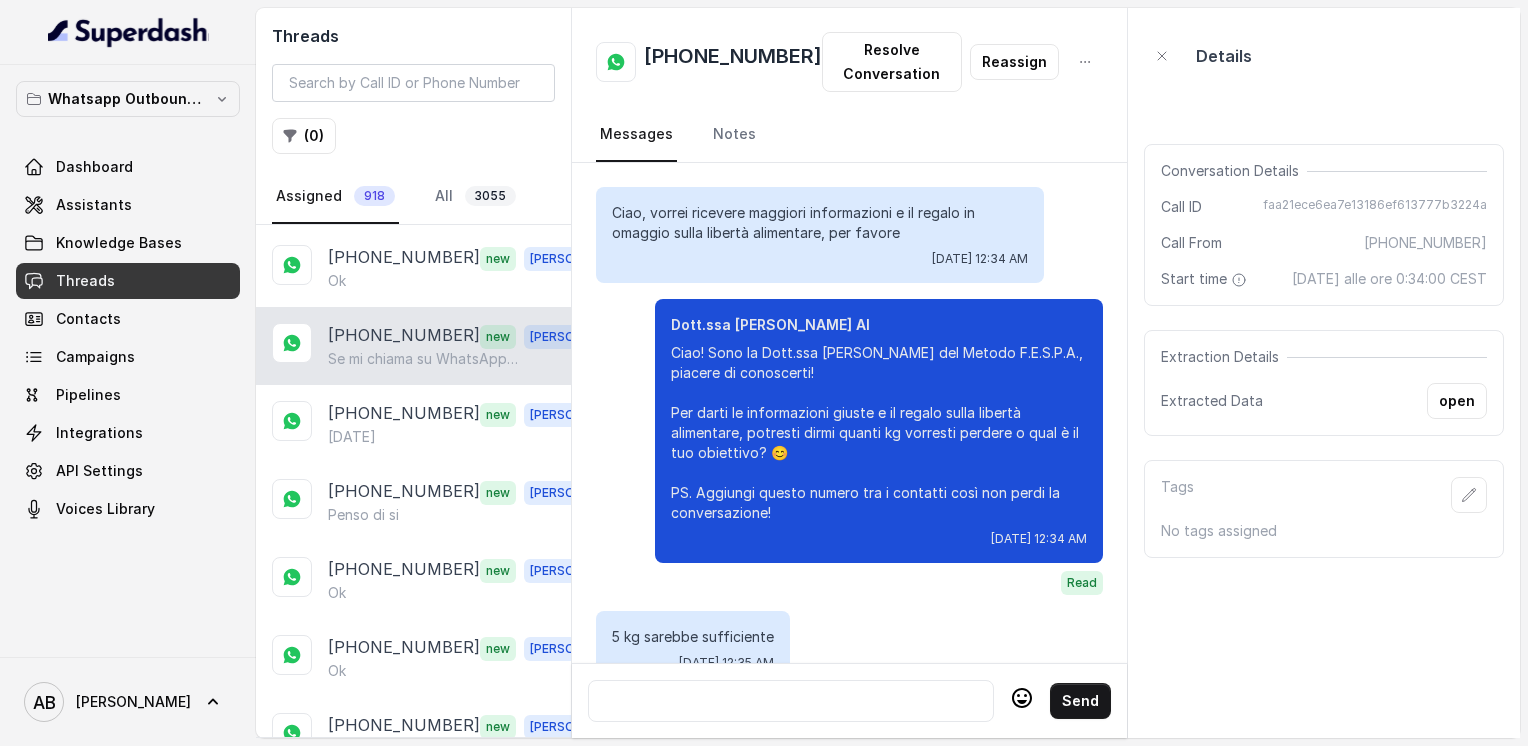 scroll, scrollTop: 1636, scrollLeft: 0, axis: vertical 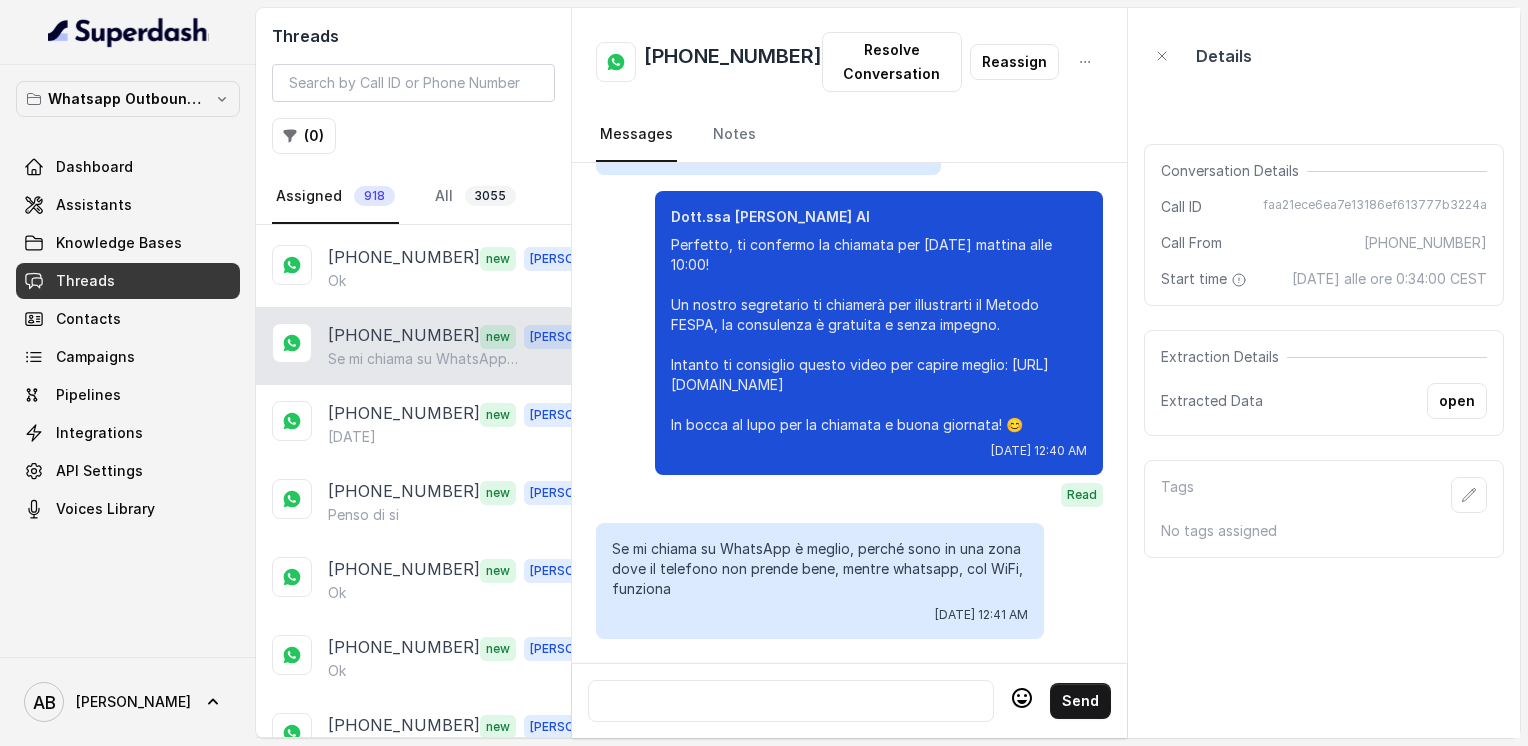 click at bounding box center [791, 701] 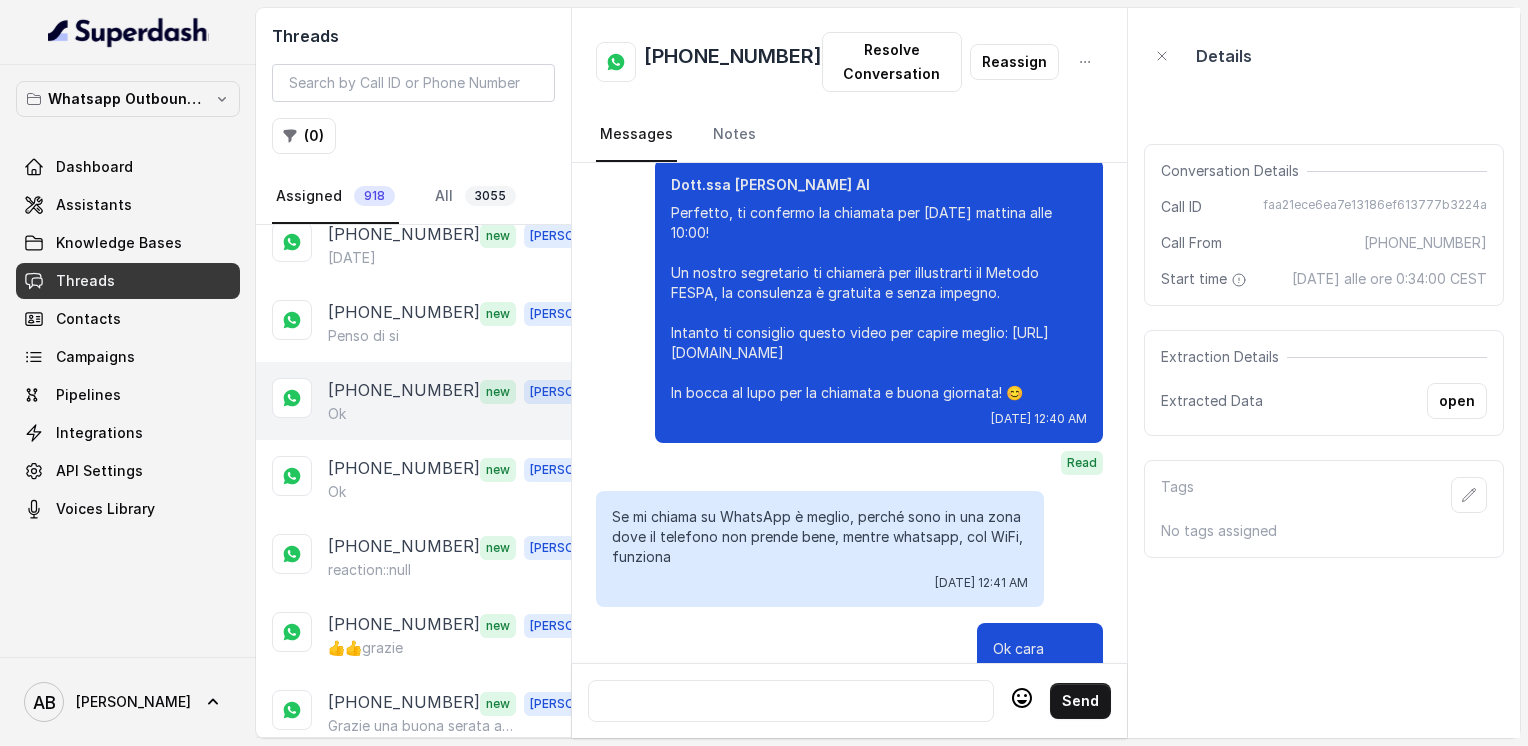 scroll, scrollTop: 1600, scrollLeft: 0, axis: vertical 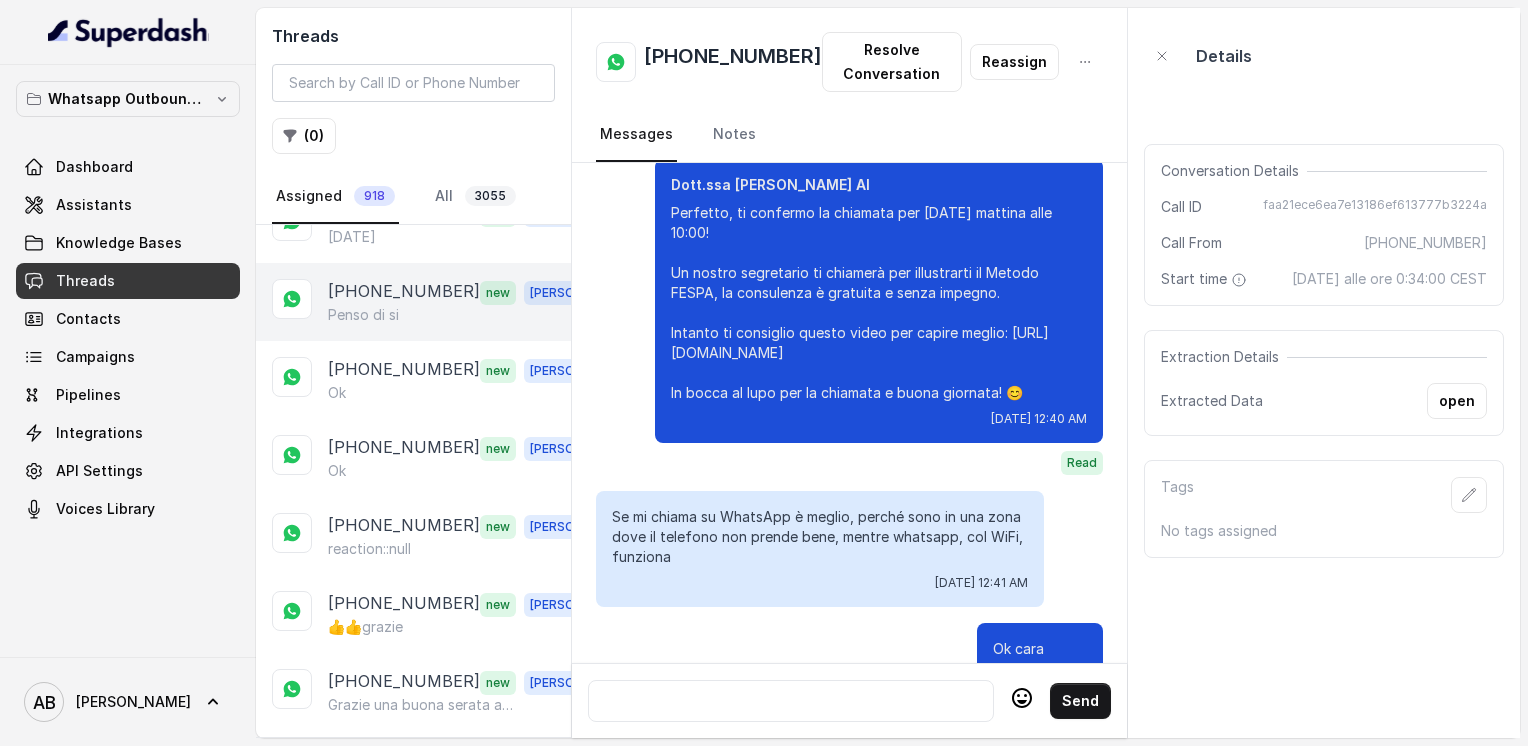 click on "Penso di si" at bounding box center (363, 315) 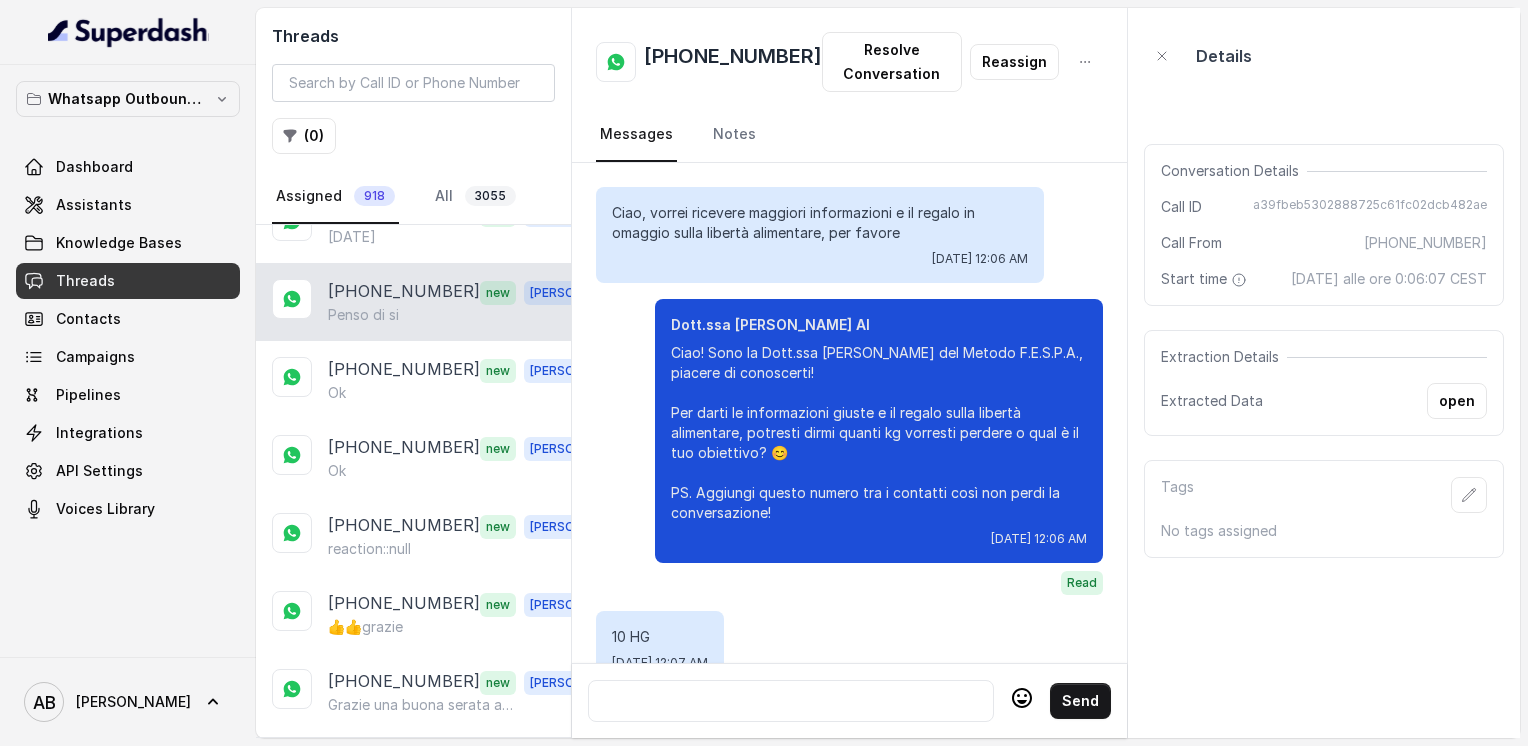scroll, scrollTop: 3520, scrollLeft: 0, axis: vertical 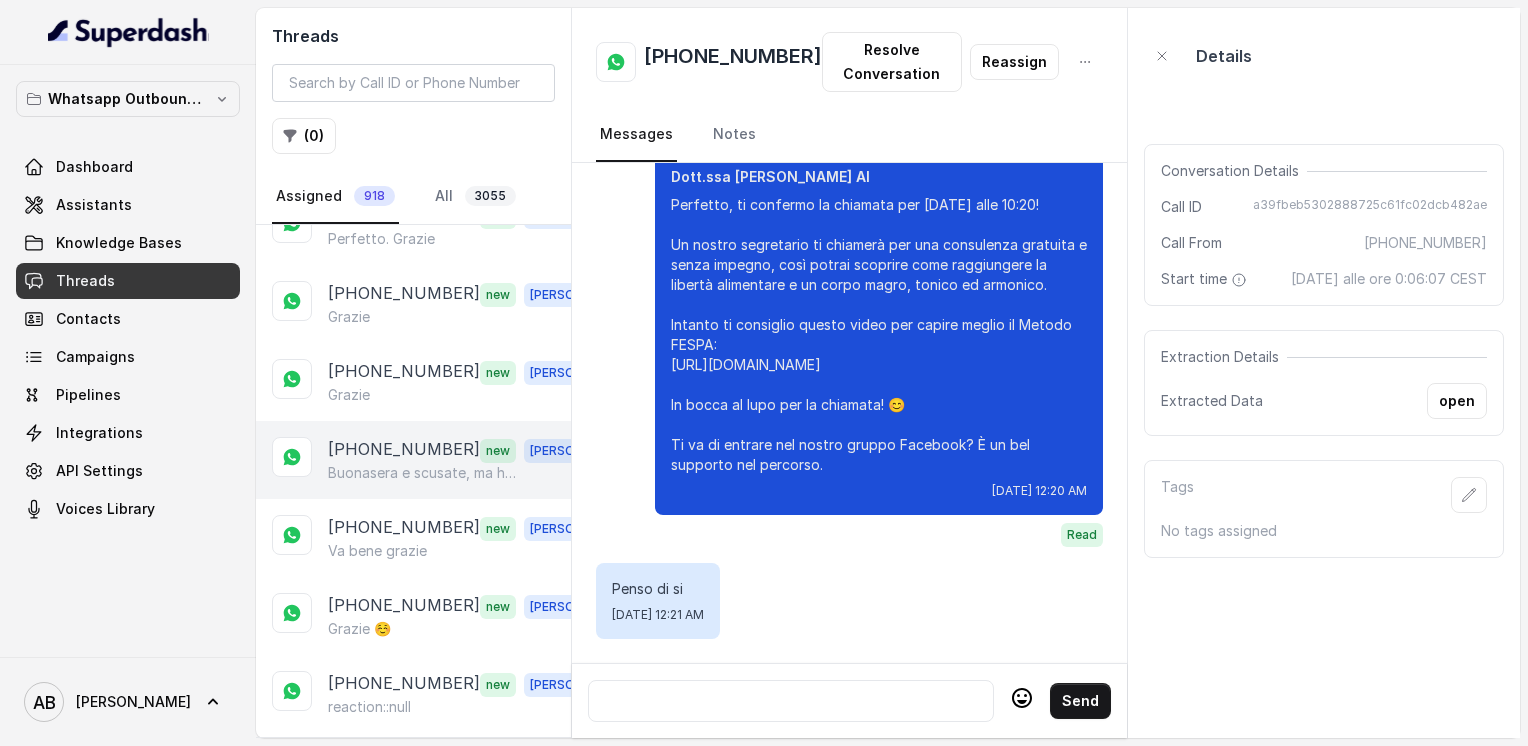 click on "[PHONE_NUMBER]" at bounding box center (404, 450) 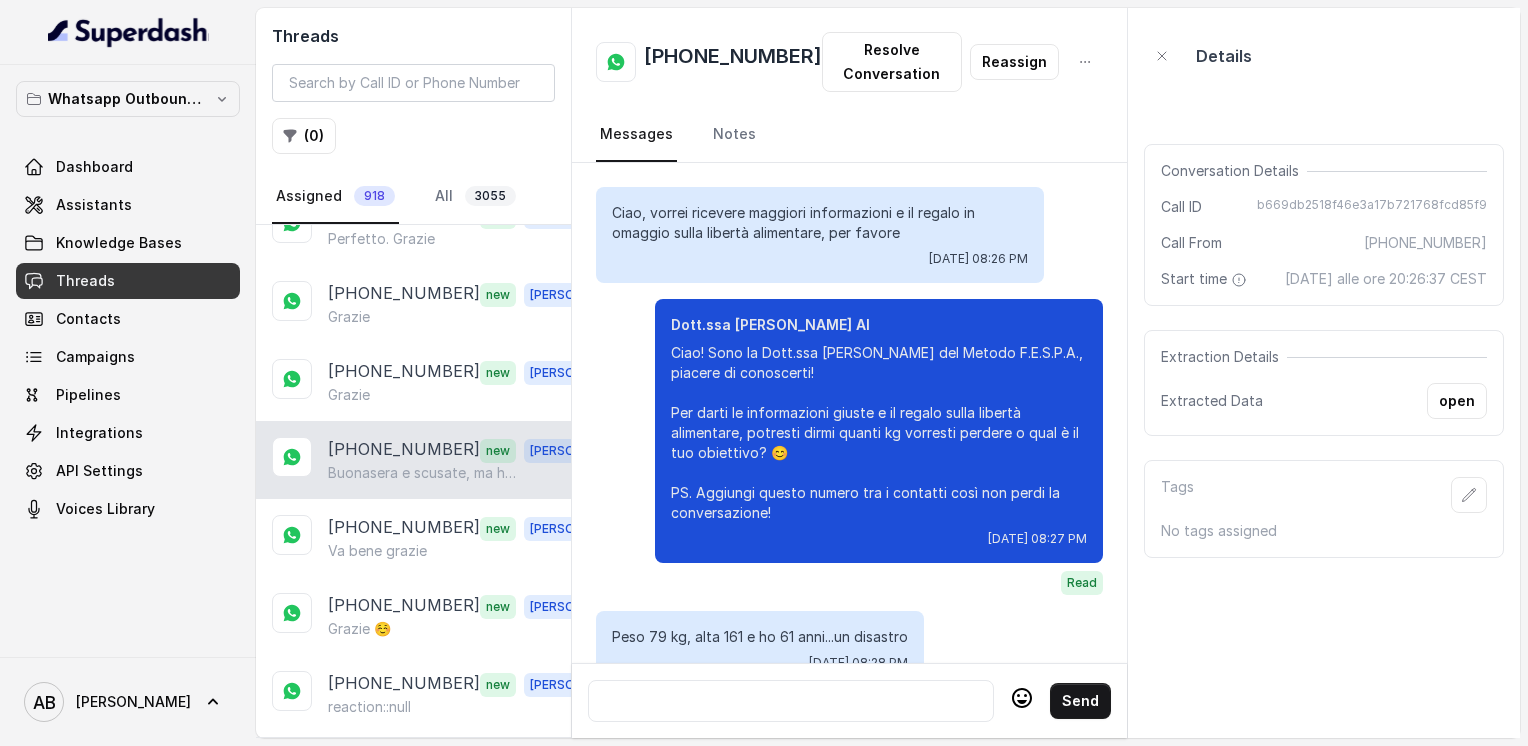 scroll, scrollTop: 2032, scrollLeft: 0, axis: vertical 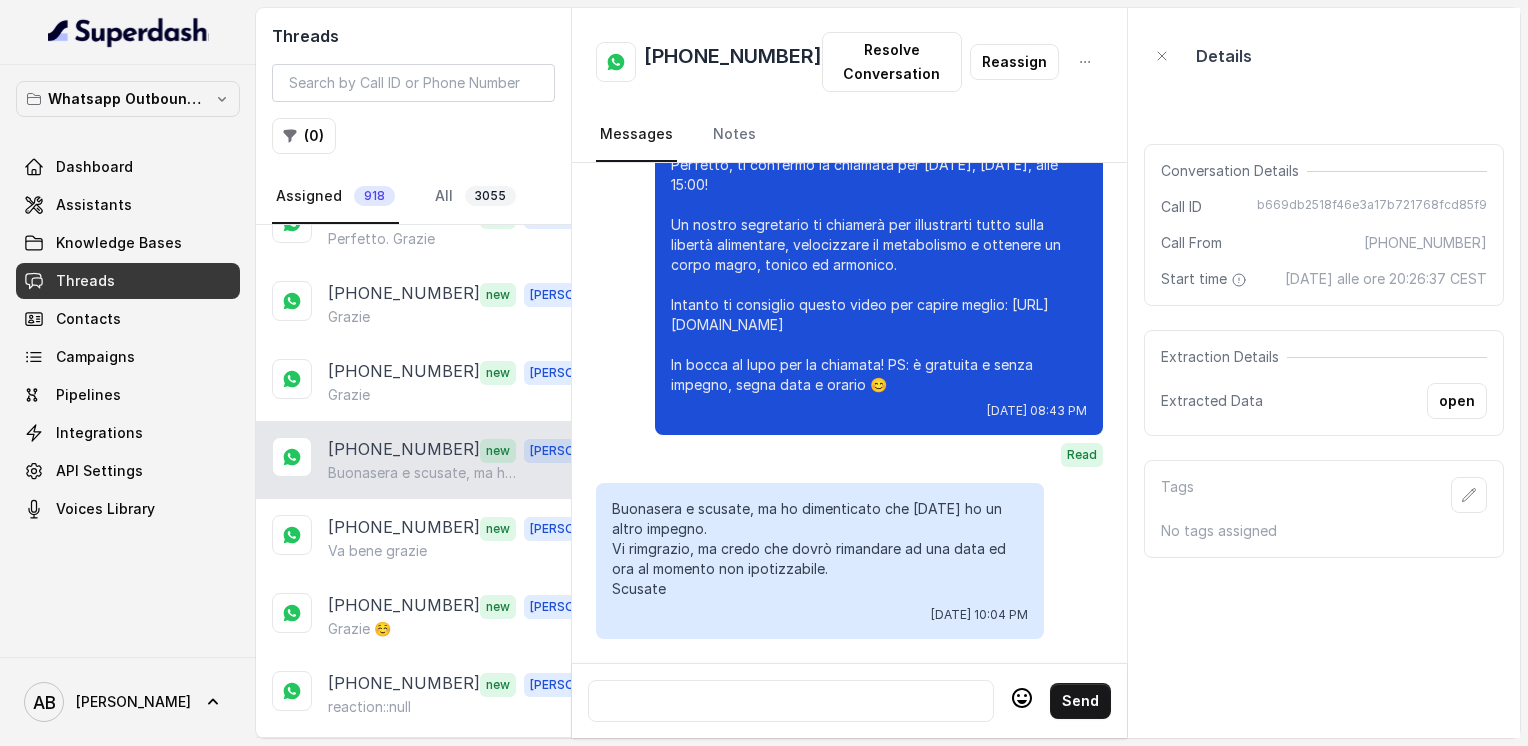 click at bounding box center [791, 701] 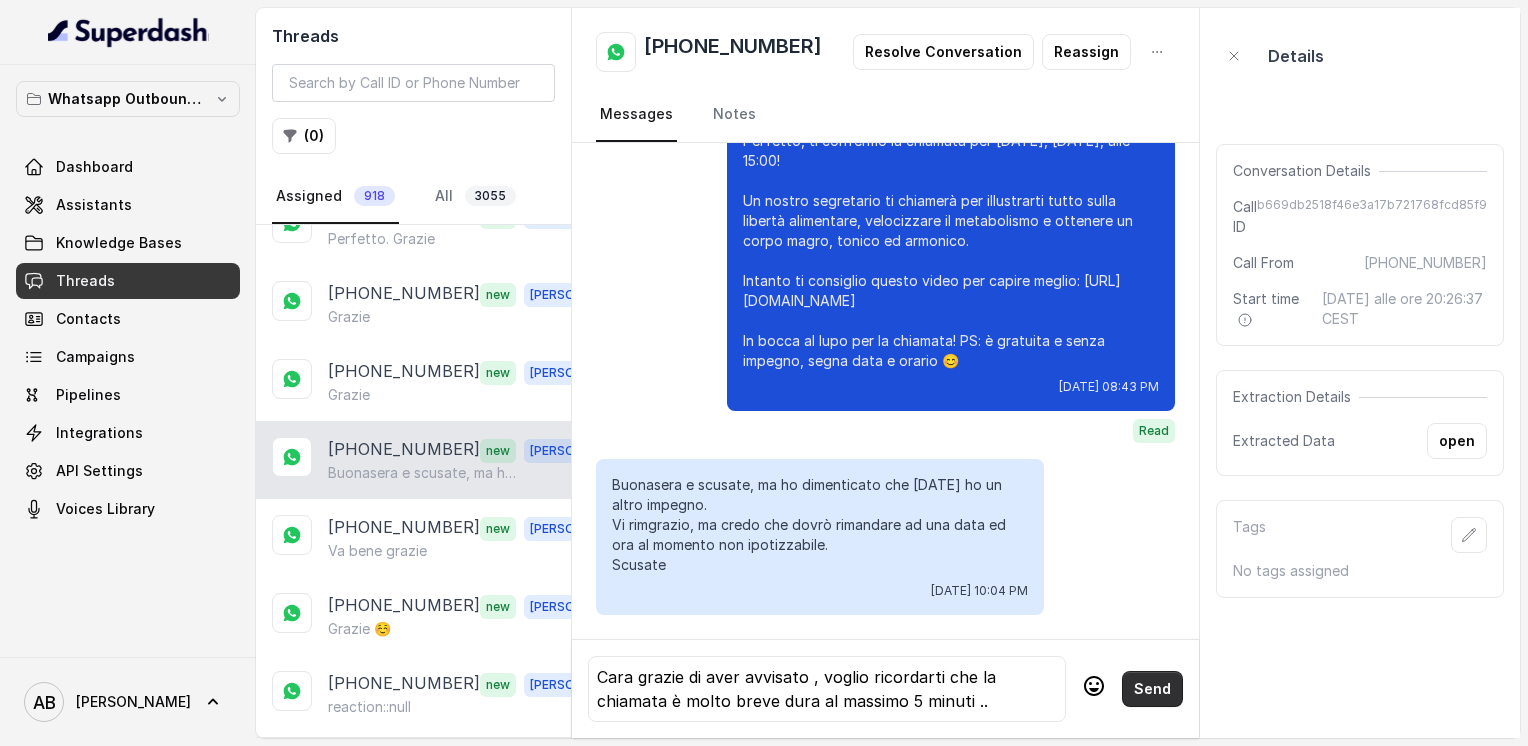 click on "Send" at bounding box center (1152, 689) 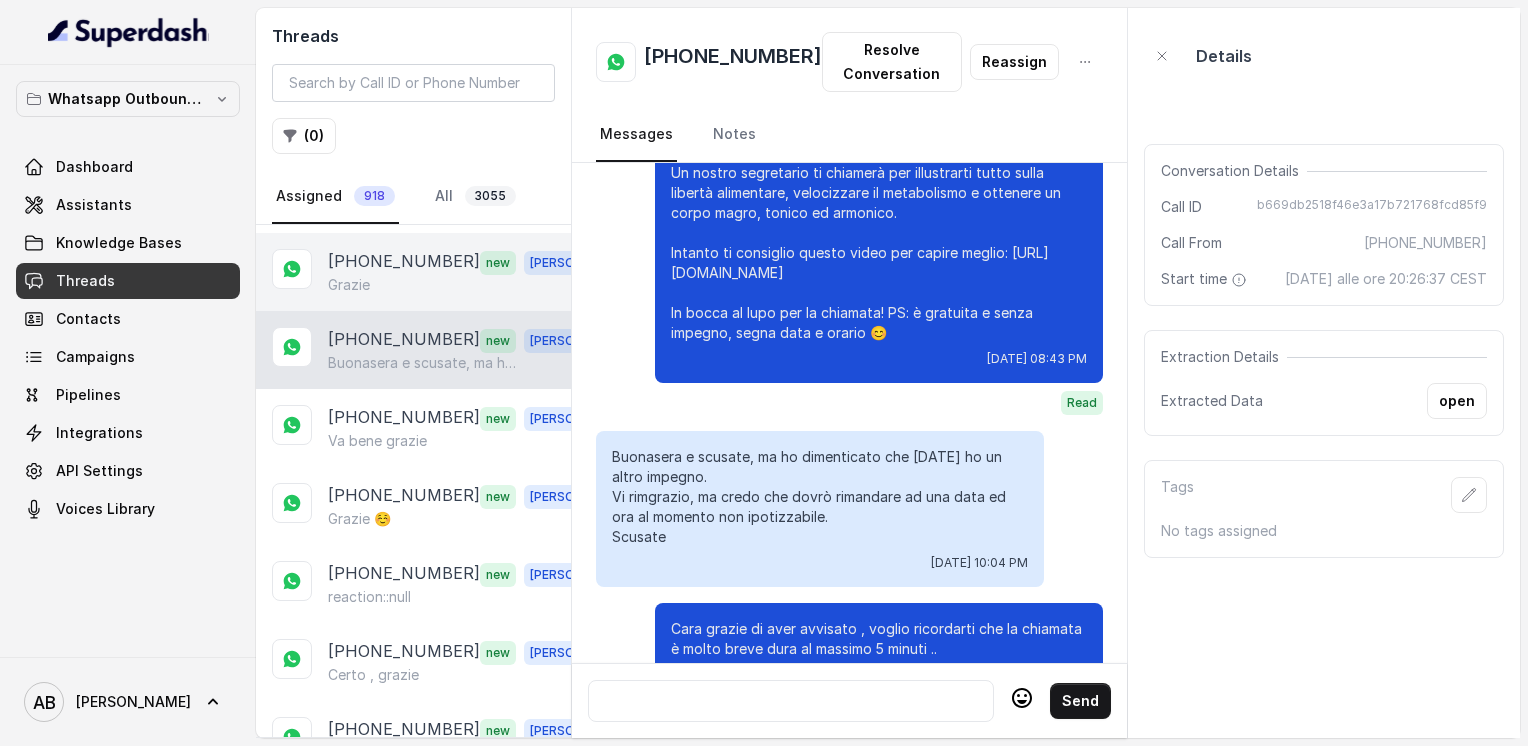 scroll, scrollTop: 2500, scrollLeft: 0, axis: vertical 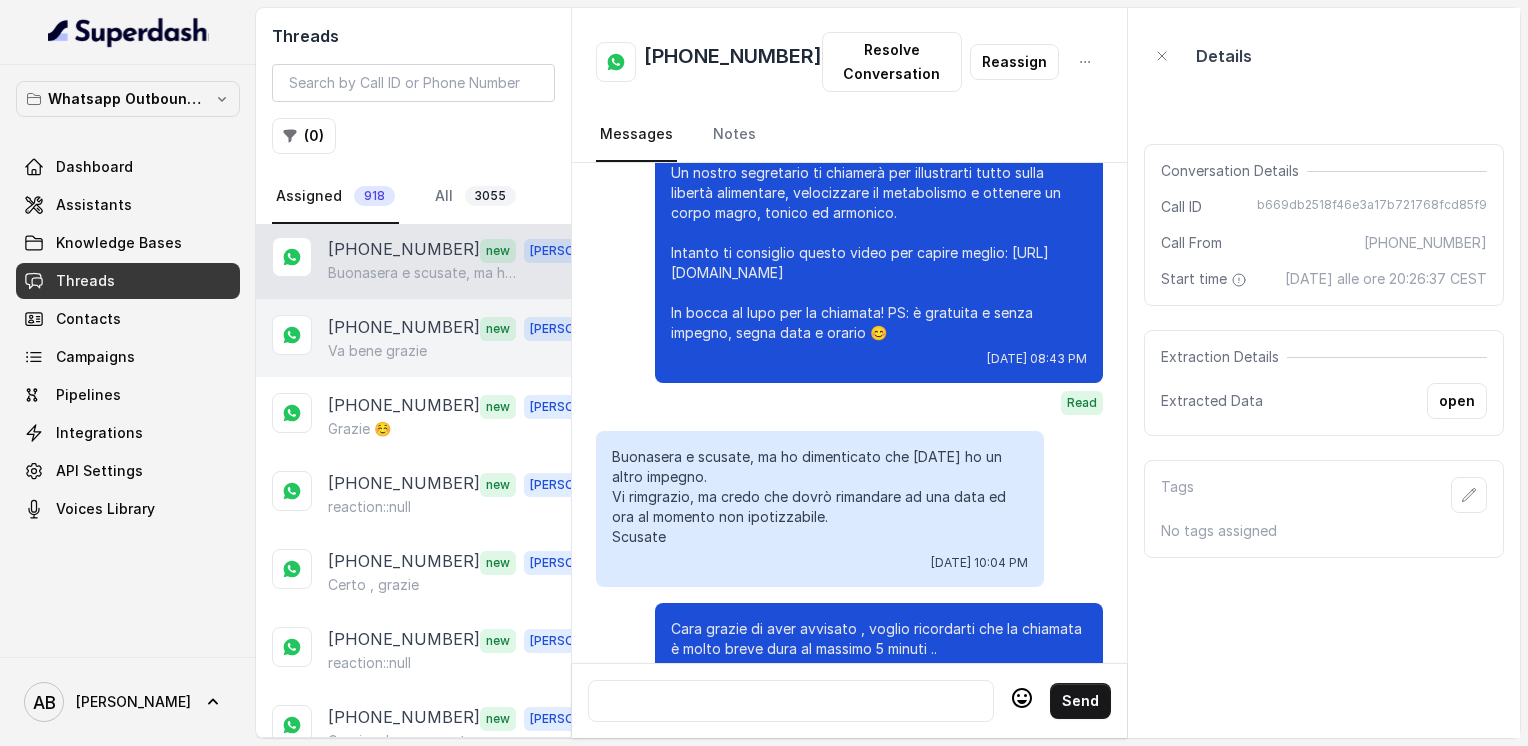 click on "[PHONE_NUMBER]" at bounding box center [404, 328] 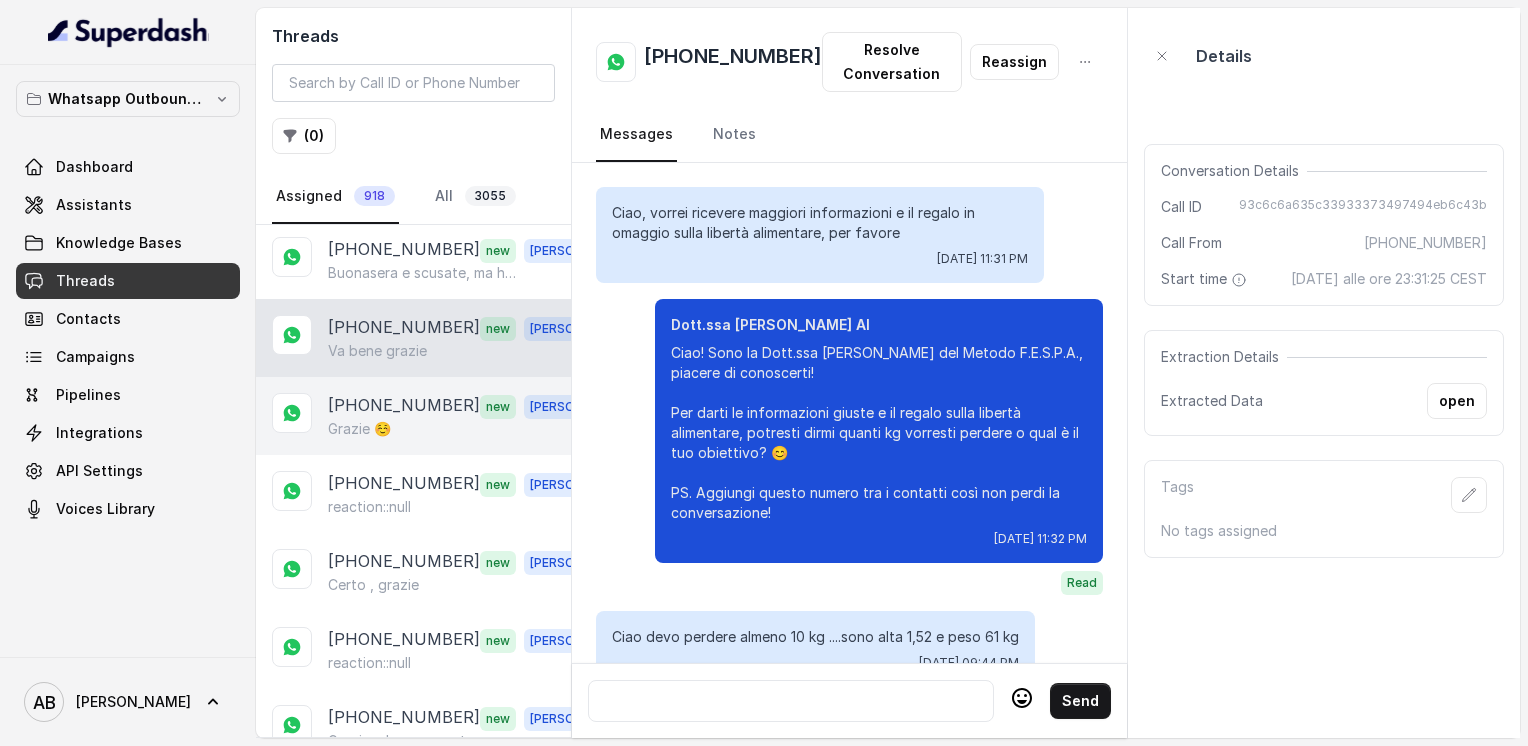scroll, scrollTop: 2396, scrollLeft: 0, axis: vertical 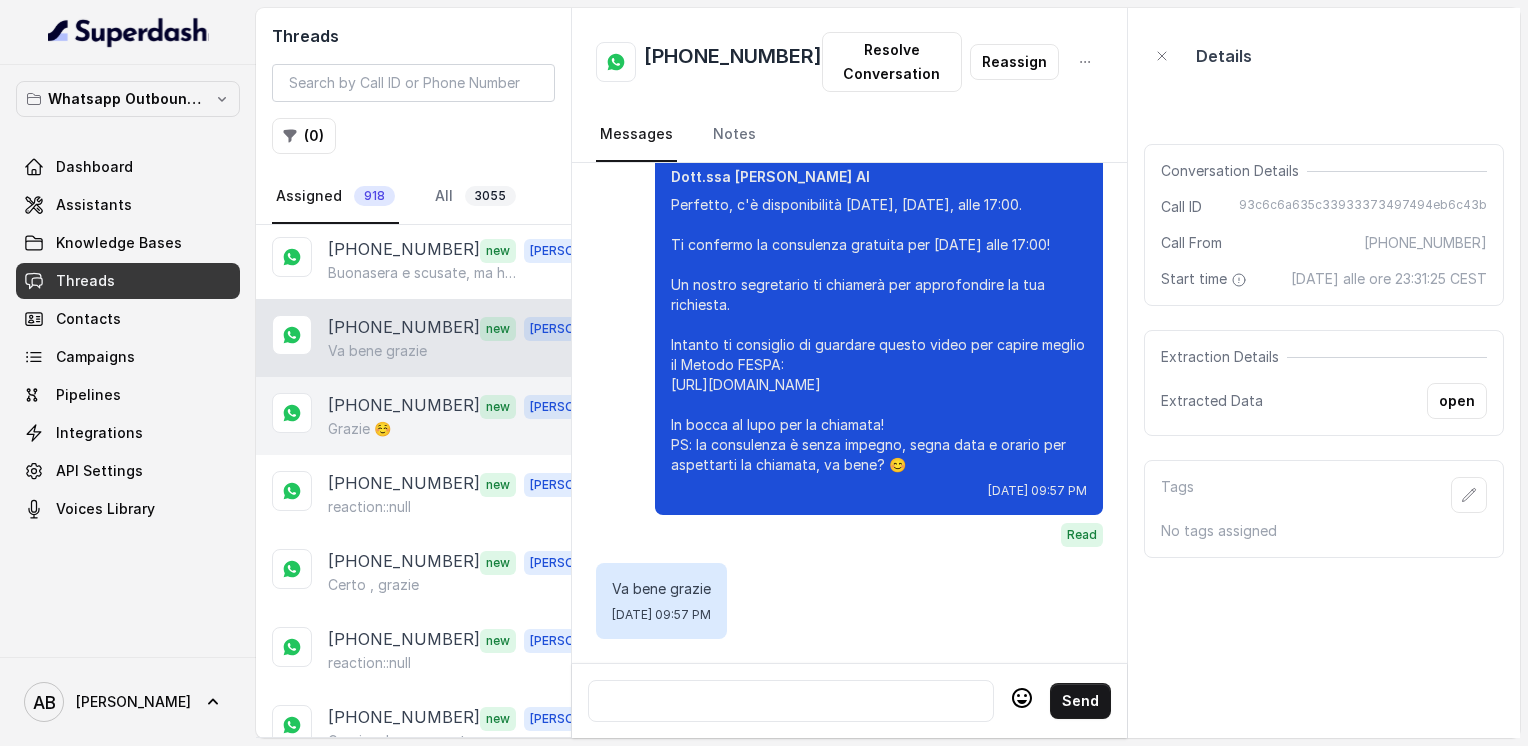 click on "[PHONE_NUMBER]" at bounding box center (404, 406) 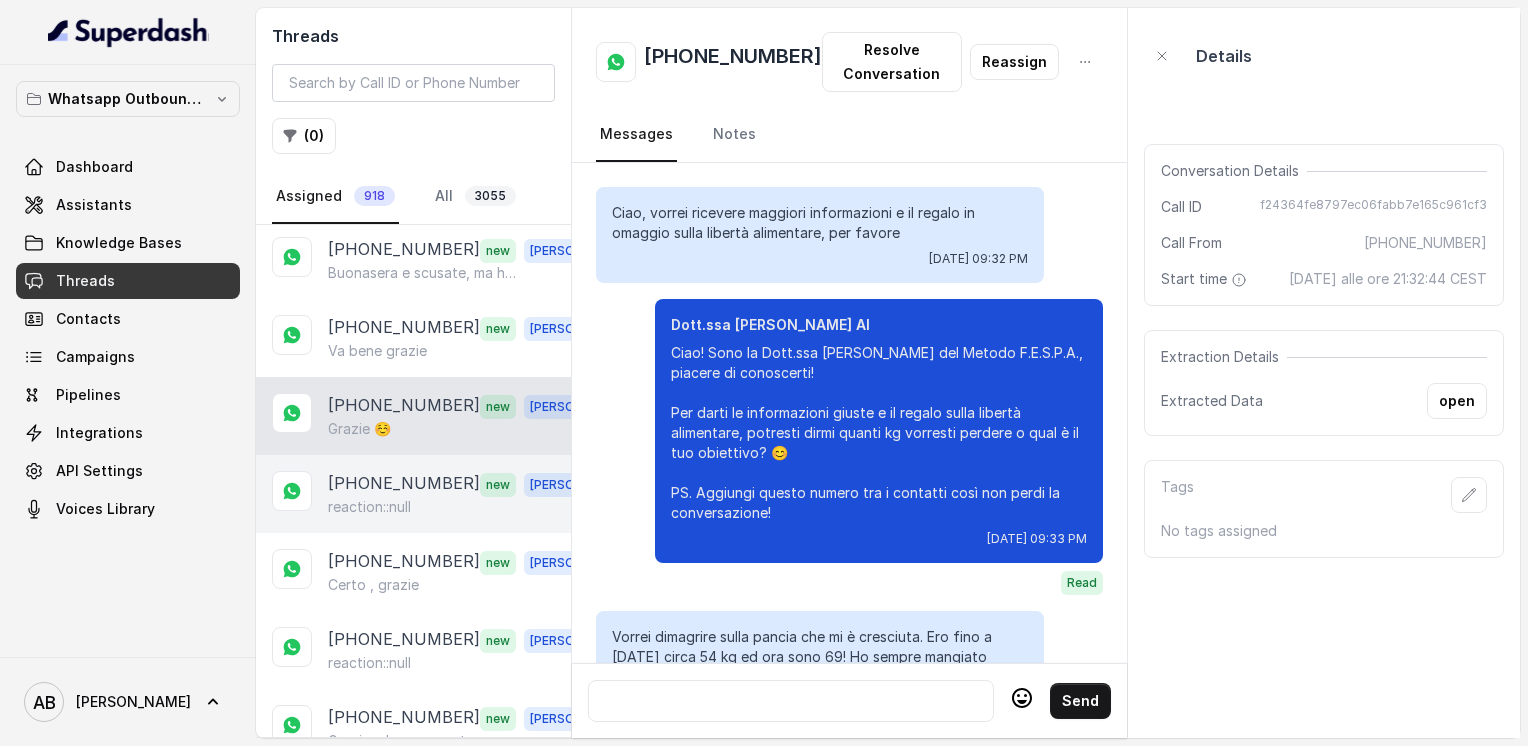 scroll, scrollTop: 3596, scrollLeft: 0, axis: vertical 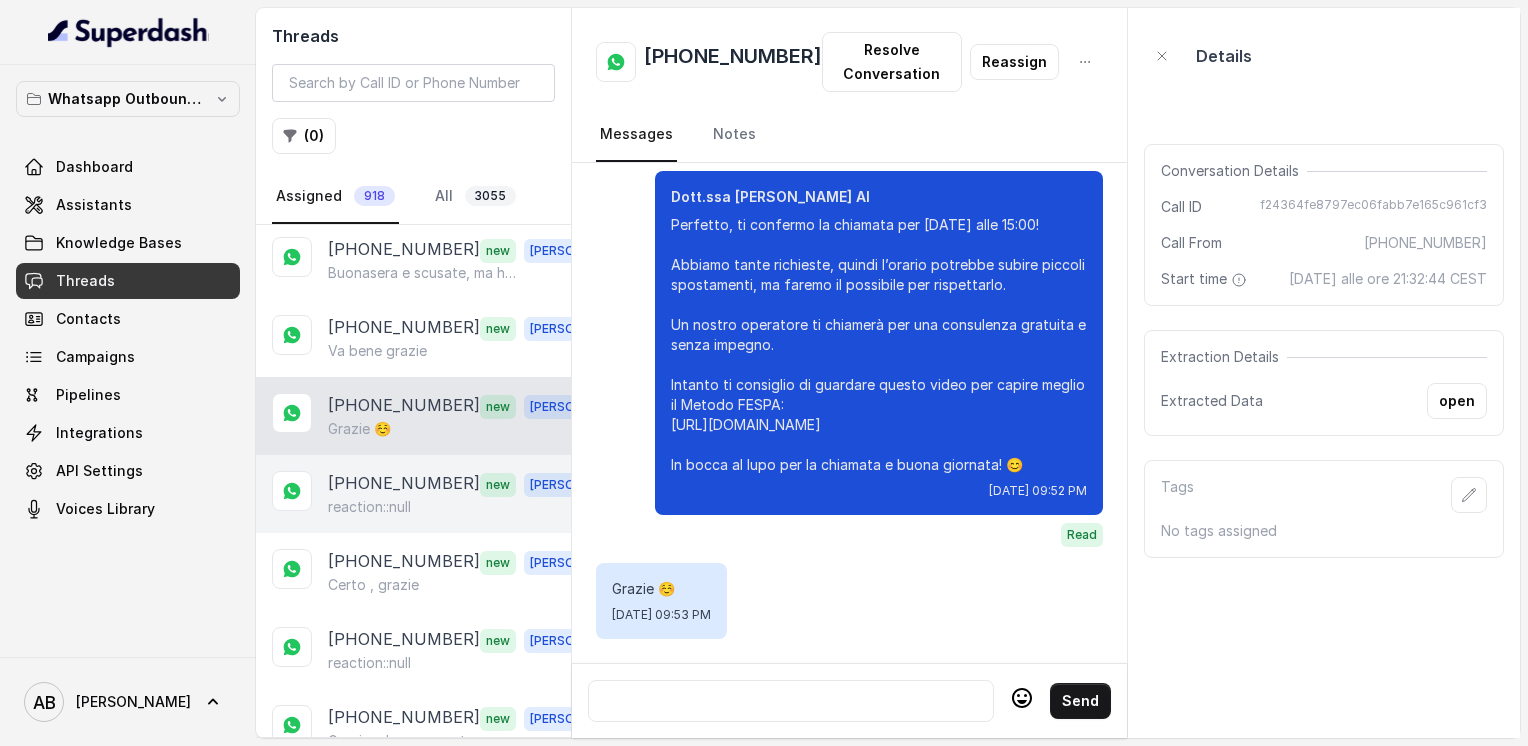 click on "reaction::null" at bounding box center [369, 507] 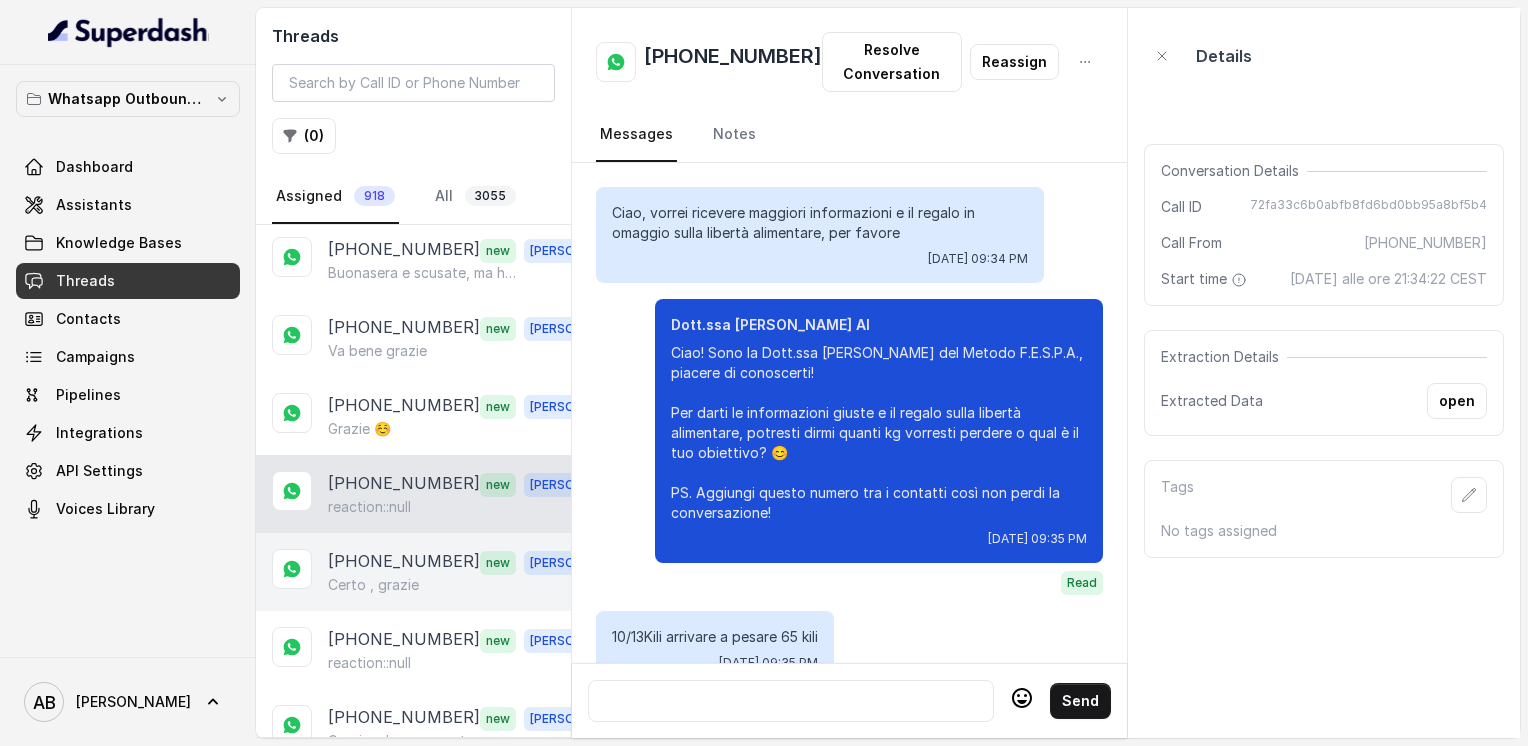 scroll, scrollTop: 2000, scrollLeft: 0, axis: vertical 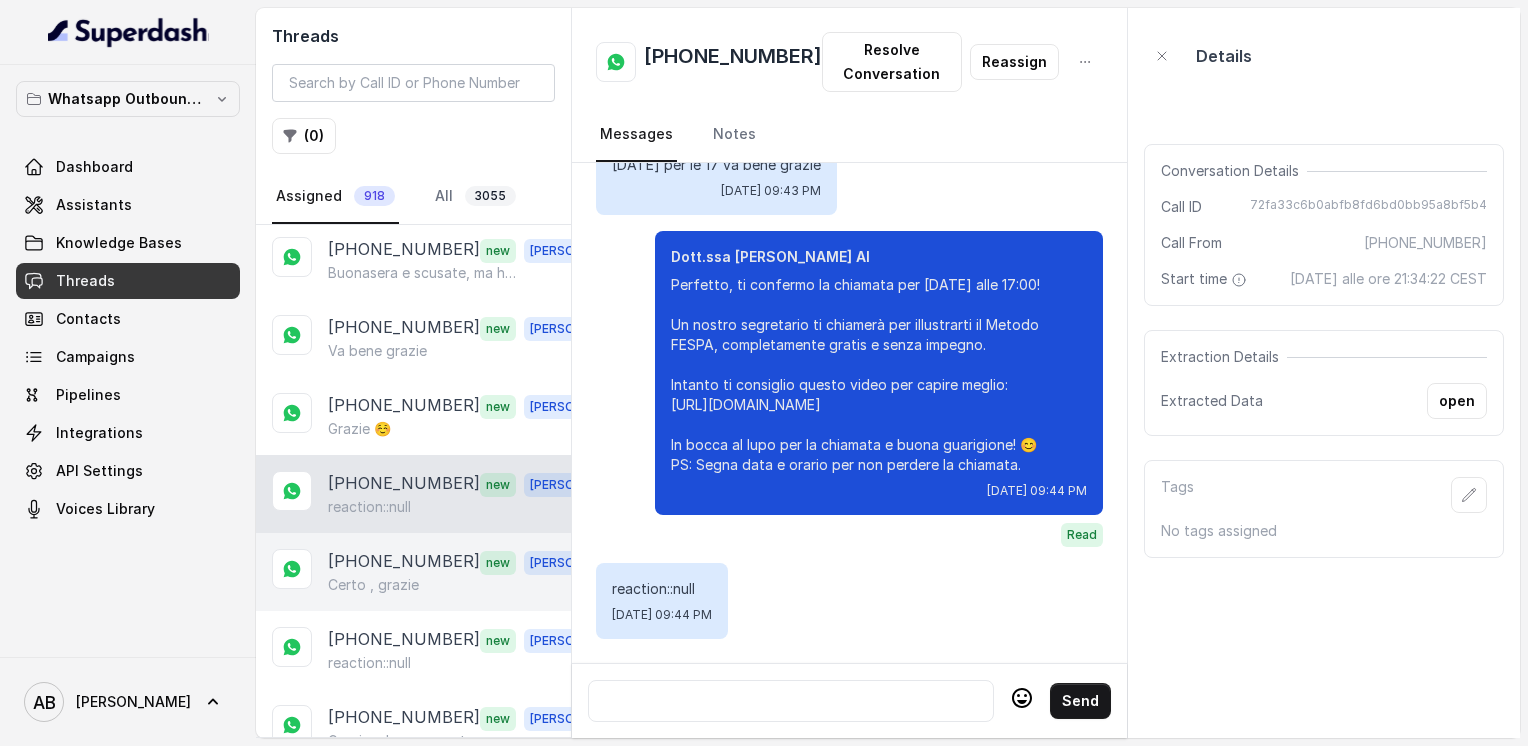 click on "[PHONE_NUMBER]" at bounding box center [404, 562] 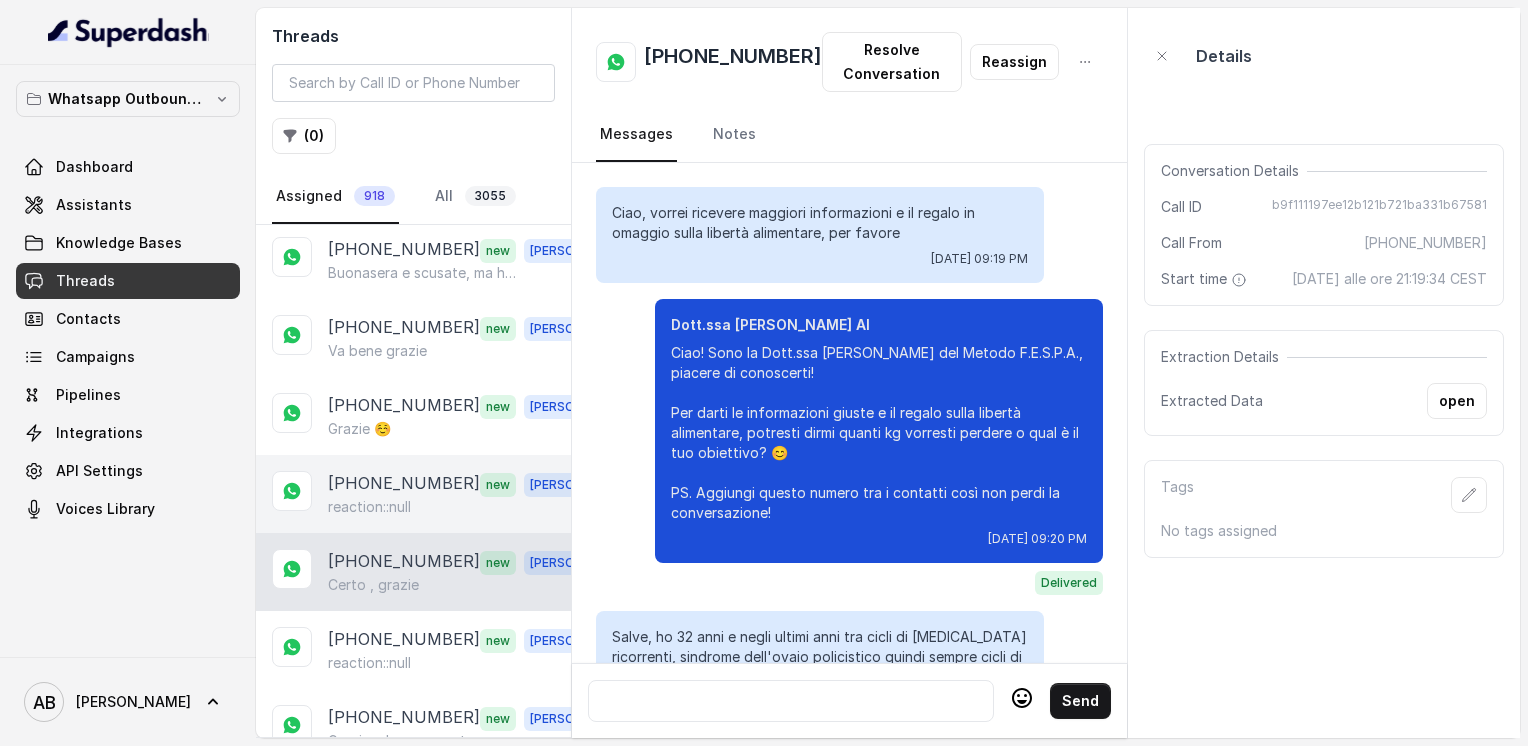 scroll, scrollTop: 3676, scrollLeft: 0, axis: vertical 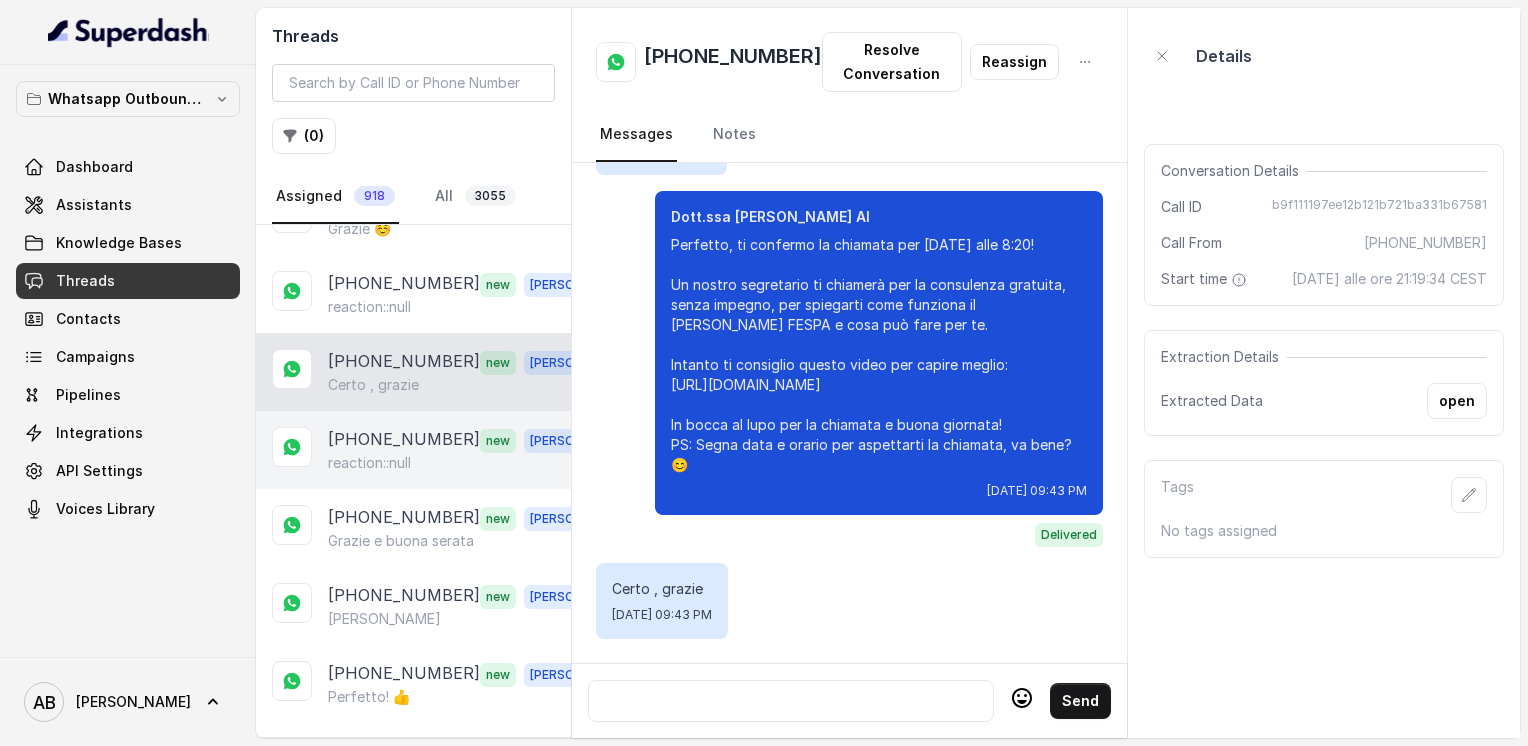 click on "[PHONE_NUMBER]" at bounding box center (404, 440) 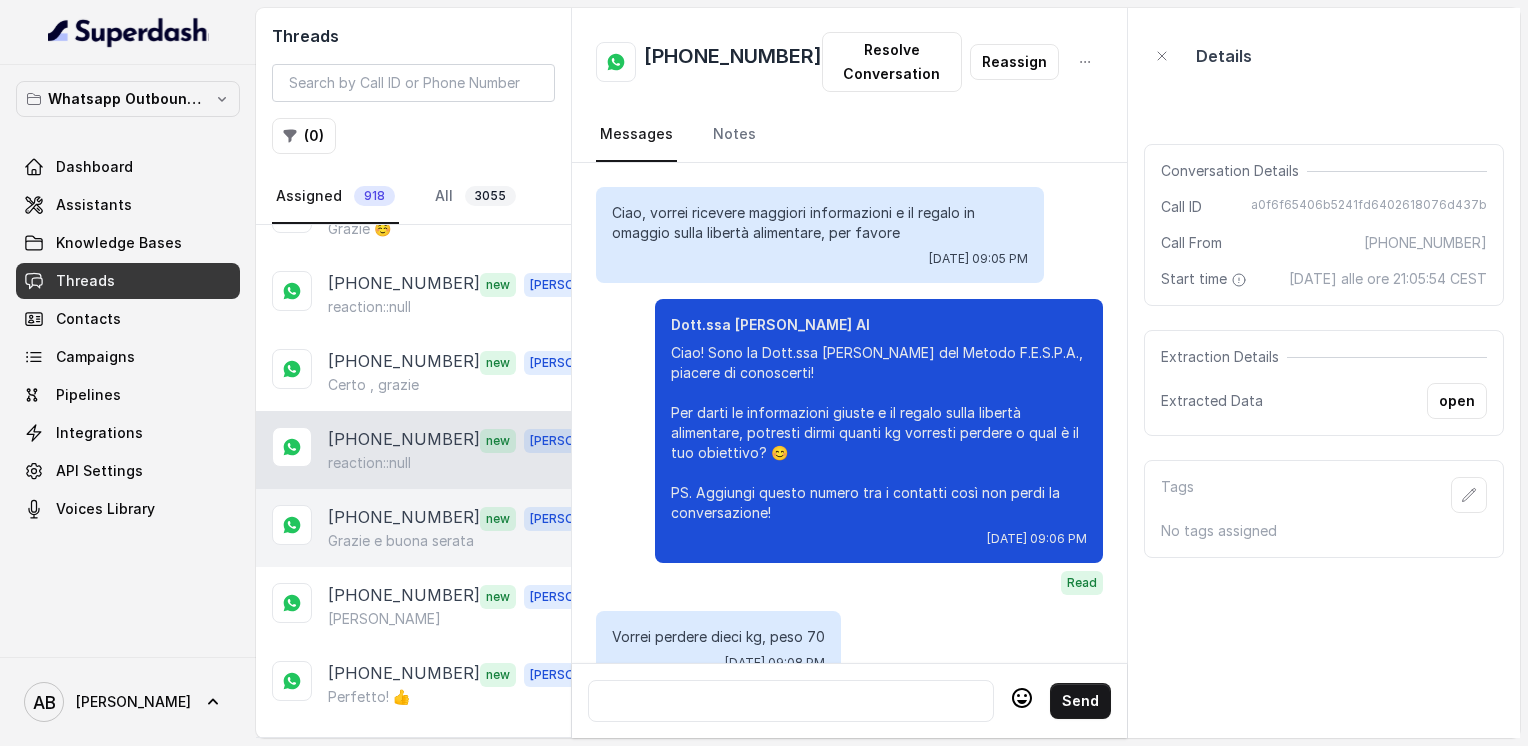 scroll, scrollTop: 3520, scrollLeft: 0, axis: vertical 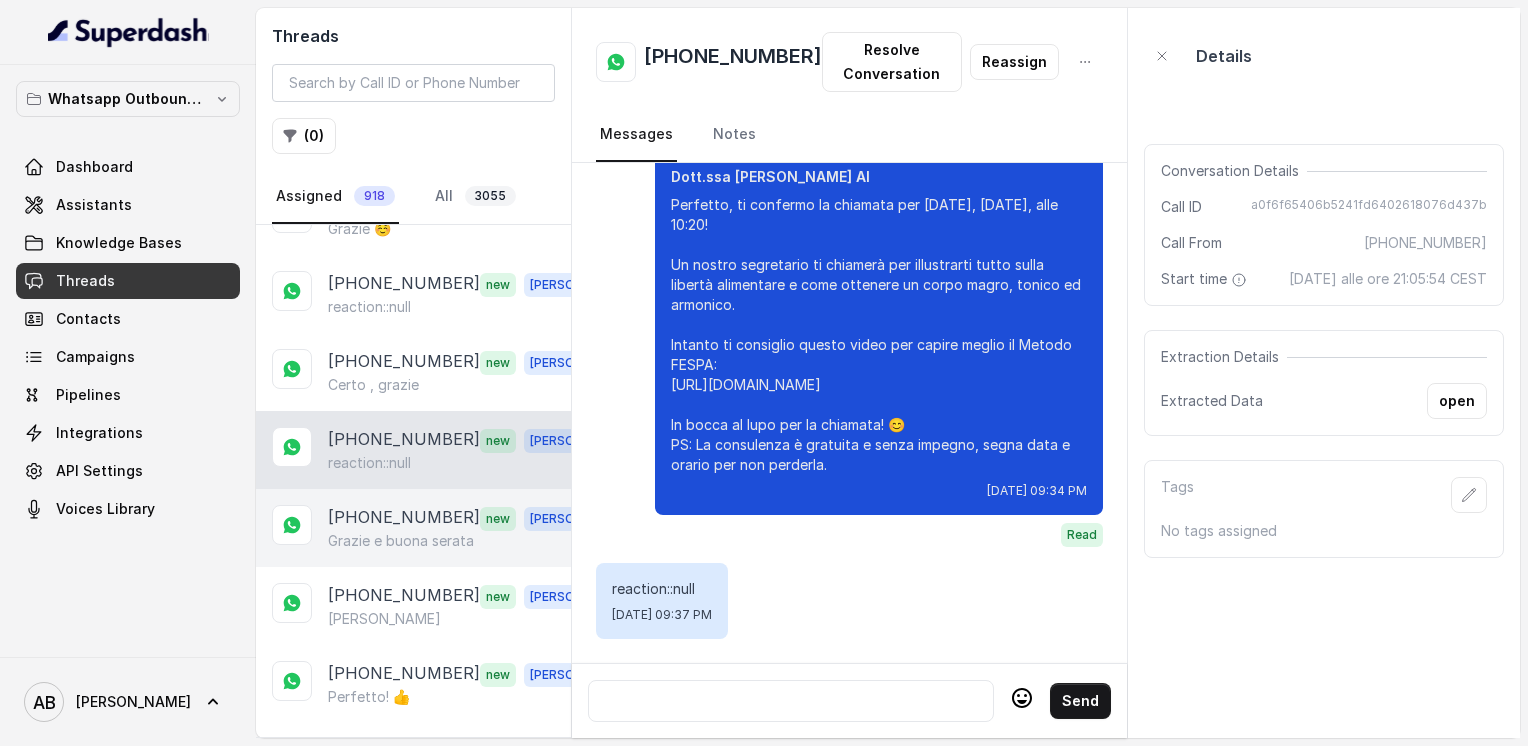 click on "Grazie e buona serata" at bounding box center [401, 541] 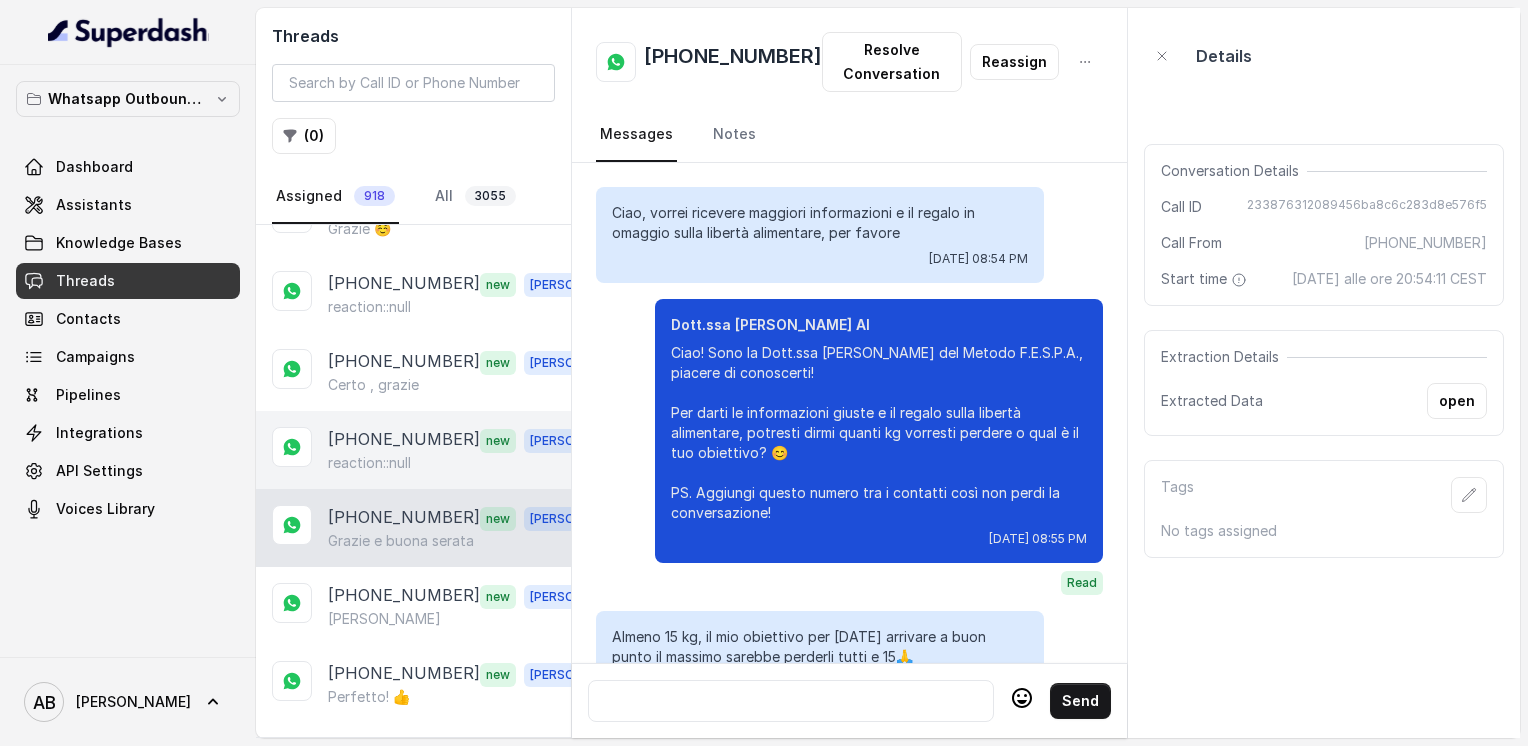 scroll, scrollTop: 2212, scrollLeft: 0, axis: vertical 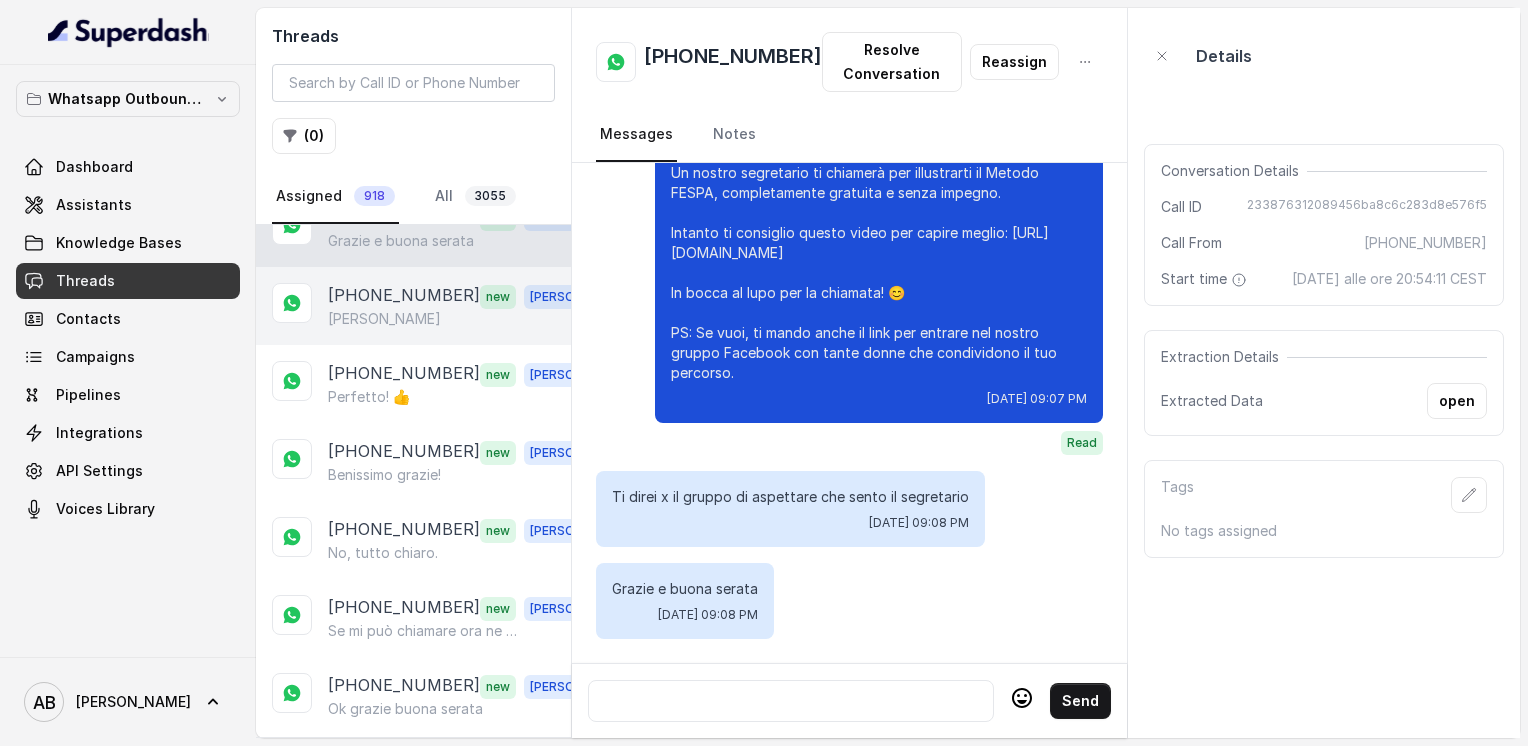 click on "[PHONE_NUMBER]   new [PERSON_NAME]" at bounding box center [413, 306] 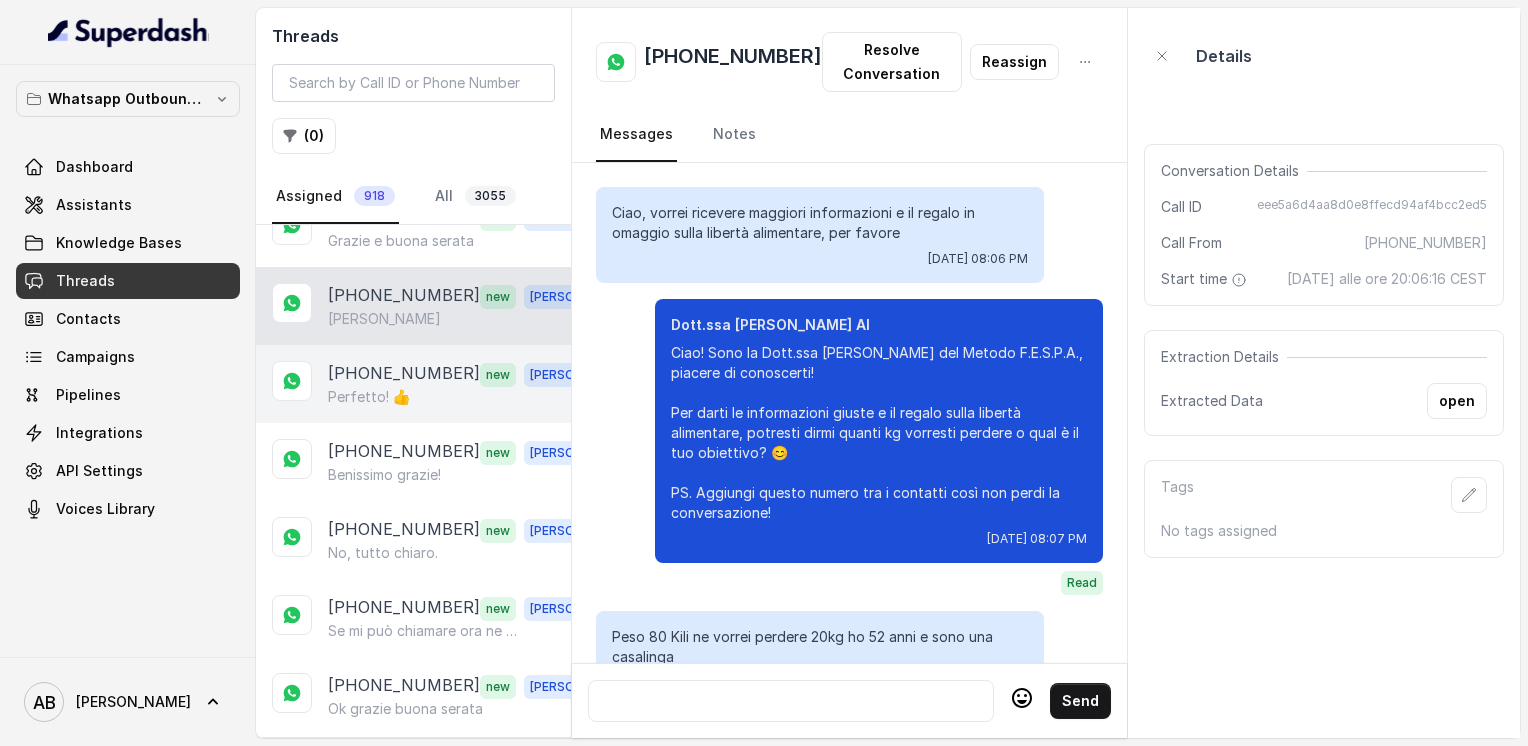 scroll, scrollTop: 1880, scrollLeft: 0, axis: vertical 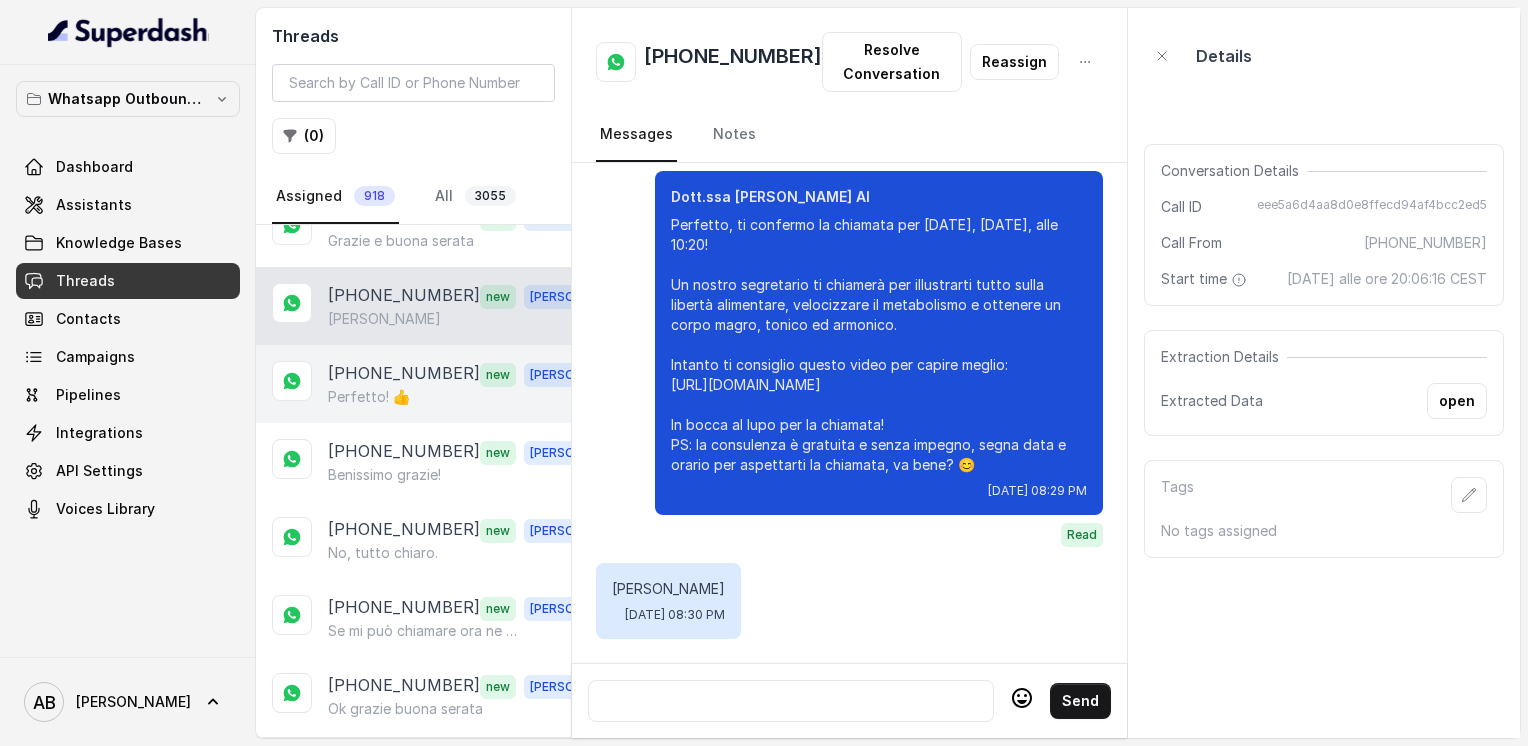 click on "[PHONE_NUMBER]" at bounding box center (404, 374) 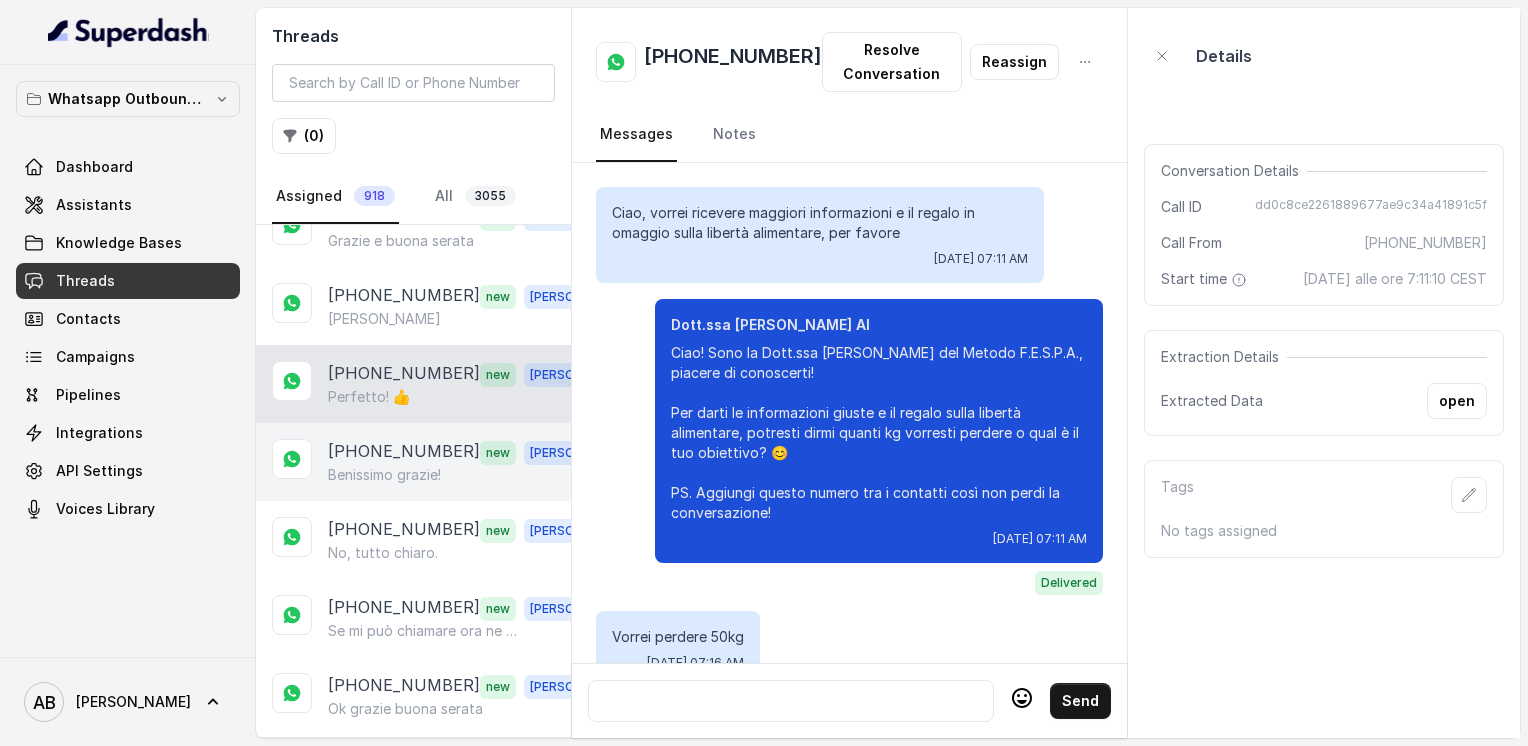 click on "[PHONE_NUMBER]" at bounding box center (404, 452) 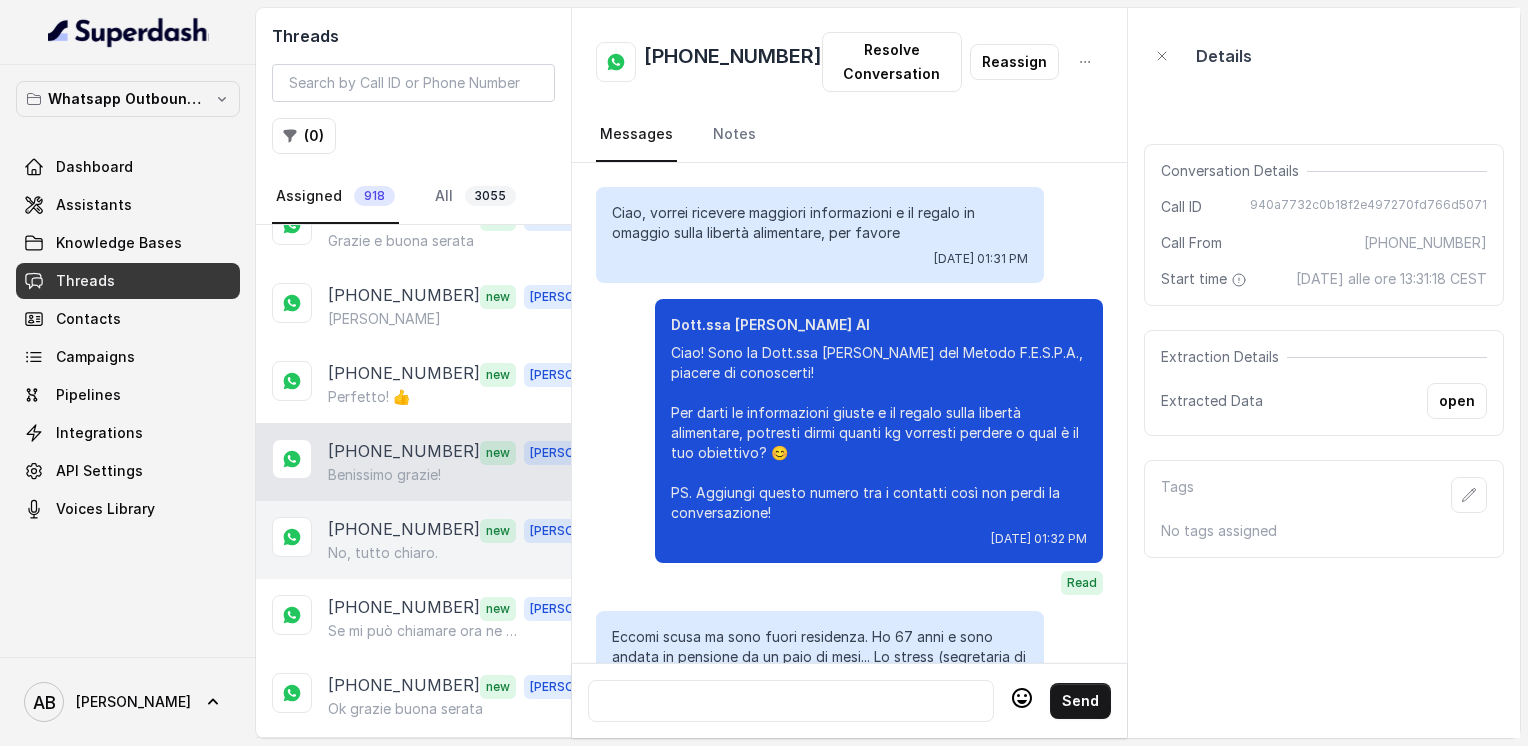 scroll, scrollTop: 3648, scrollLeft: 0, axis: vertical 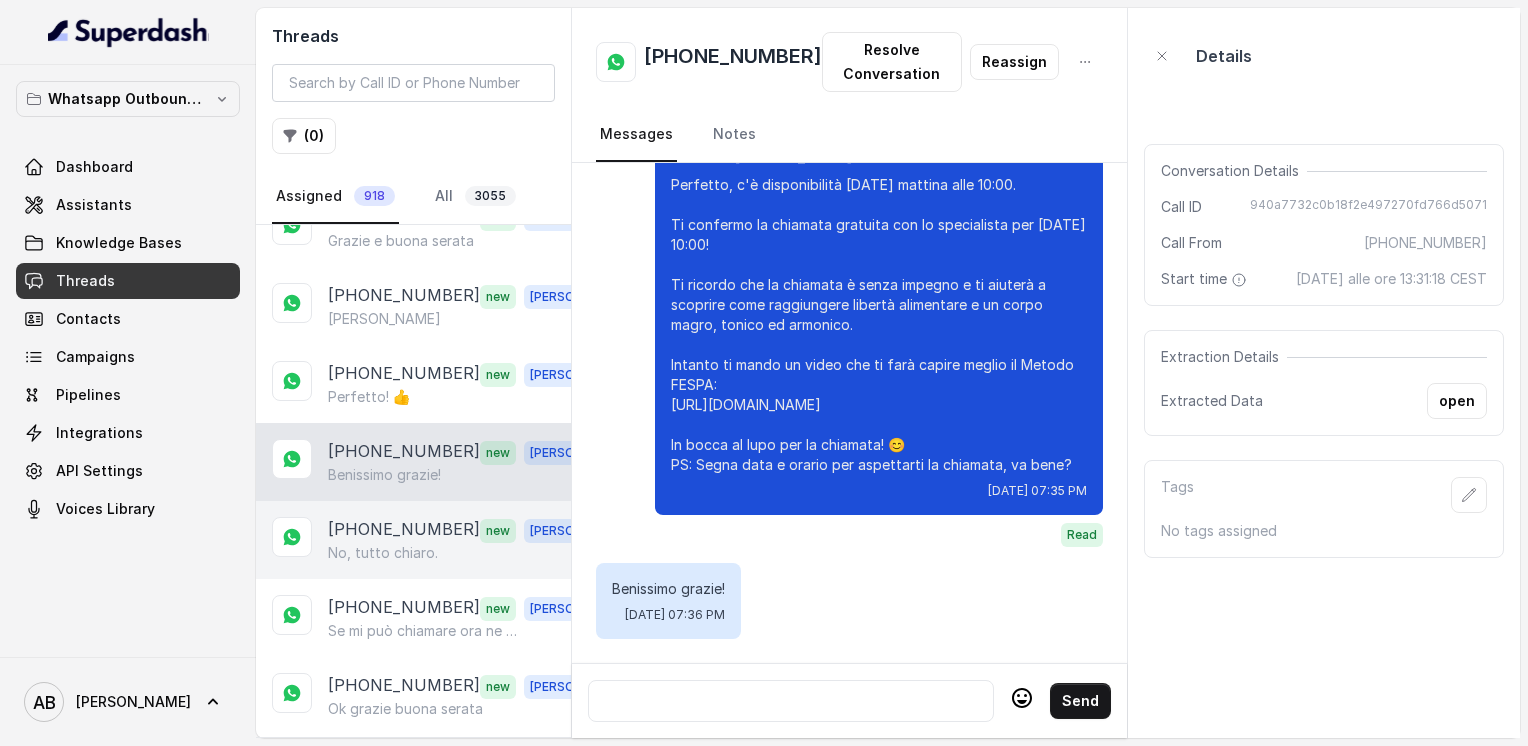 click on "[PHONE_NUMBER]   new [PERSON_NAME], tutto chiaro." at bounding box center [413, 540] 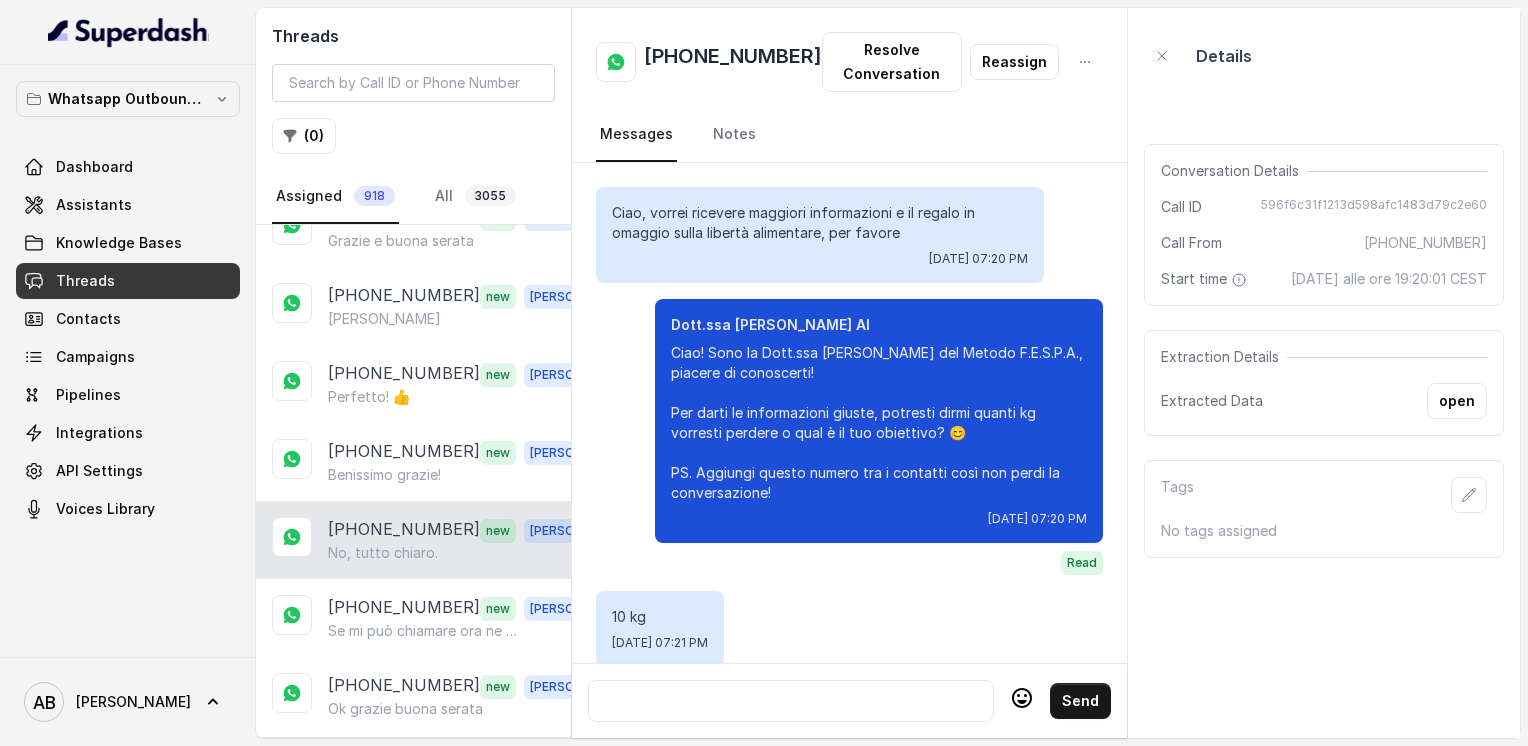 scroll, scrollTop: 2628, scrollLeft: 0, axis: vertical 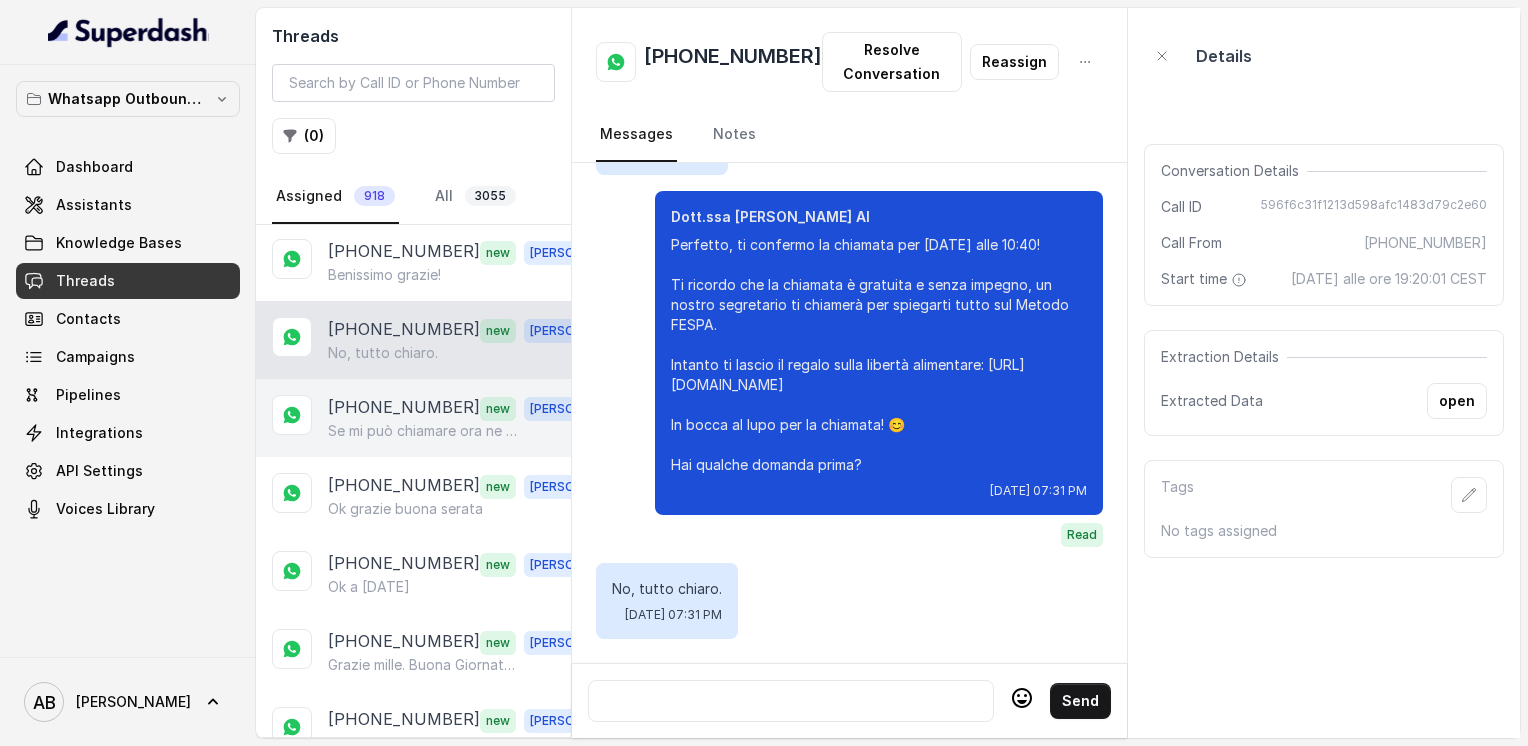 click on "Se mi può chiamare ora ne sarei grata" at bounding box center (424, 431) 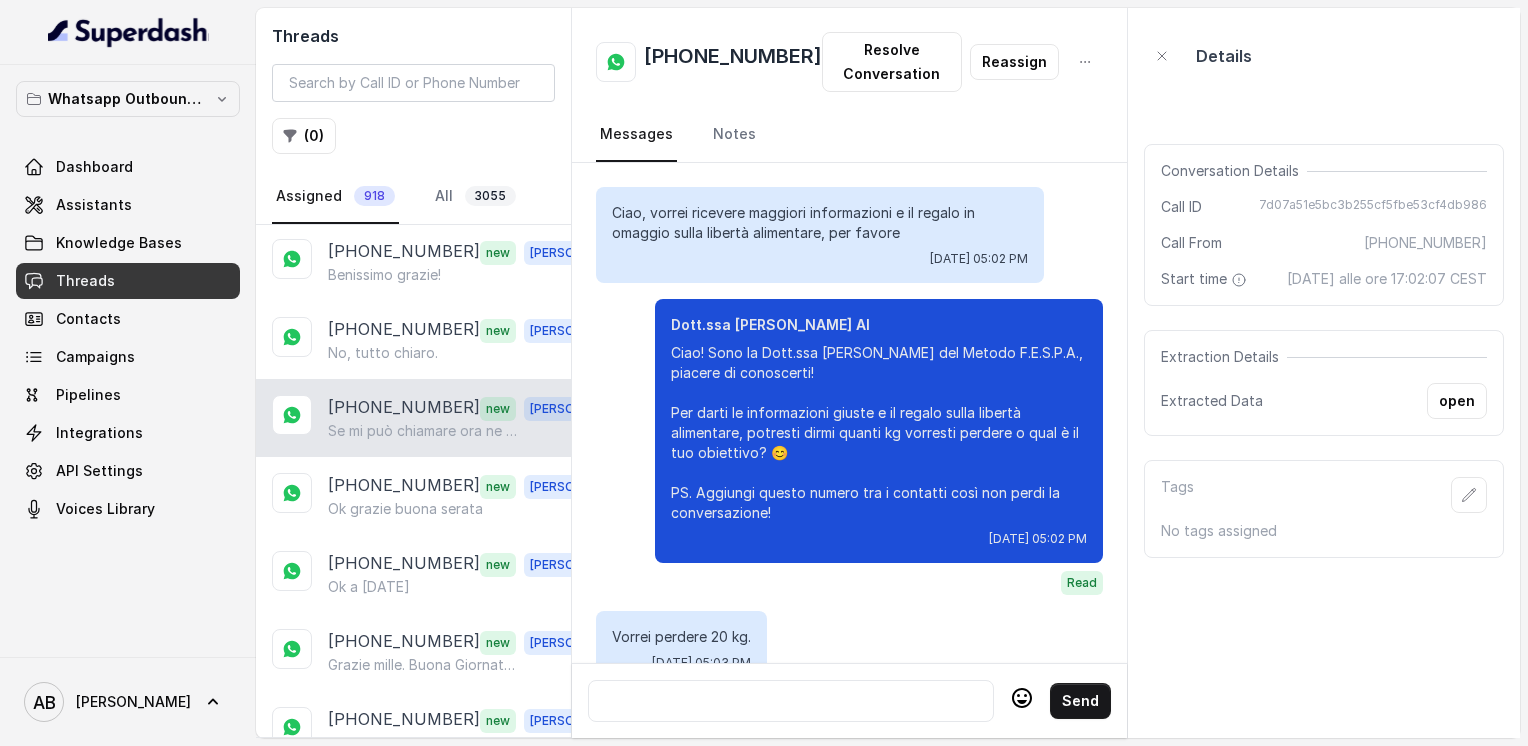 scroll, scrollTop: 2580, scrollLeft: 0, axis: vertical 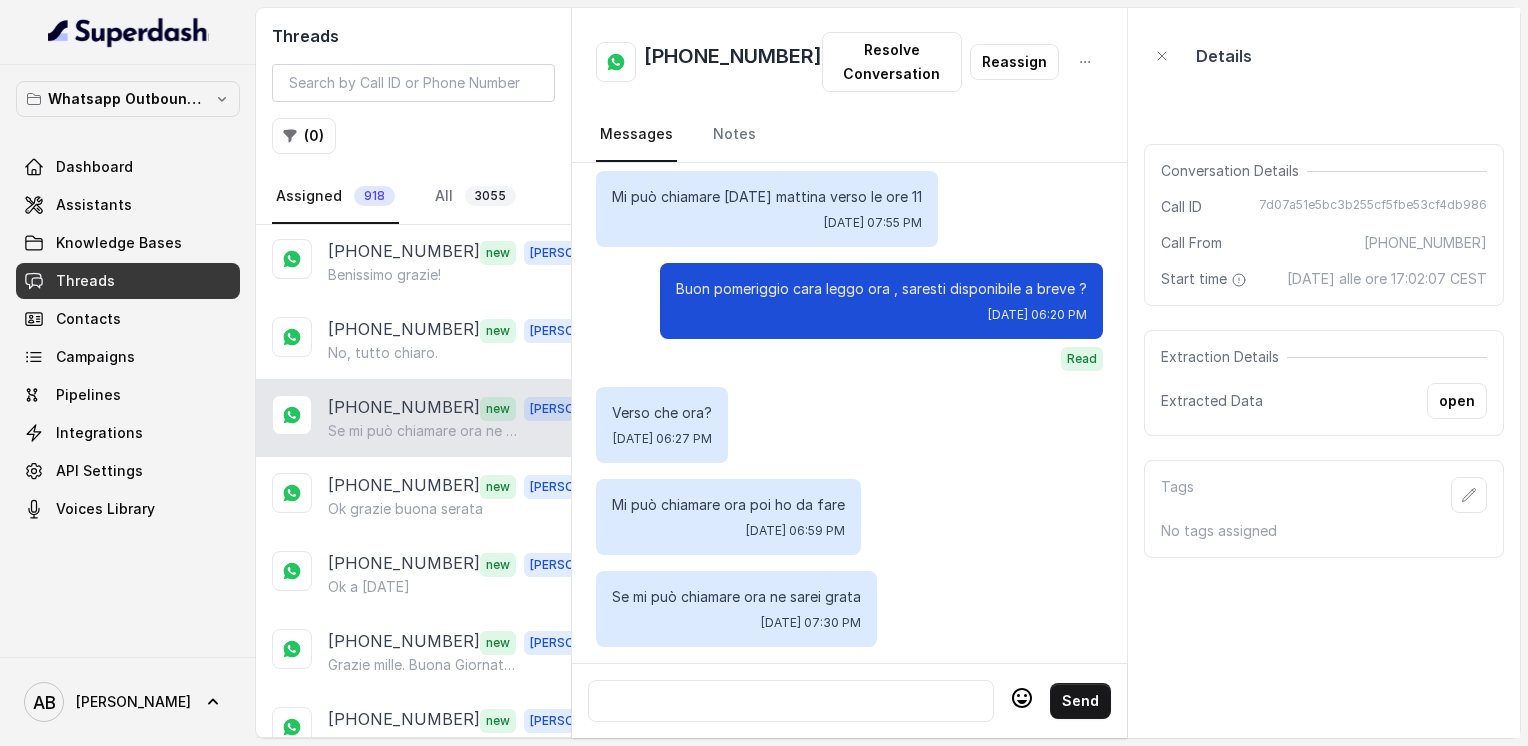 click at bounding box center (791, 701) 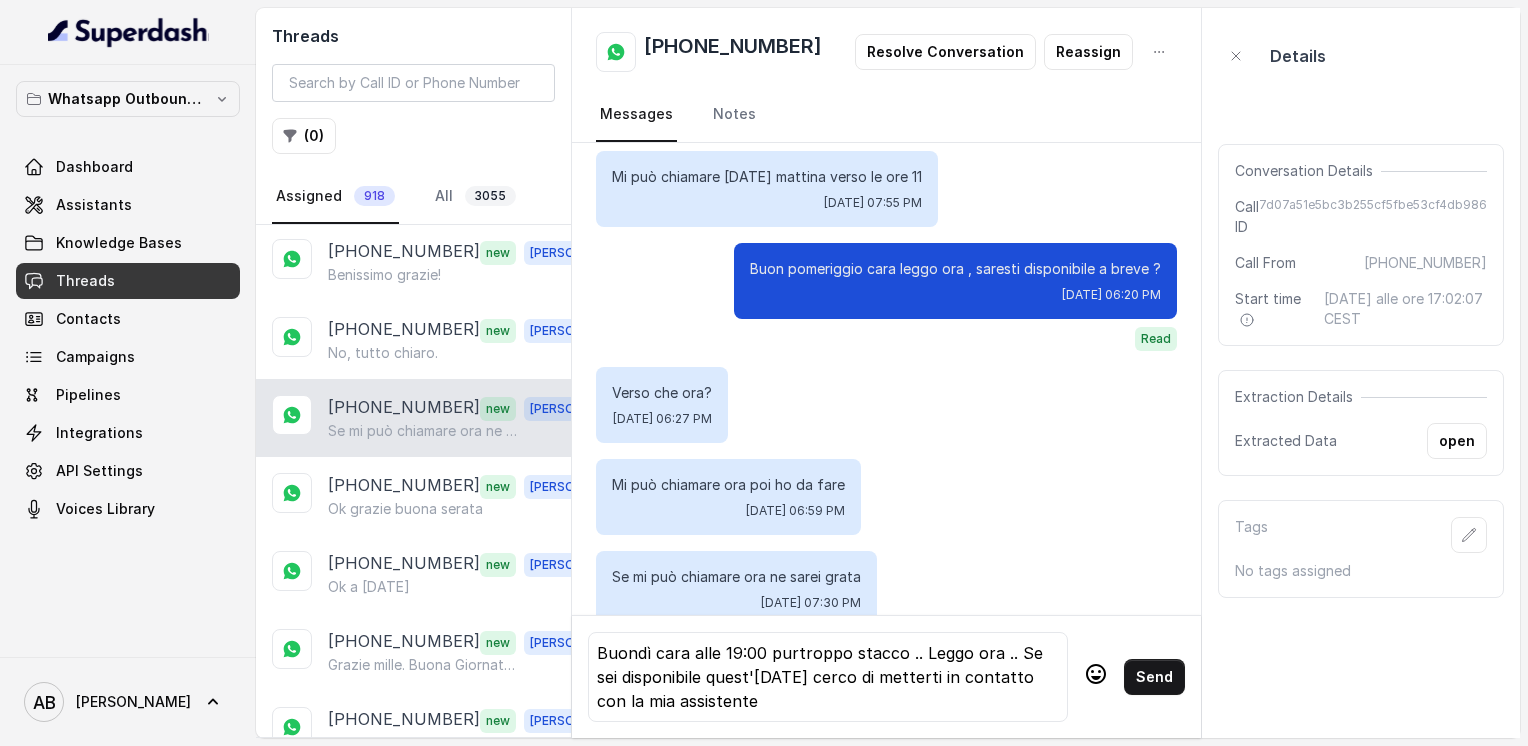 click 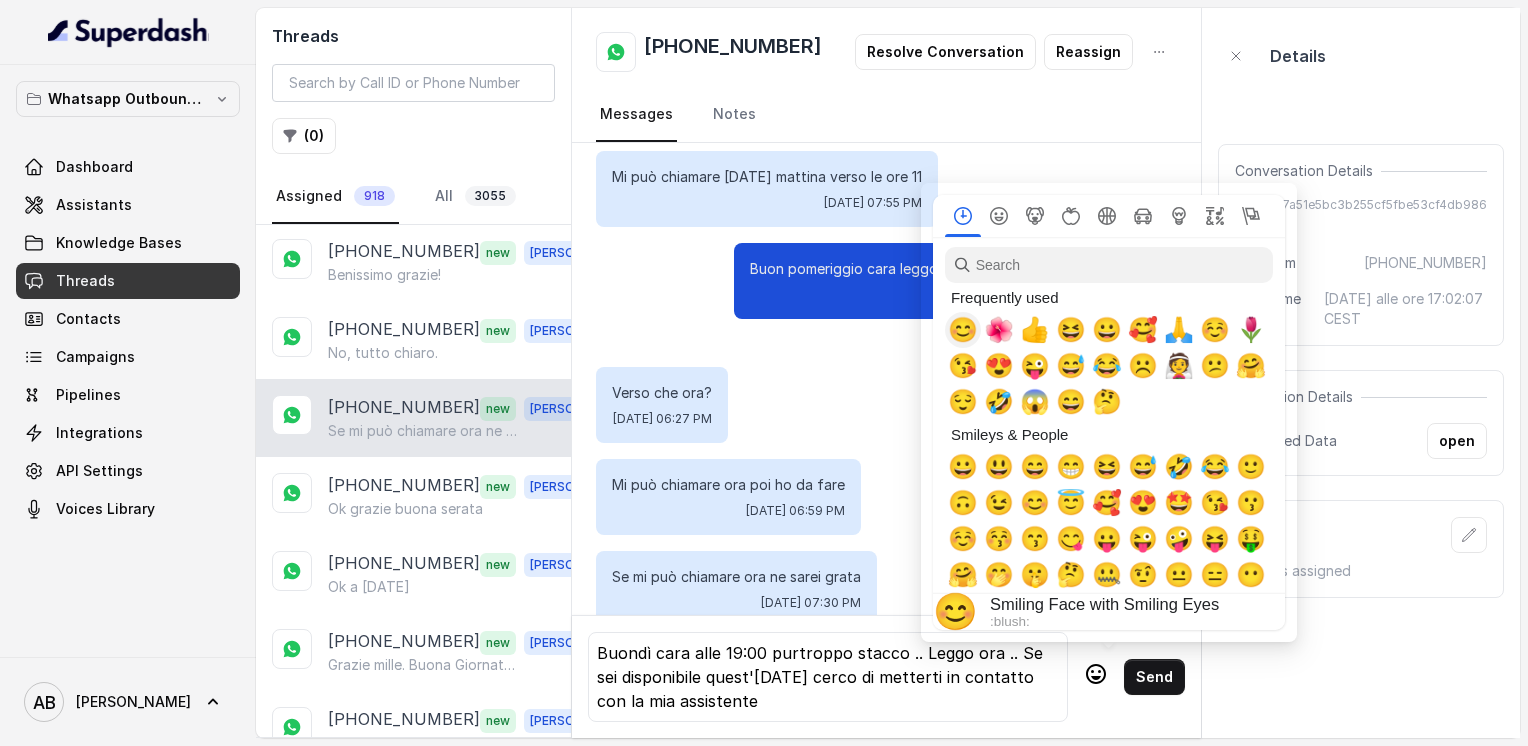 click on "😊" at bounding box center [963, 330] 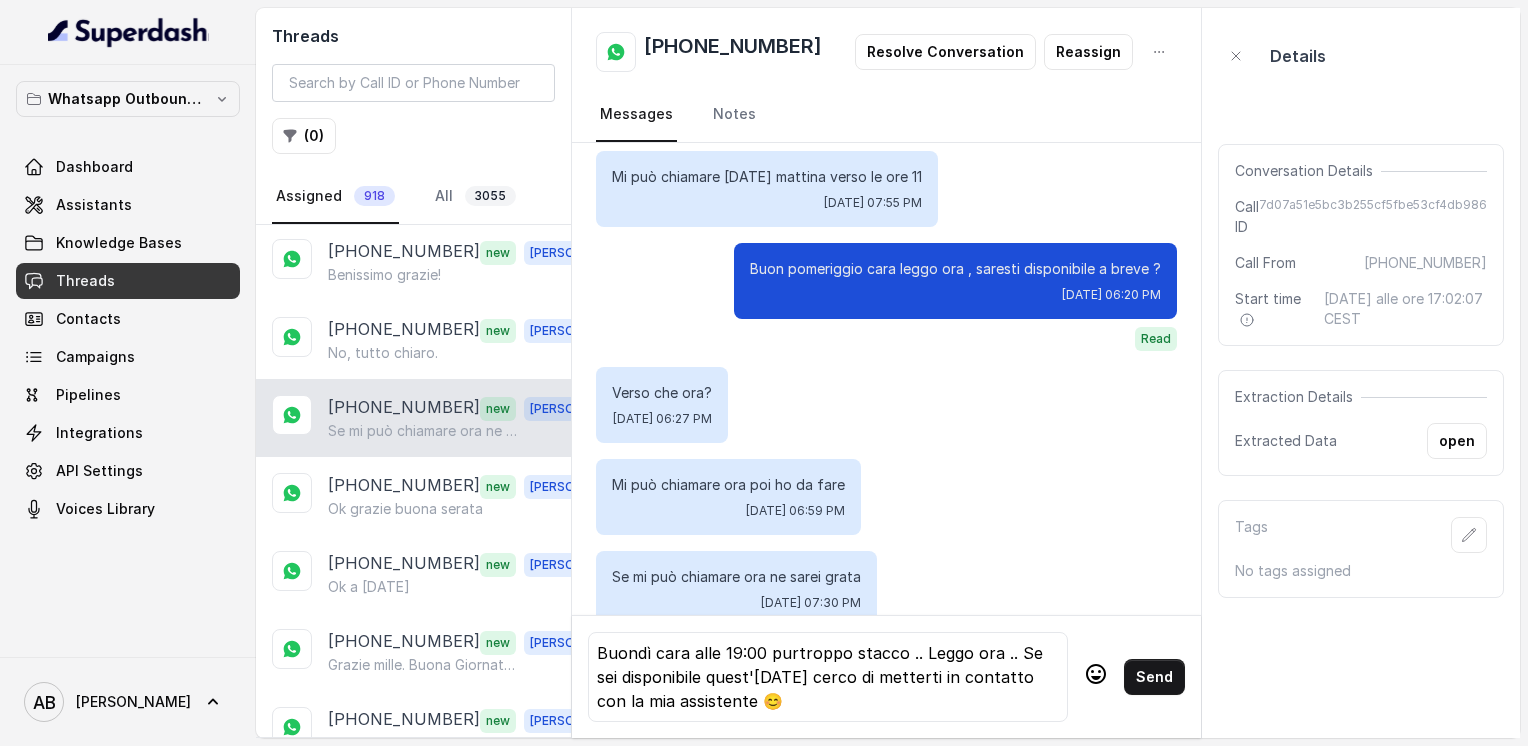 click on "Send" at bounding box center [1154, 677] 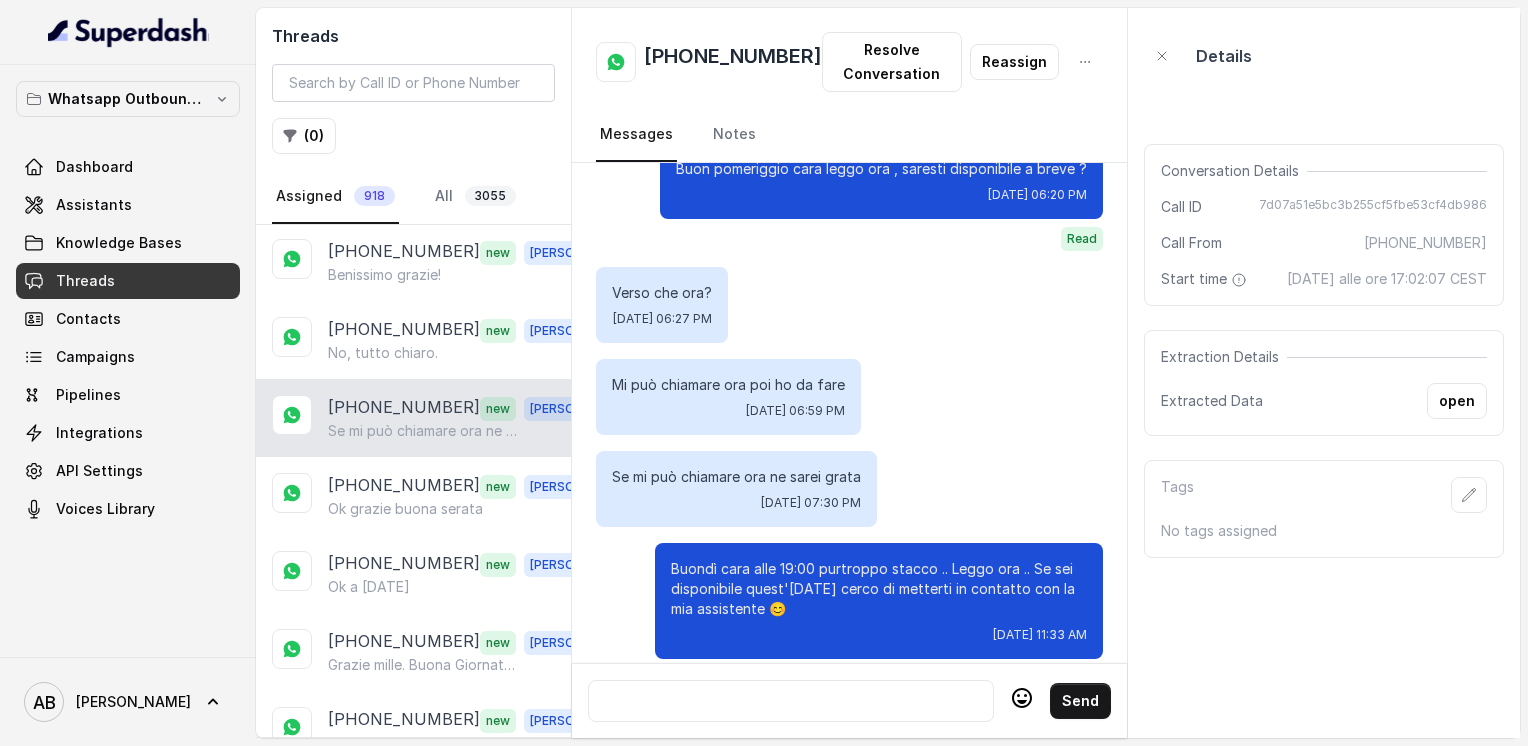 scroll, scrollTop: 2712, scrollLeft: 0, axis: vertical 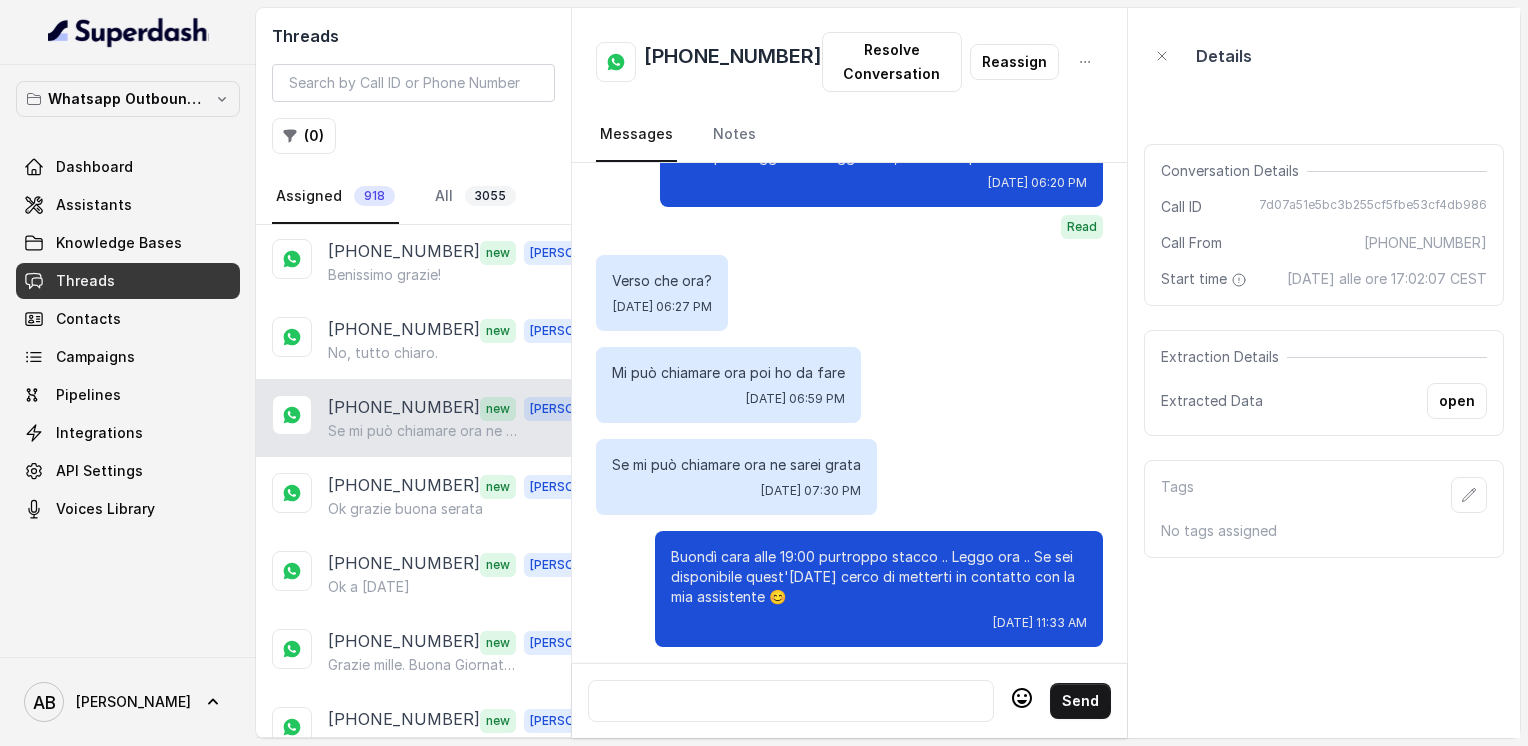 click at bounding box center (791, 701) 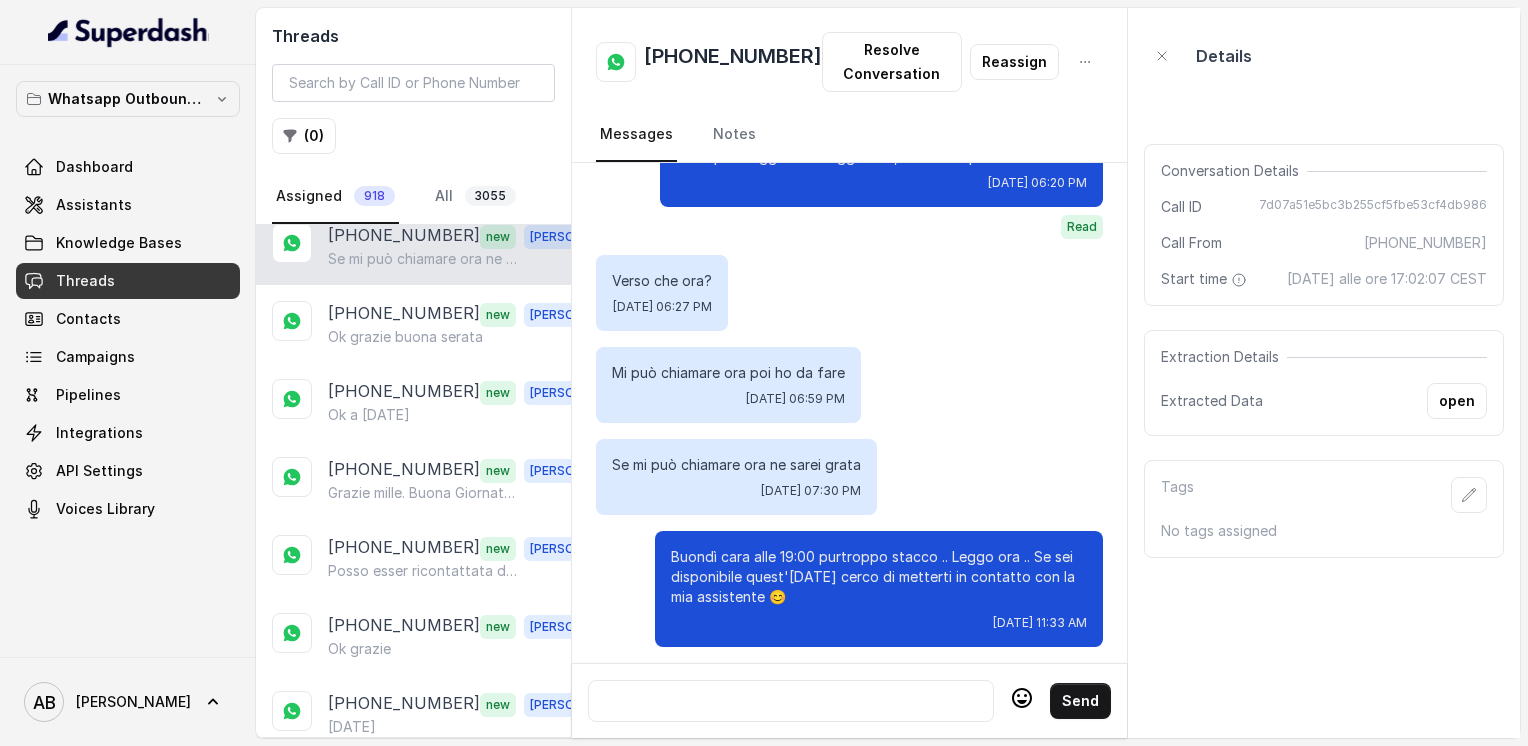 scroll, scrollTop: 3400, scrollLeft: 0, axis: vertical 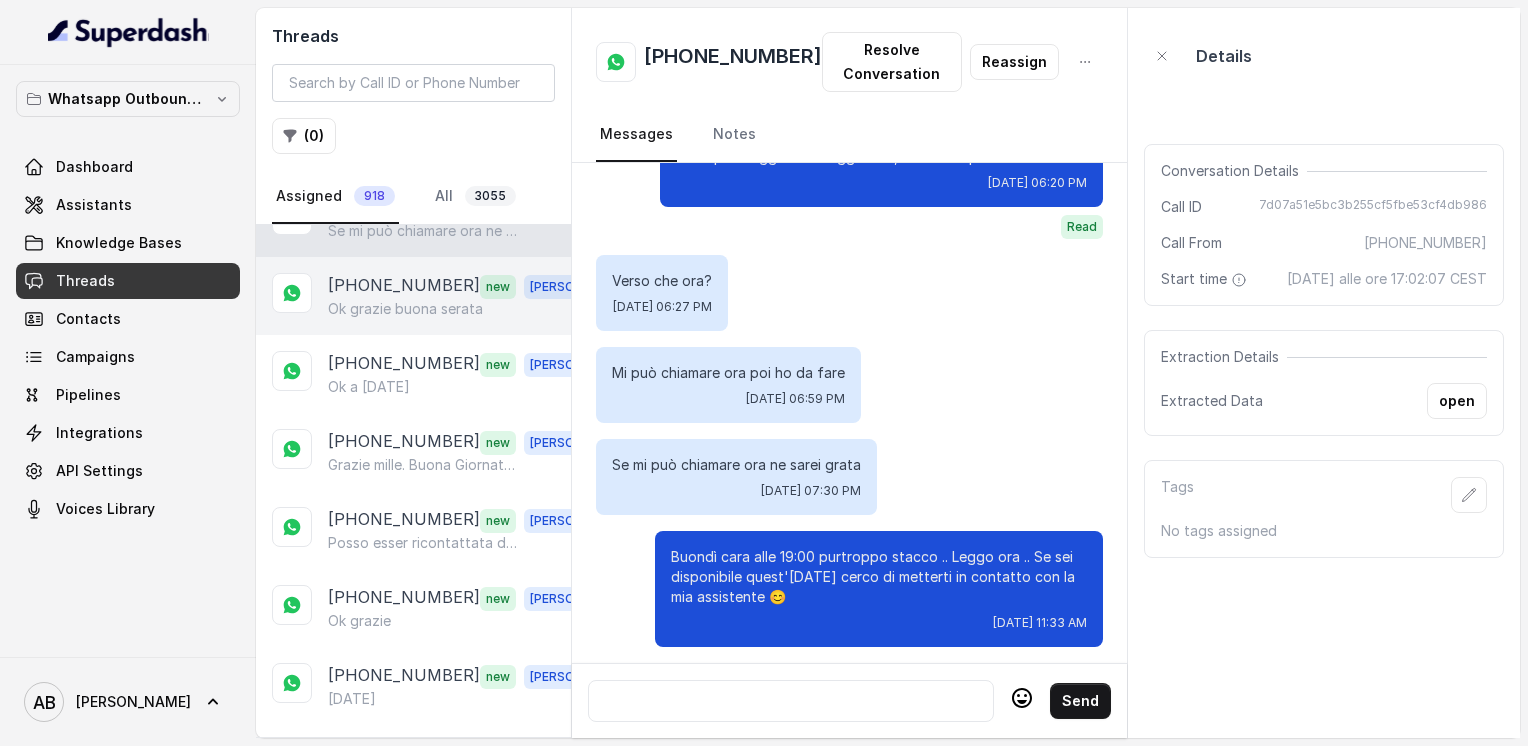 click on "[PHONE_NUMBER]" at bounding box center (404, 286) 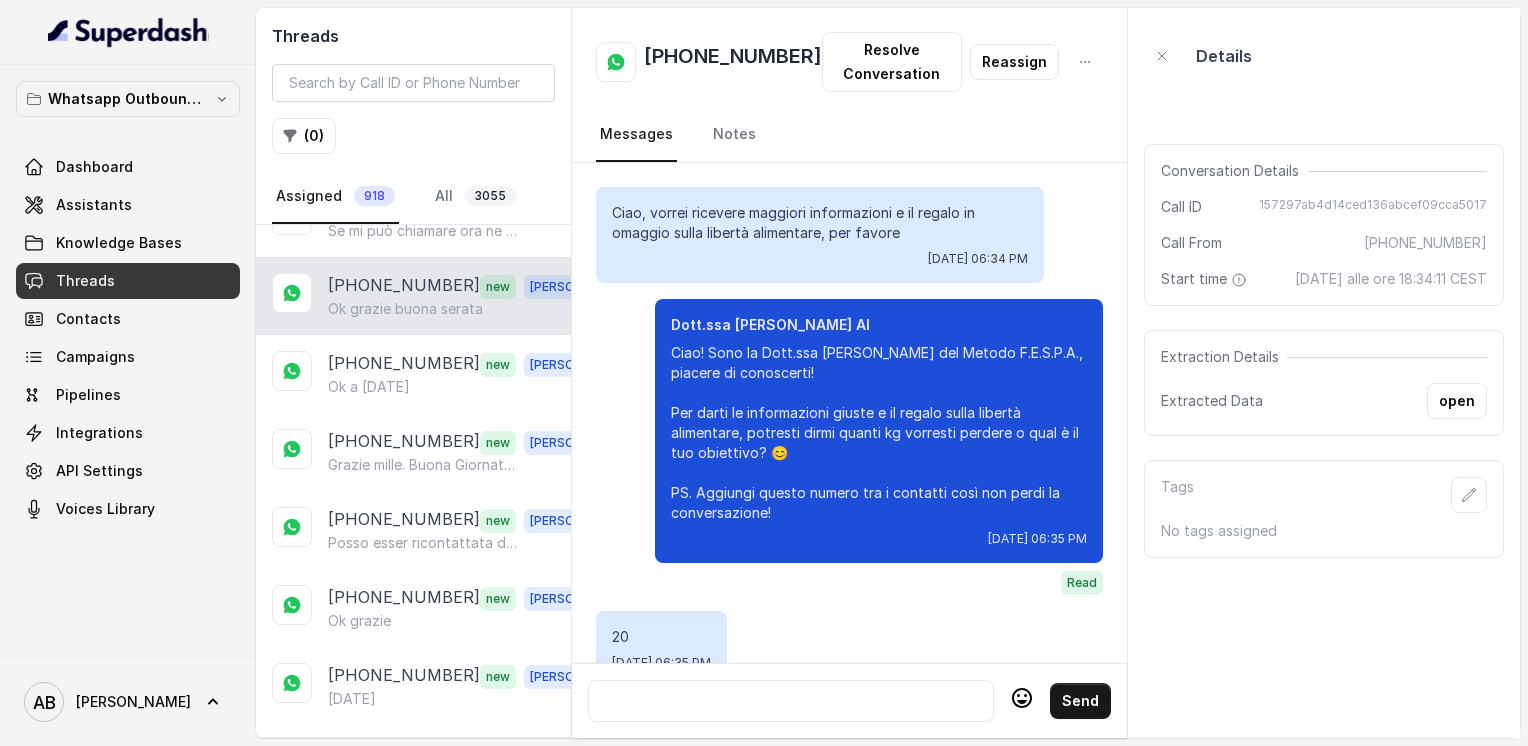 scroll, scrollTop: 2700, scrollLeft: 0, axis: vertical 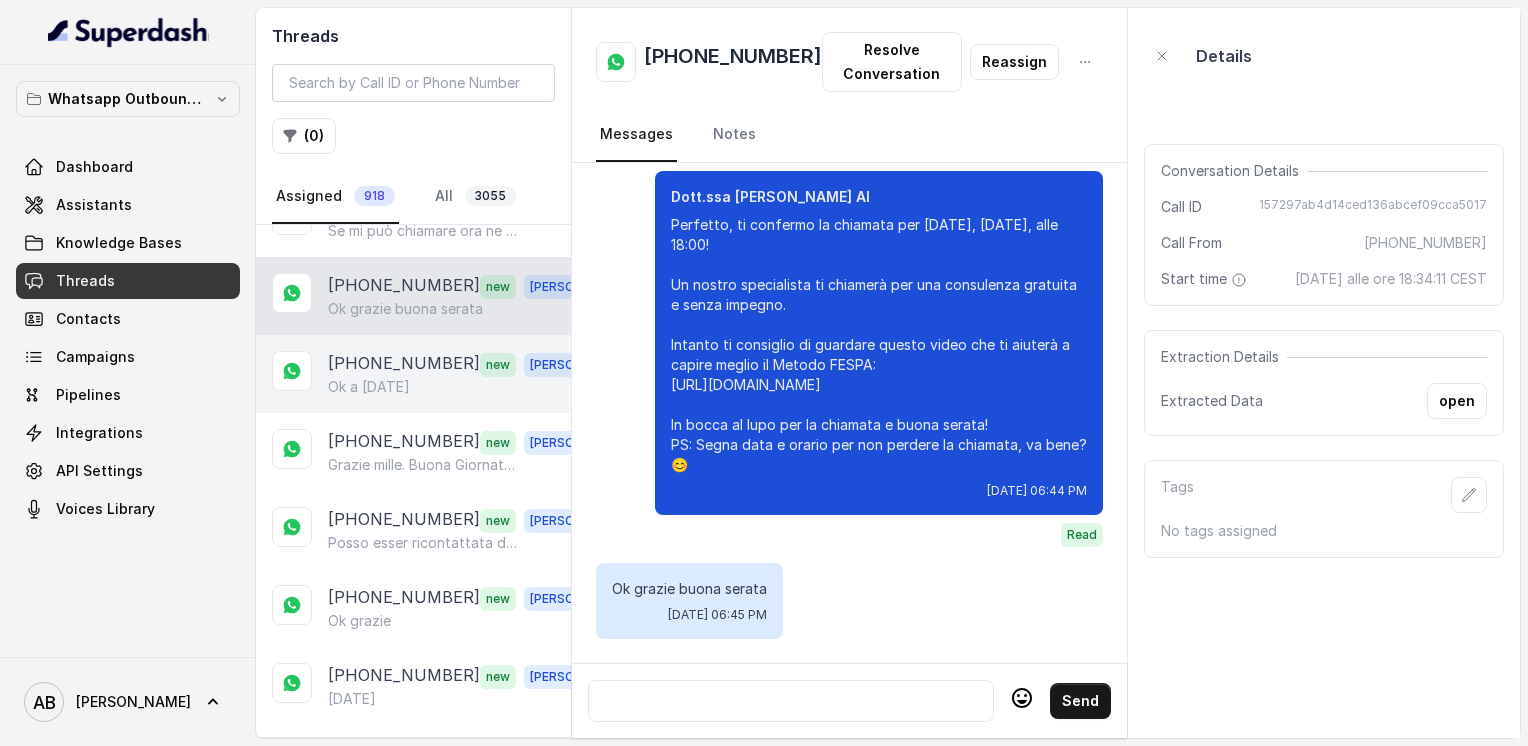 click on "[PHONE_NUMBER]" at bounding box center [404, 364] 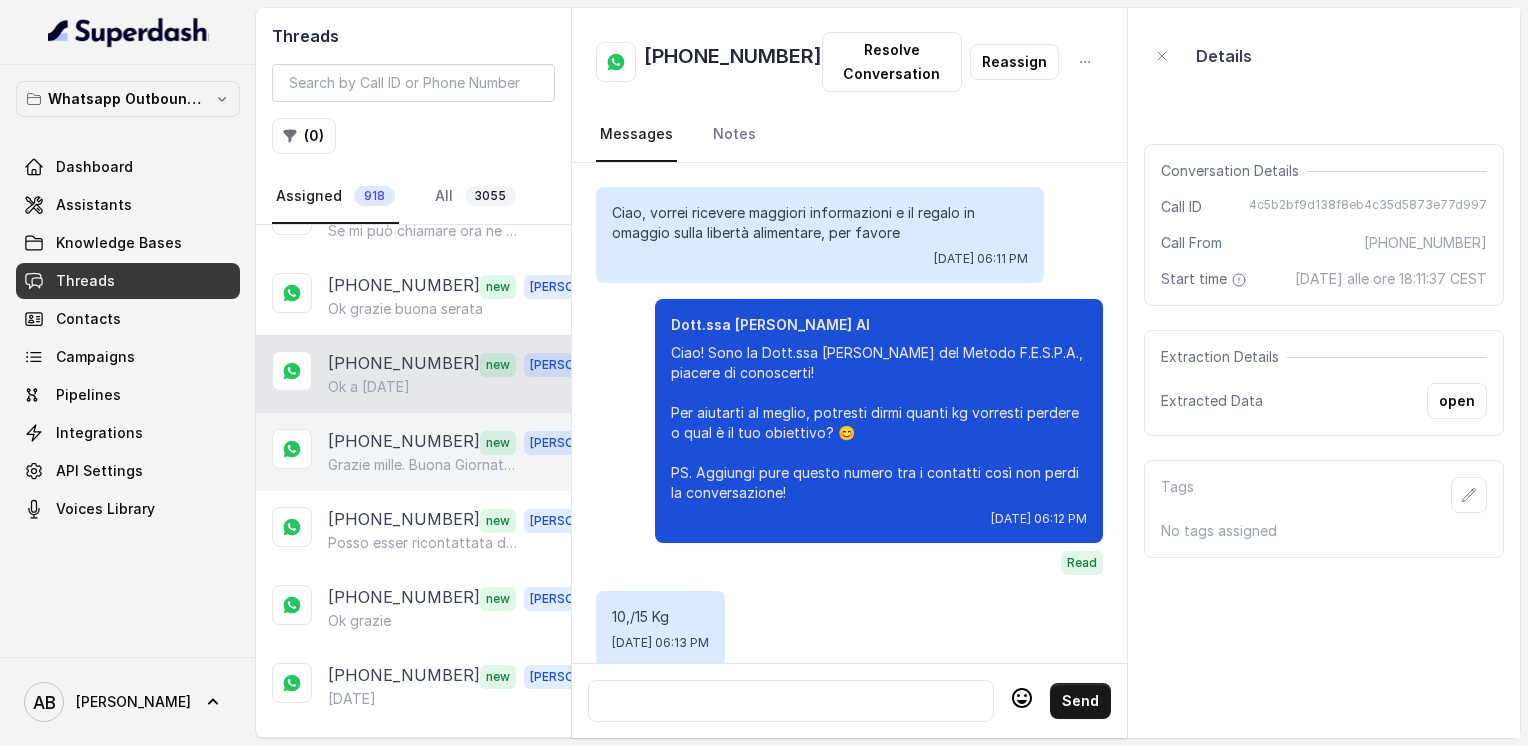 scroll, scrollTop: 3208, scrollLeft: 0, axis: vertical 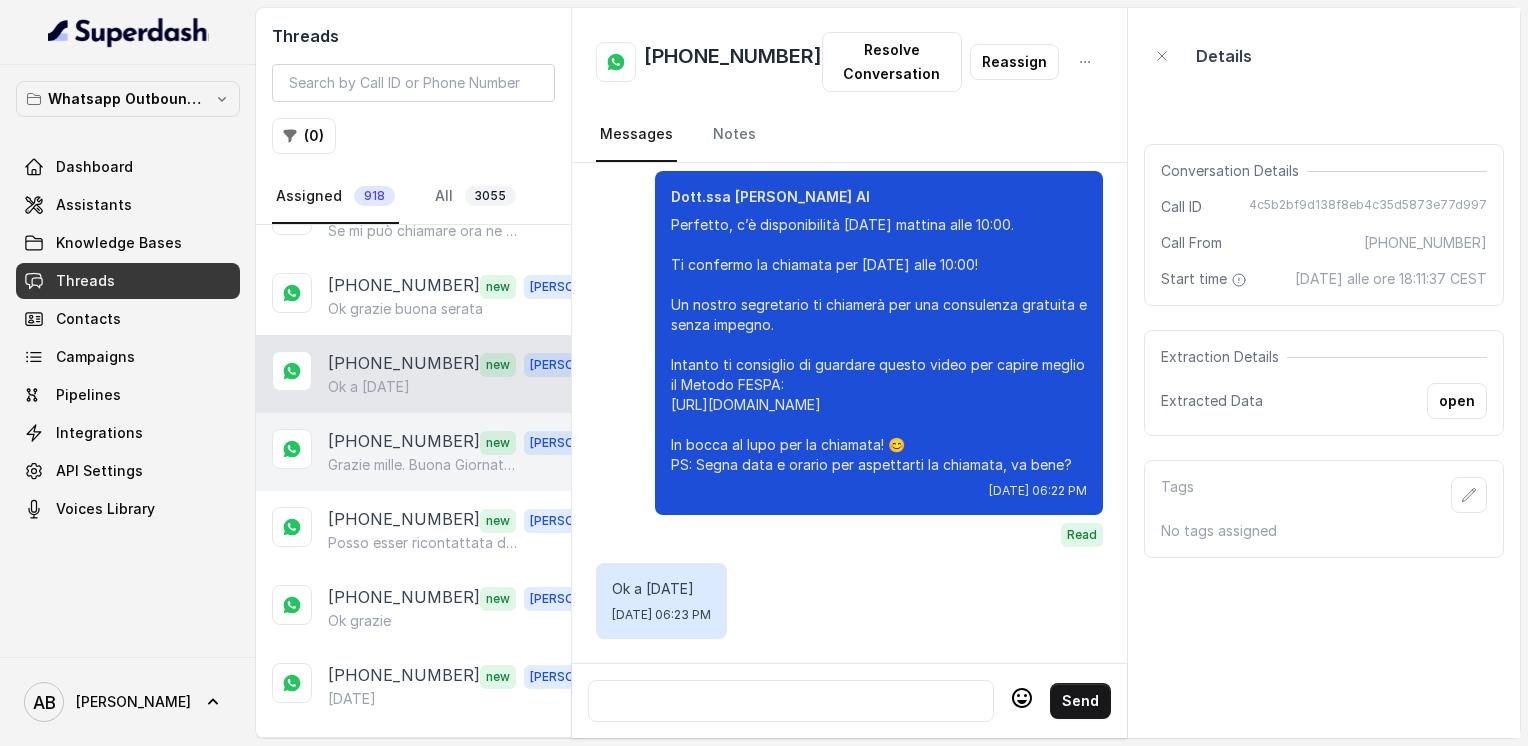 click on "[PHONE_NUMBER]   new [PERSON_NAME]. Buona Giornata anche a lei" at bounding box center [413, 452] 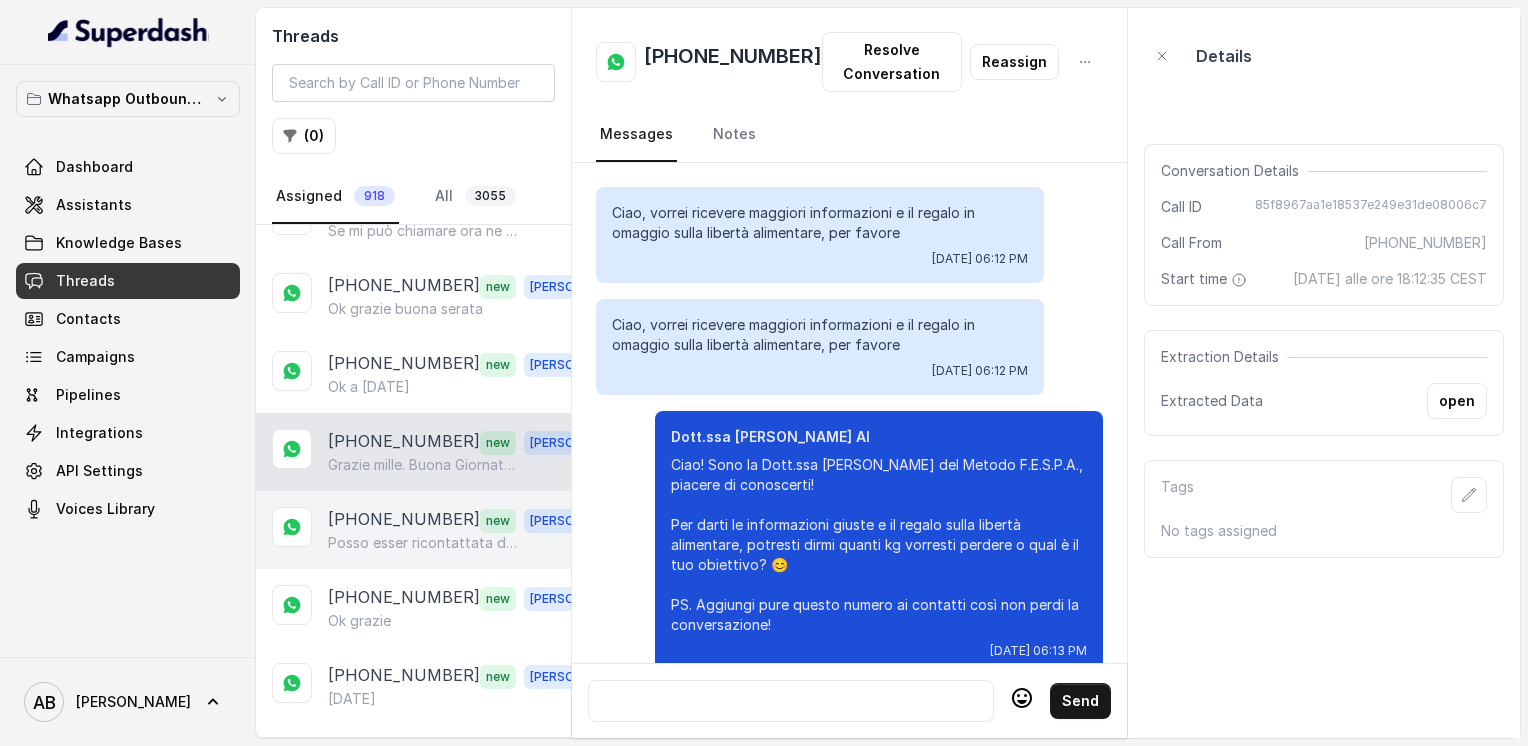scroll, scrollTop: 2208, scrollLeft: 0, axis: vertical 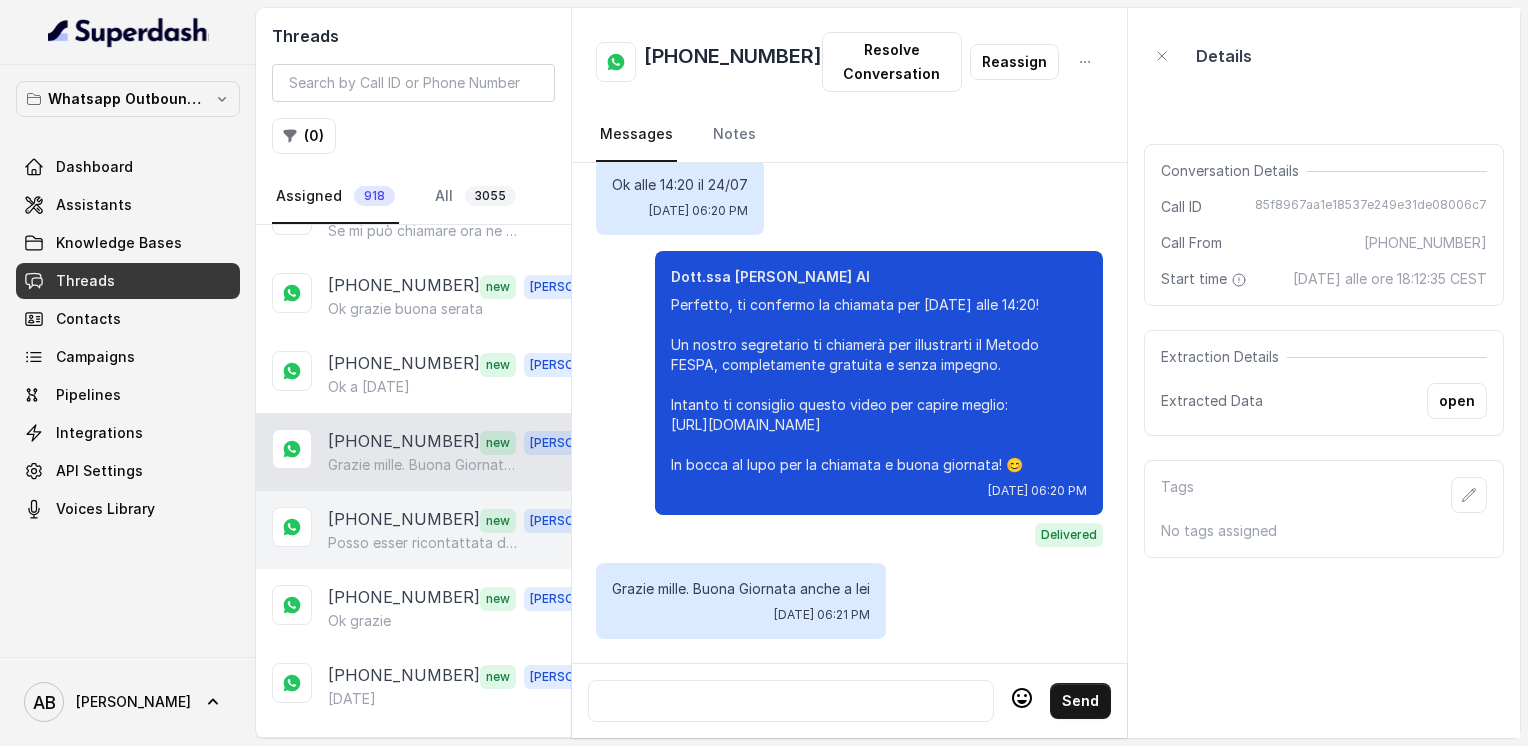 click on "[PHONE_NUMBER]" at bounding box center [404, 520] 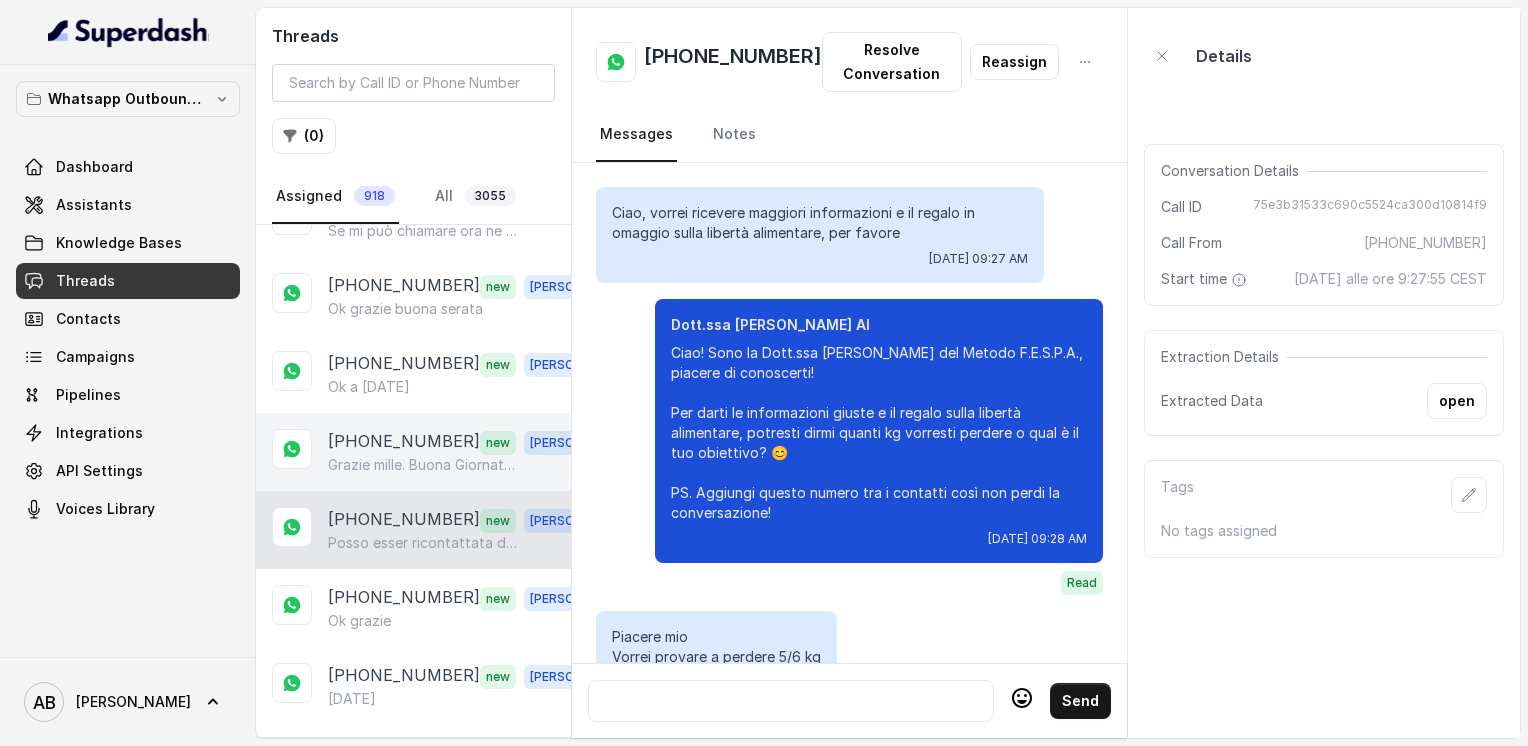 scroll, scrollTop: 4984, scrollLeft: 0, axis: vertical 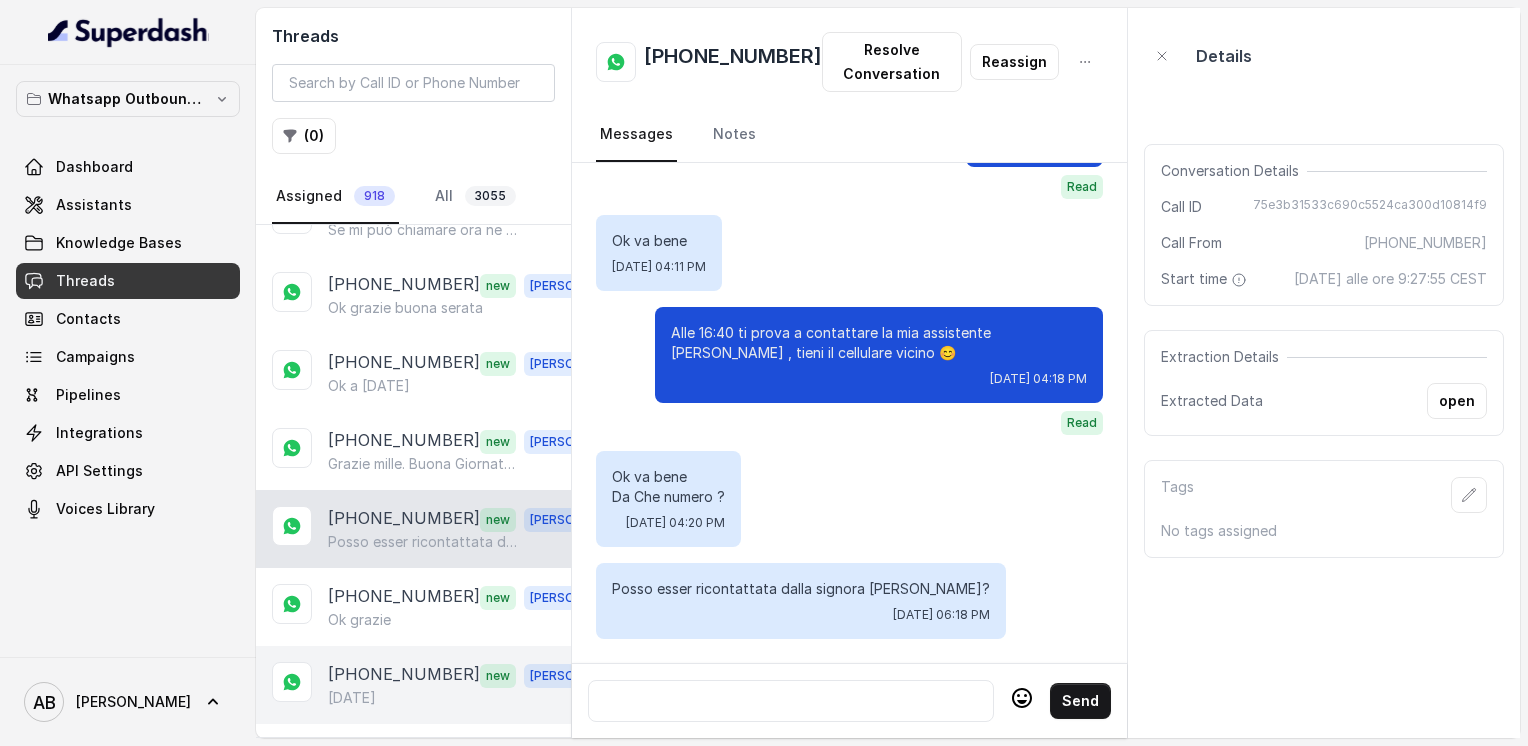 click on "[DATE]" at bounding box center [352, 698] 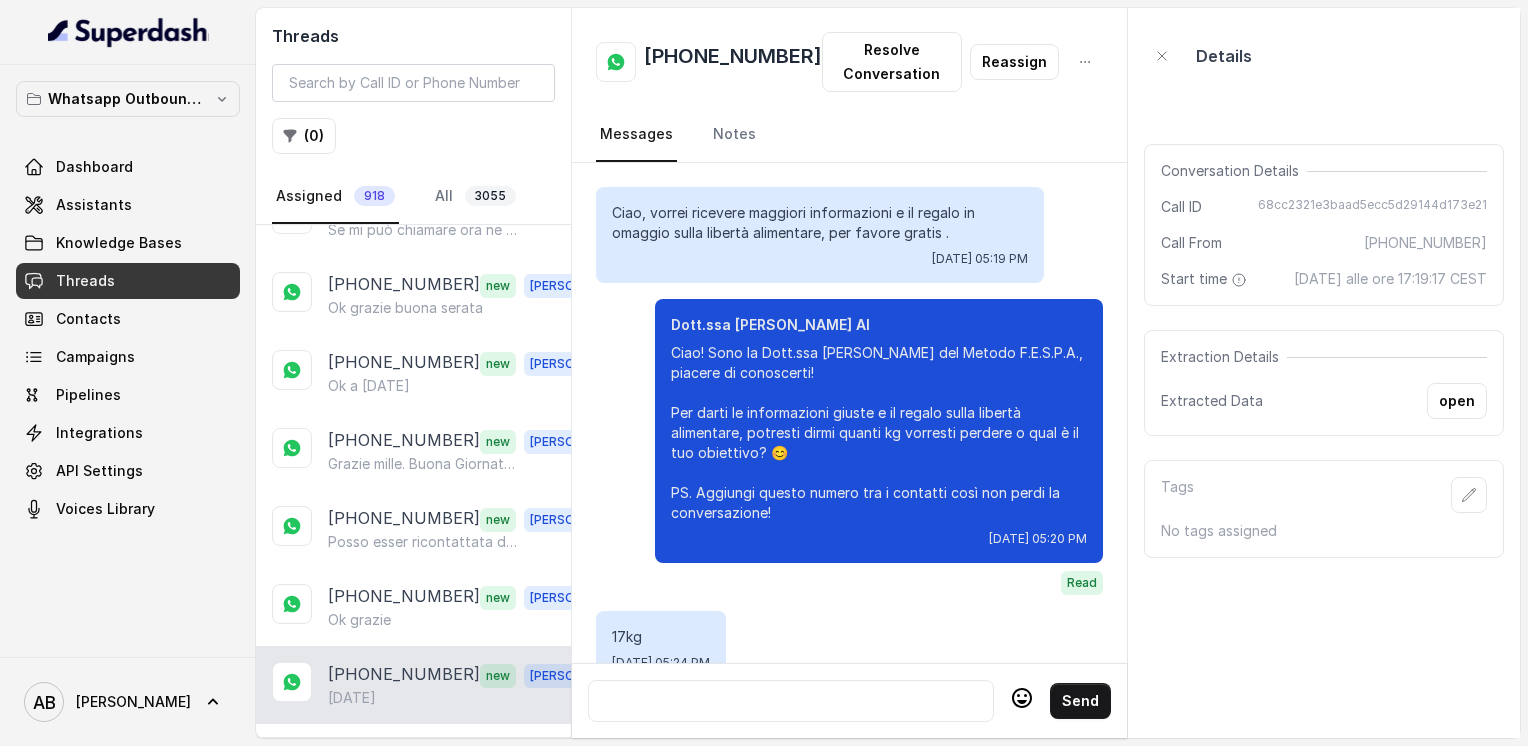 scroll, scrollTop: 3684, scrollLeft: 0, axis: vertical 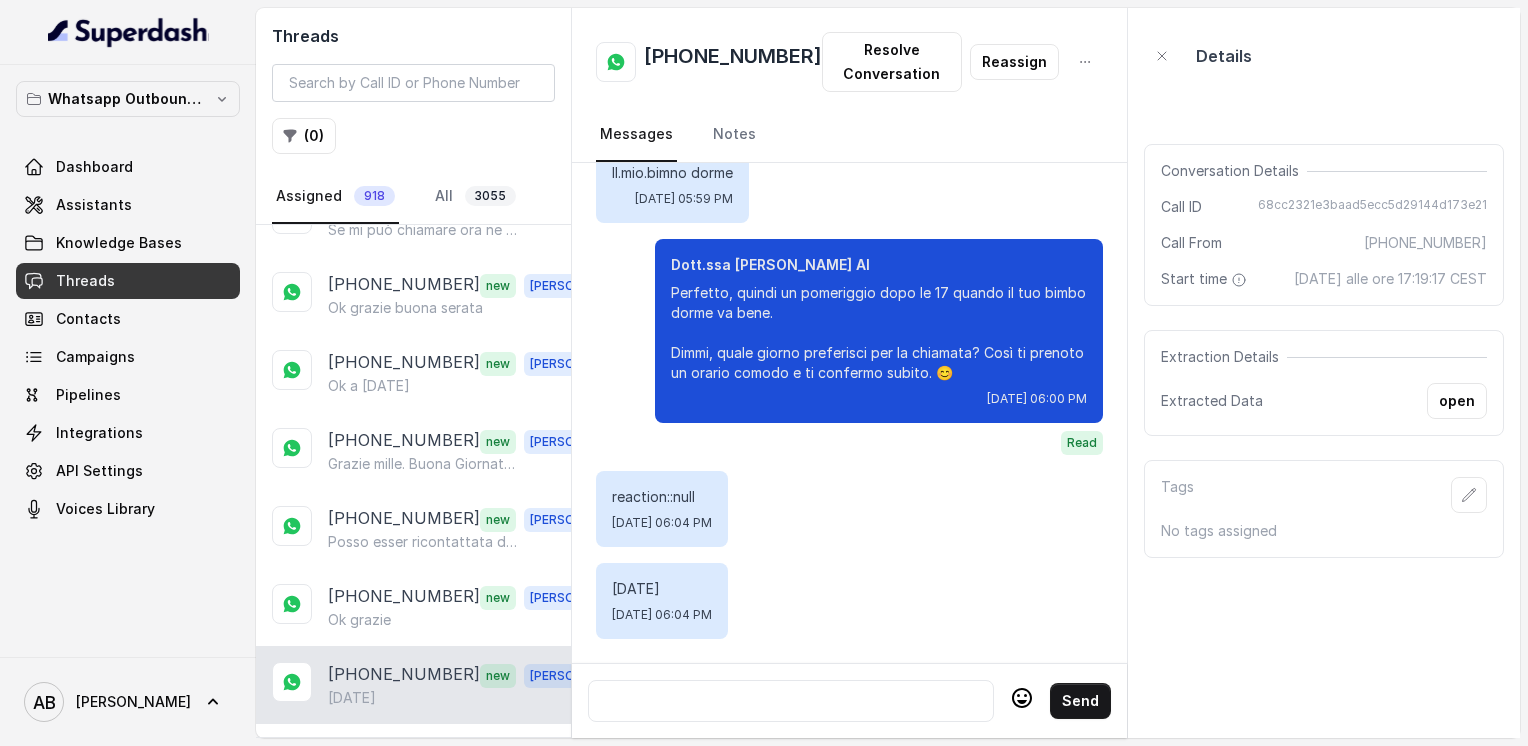 click at bounding box center (791, 701) 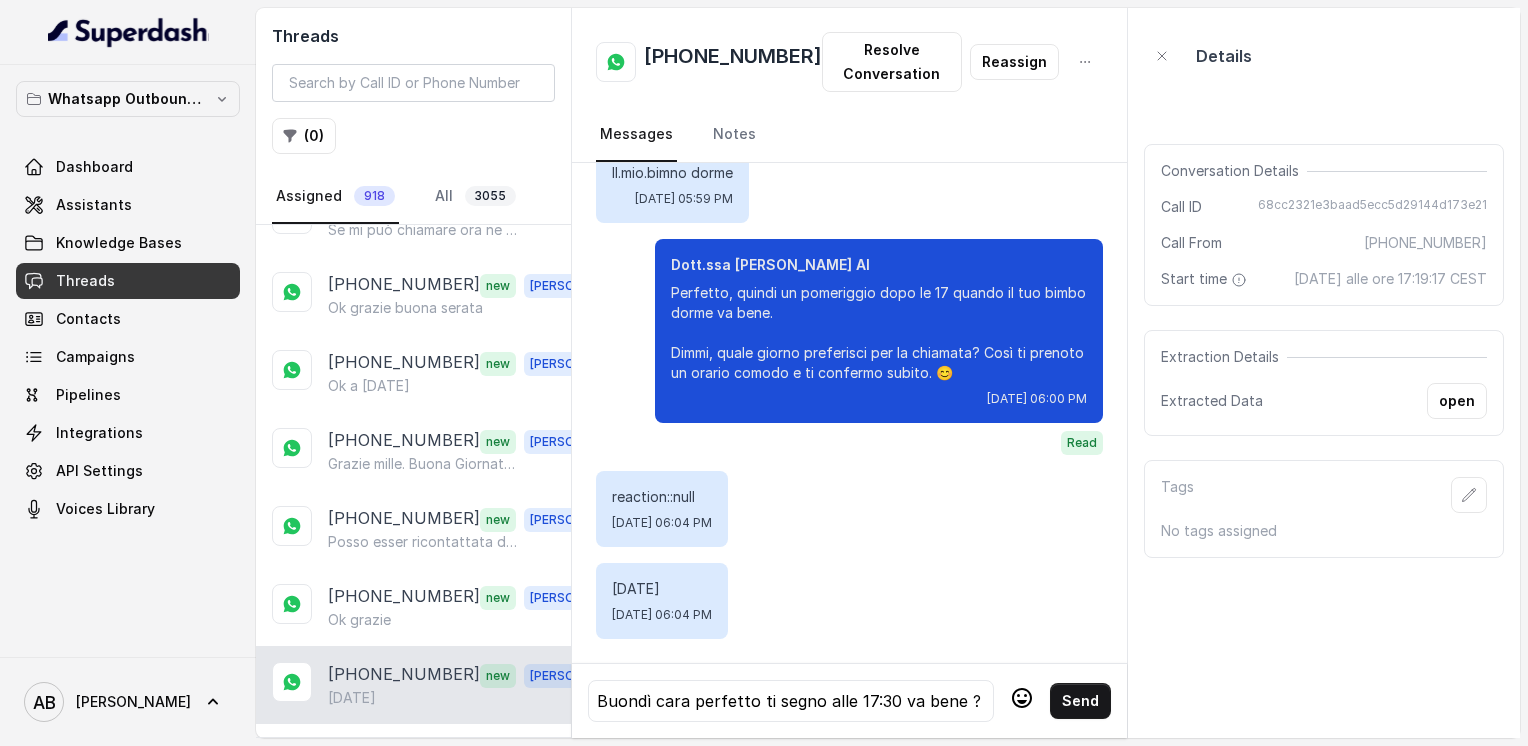 click 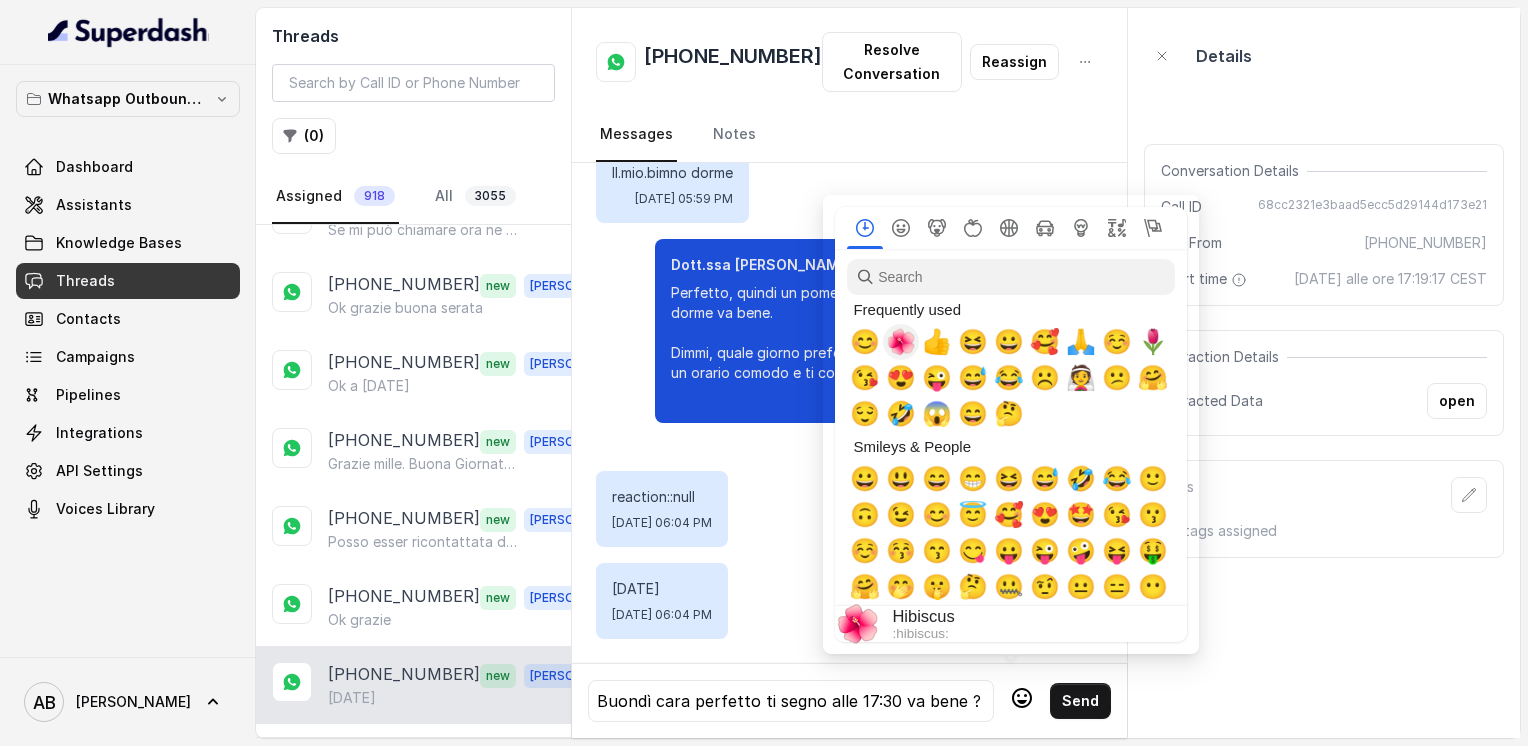 click on "🌺" at bounding box center [901, 342] 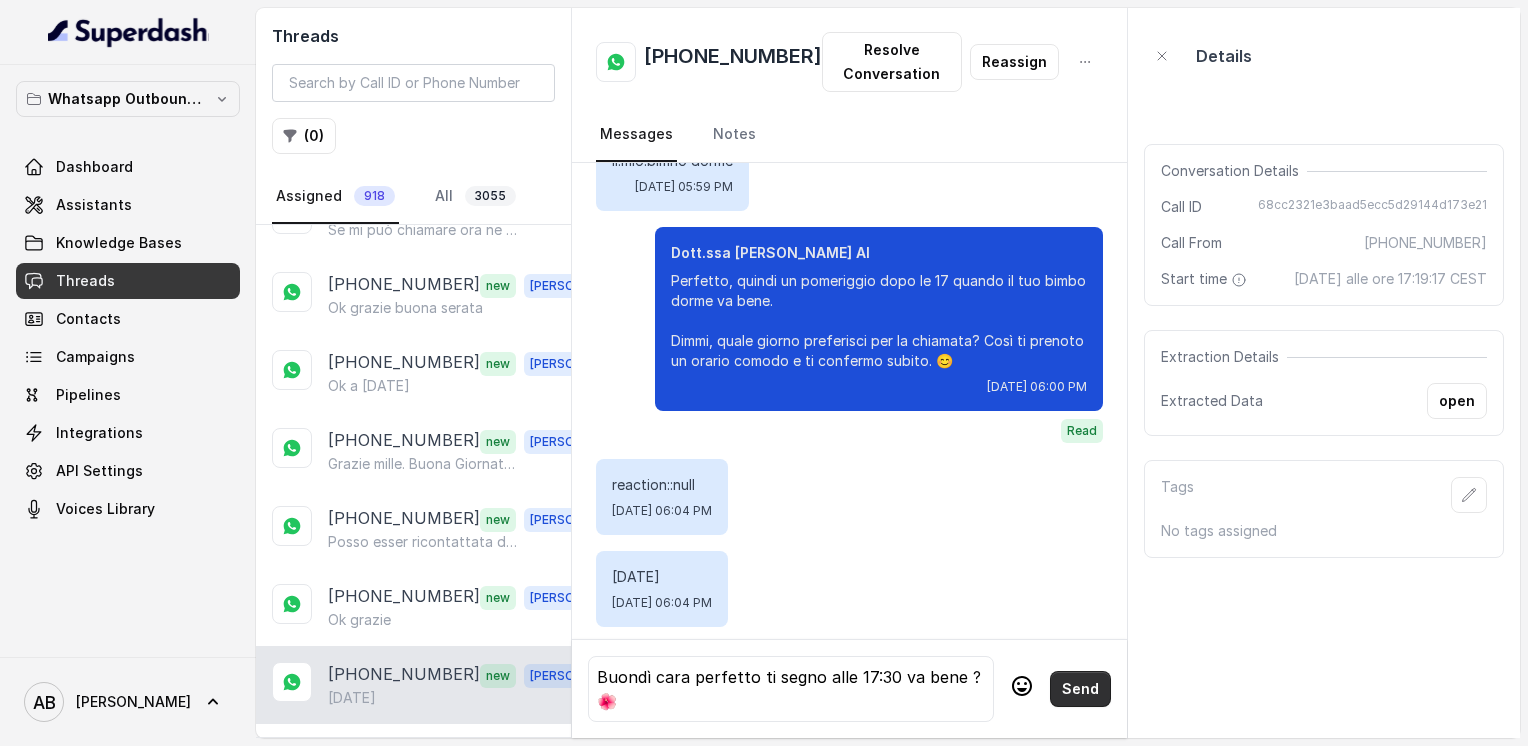 click on "Send" at bounding box center [1080, 689] 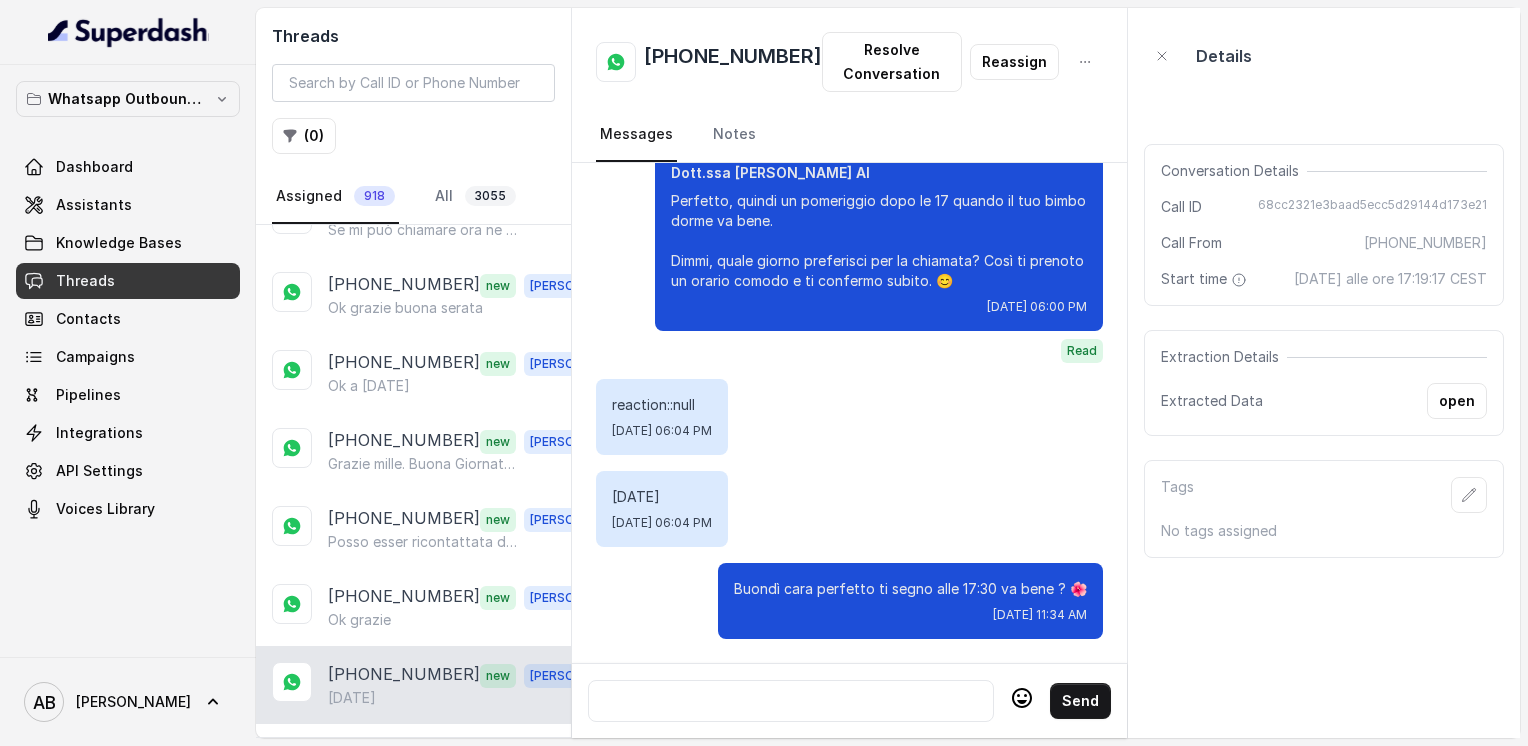 scroll, scrollTop: 3776, scrollLeft: 0, axis: vertical 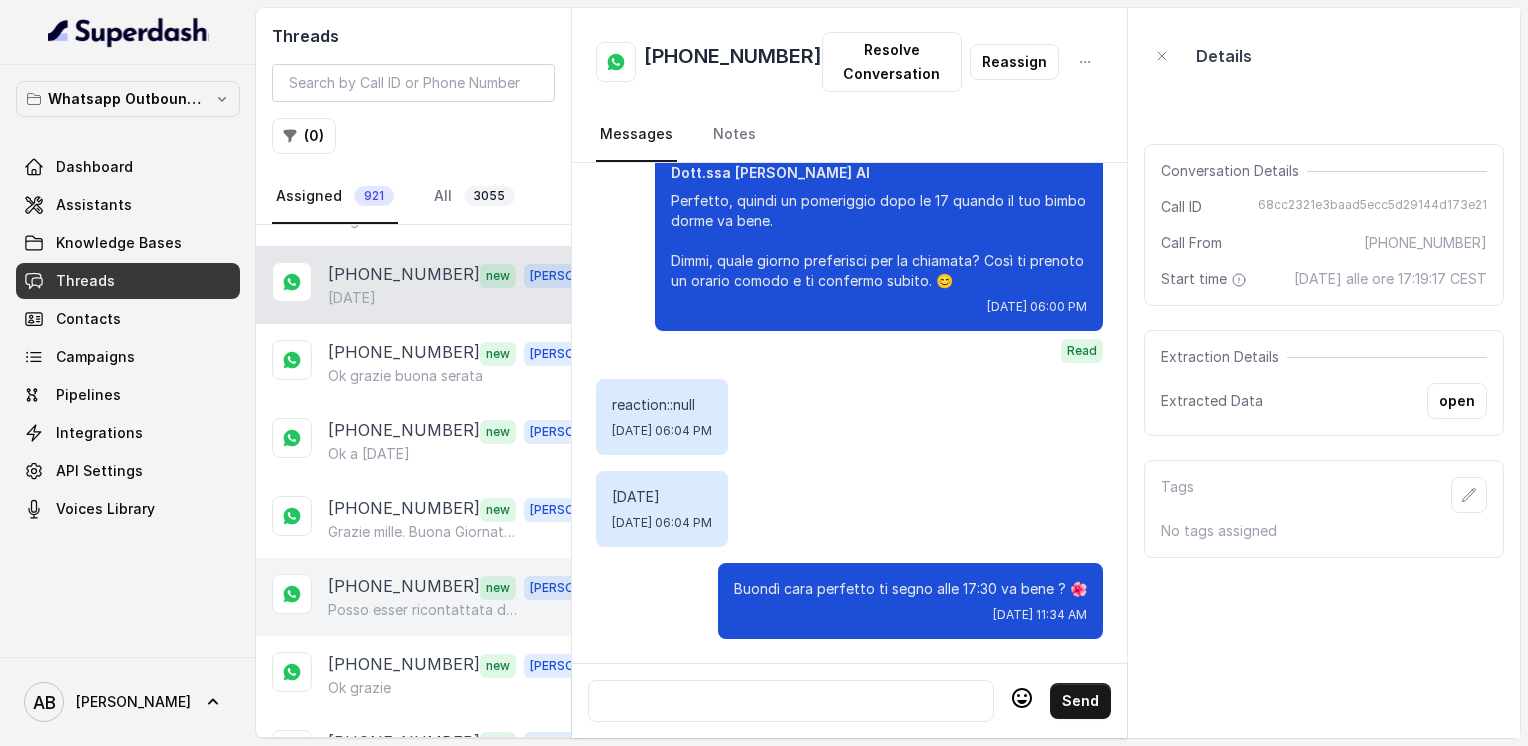 click on "[PHONE_NUMBER]" at bounding box center (404, 119) 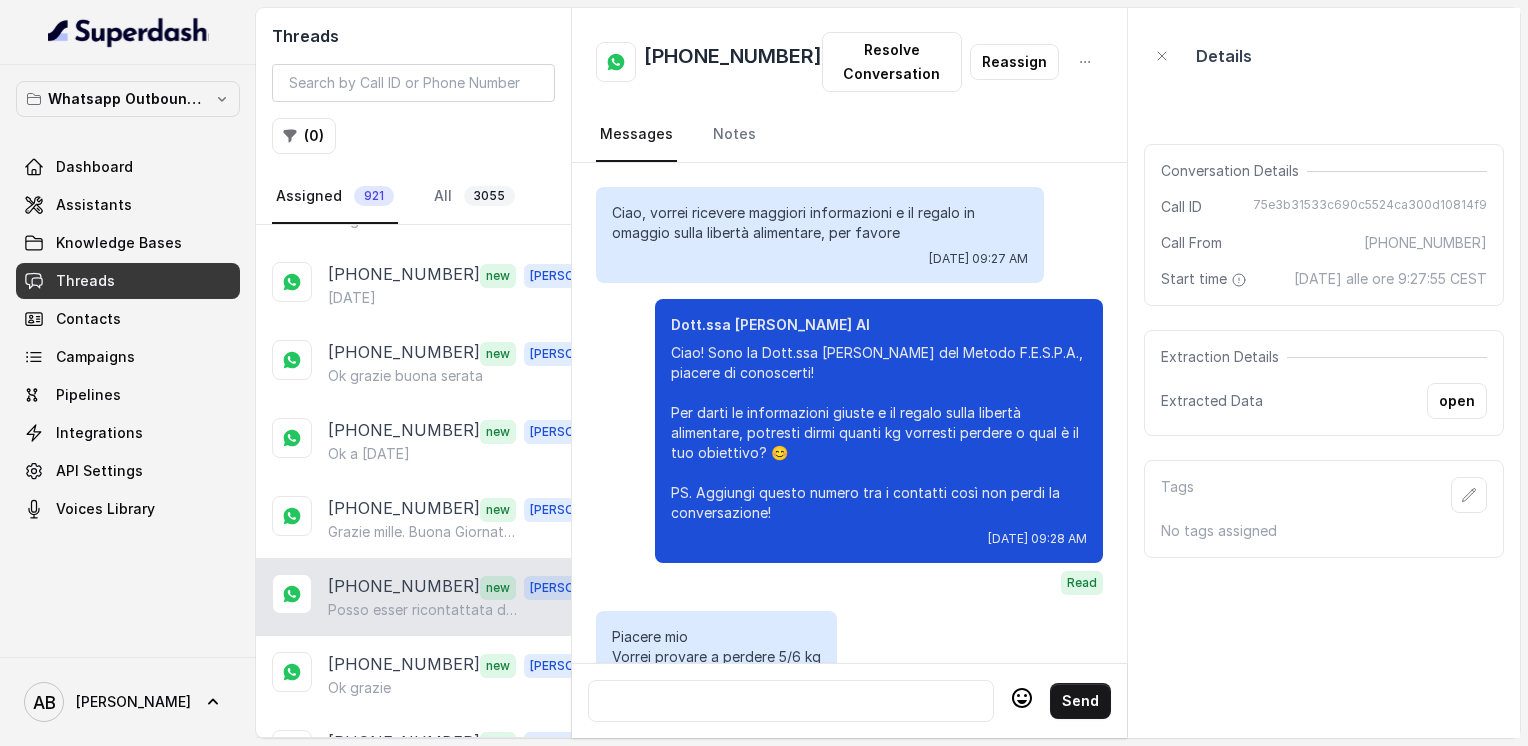 scroll, scrollTop: 4984, scrollLeft: 0, axis: vertical 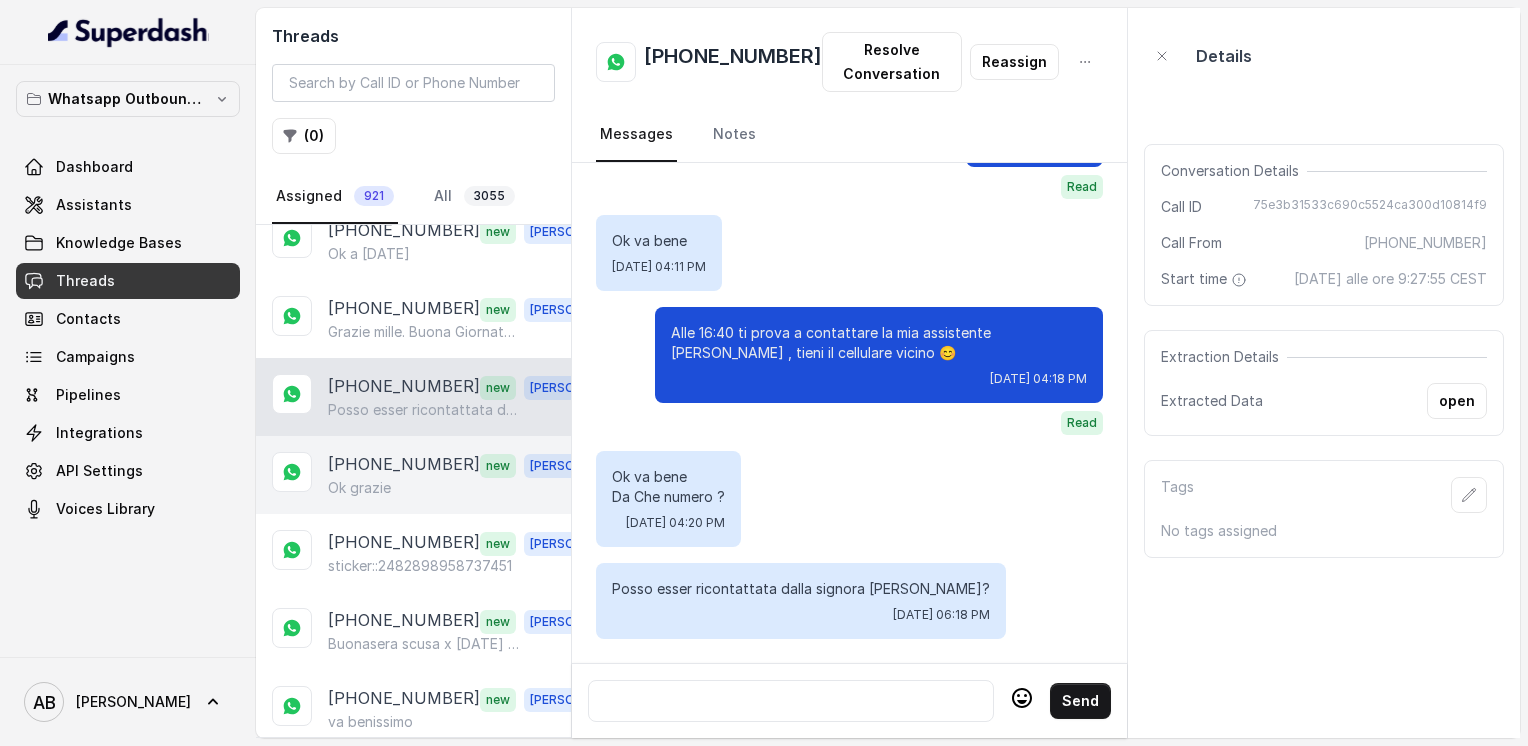 click on "Ok grazie" at bounding box center (469, 20) 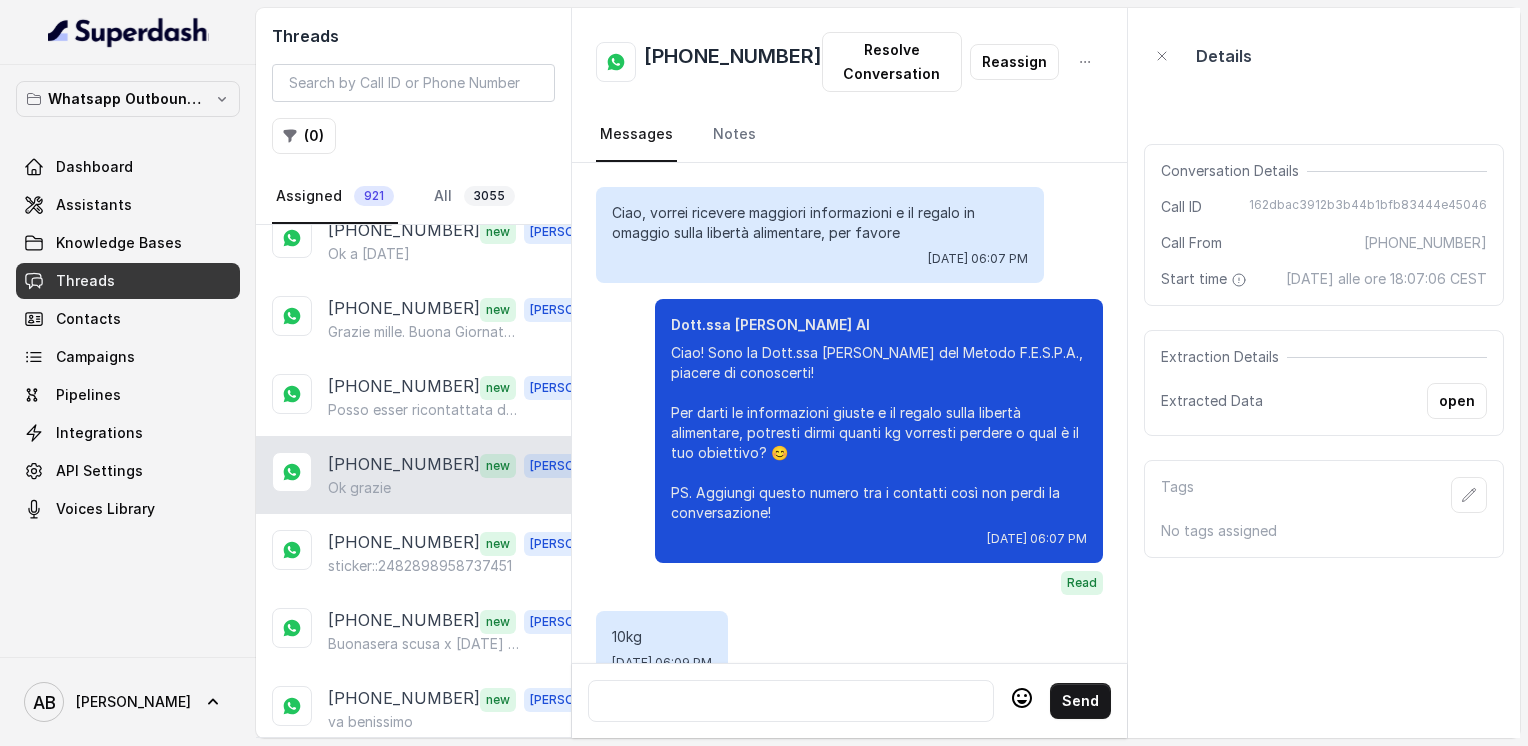 scroll, scrollTop: 2276, scrollLeft: 0, axis: vertical 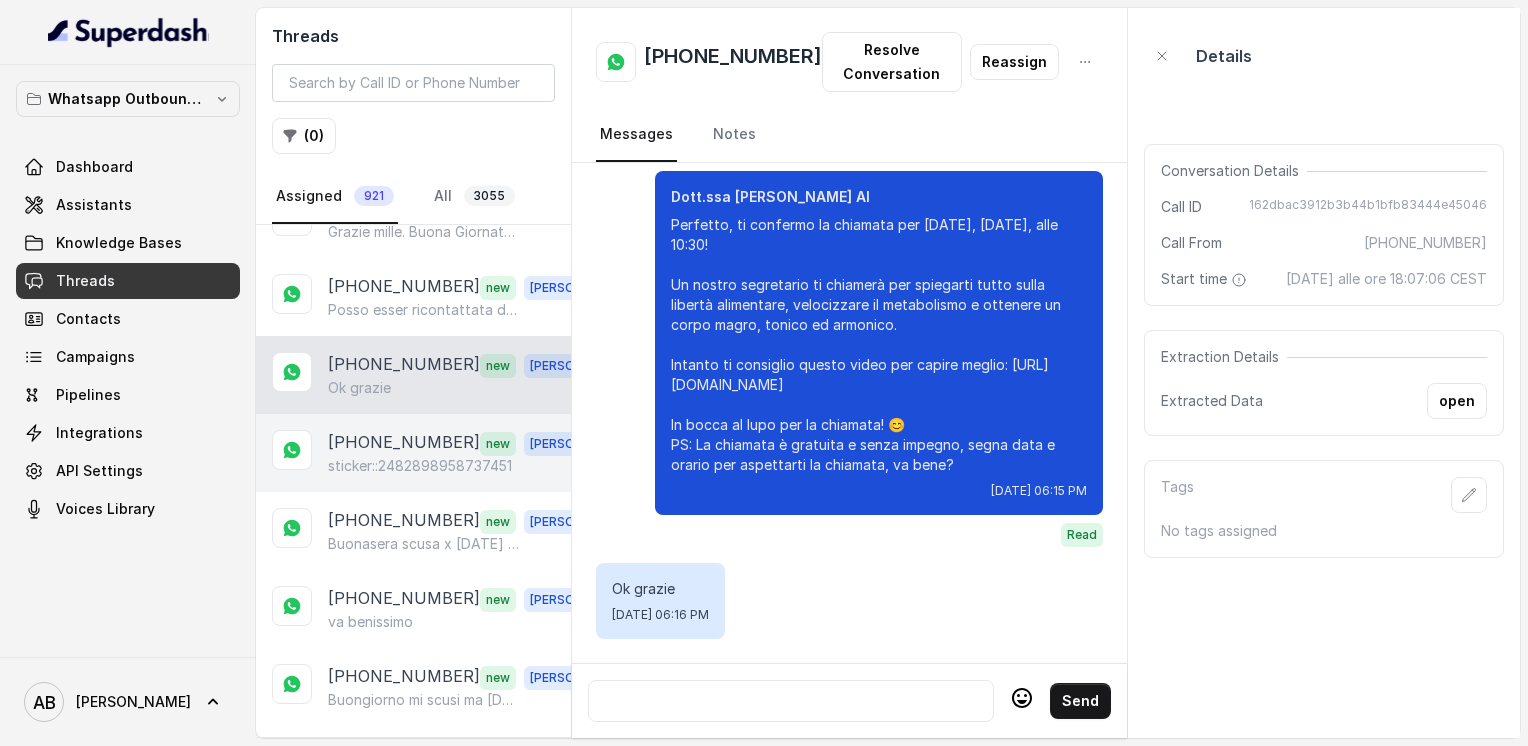 click on "sticker::2482898958737451" at bounding box center [420, 466] 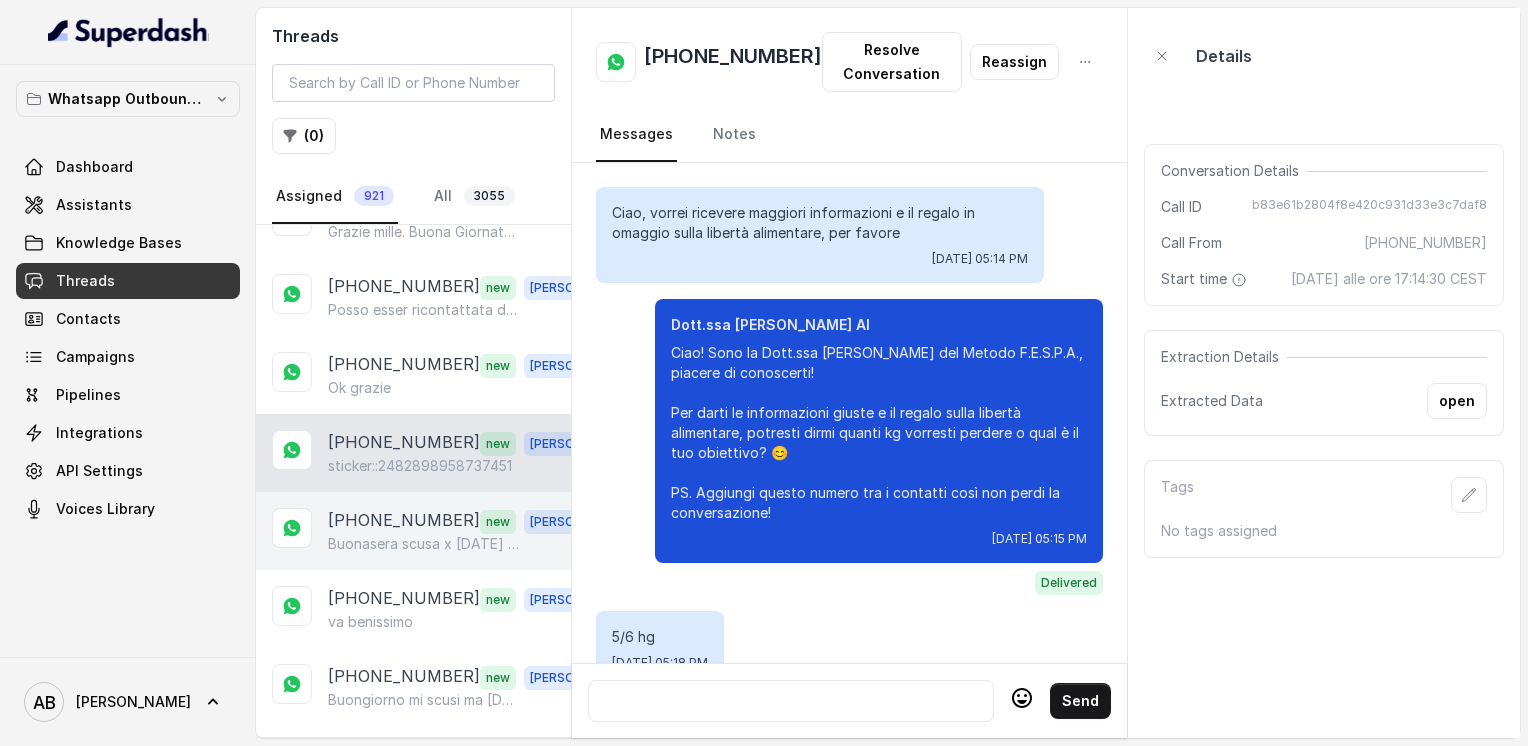 scroll, scrollTop: 3940, scrollLeft: 0, axis: vertical 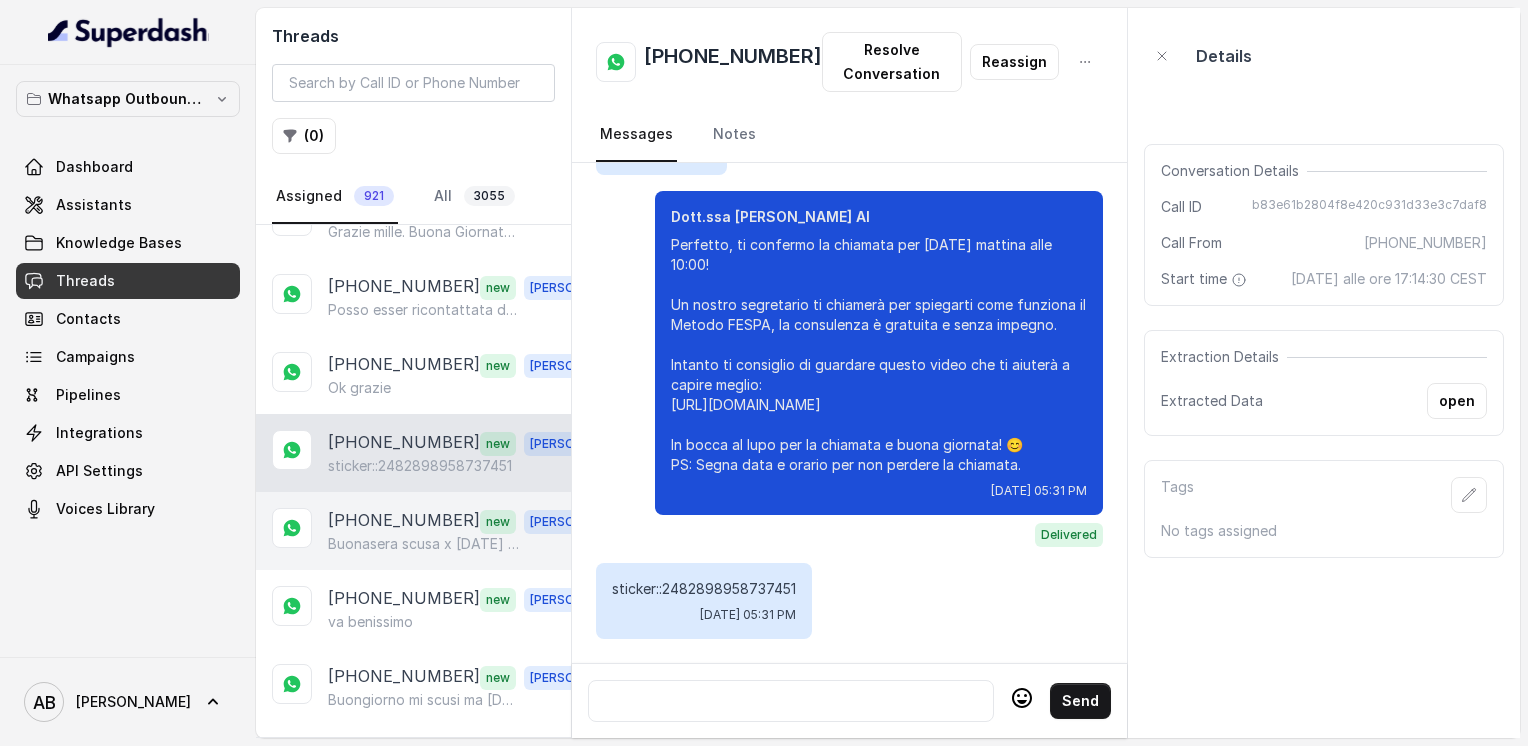 click on "Buonasera scusa x [DATE]  l appuntamento  ho un problema  famiglia grave mortalita😭" at bounding box center [424, 544] 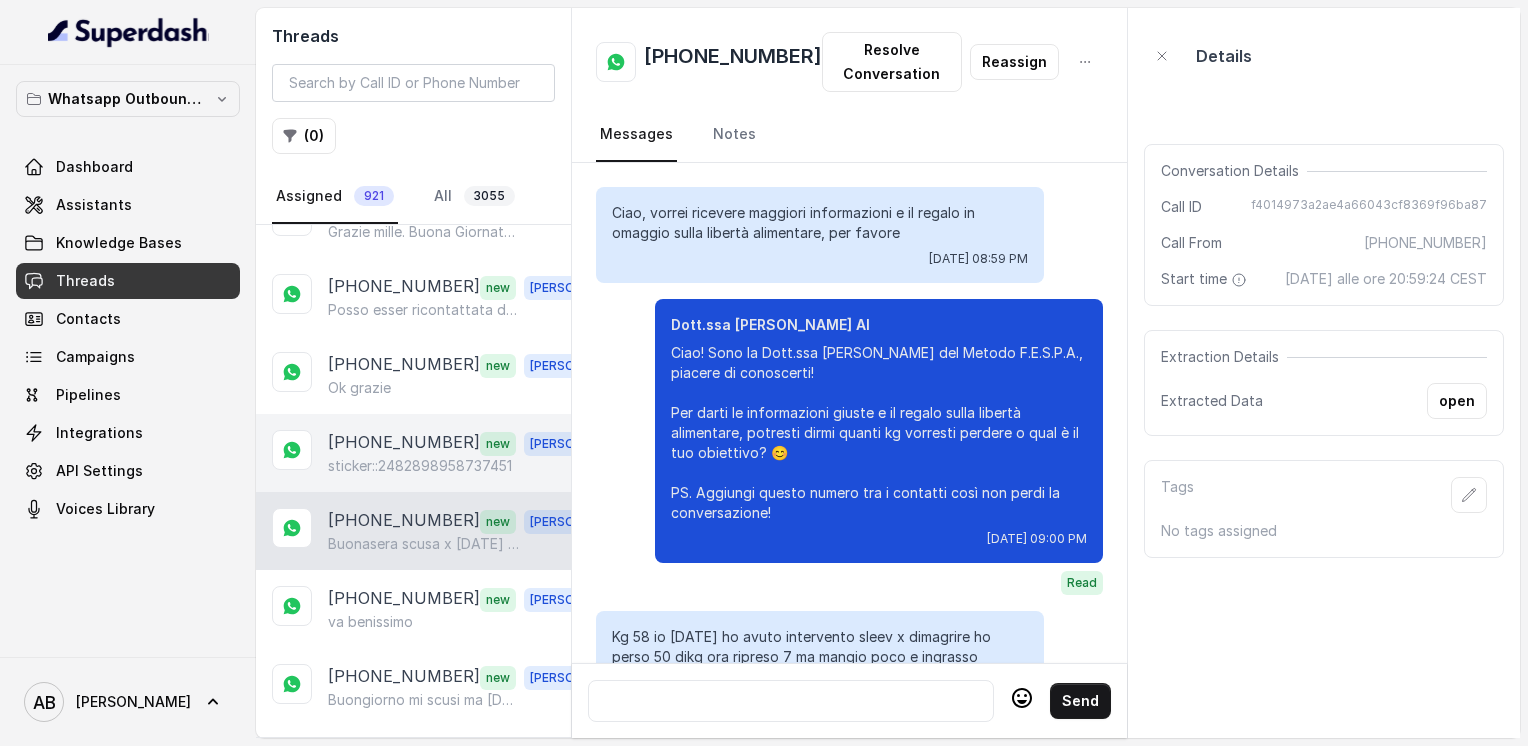 scroll, scrollTop: 2660, scrollLeft: 0, axis: vertical 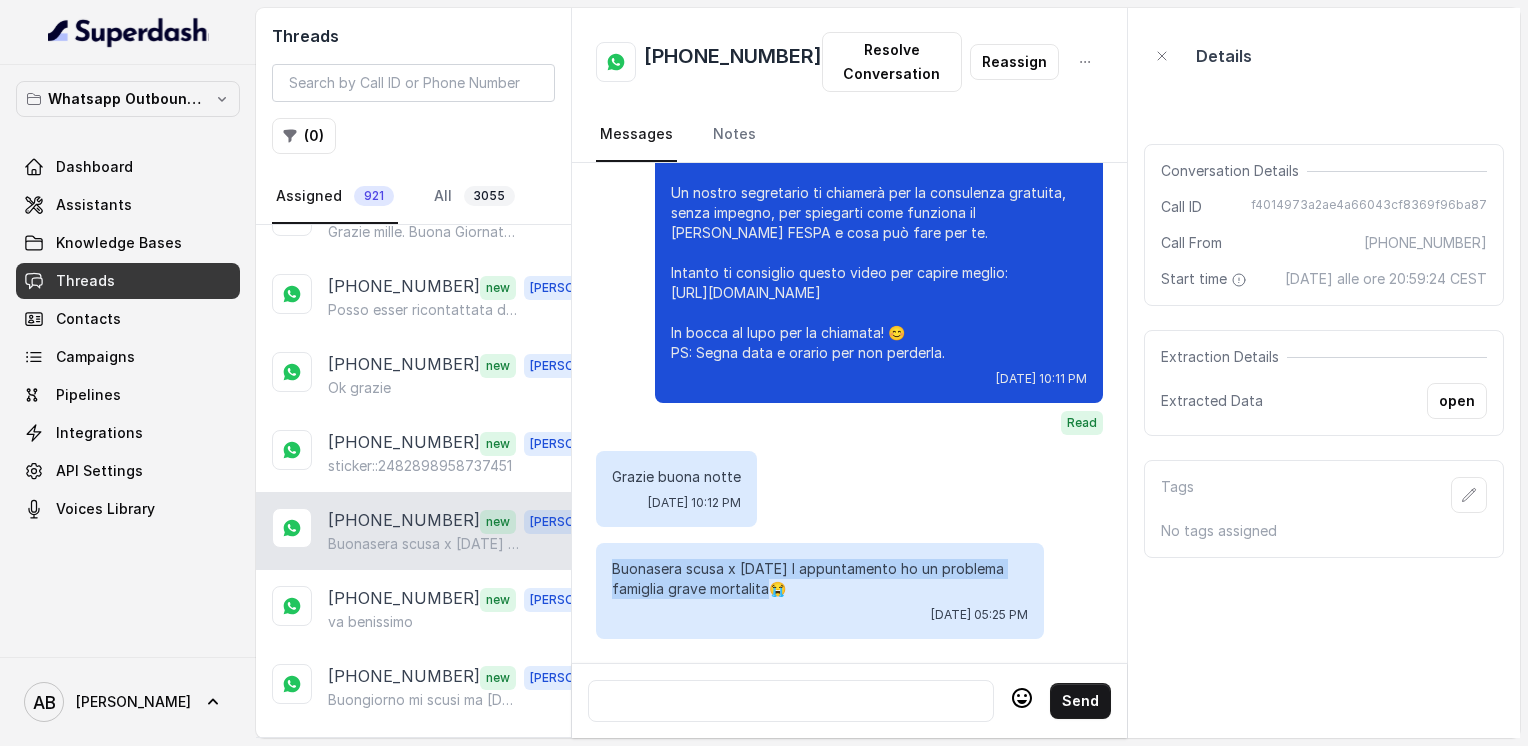 drag, startPoint x: 616, startPoint y: 553, endPoint x: 770, endPoint y: 579, distance: 156.17938 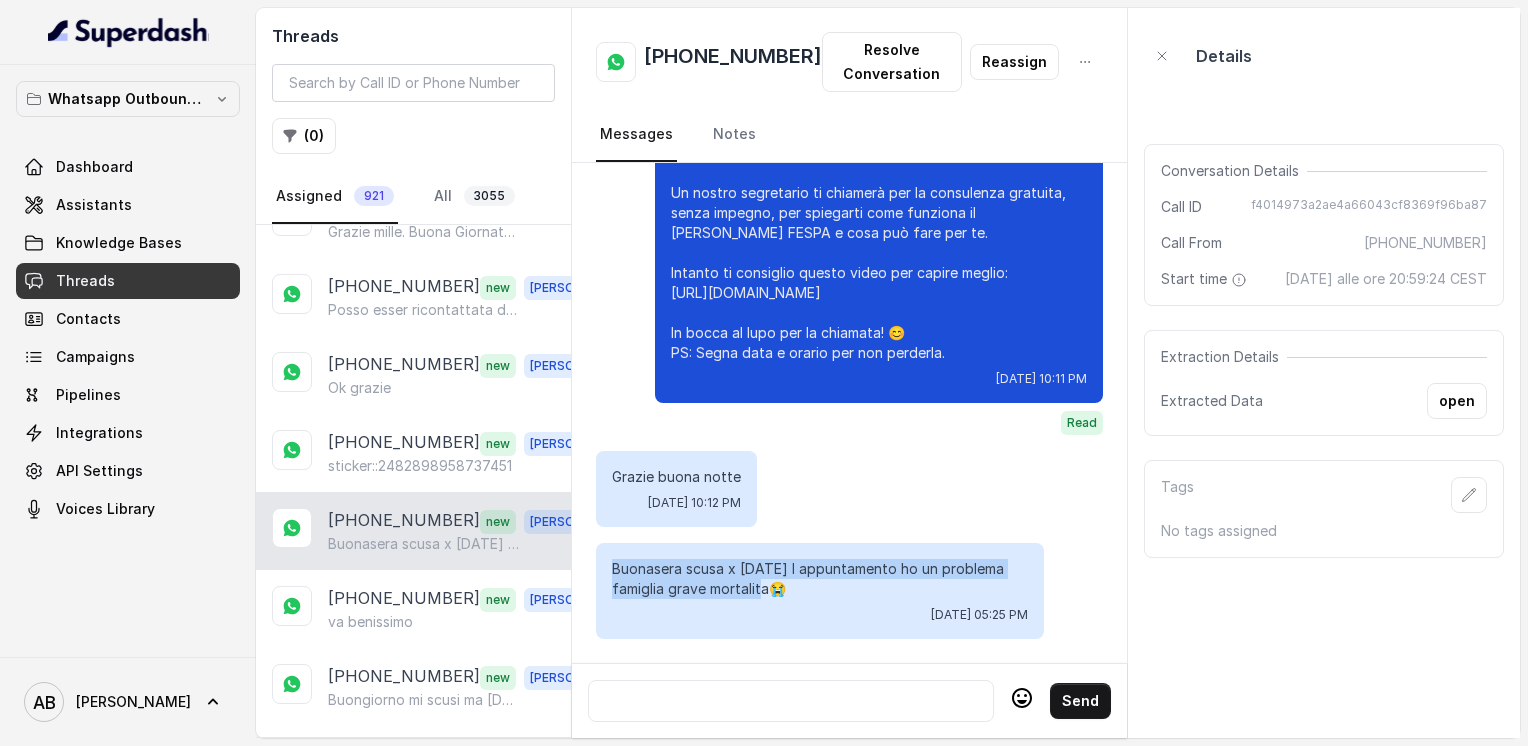 drag, startPoint x: 646, startPoint y: 557, endPoint x: 768, endPoint y: 577, distance: 123.62848 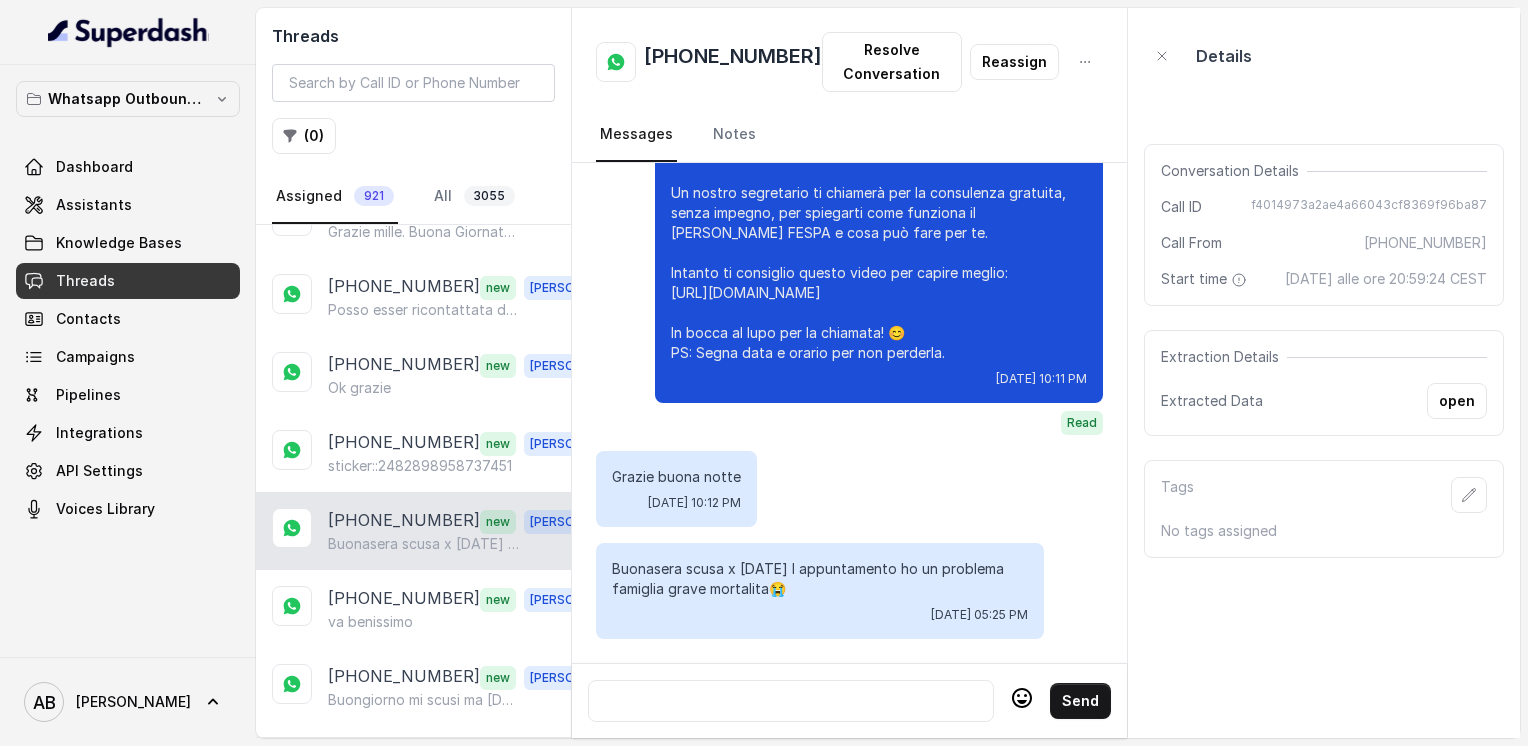 click on "Buonasera scusa x [DATE]  l appuntamento  ho un problema  famiglia grave mortalita😭" at bounding box center [820, 579] 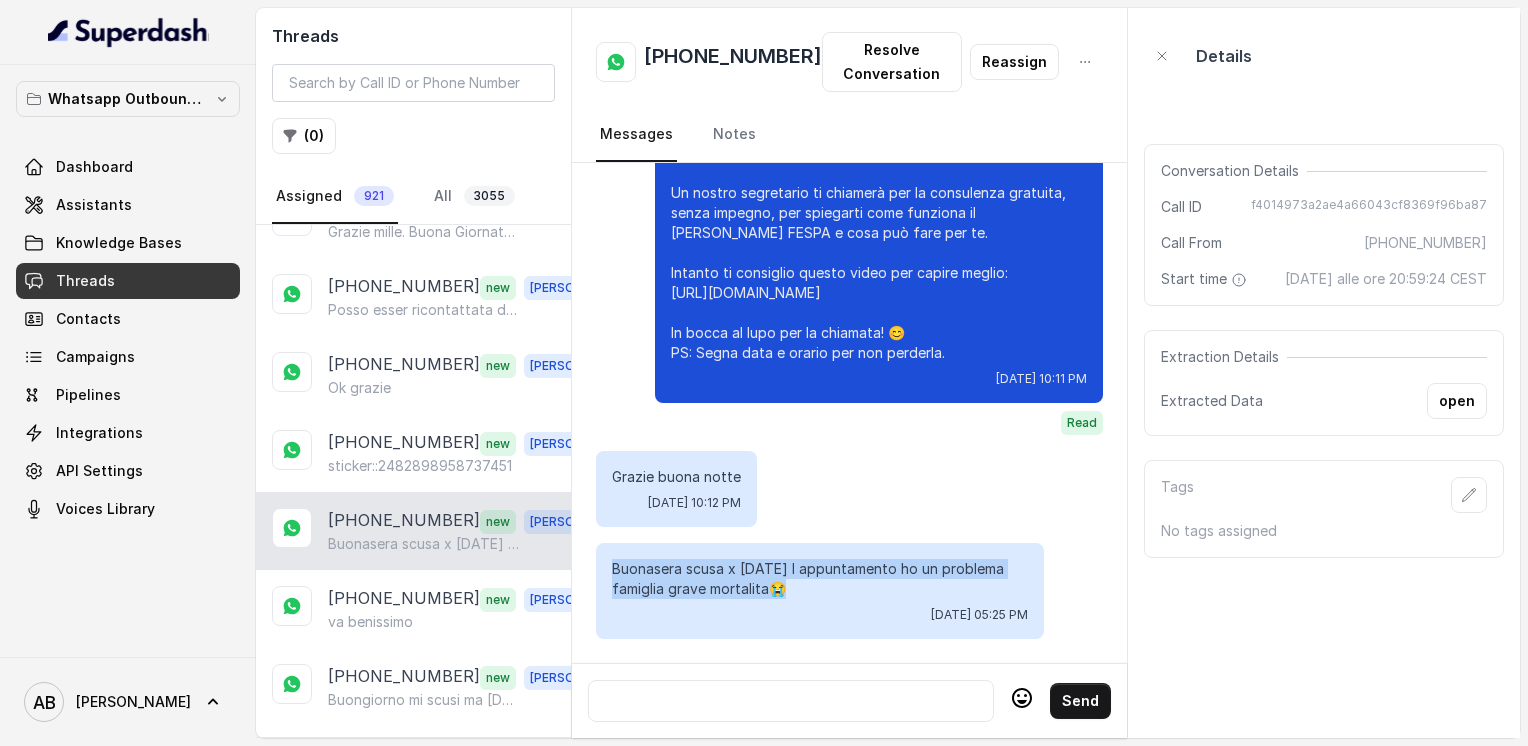 drag, startPoint x: 612, startPoint y: 554, endPoint x: 786, endPoint y: 574, distance: 175.14566 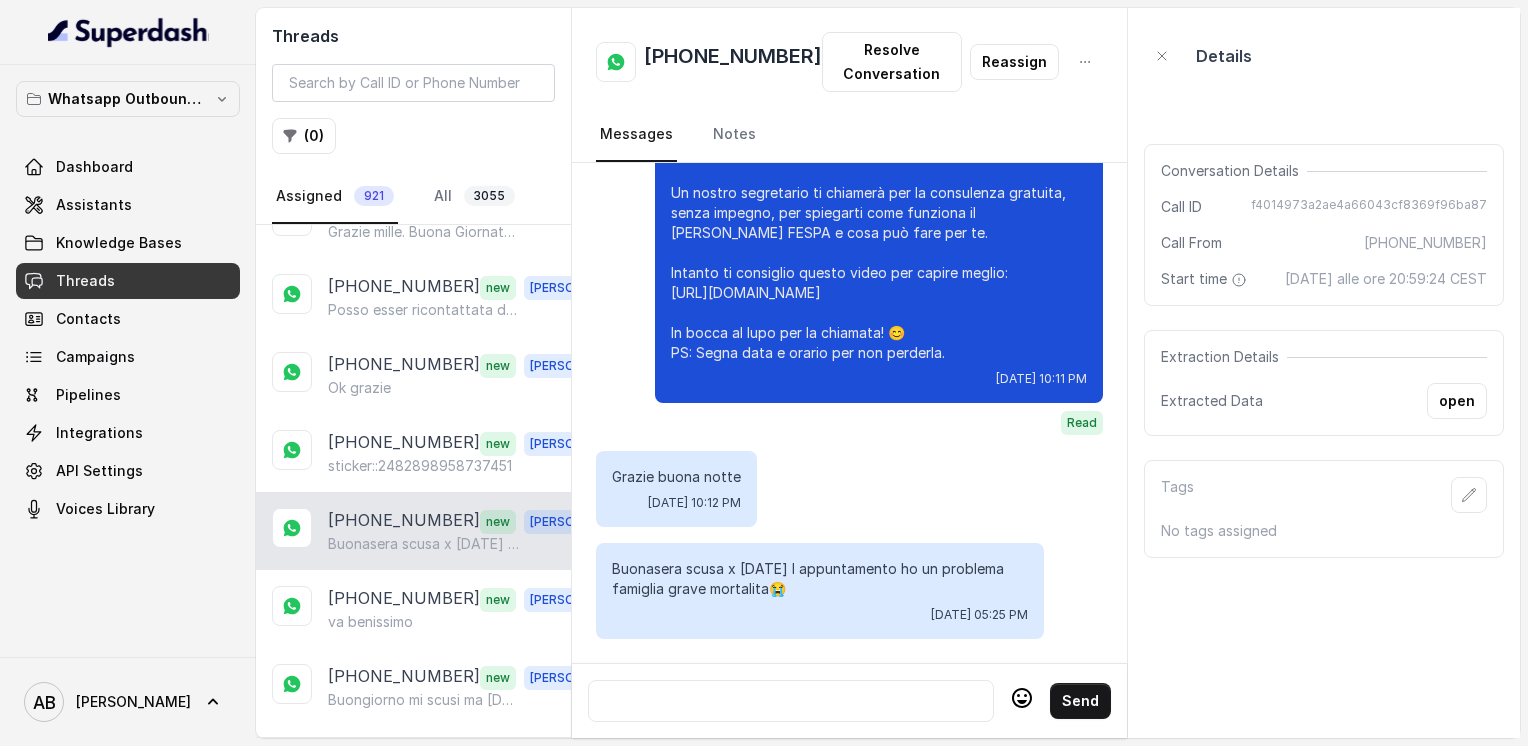 click at bounding box center [791, 701] 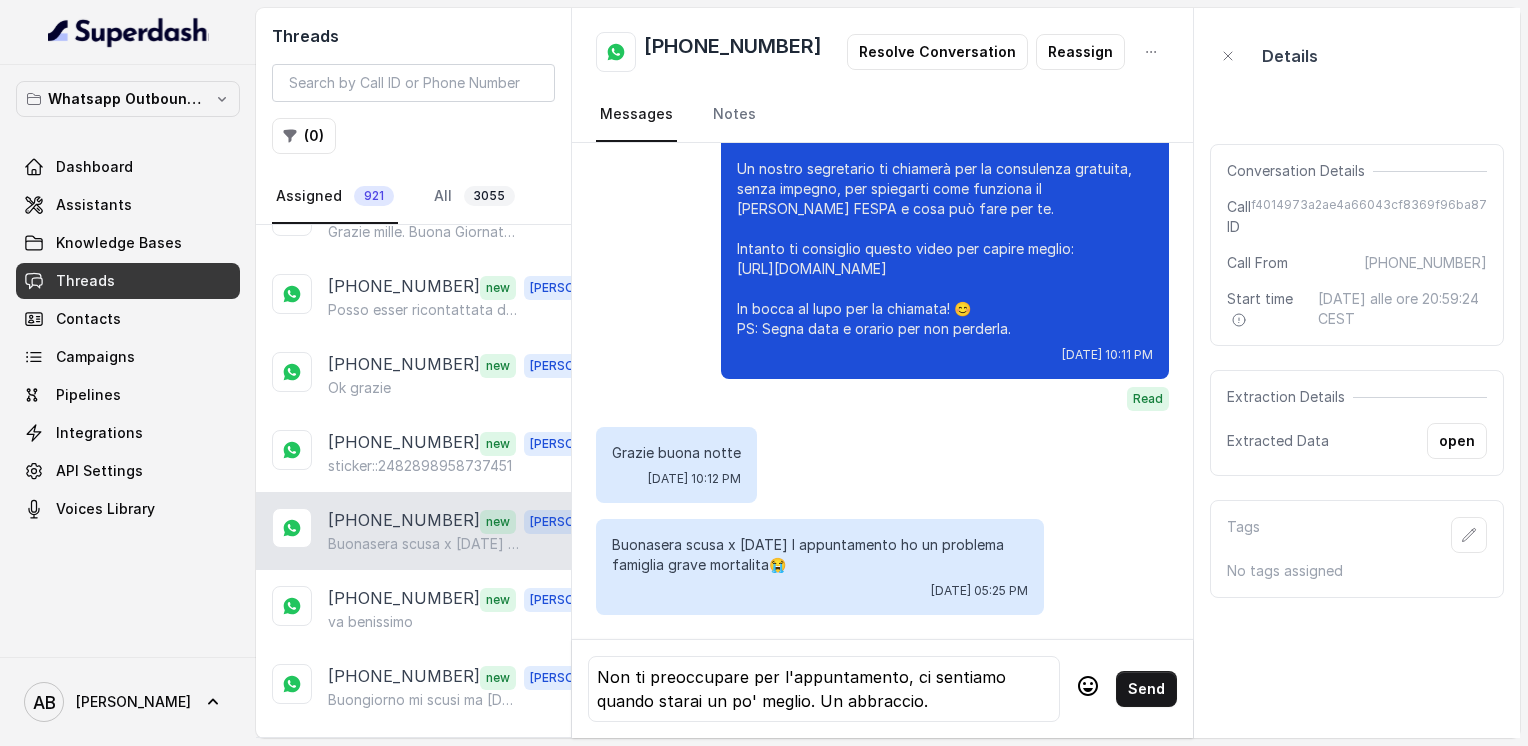 click on "Grazie  buona notte [DATE] 10:12 PM" at bounding box center [676, 465] 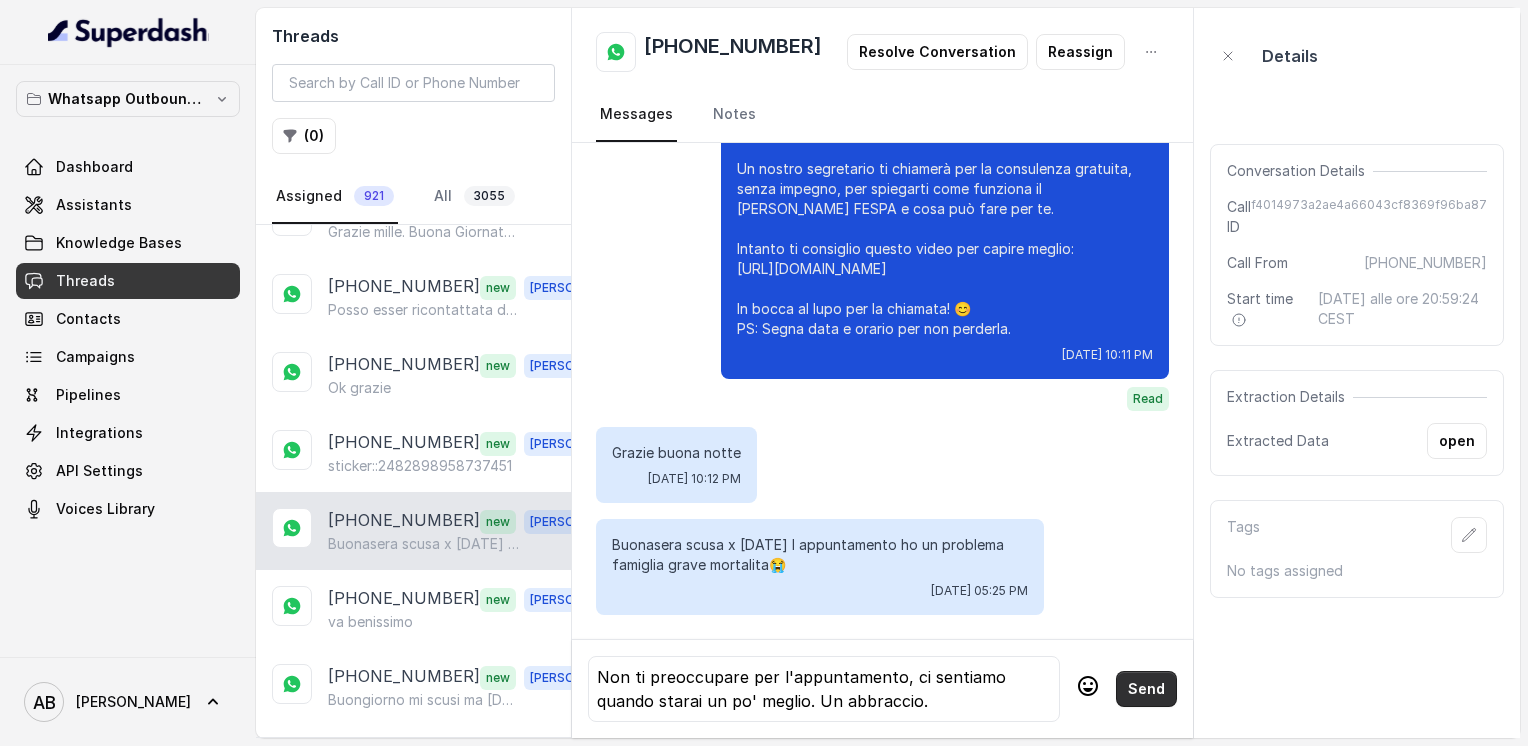 click on "Send" at bounding box center [1146, 689] 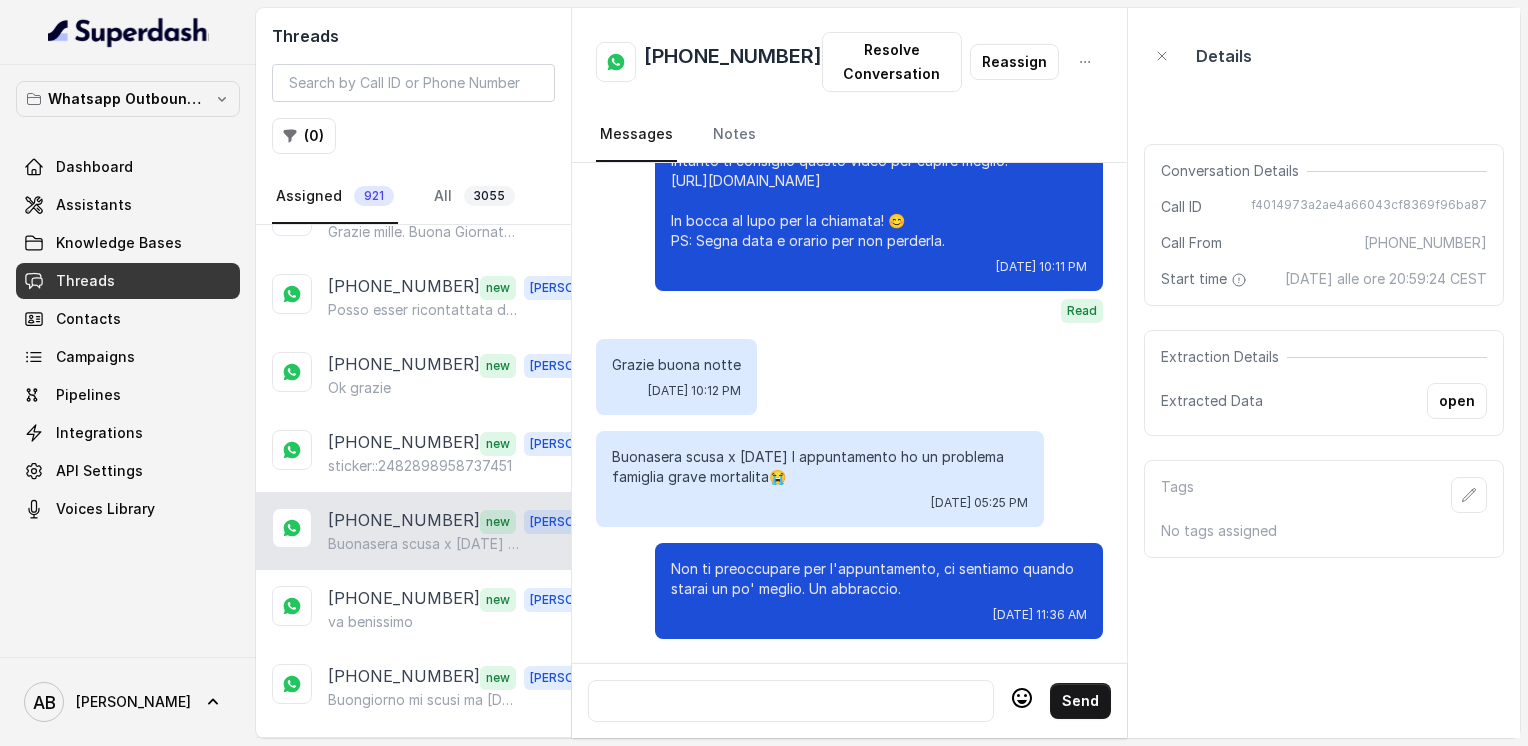 scroll, scrollTop: 2772, scrollLeft: 0, axis: vertical 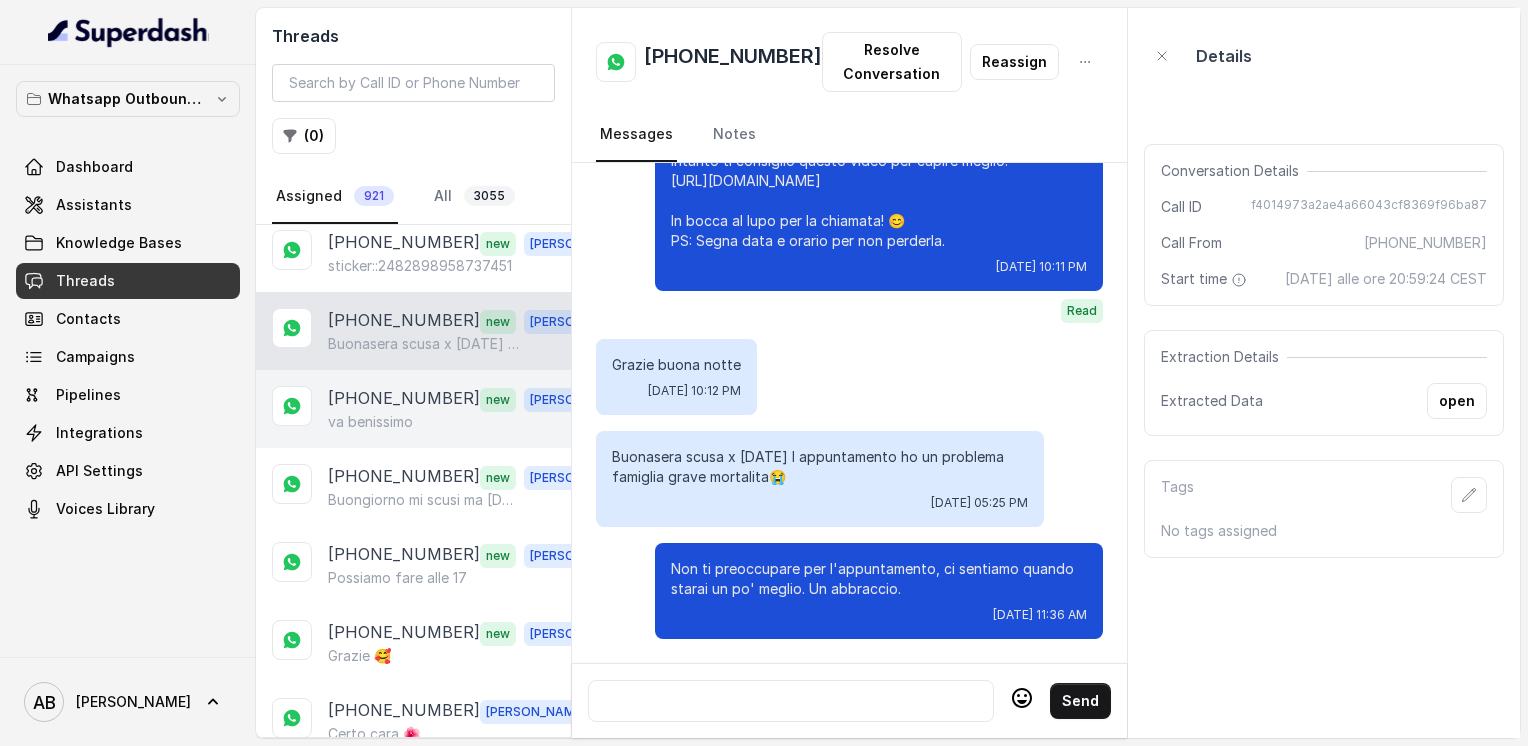 click on "va benissimo" at bounding box center (370, 422) 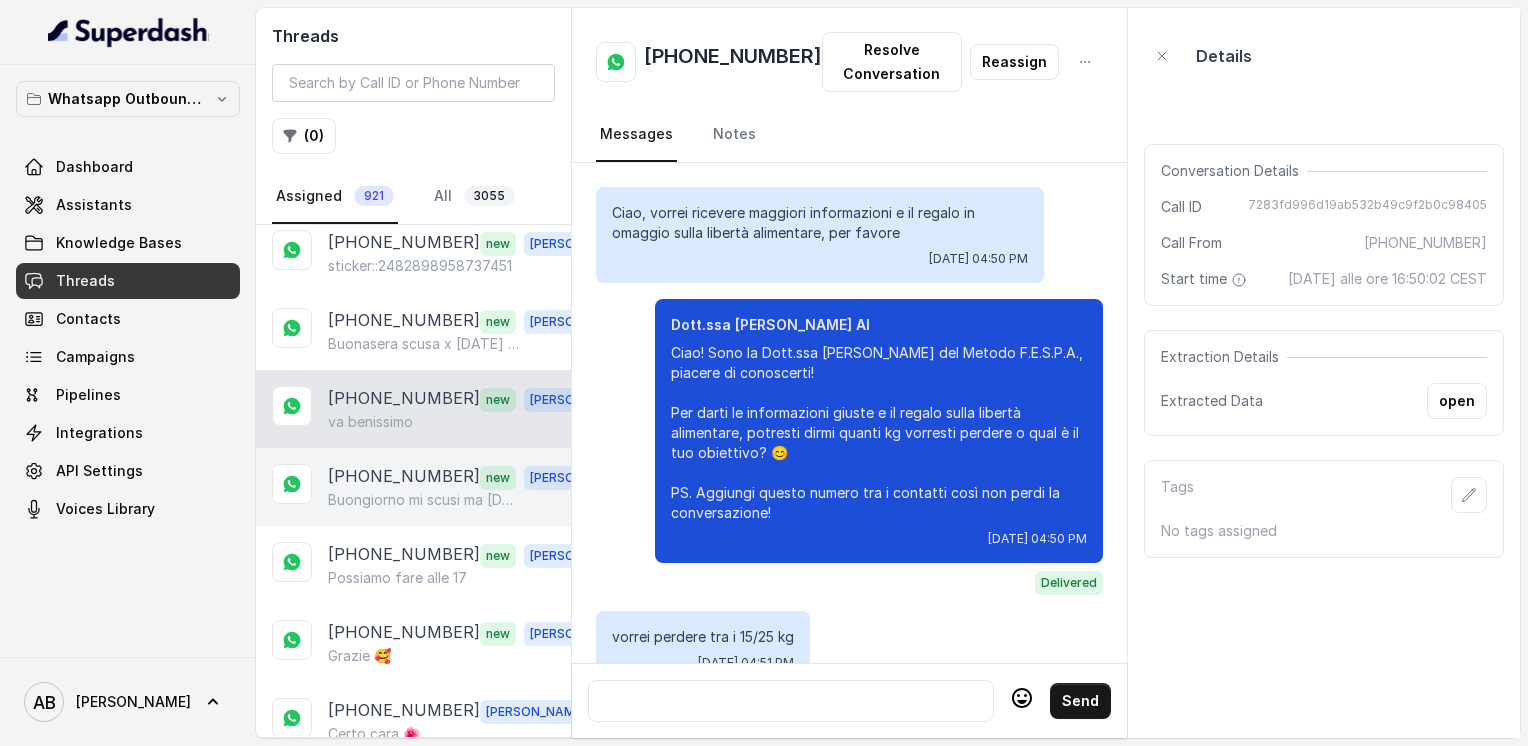 scroll, scrollTop: 3804, scrollLeft: 0, axis: vertical 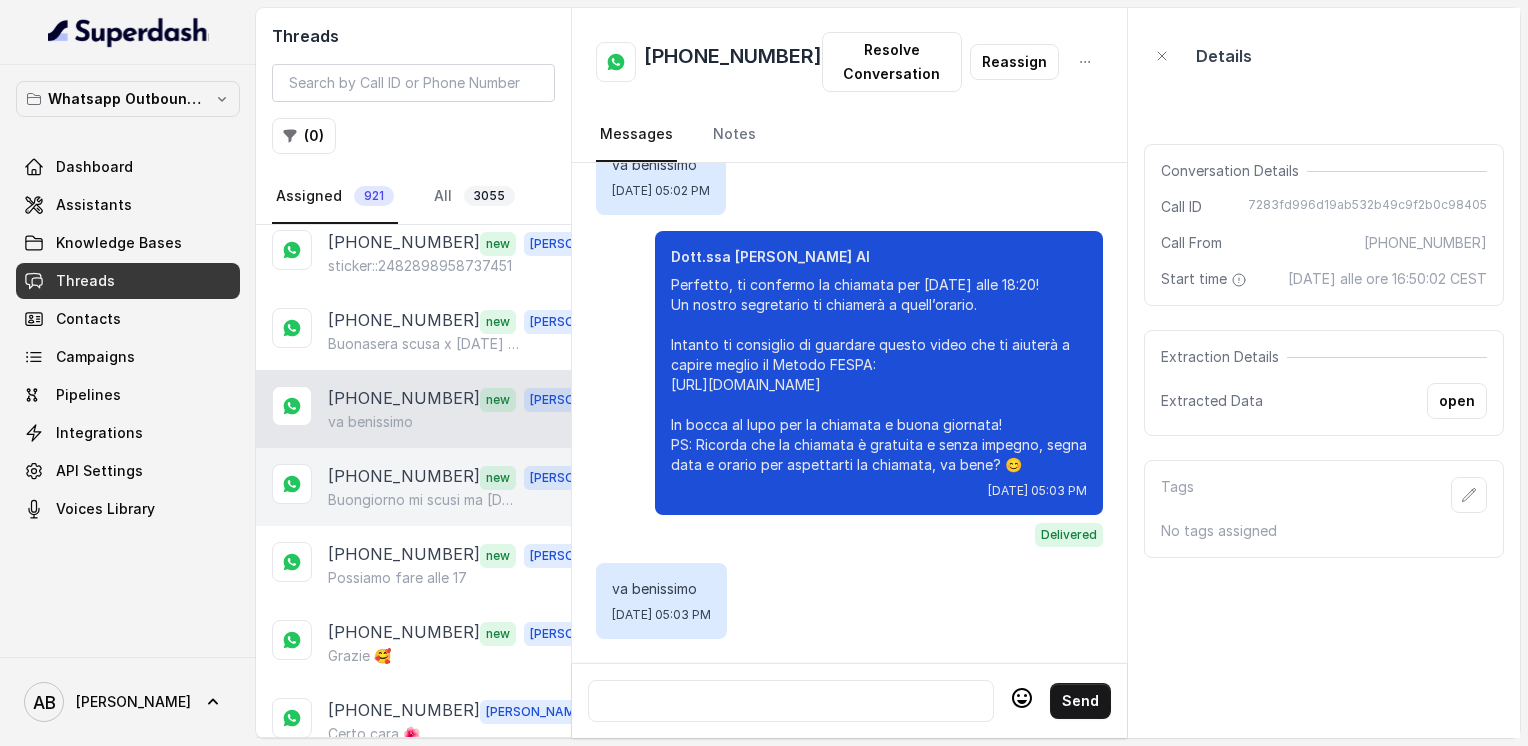 click on "Buongiorno mi scusi ma [DATE] mattina ho avuto un imprevisto  può chiamare nel.pomeriggio dalle 16 in poi grazie" at bounding box center (424, 500) 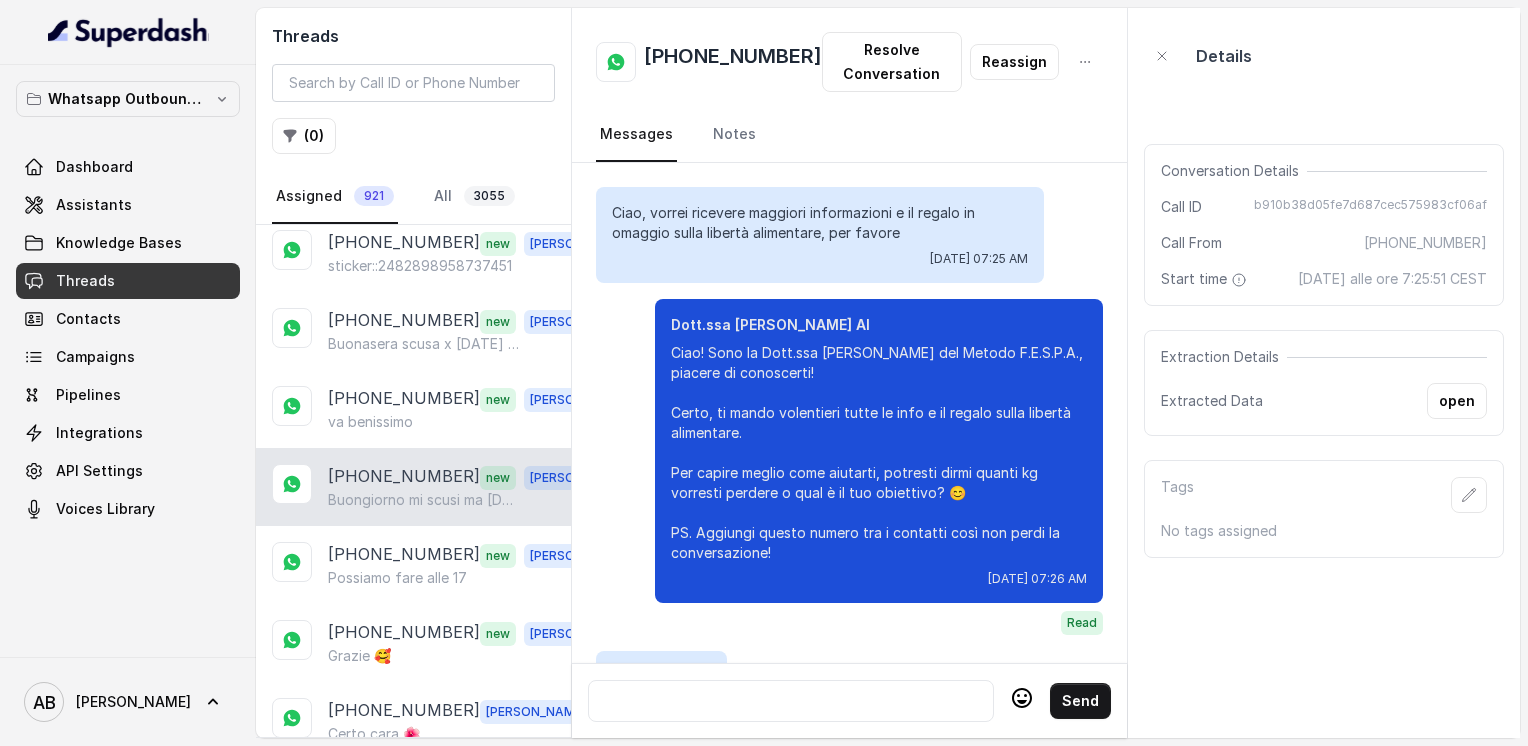 scroll, scrollTop: 2316, scrollLeft: 0, axis: vertical 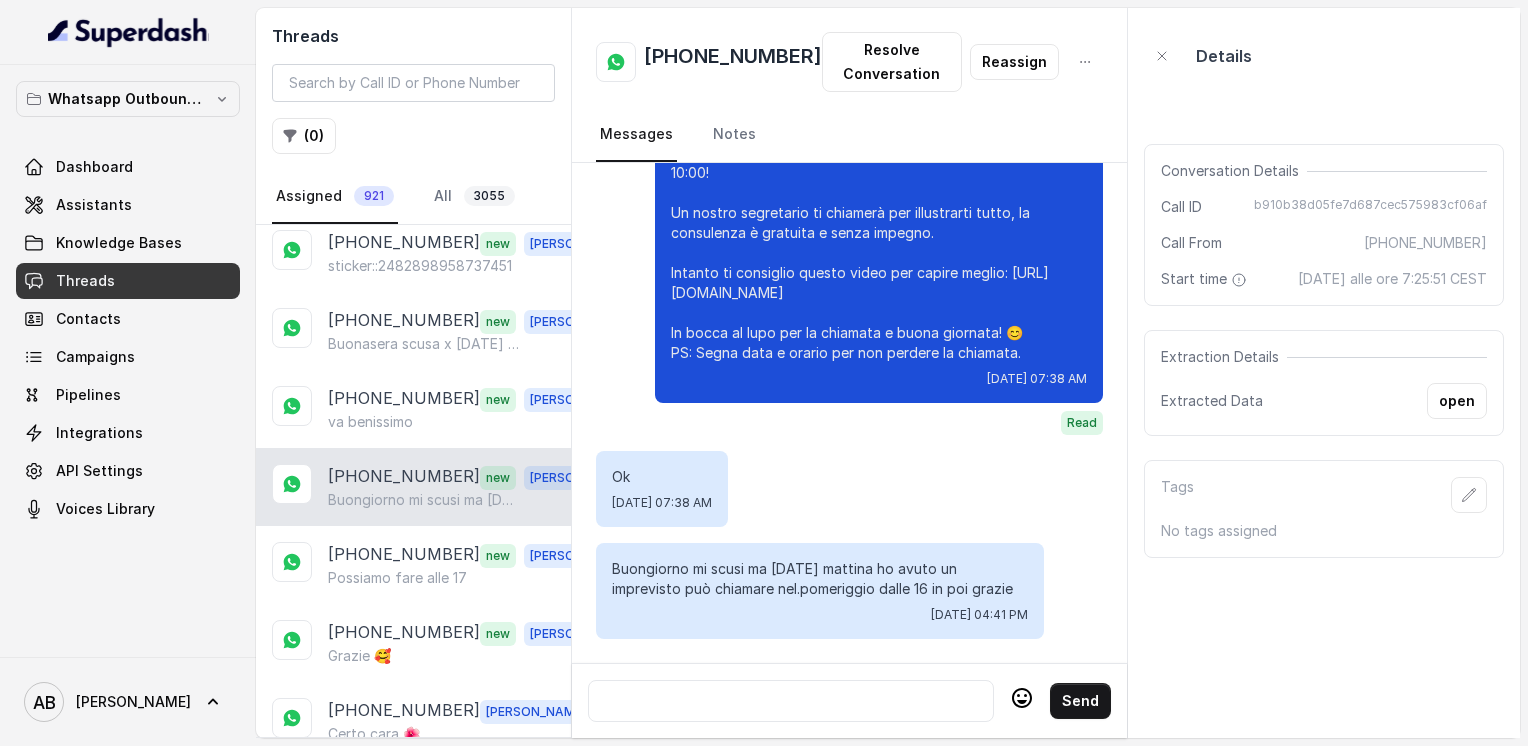 click at bounding box center (791, 701) 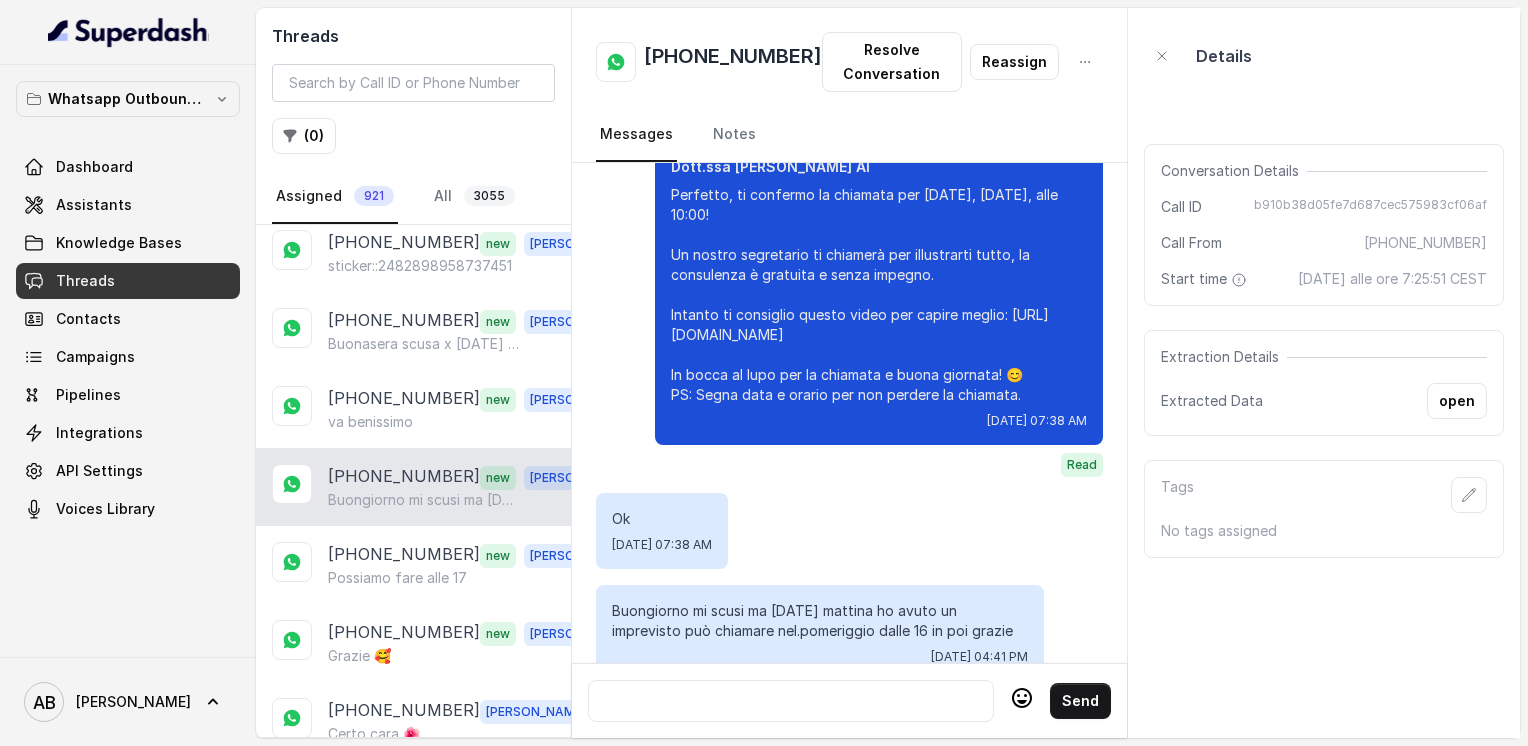 scroll, scrollTop: 2216, scrollLeft: 0, axis: vertical 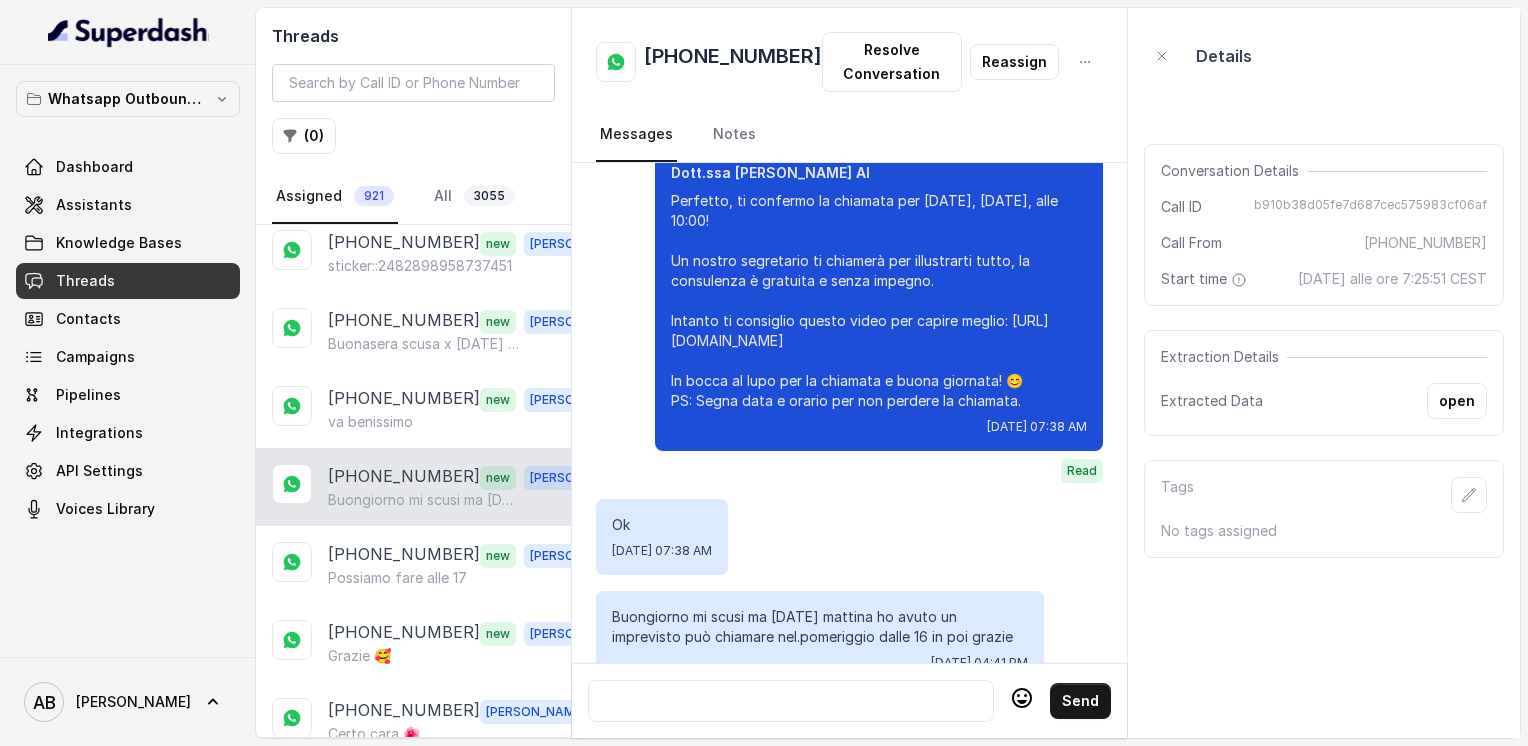 click on "[PHONE_NUMBER]" at bounding box center [733, 62] 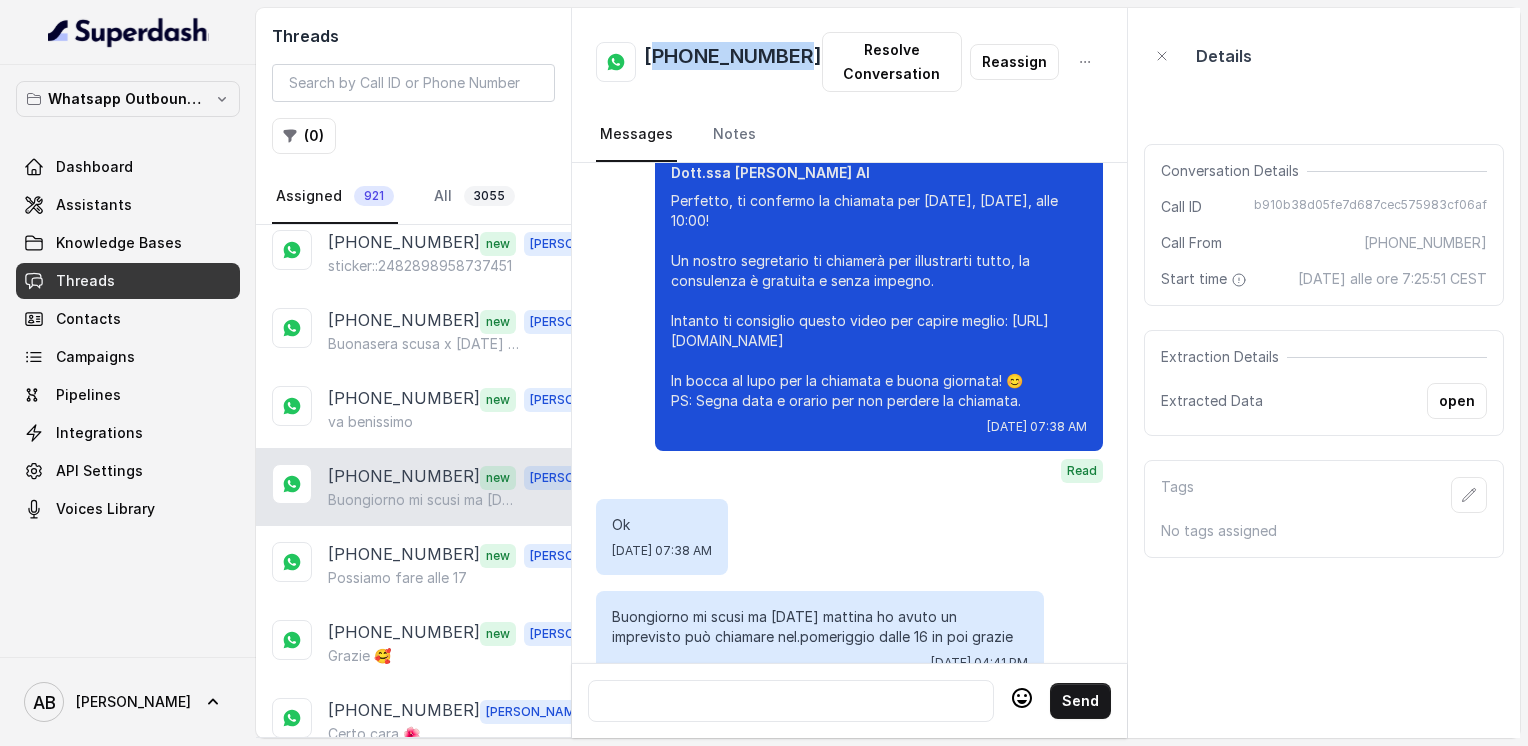 click on "[PHONE_NUMBER]" at bounding box center [733, 62] 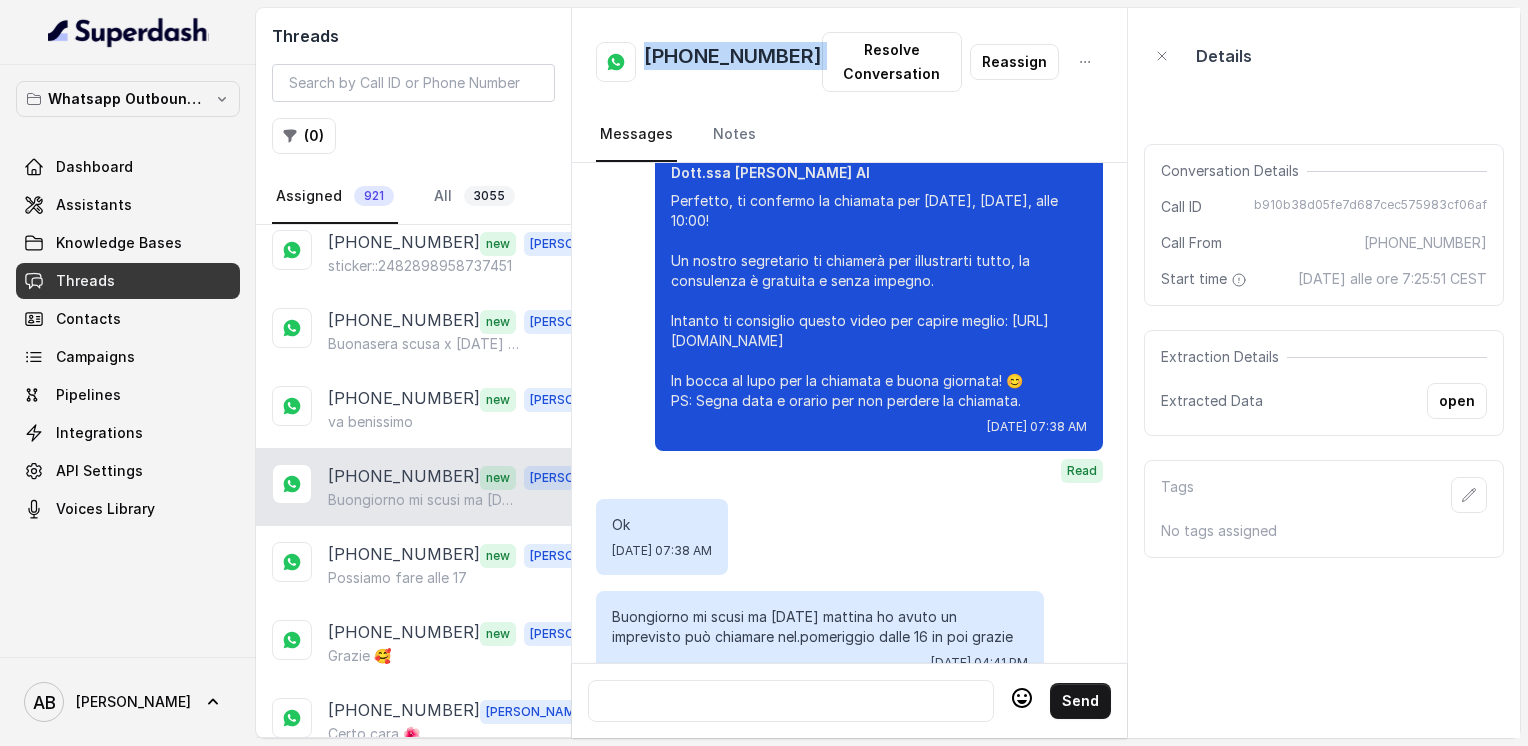 click on "[PHONE_NUMBER]" at bounding box center [733, 62] 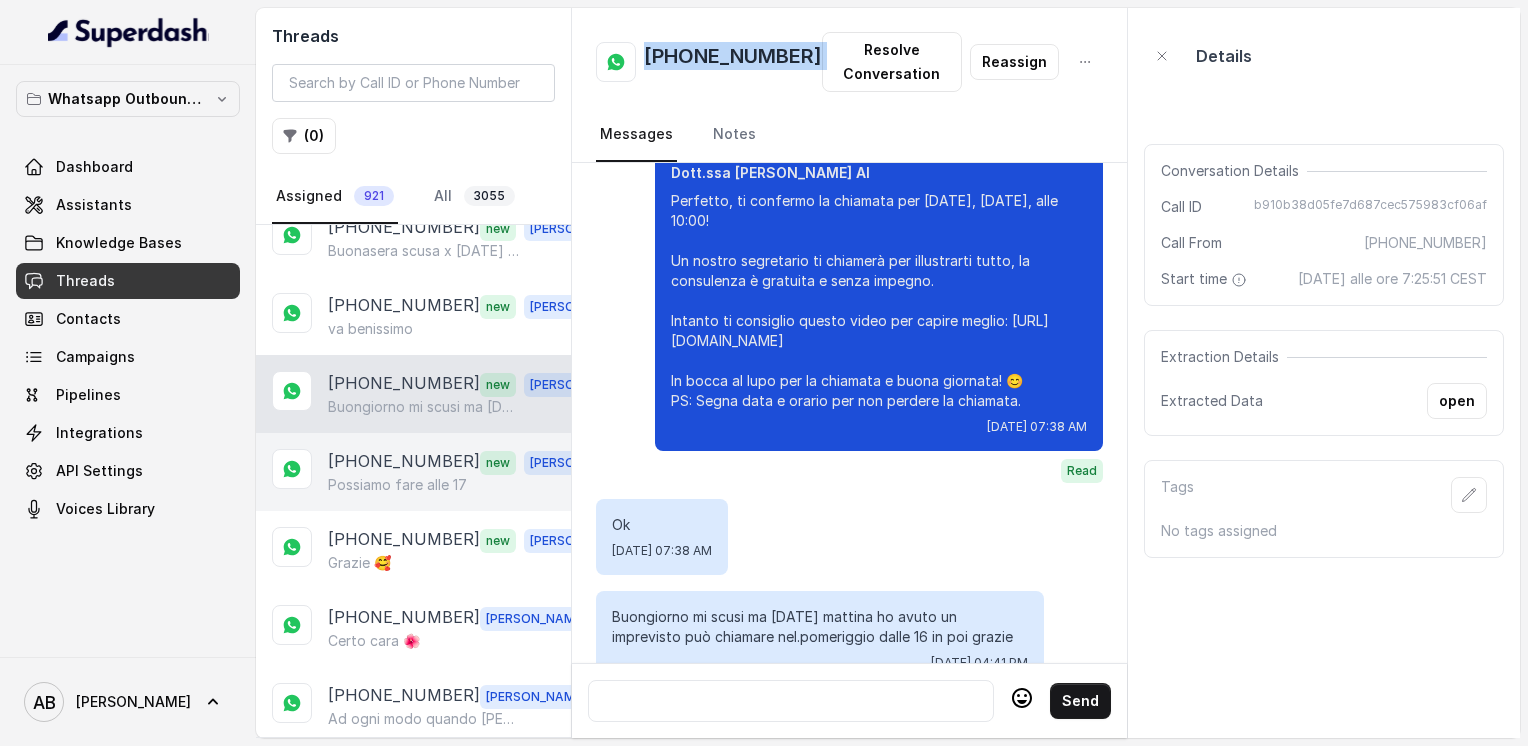 scroll, scrollTop: 4401, scrollLeft: 0, axis: vertical 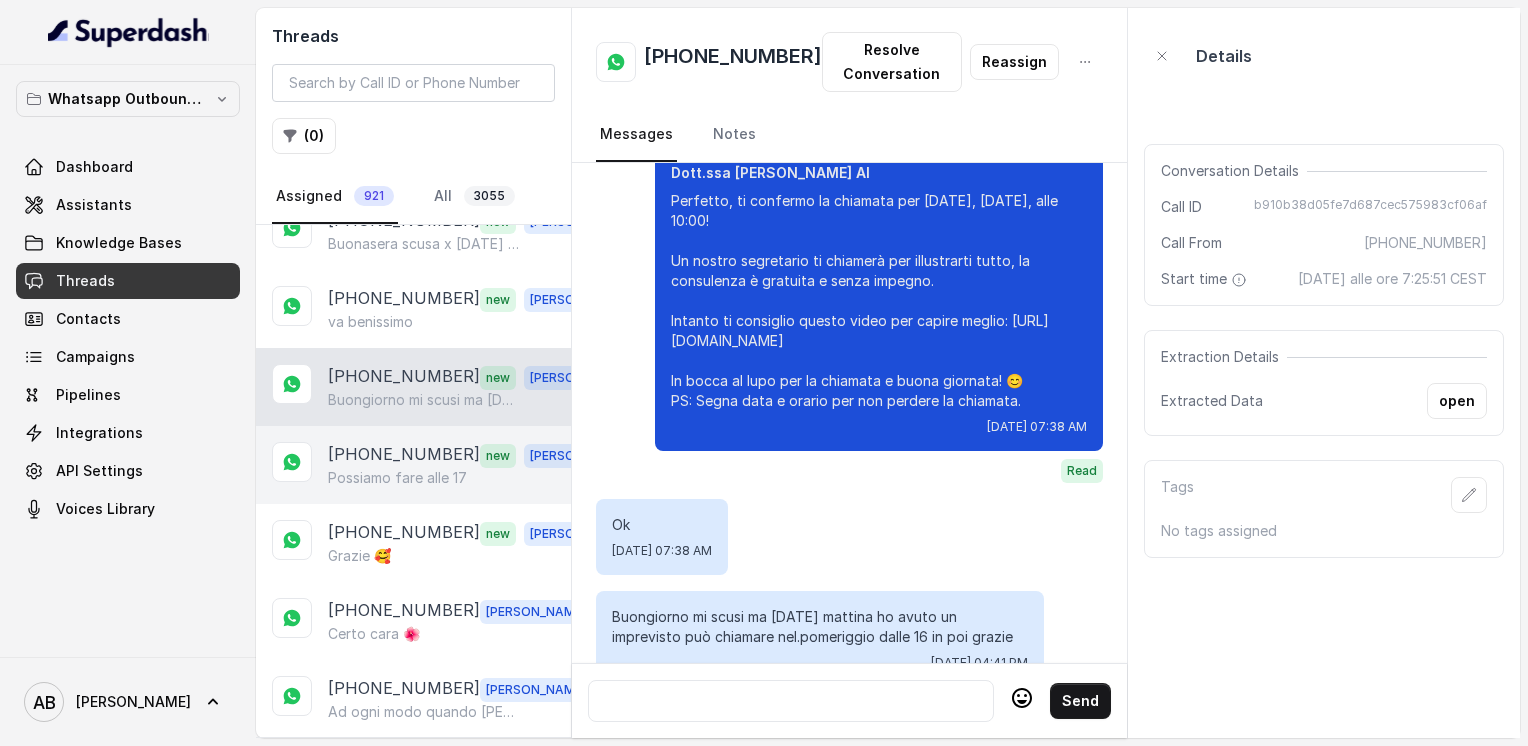 click on "Possiamo fare alle 17" at bounding box center (397, 478) 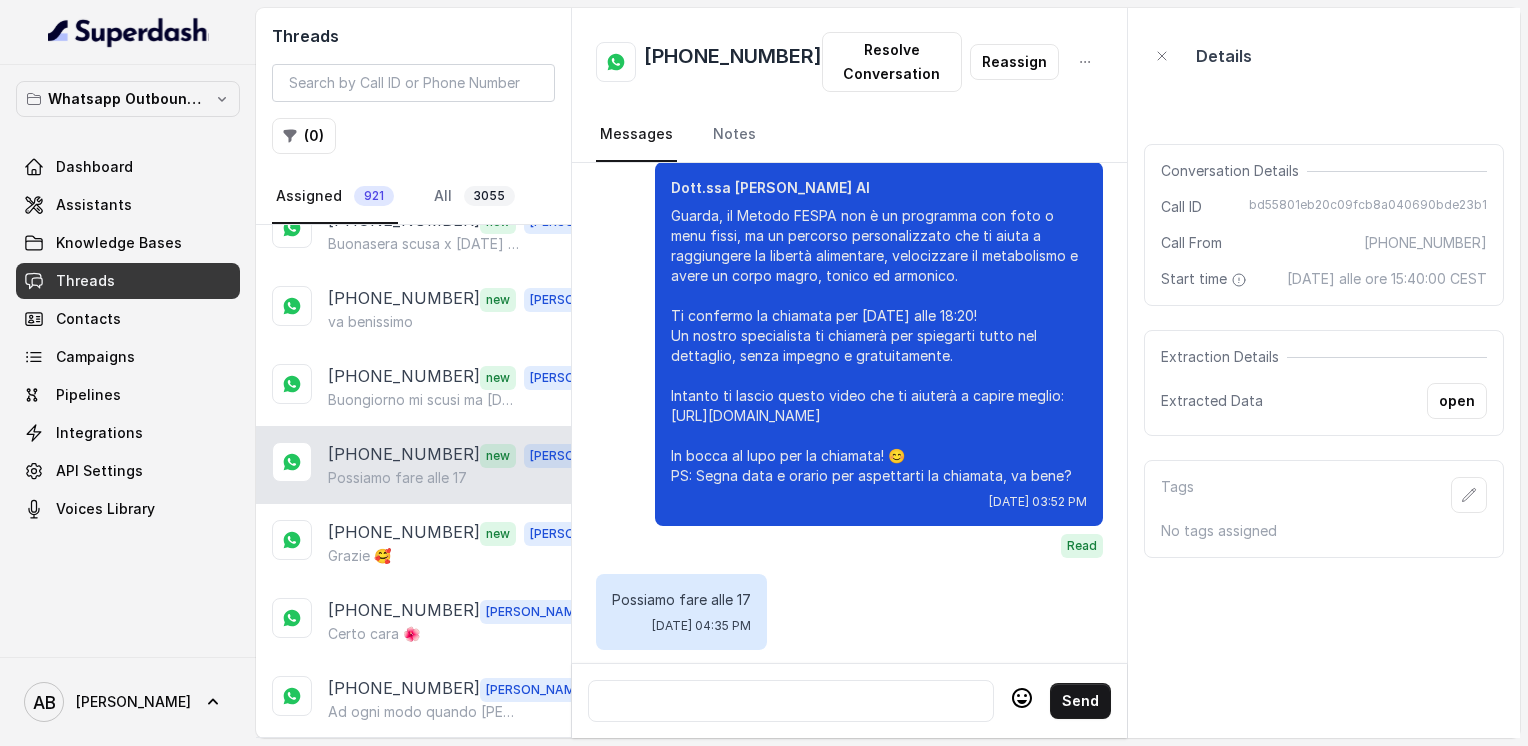 scroll, scrollTop: 3256, scrollLeft: 0, axis: vertical 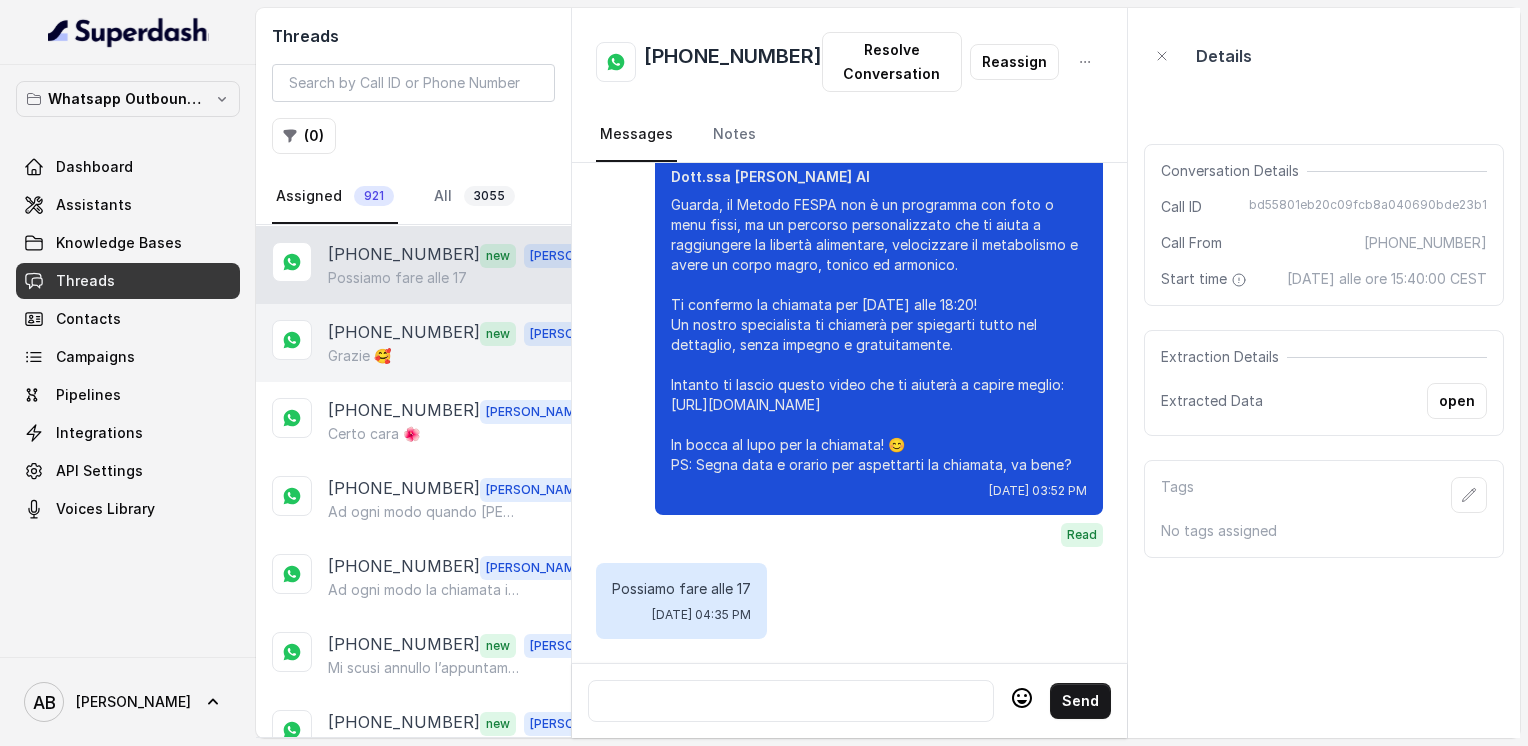 click on "[PHONE_NUMBER]" at bounding box center [404, 333] 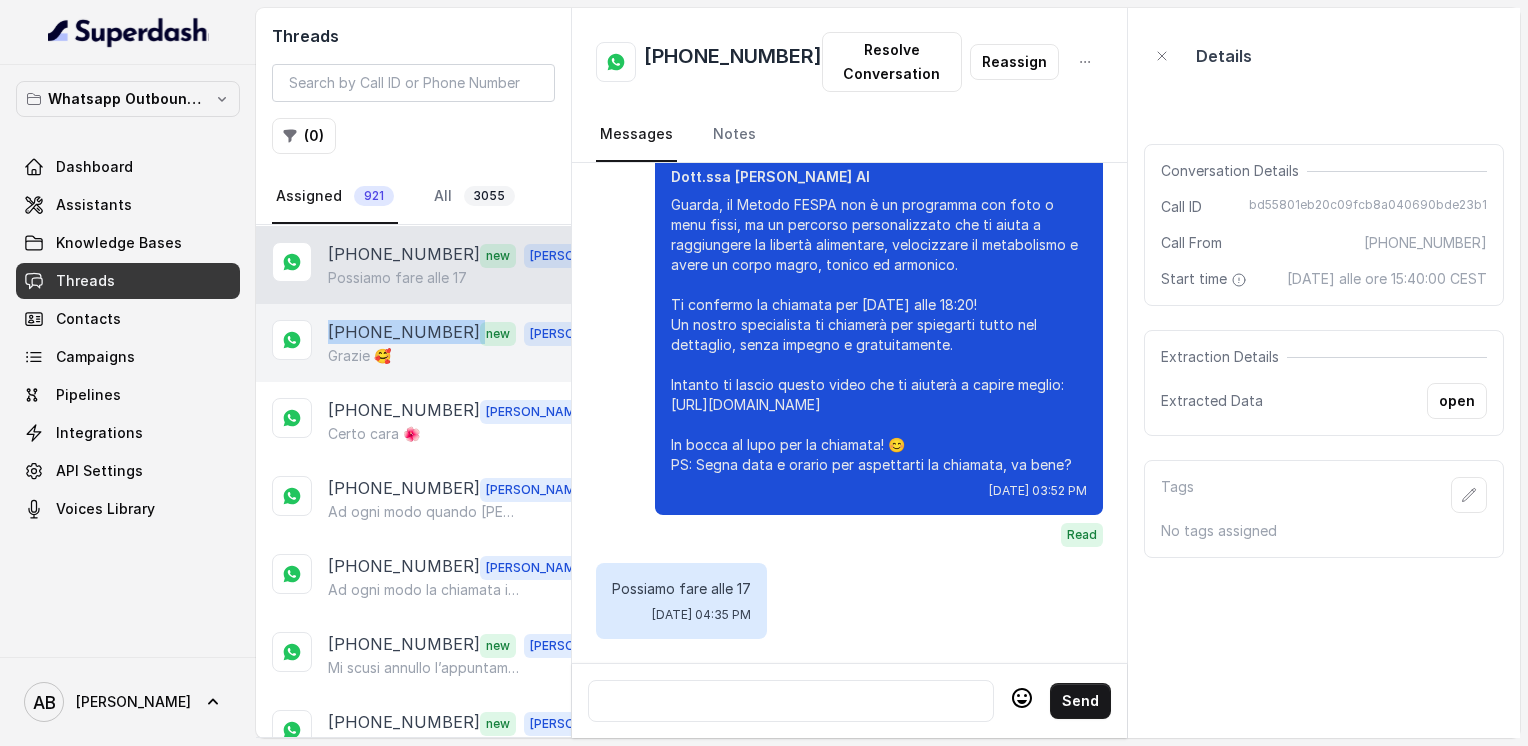 click on "[PHONE_NUMBER]" at bounding box center (404, 333) 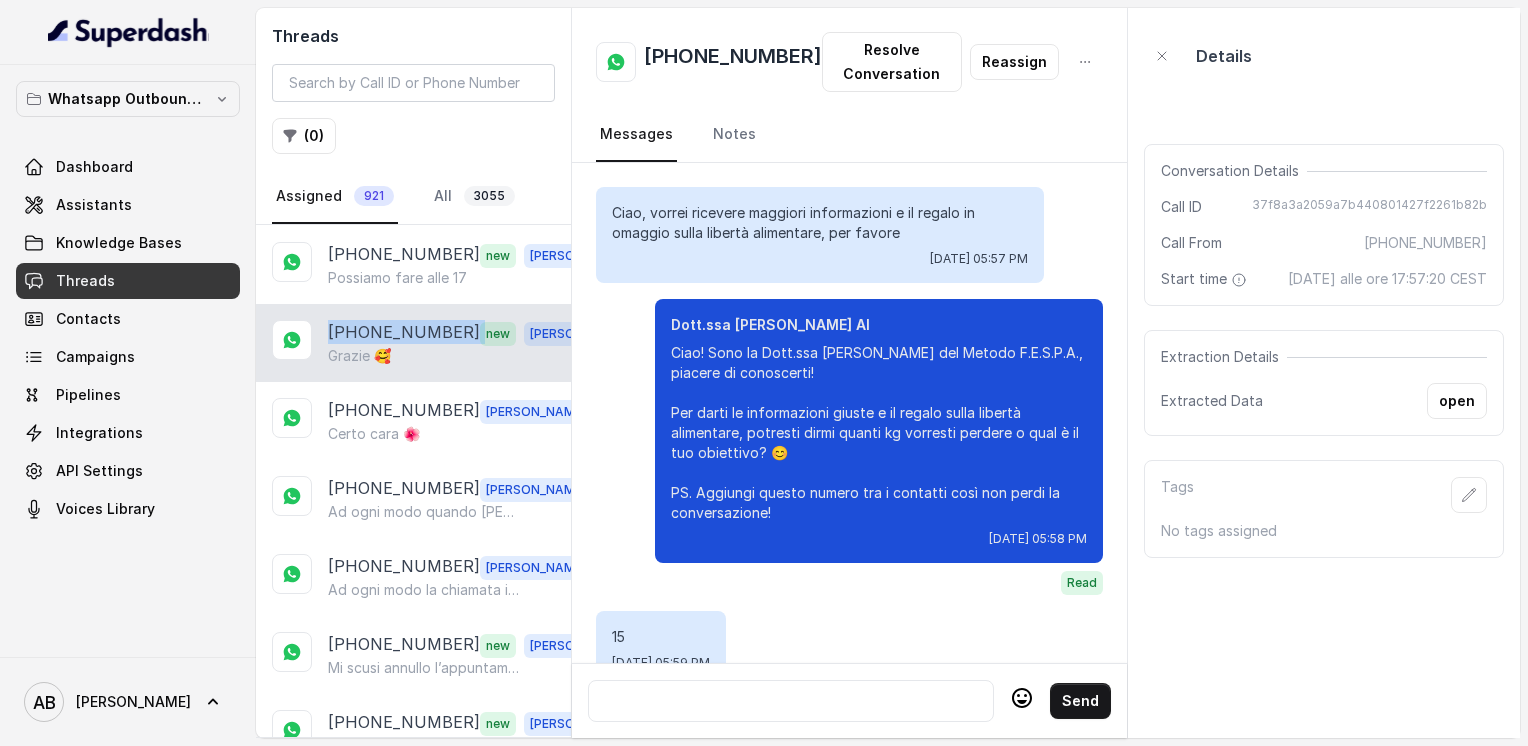 scroll, scrollTop: 2268, scrollLeft: 0, axis: vertical 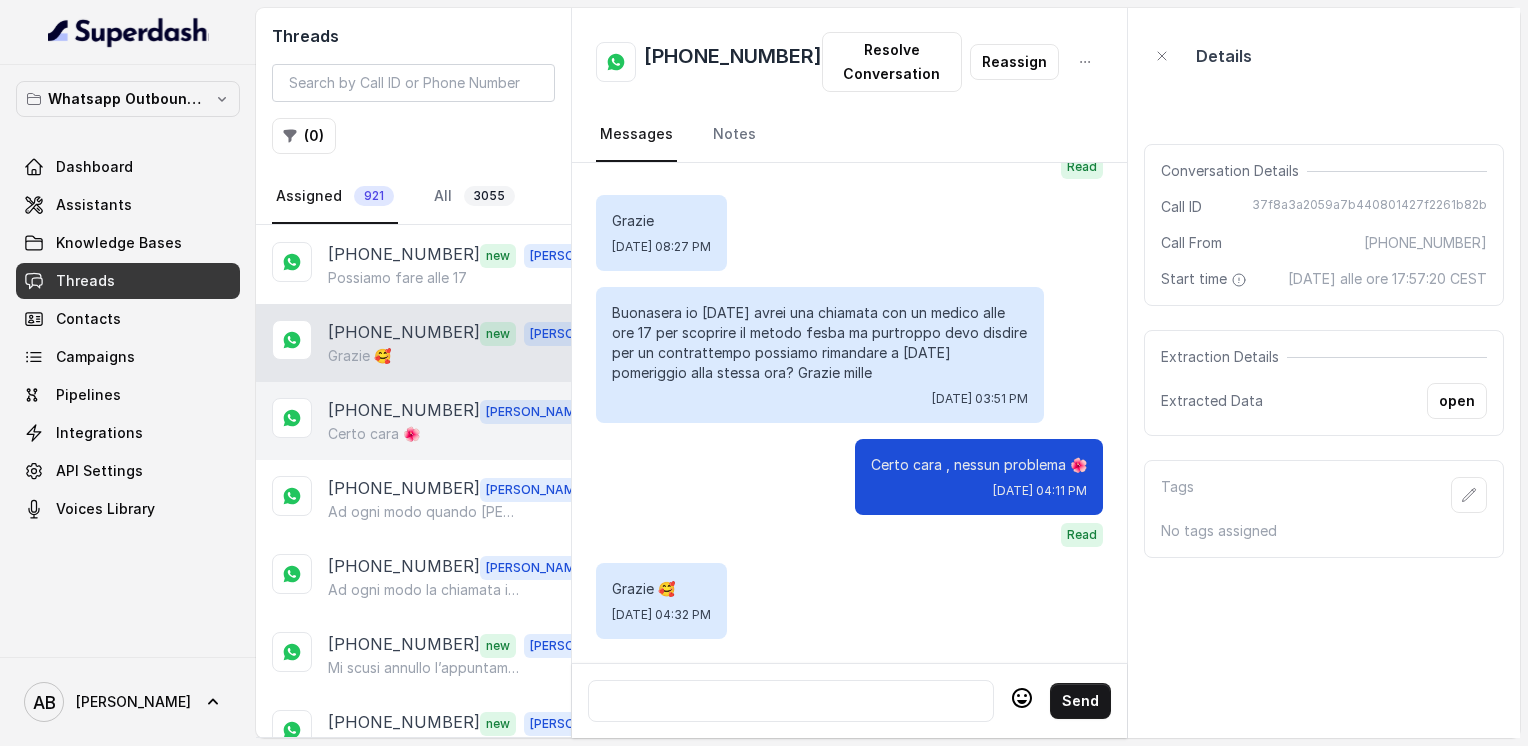 click on "[PHONE_NUMBER]   [PERSON_NAME] cara 🌺" at bounding box center [413, 421] 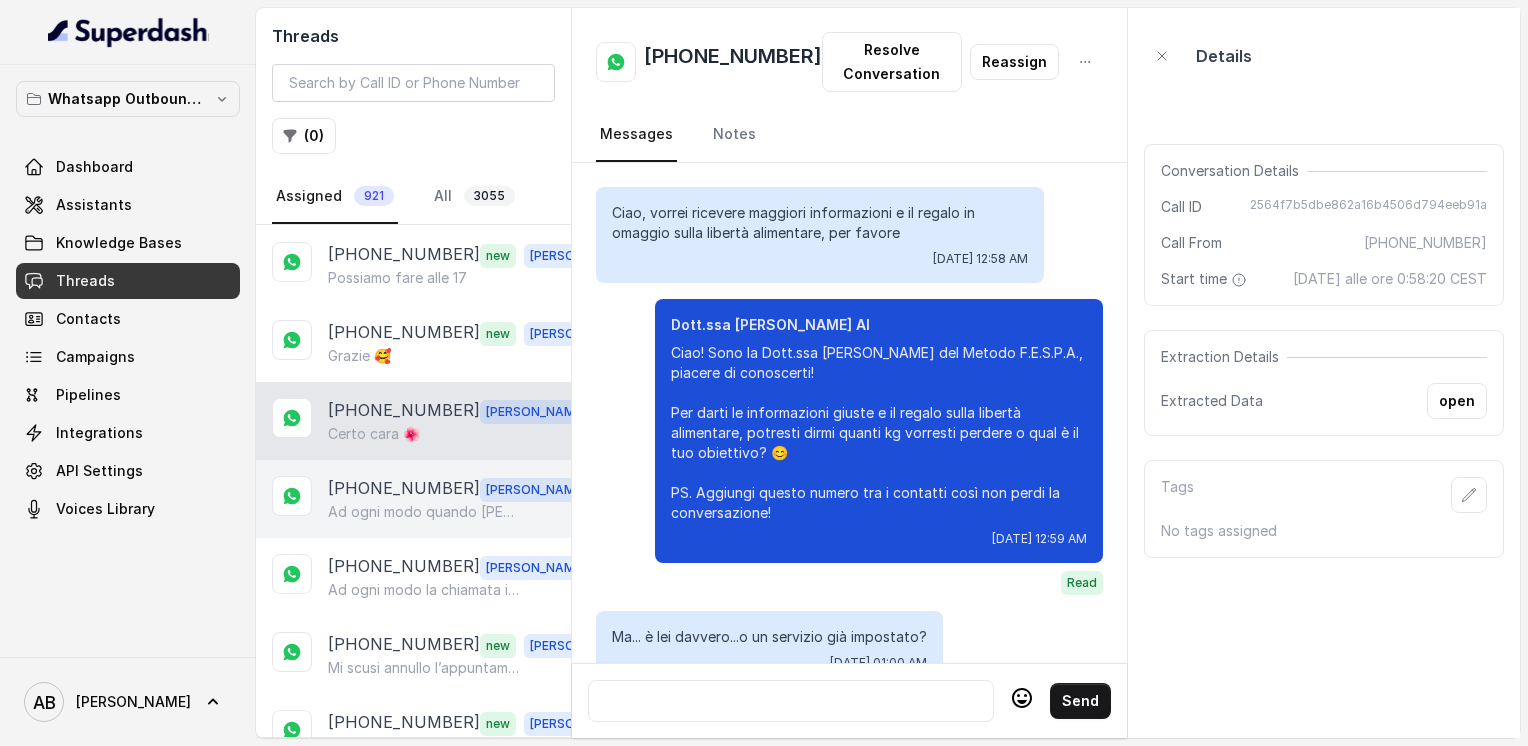 scroll, scrollTop: 5972, scrollLeft: 0, axis: vertical 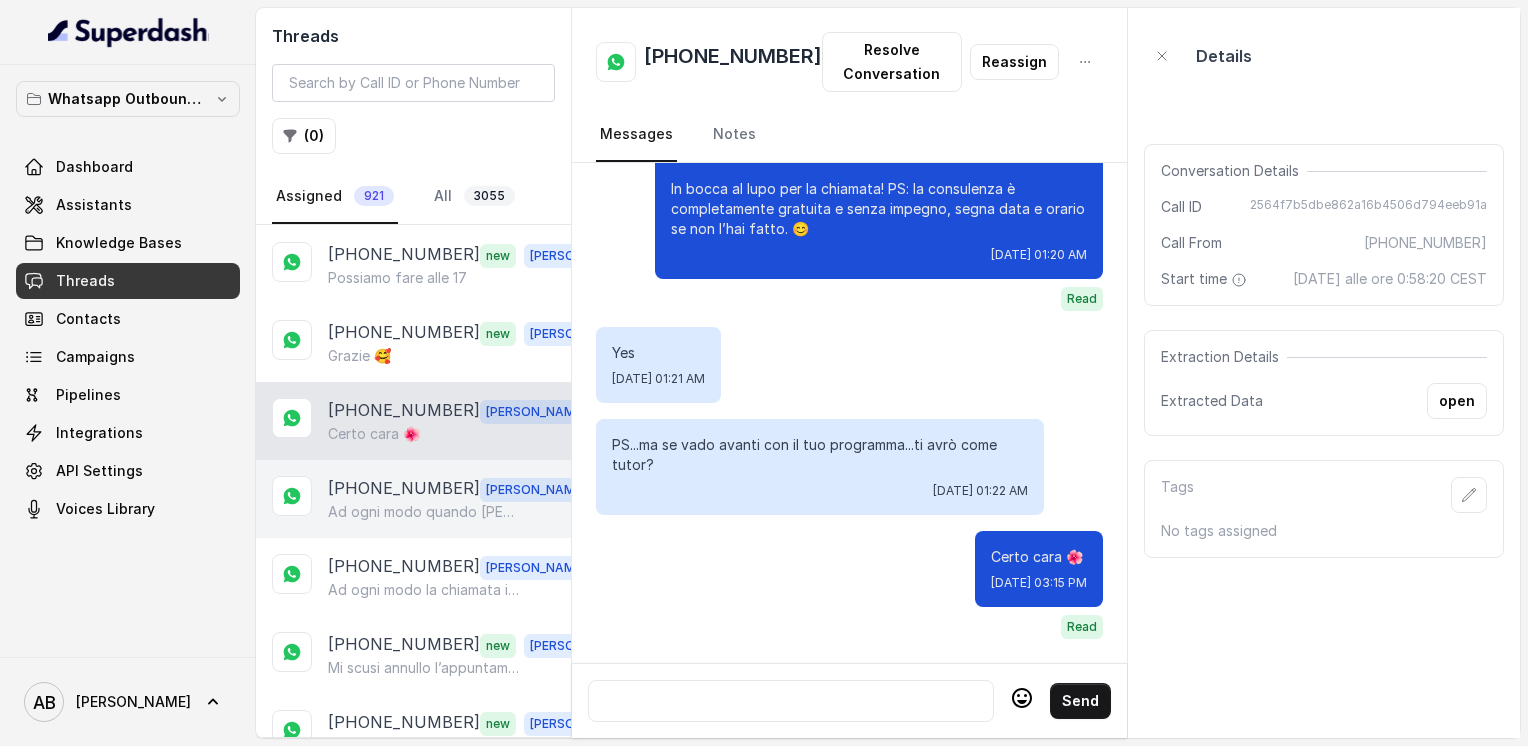 click on "[PHONE_NUMBER]" at bounding box center [404, 489] 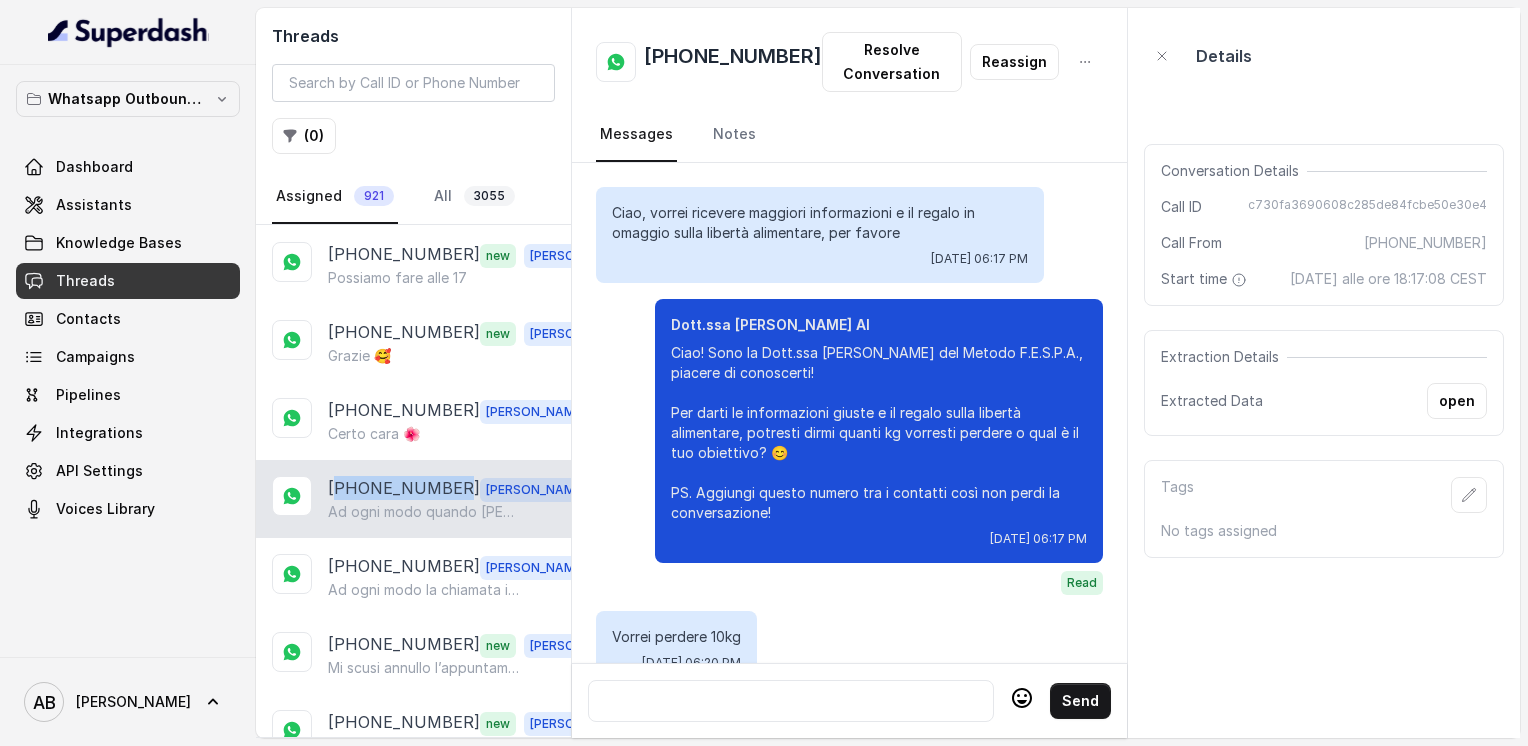 scroll, scrollTop: 3472, scrollLeft: 0, axis: vertical 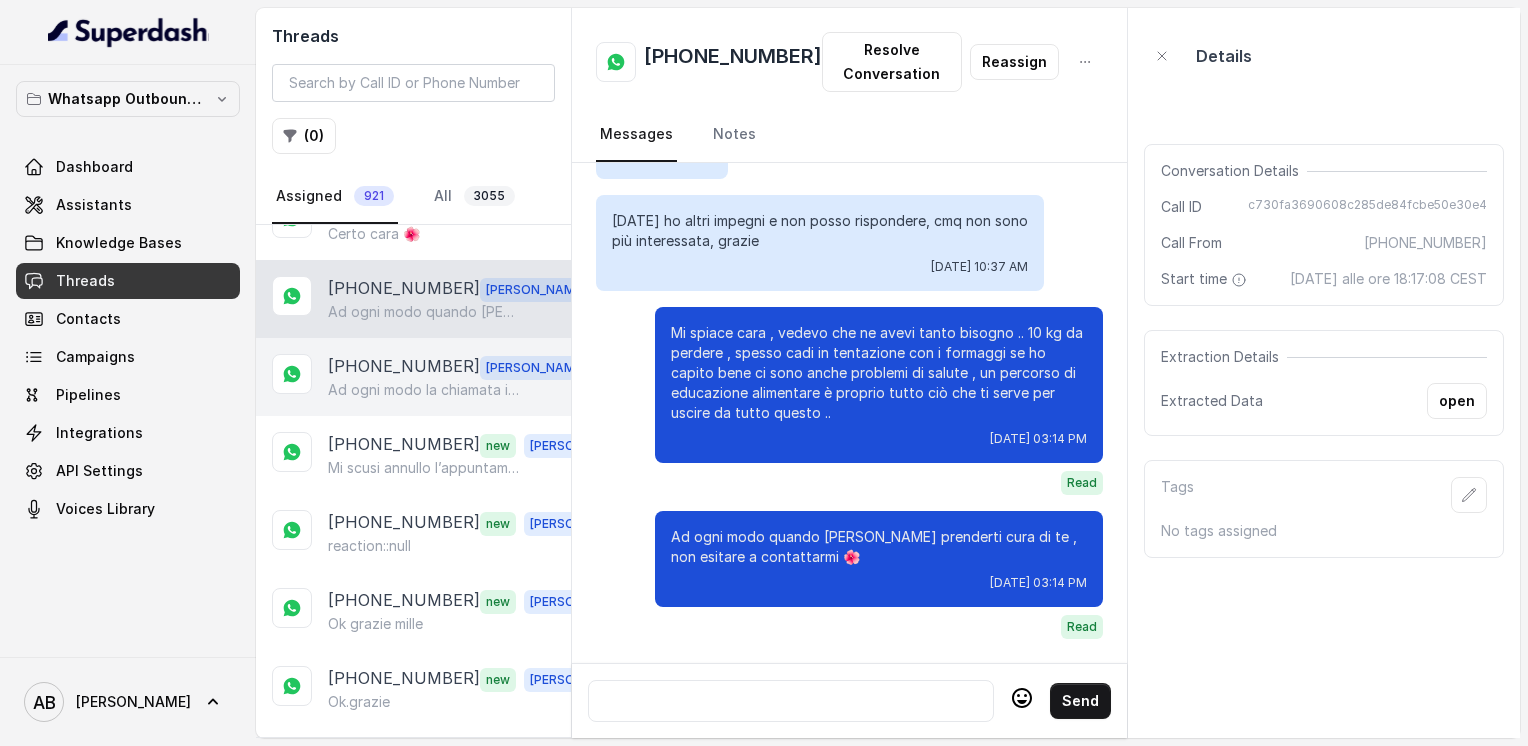 click on "Ad ogni modo la chiamata informativa ti spiegherà ogni cosa 🌺" at bounding box center [424, 390] 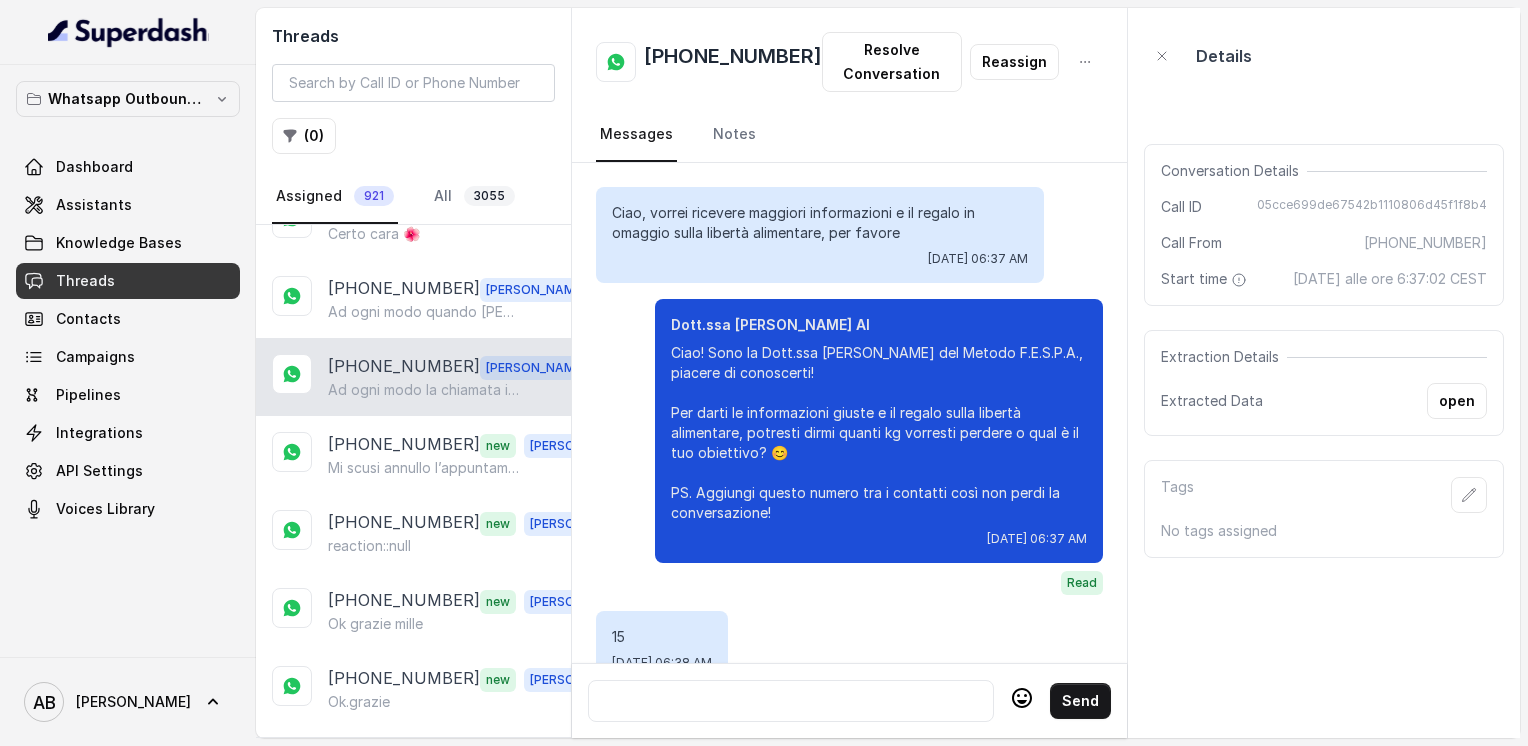 scroll, scrollTop: 4332, scrollLeft: 0, axis: vertical 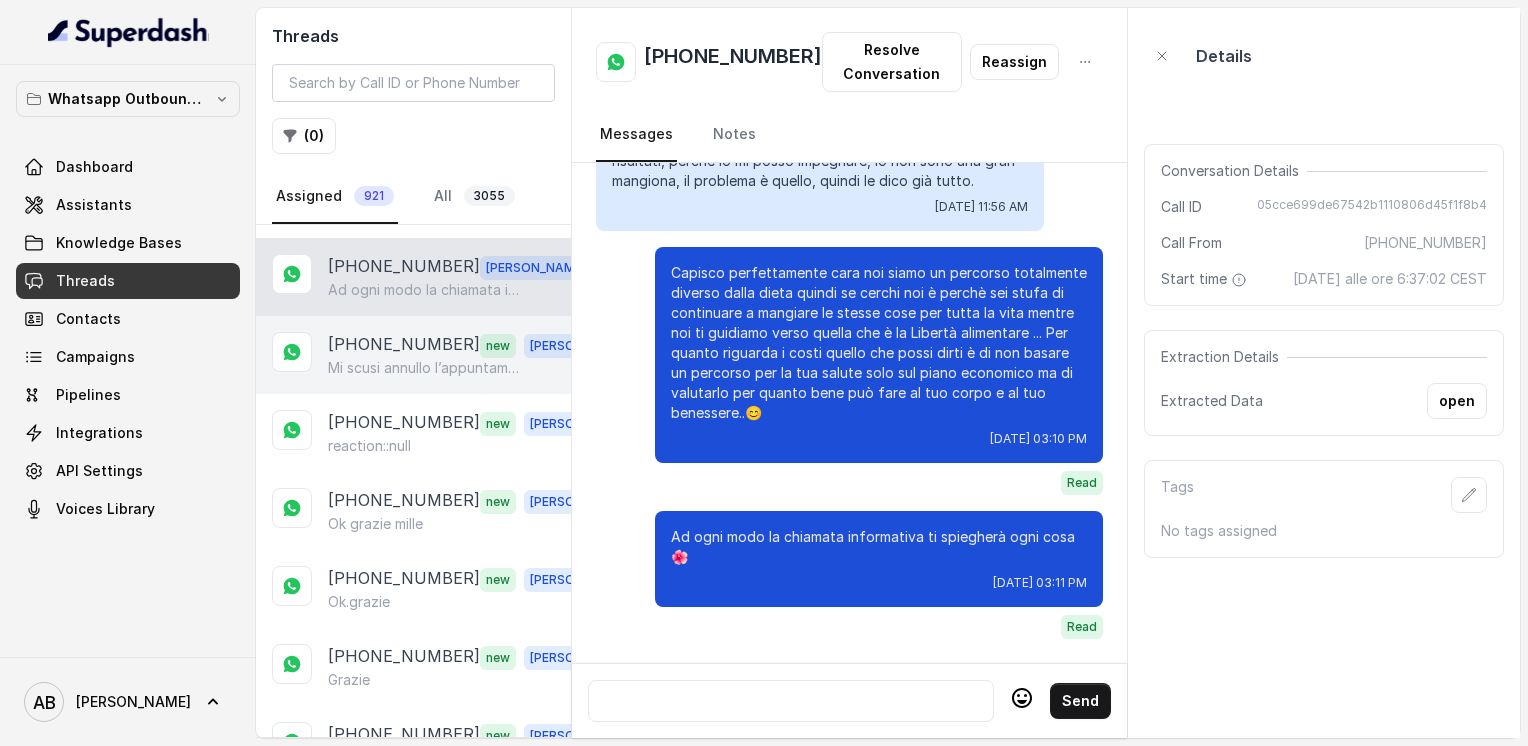 click on "Mi scusi annullo l’appuntamento per [DATE]" at bounding box center [424, 368] 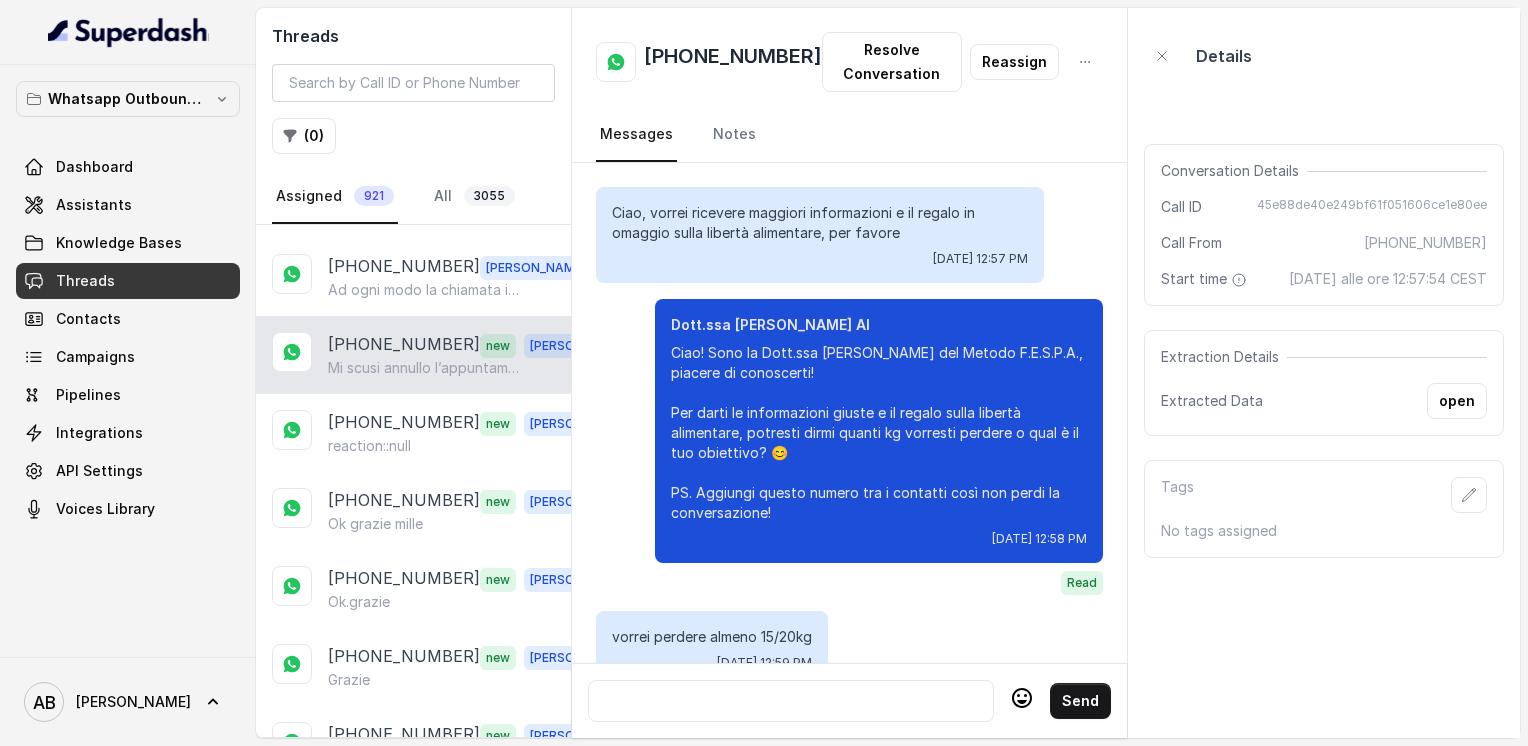 scroll, scrollTop: 3136, scrollLeft: 0, axis: vertical 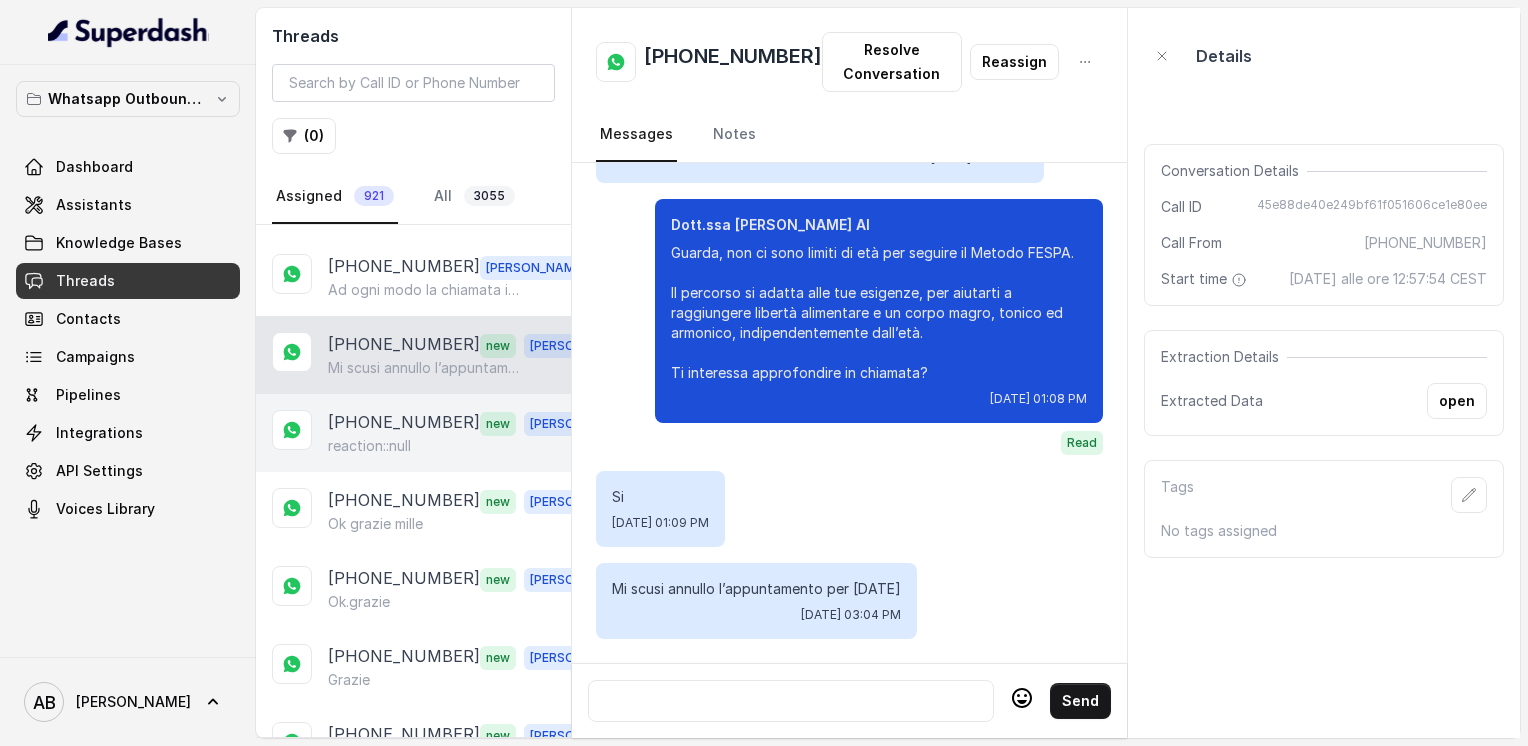 click on "[PHONE_NUMBER]" at bounding box center (404, 423) 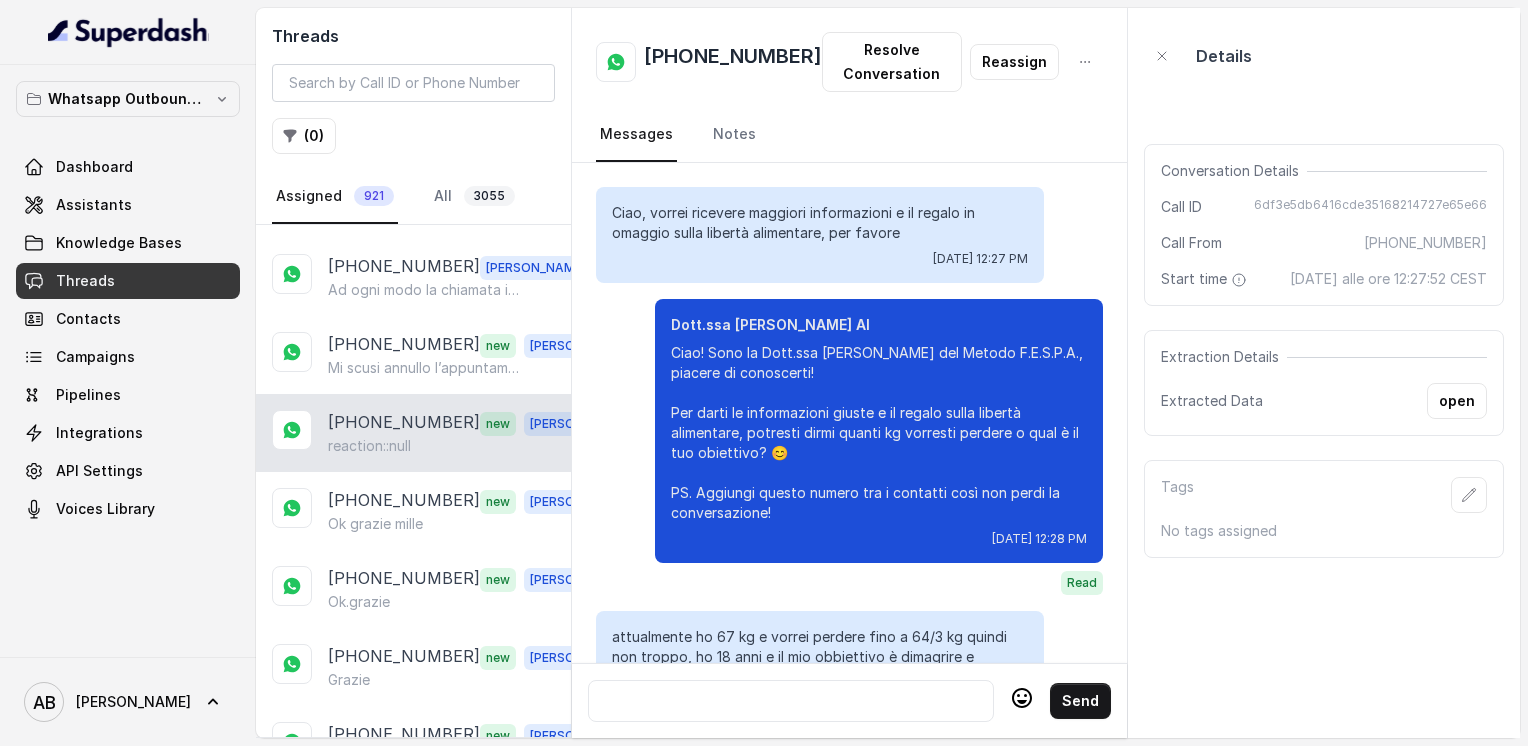 scroll, scrollTop: 6028, scrollLeft: 0, axis: vertical 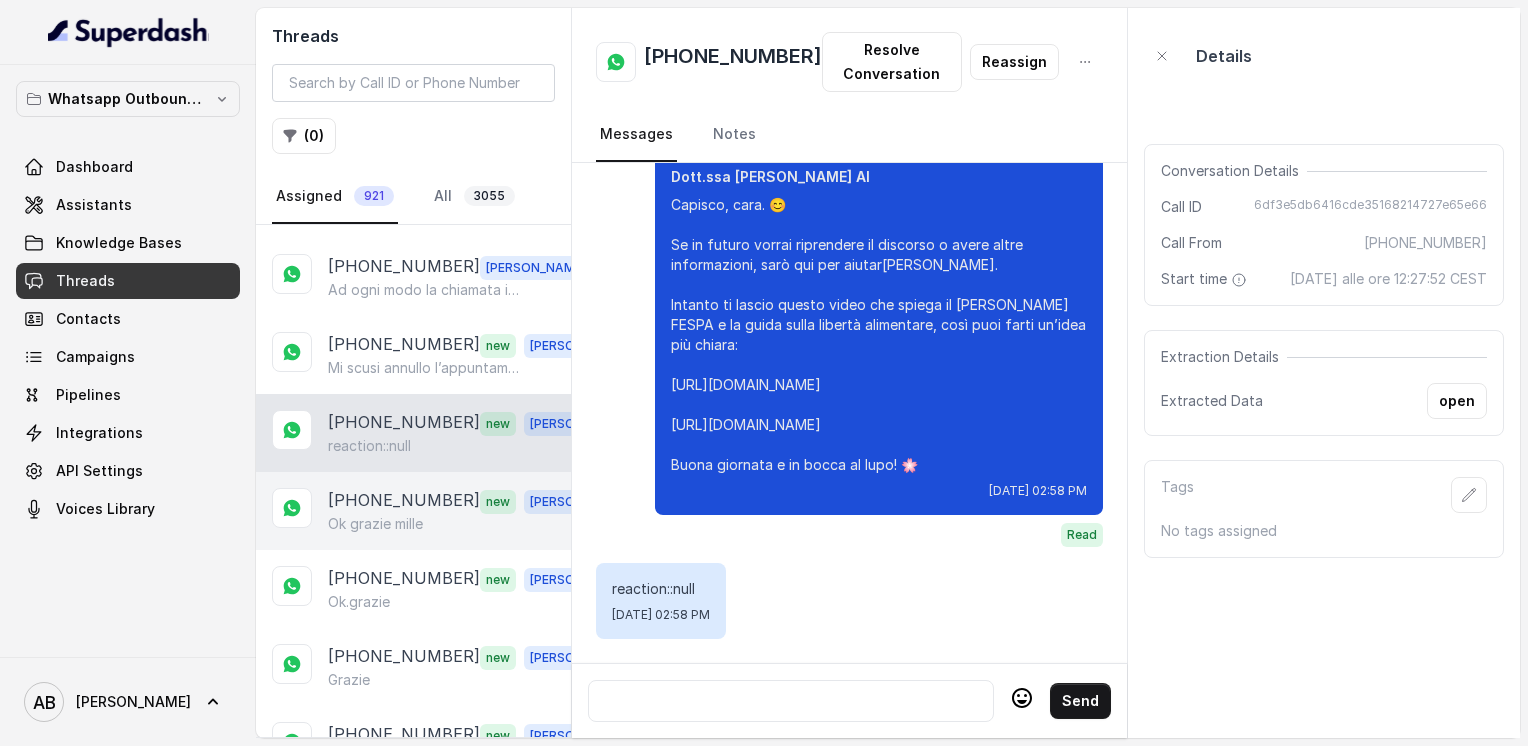 click on "[PHONE_NUMBER]" at bounding box center [404, 501] 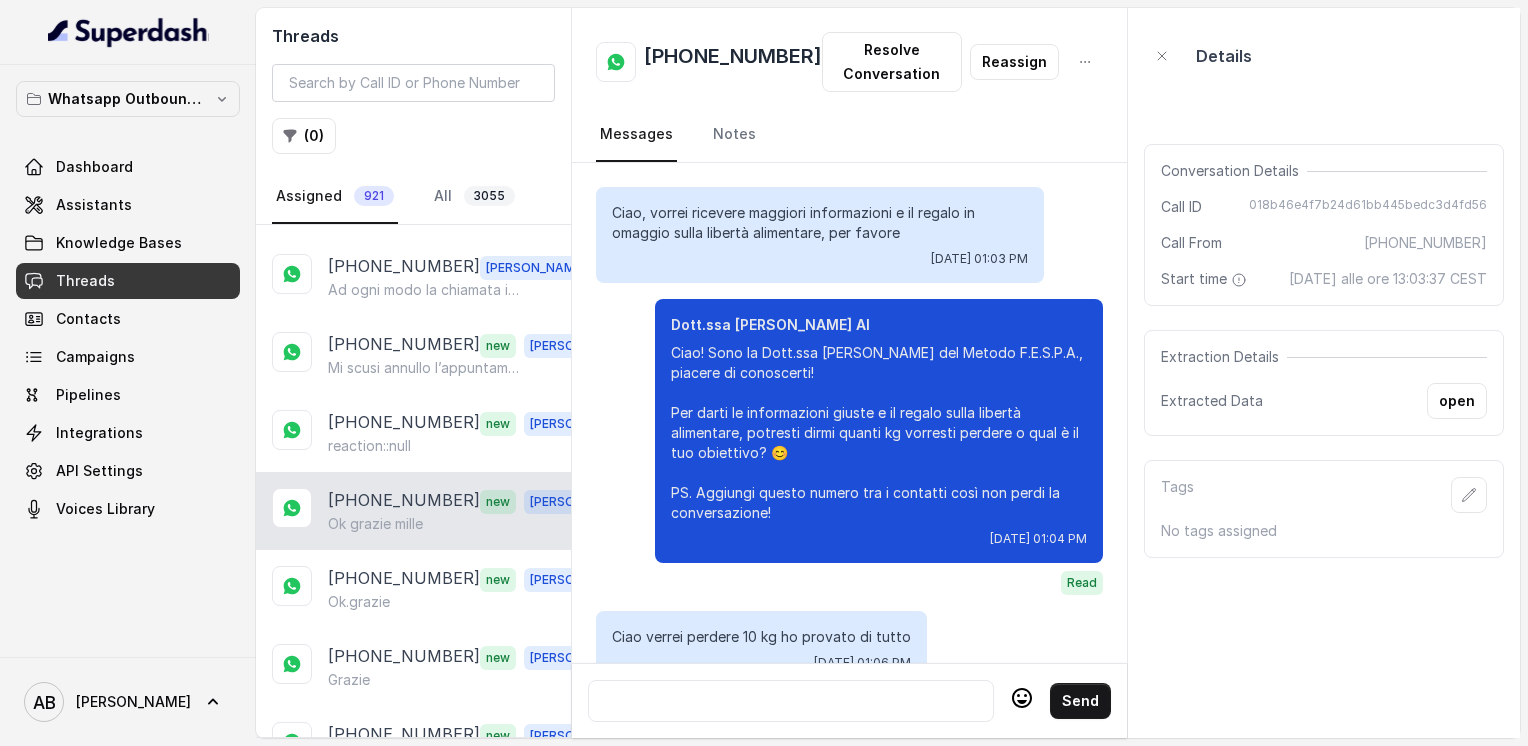 scroll, scrollTop: 1880, scrollLeft: 0, axis: vertical 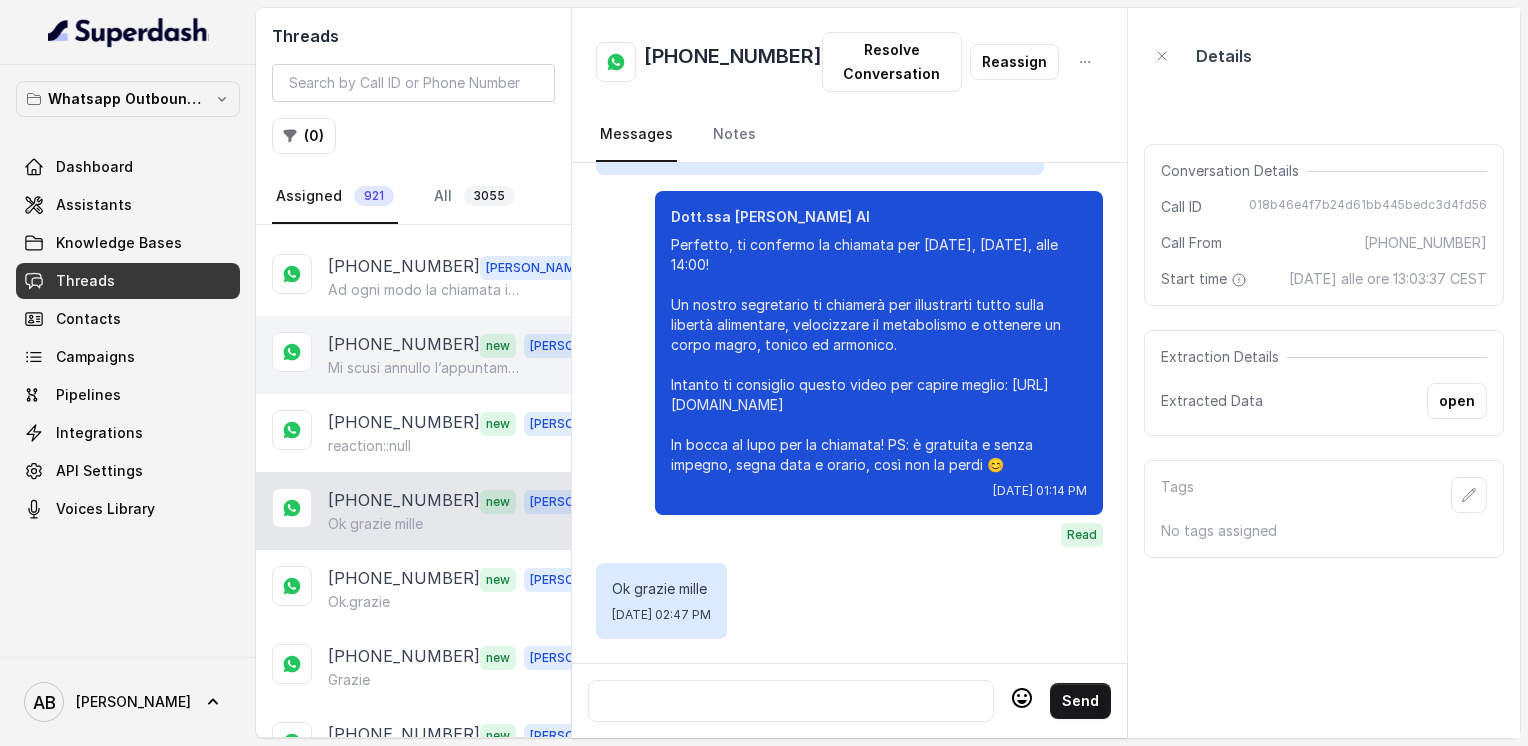 click on "[PHONE_NUMBER]   new [PERSON_NAME] scusi annullo l’appuntamento per [DATE]" at bounding box center [413, 355] 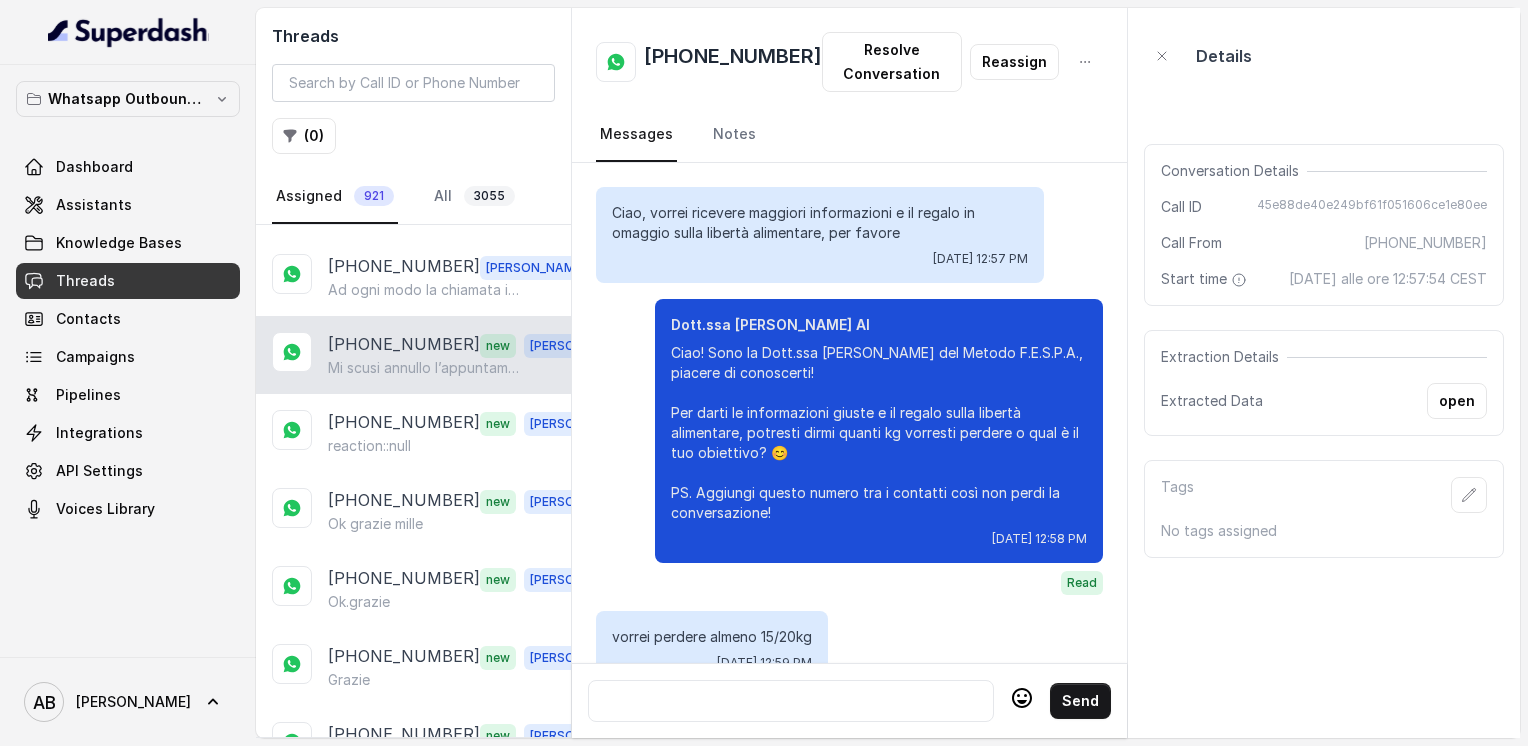 scroll, scrollTop: 3136, scrollLeft: 0, axis: vertical 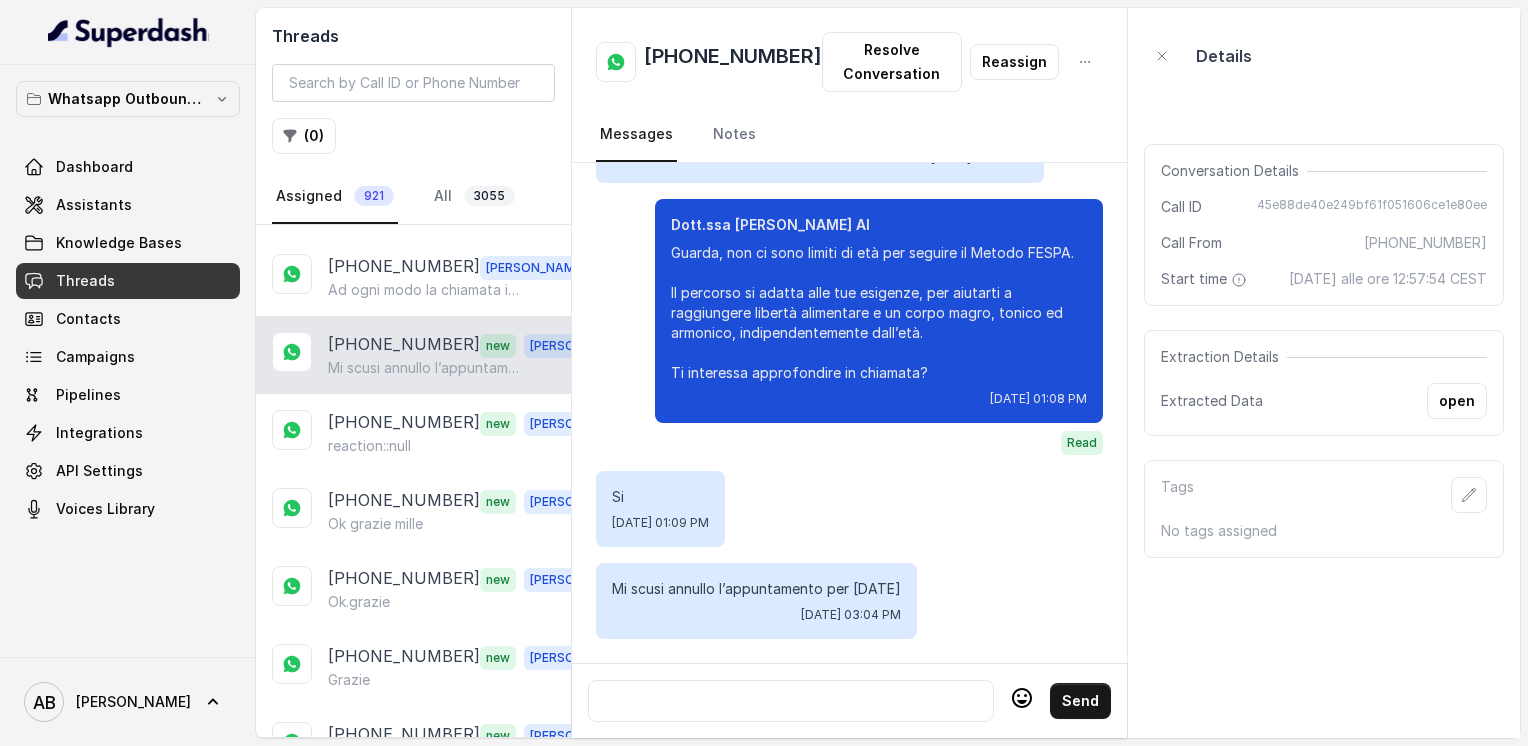 click at bounding box center [791, 701] 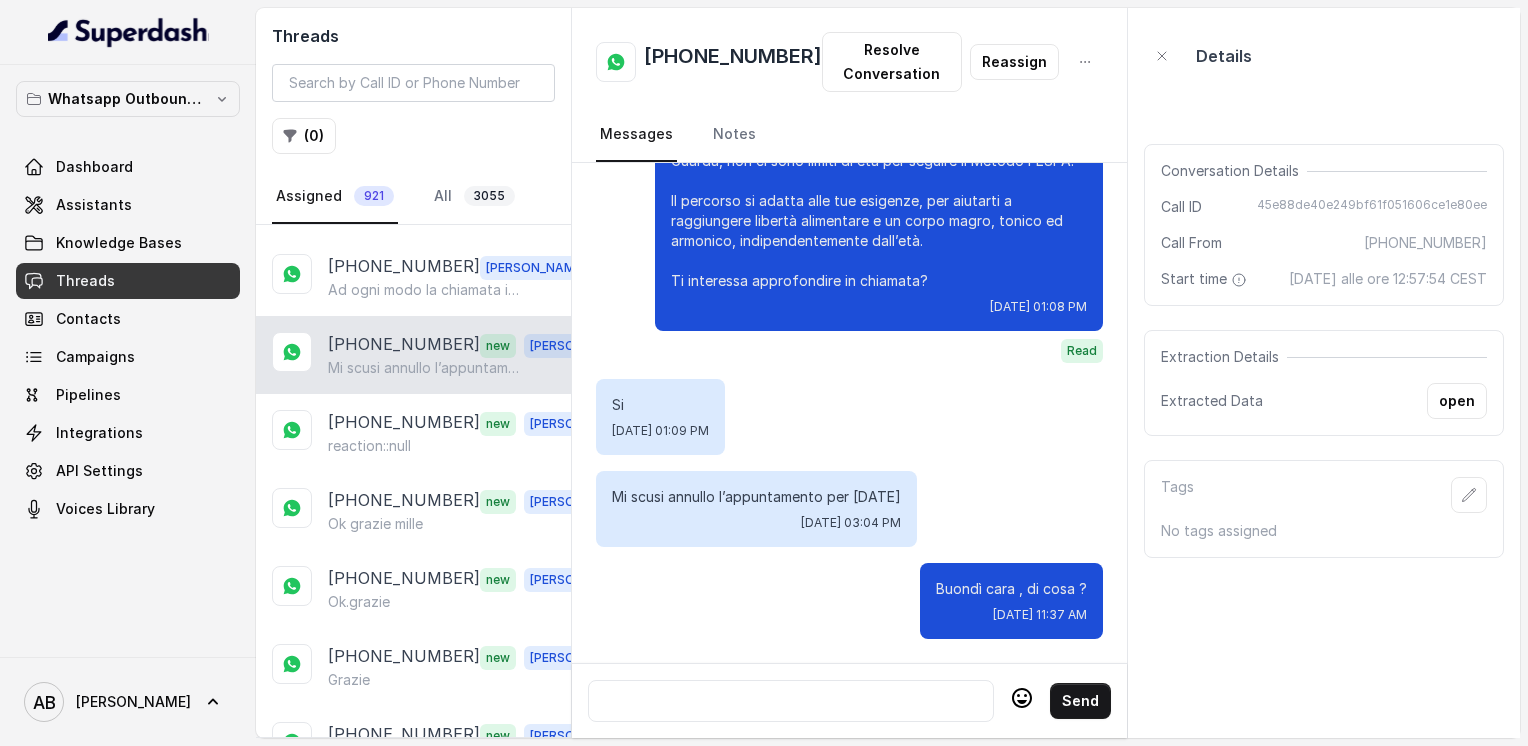 scroll, scrollTop: 3228, scrollLeft: 0, axis: vertical 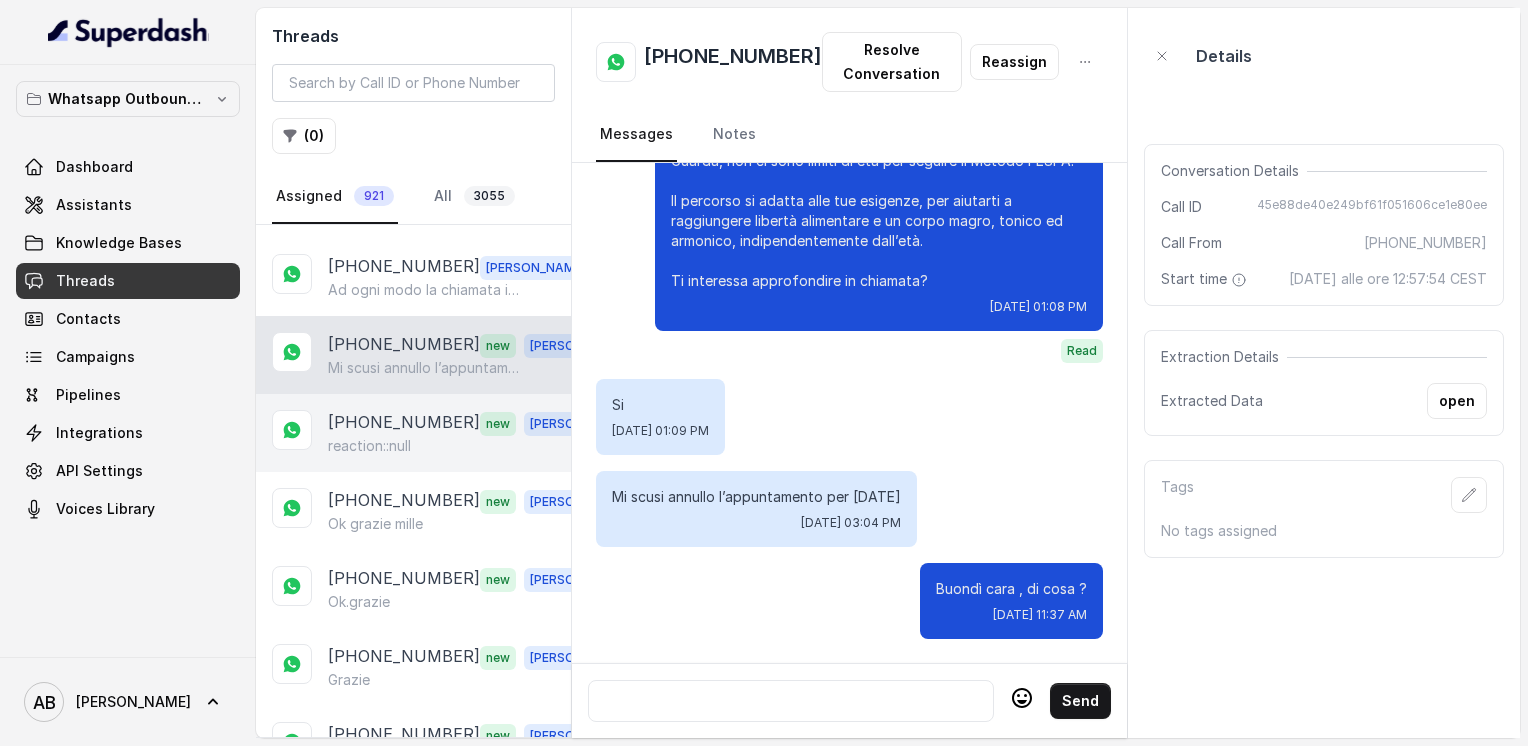 click on "[PHONE_NUMBER]" at bounding box center [404, 423] 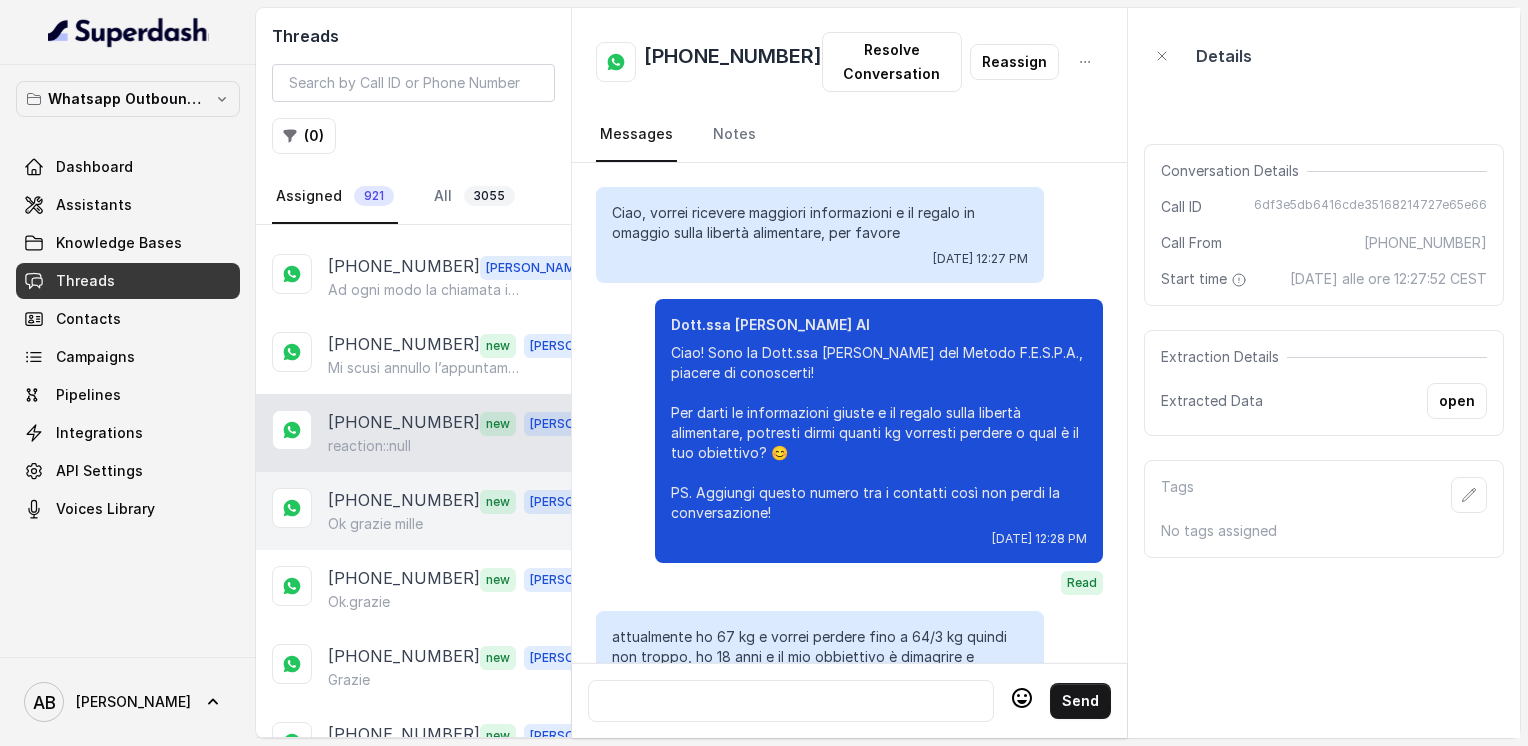 scroll, scrollTop: 6028, scrollLeft: 0, axis: vertical 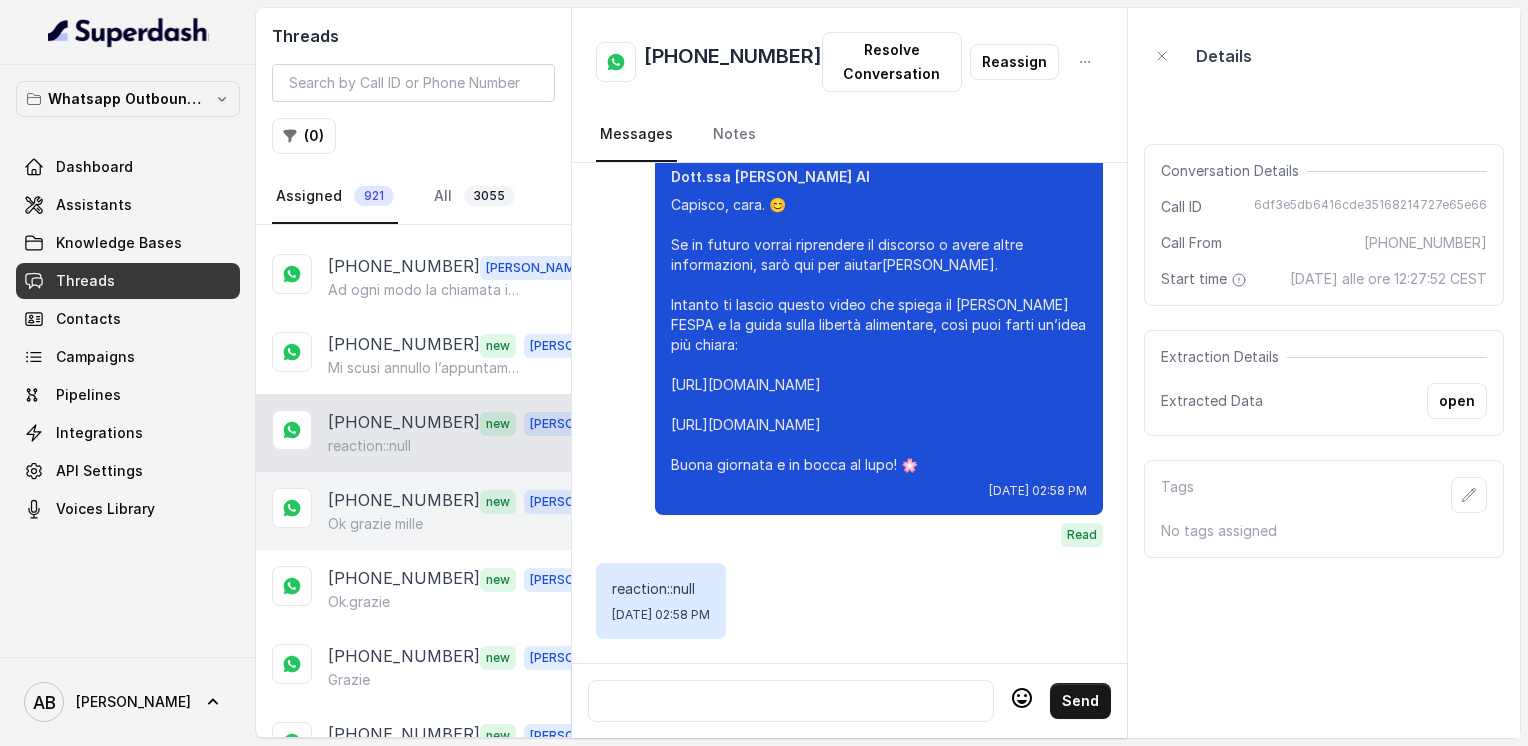 click on "[PHONE_NUMBER]" at bounding box center [404, 501] 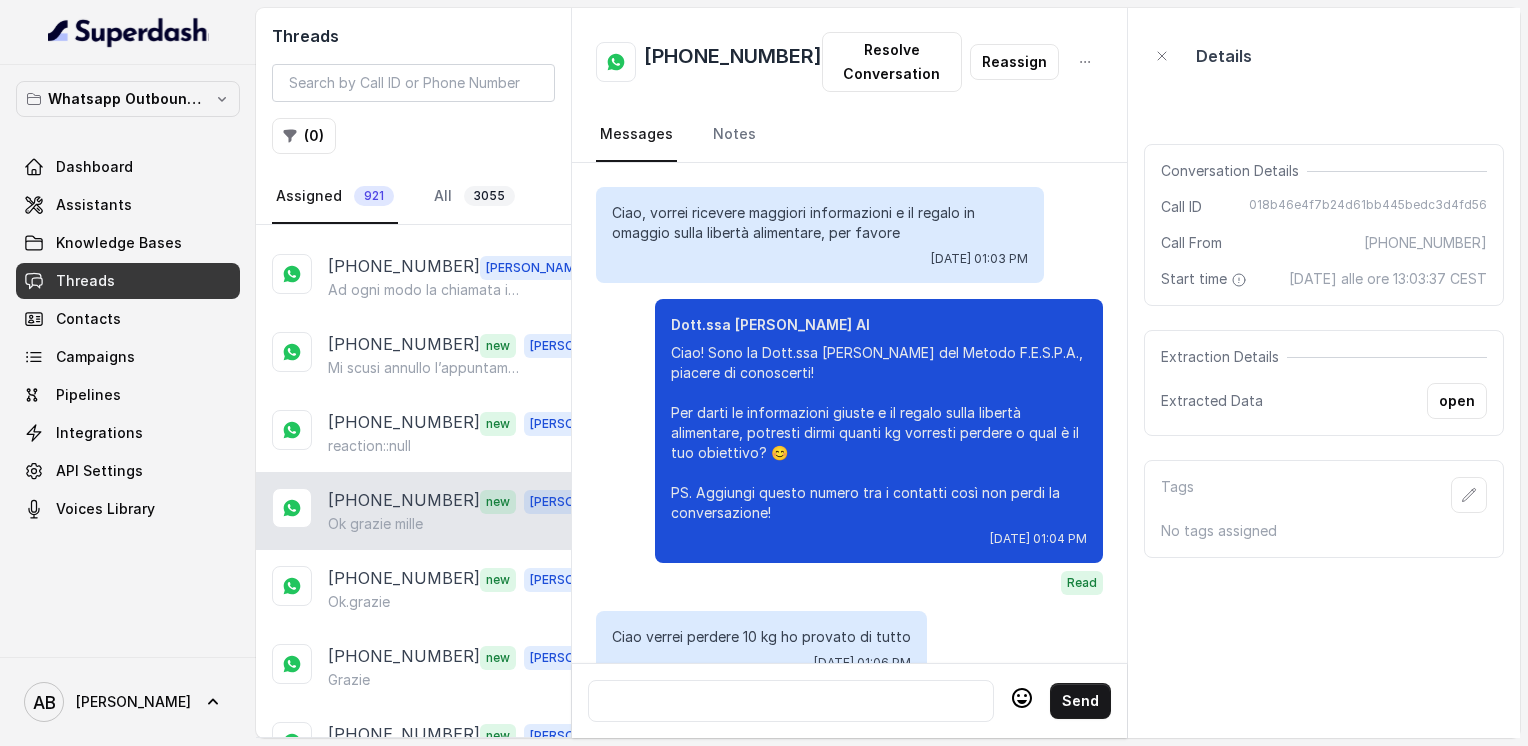 scroll, scrollTop: 1880, scrollLeft: 0, axis: vertical 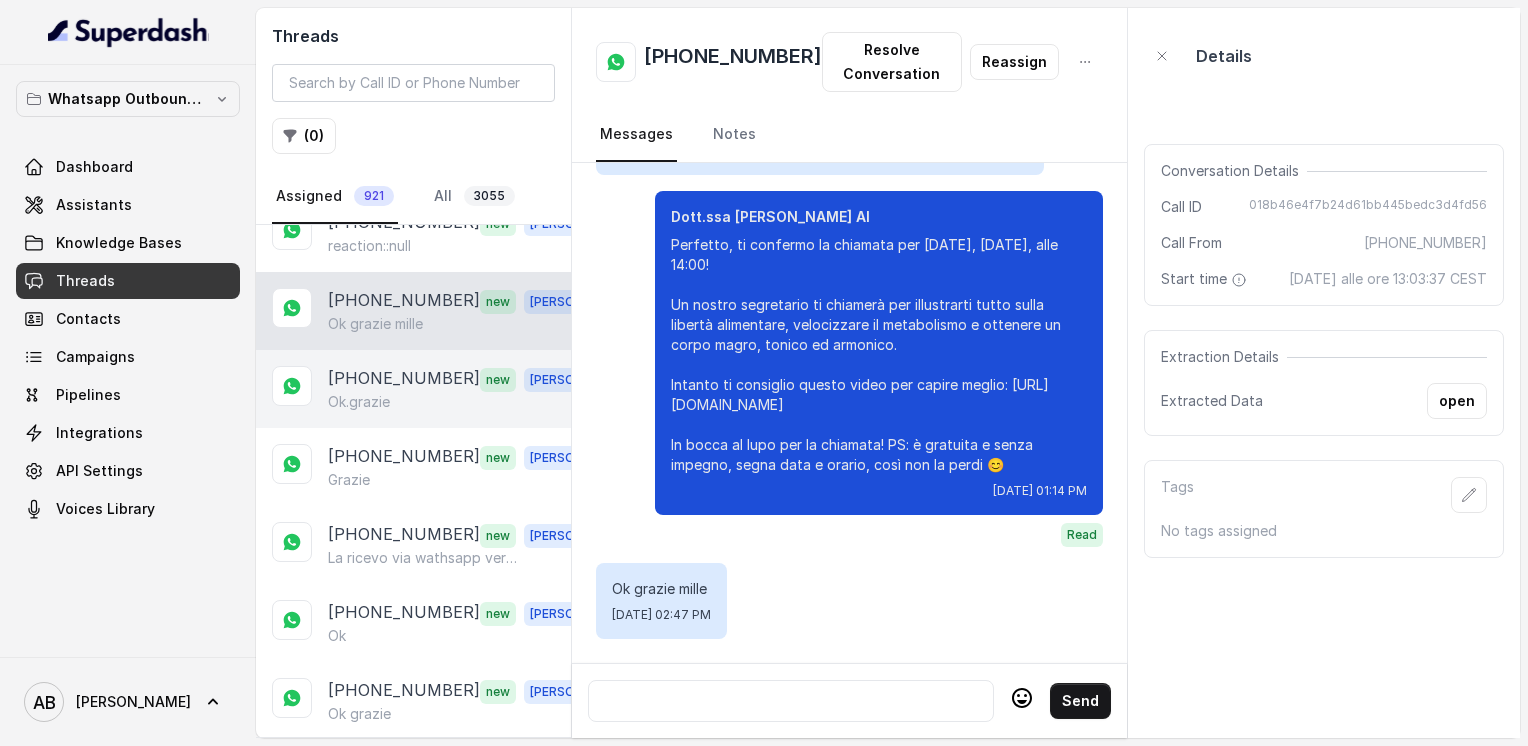 click on "[PHONE_NUMBER]" at bounding box center [404, 379] 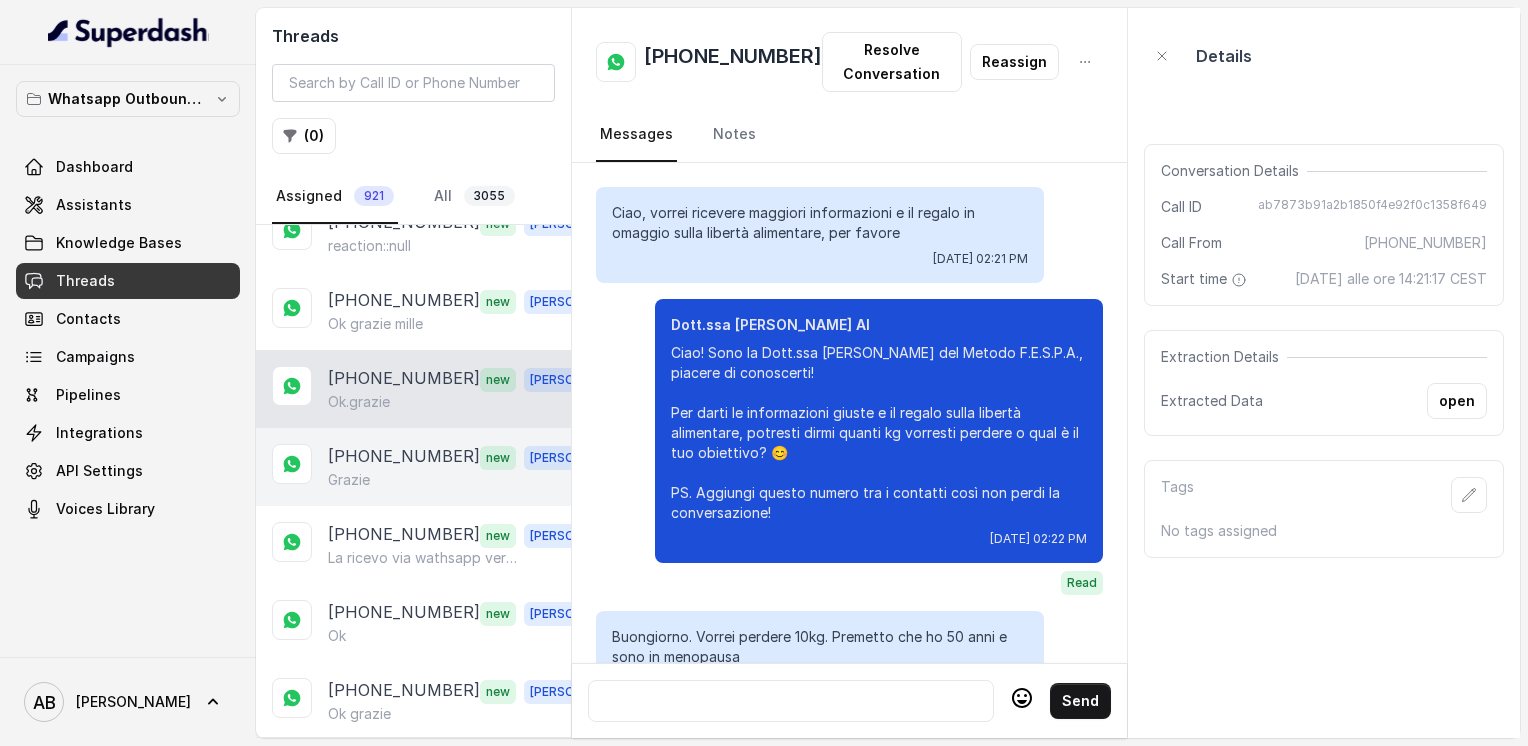 scroll, scrollTop: 2052, scrollLeft: 0, axis: vertical 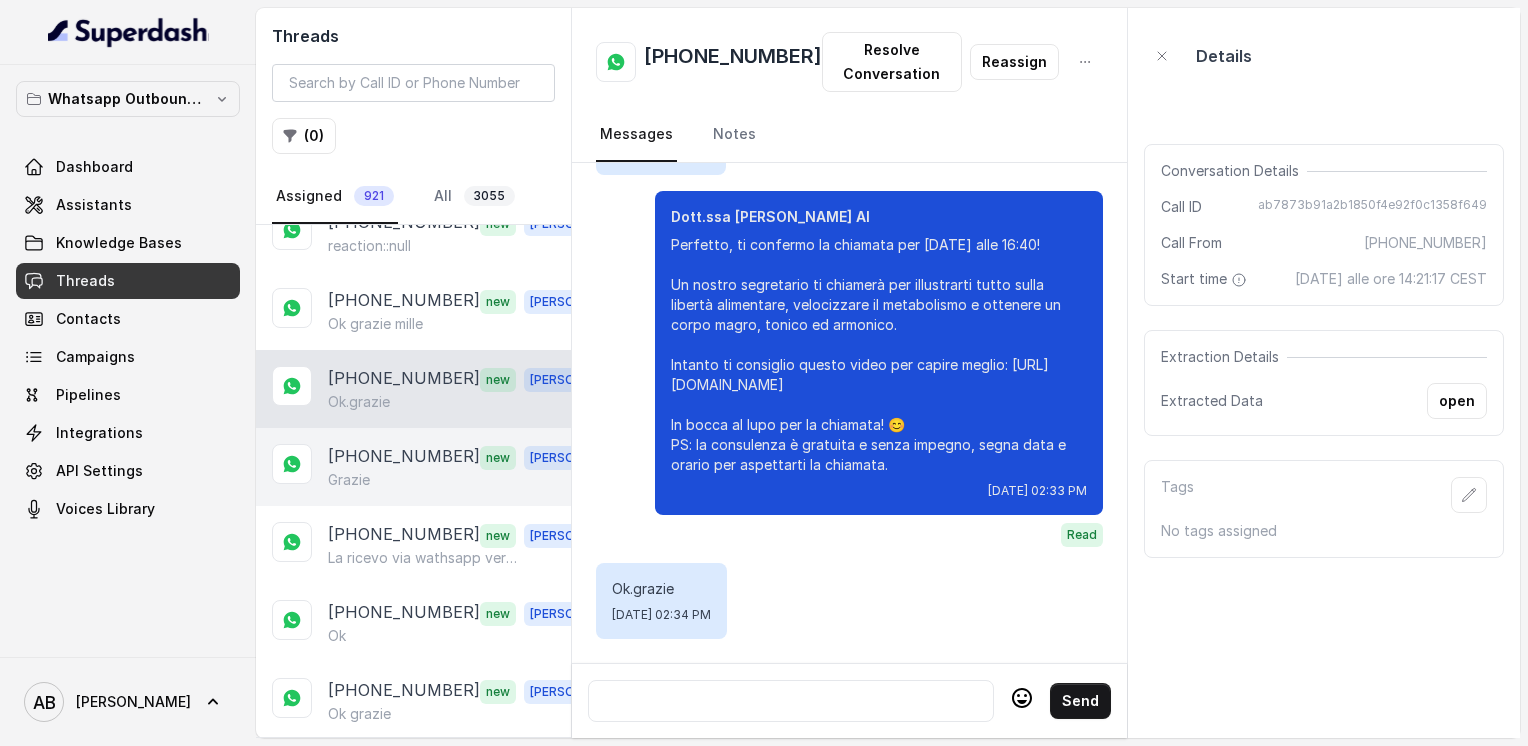click on "[PHONE_NUMBER]   new [PERSON_NAME]" at bounding box center (413, 467) 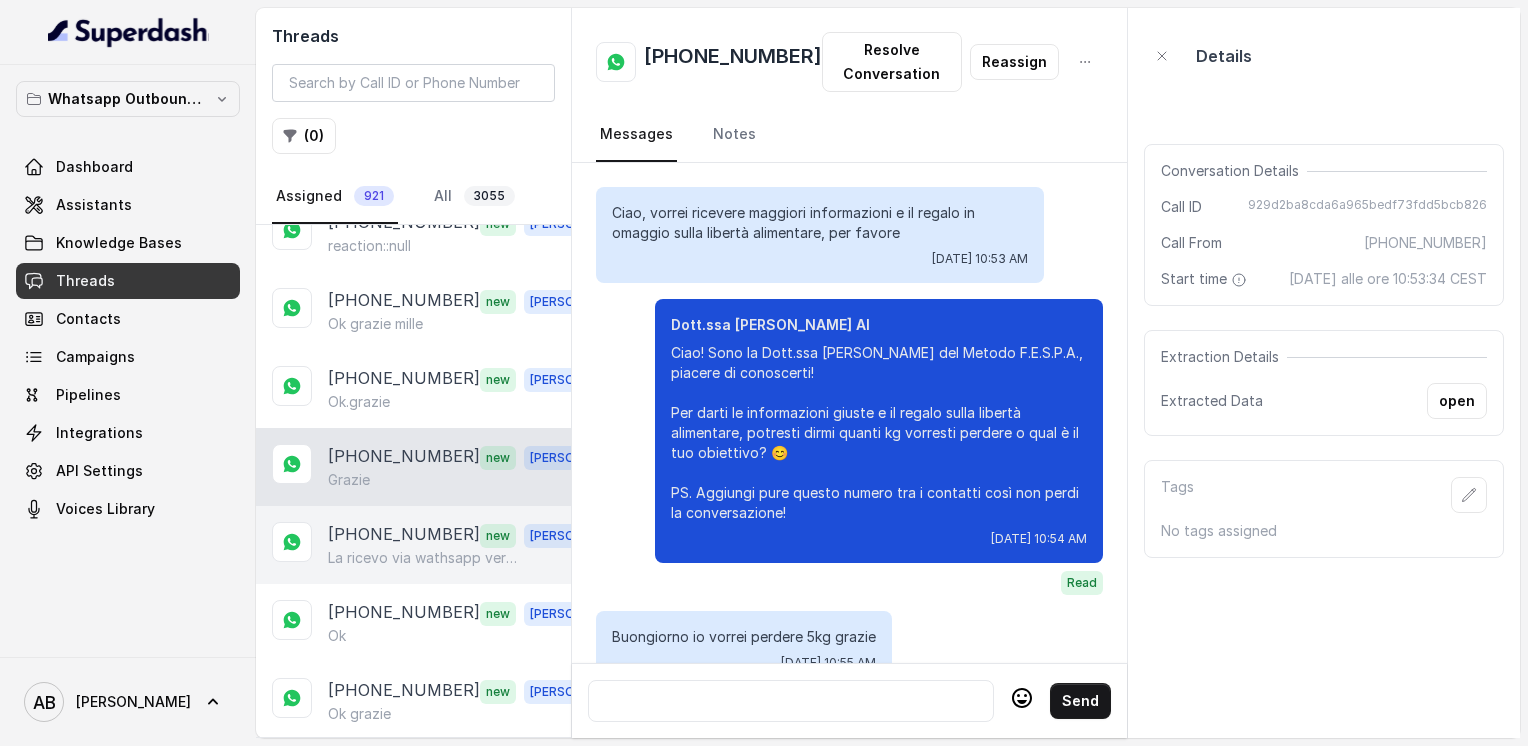scroll, scrollTop: 2060, scrollLeft: 0, axis: vertical 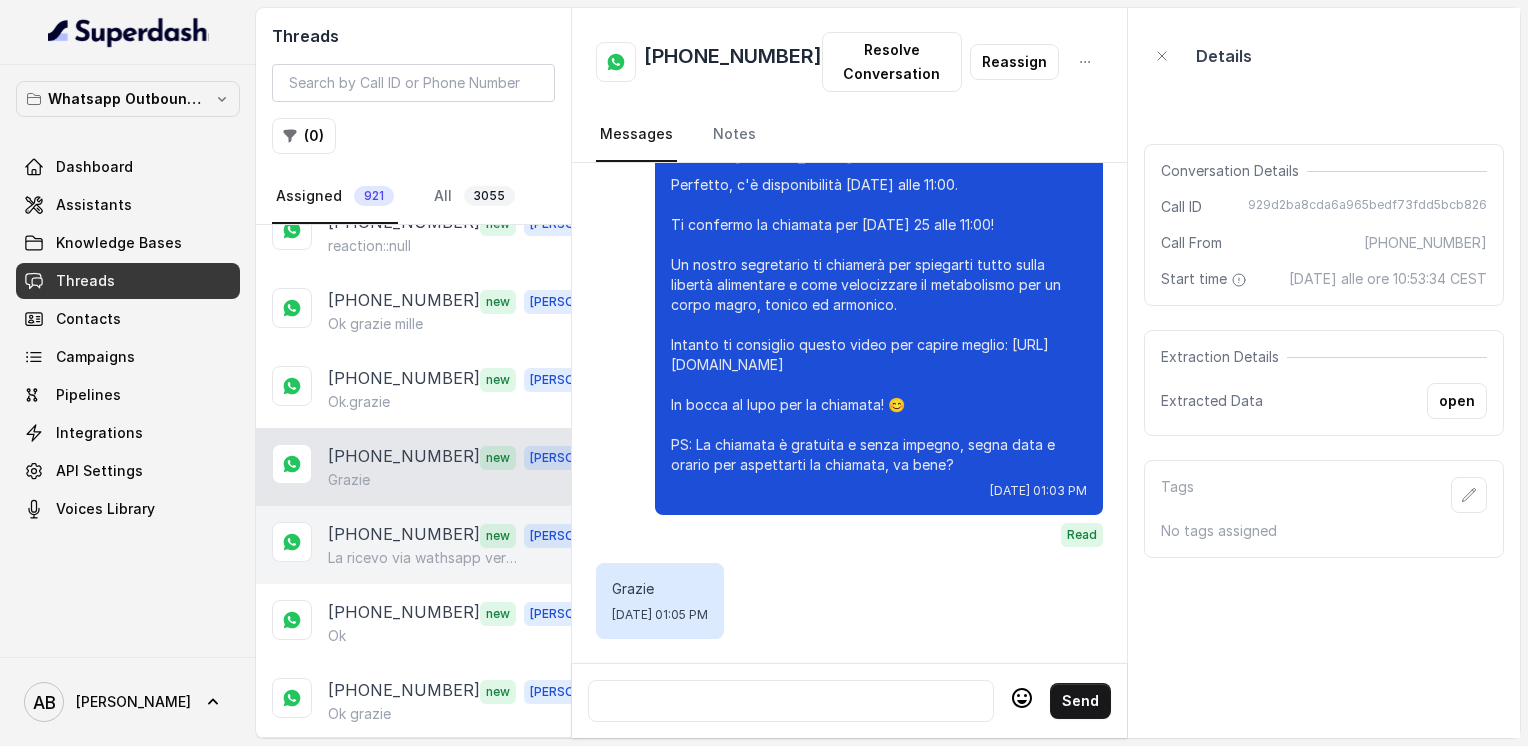 click on "[PHONE_NUMBER]   new [PERSON_NAME] ricevo via wathsapp vero, però purtroppo mi sono dimenticata che [DATE] lavoro di pomeriggio è possibile anticipare al mattino dopo le 9? Grazie mille" at bounding box center (413, 545) 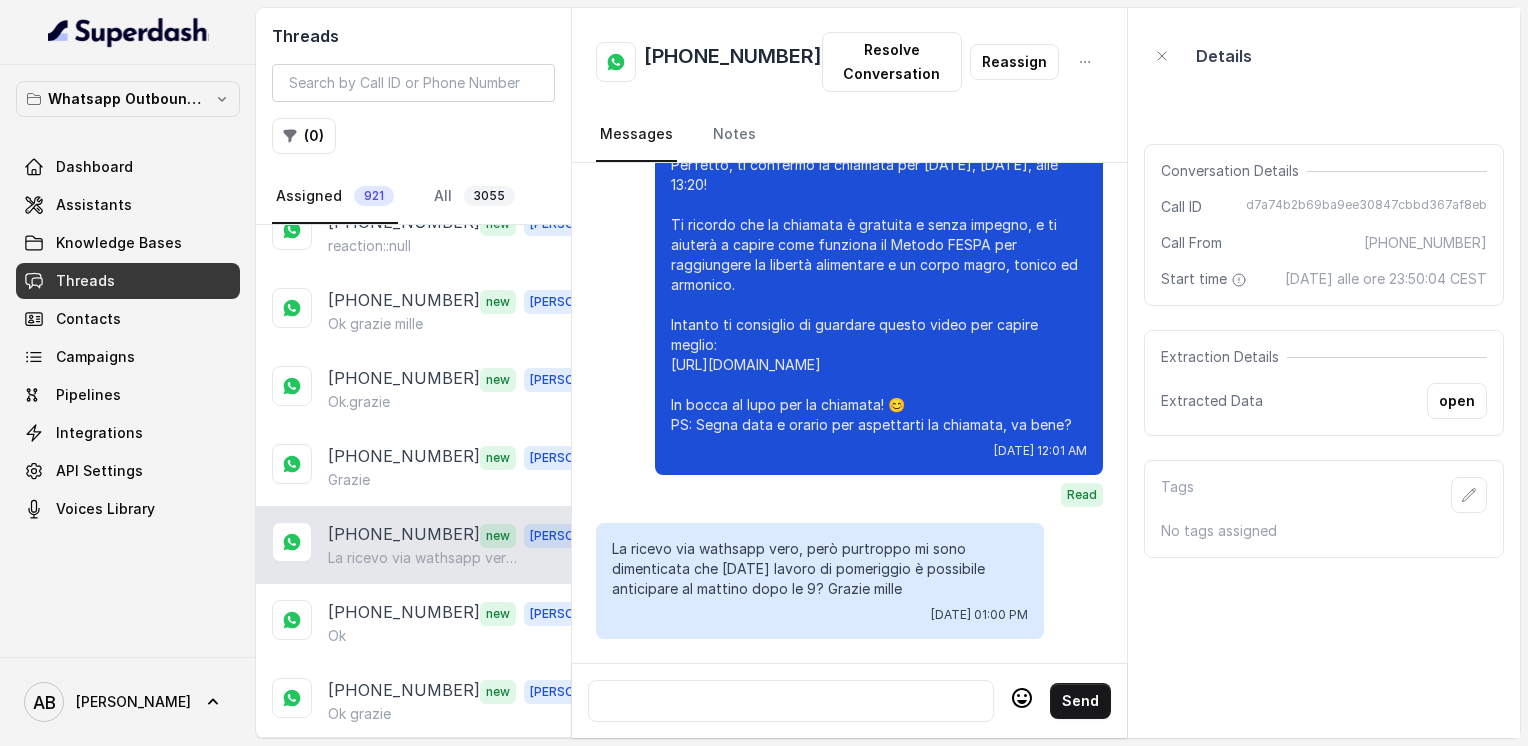 scroll, scrollTop: 2640, scrollLeft: 0, axis: vertical 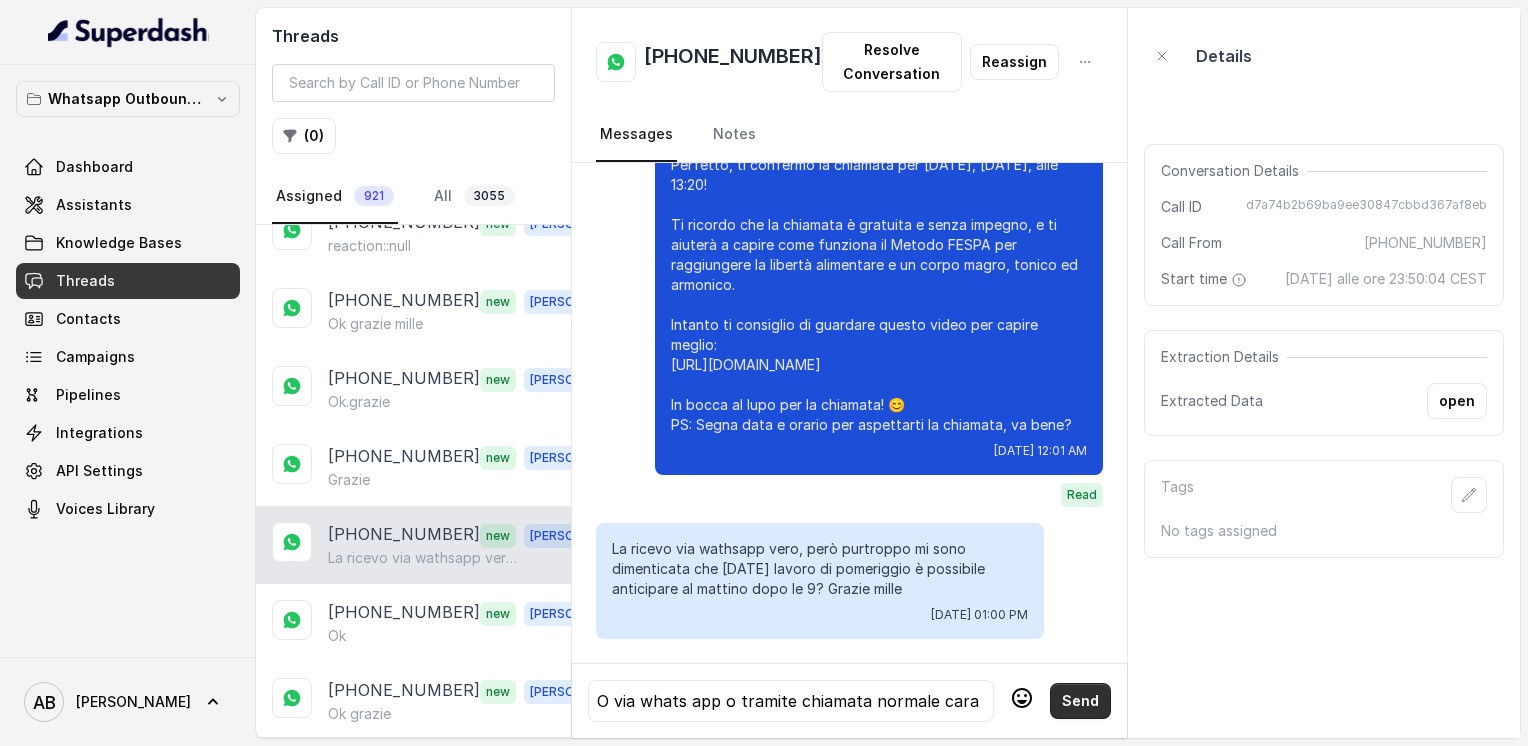 click on "Send" at bounding box center (1080, 701) 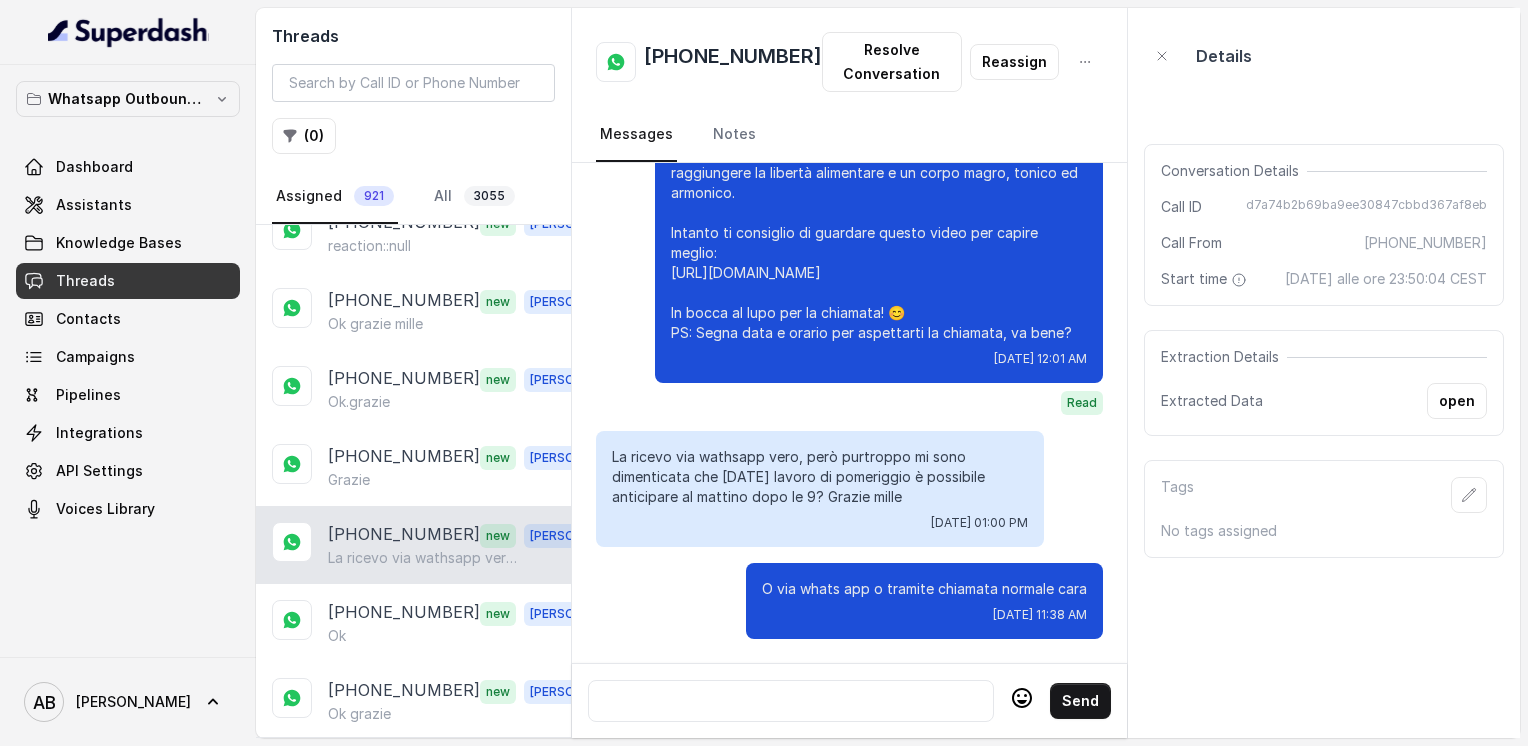 scroll, scrollTop: 2732, scrollLeft: 0, axis: vertical 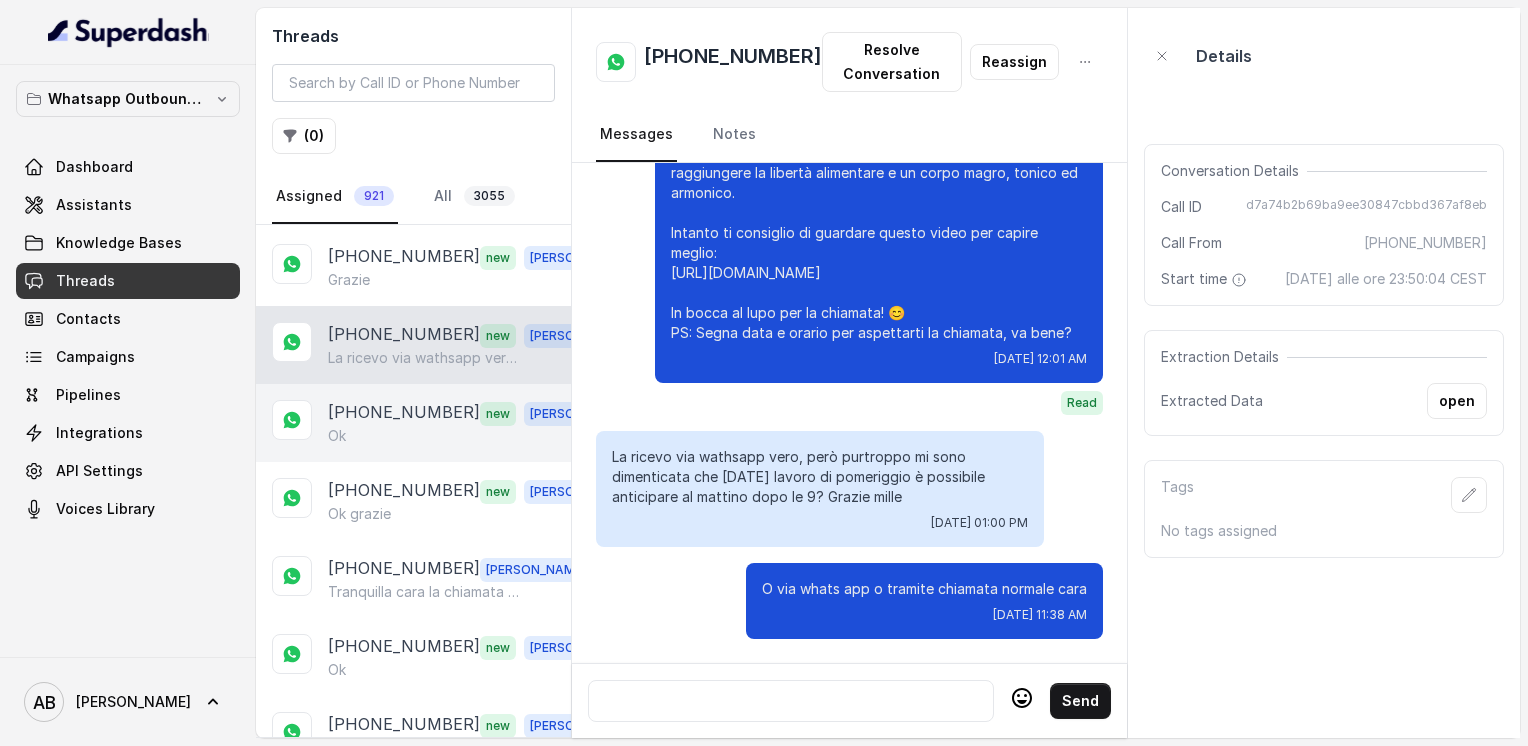click on "[PHONE_NUMBER]   new [PERSON_NAME]" at bounding box center (413, 423) 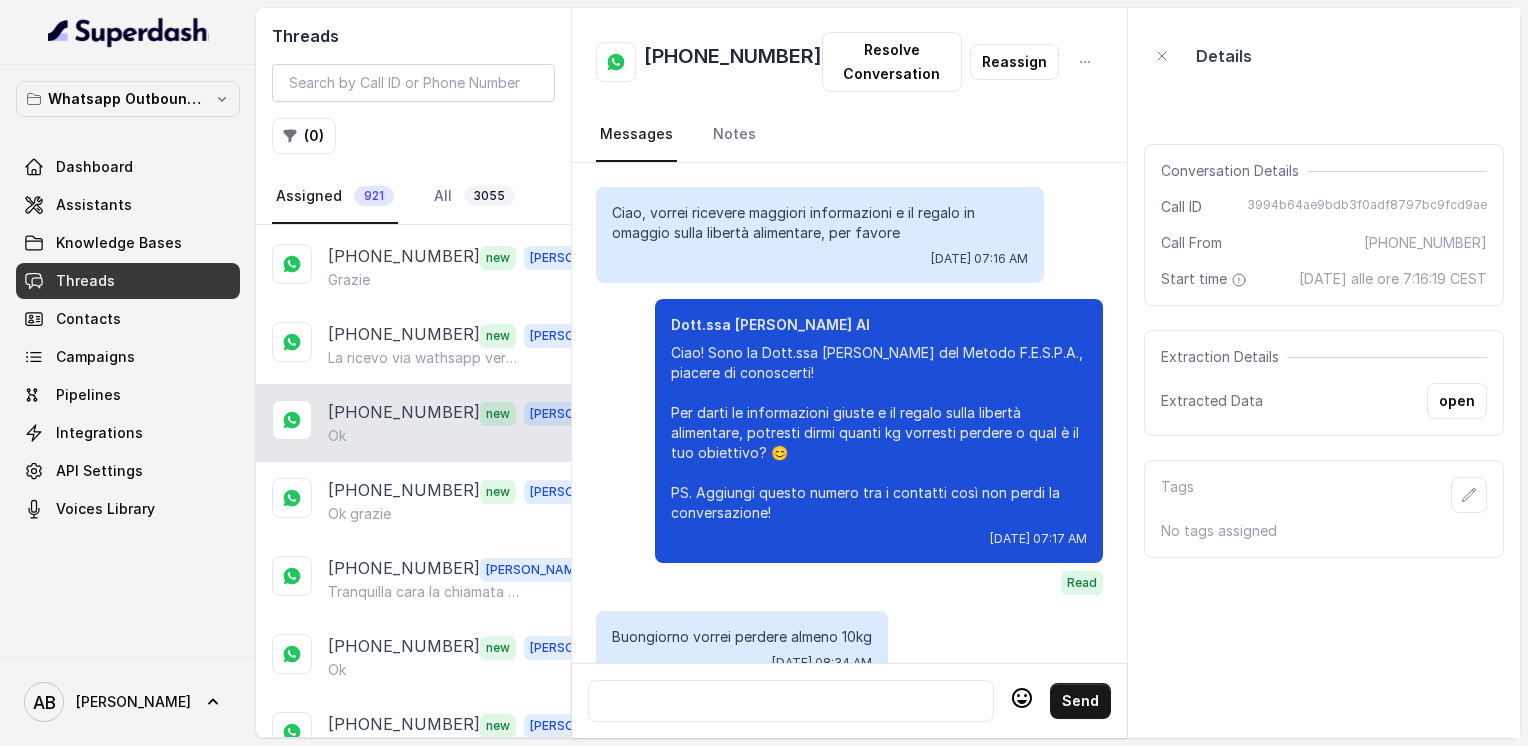 scroll, scrollTop: 2832, scrollLeft: 0, axis: vertical 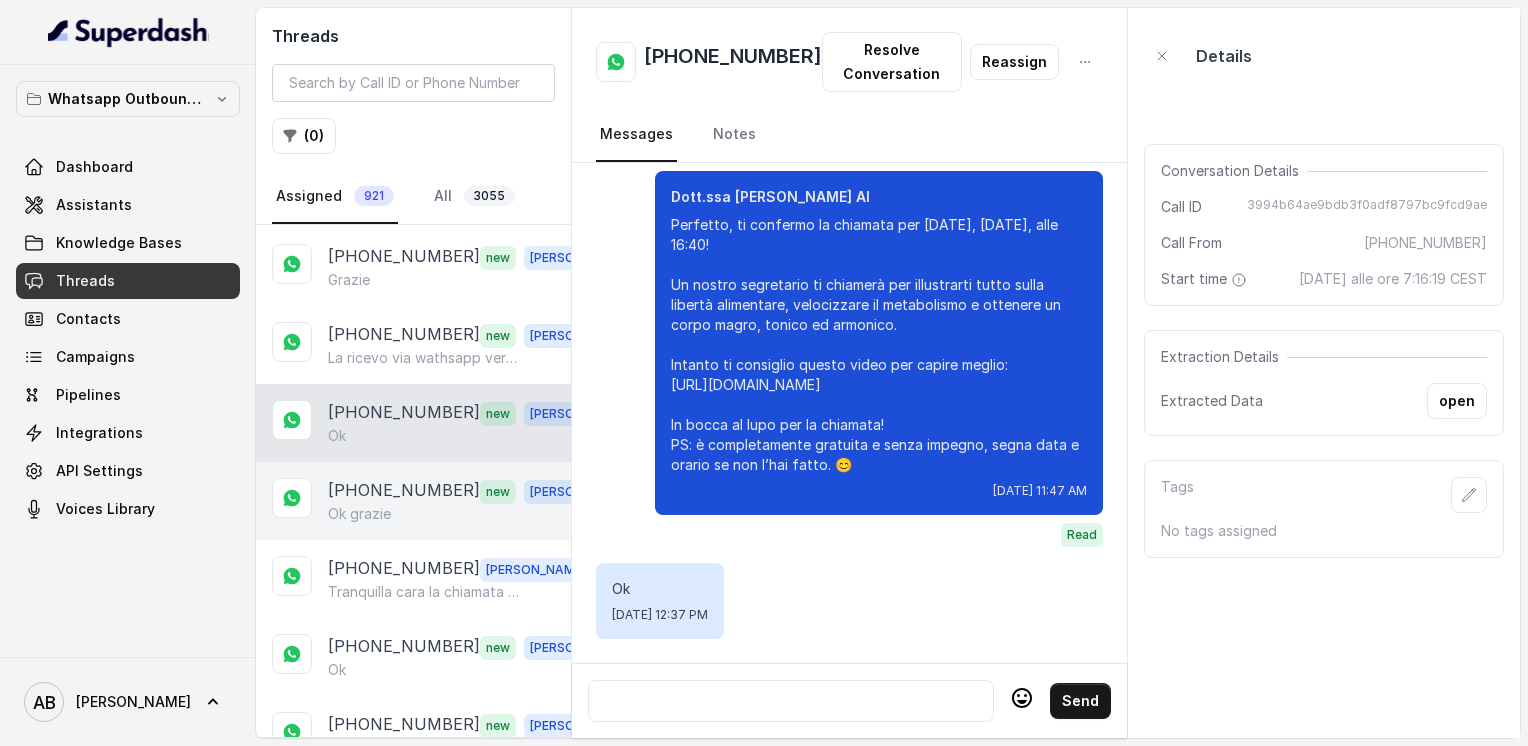 click on "[PHONE_NUMBER]   new [PERSON_NAME] grazie" at bounding box center (413, 501) 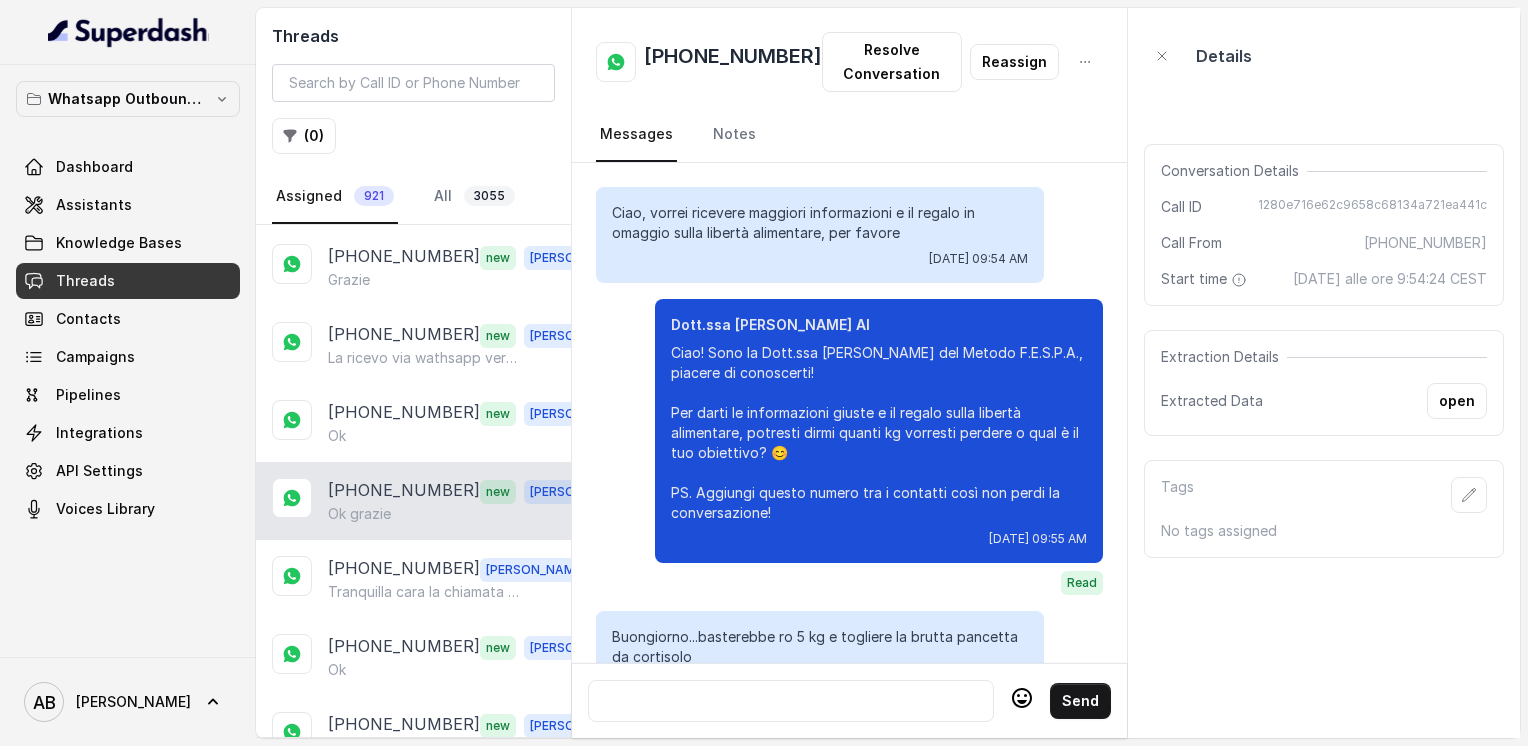 scroll, scrollTop: 2500, scrollLeft: 0, axis: vertical 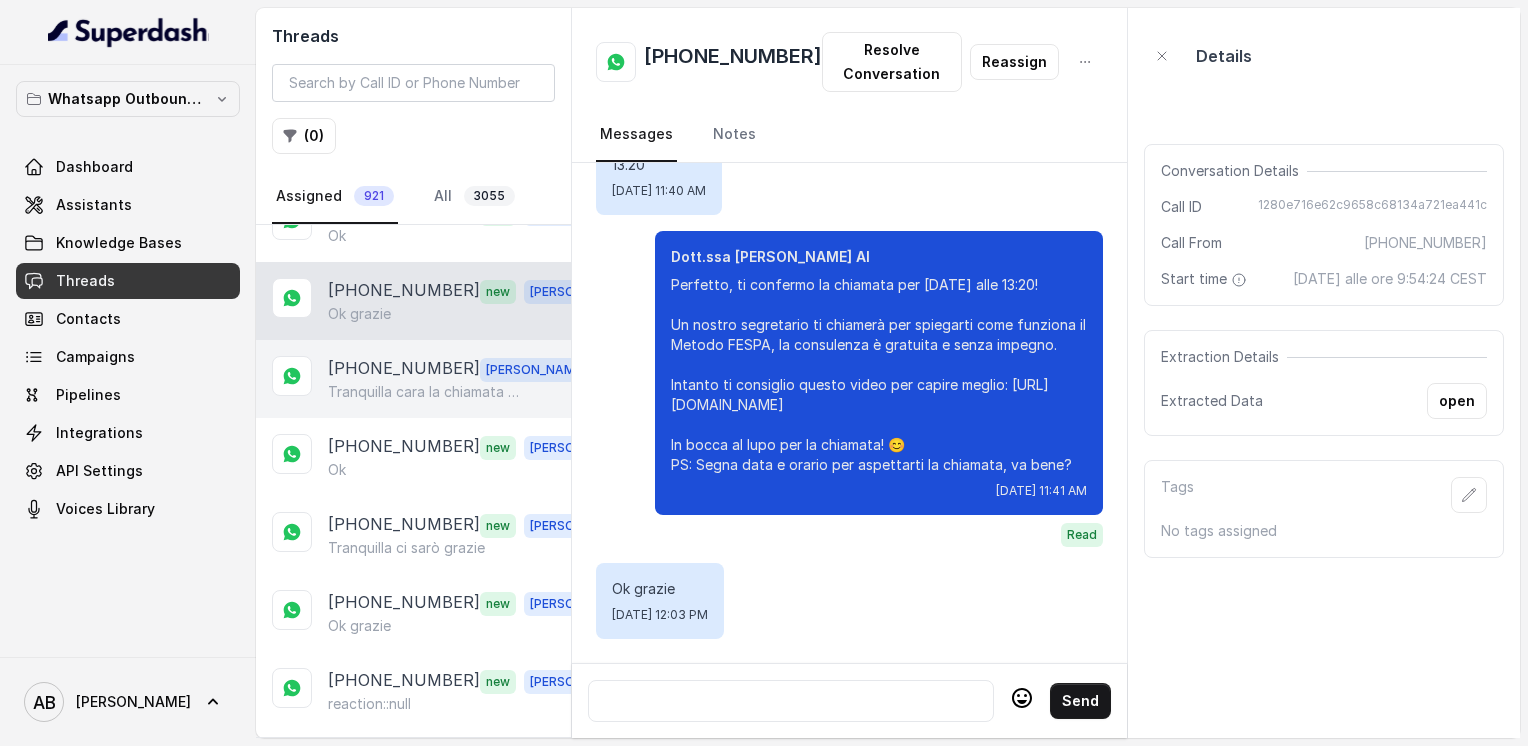 click on "Tranquilla cara la chiamata è molto breve" at bounding box center (424, 392) 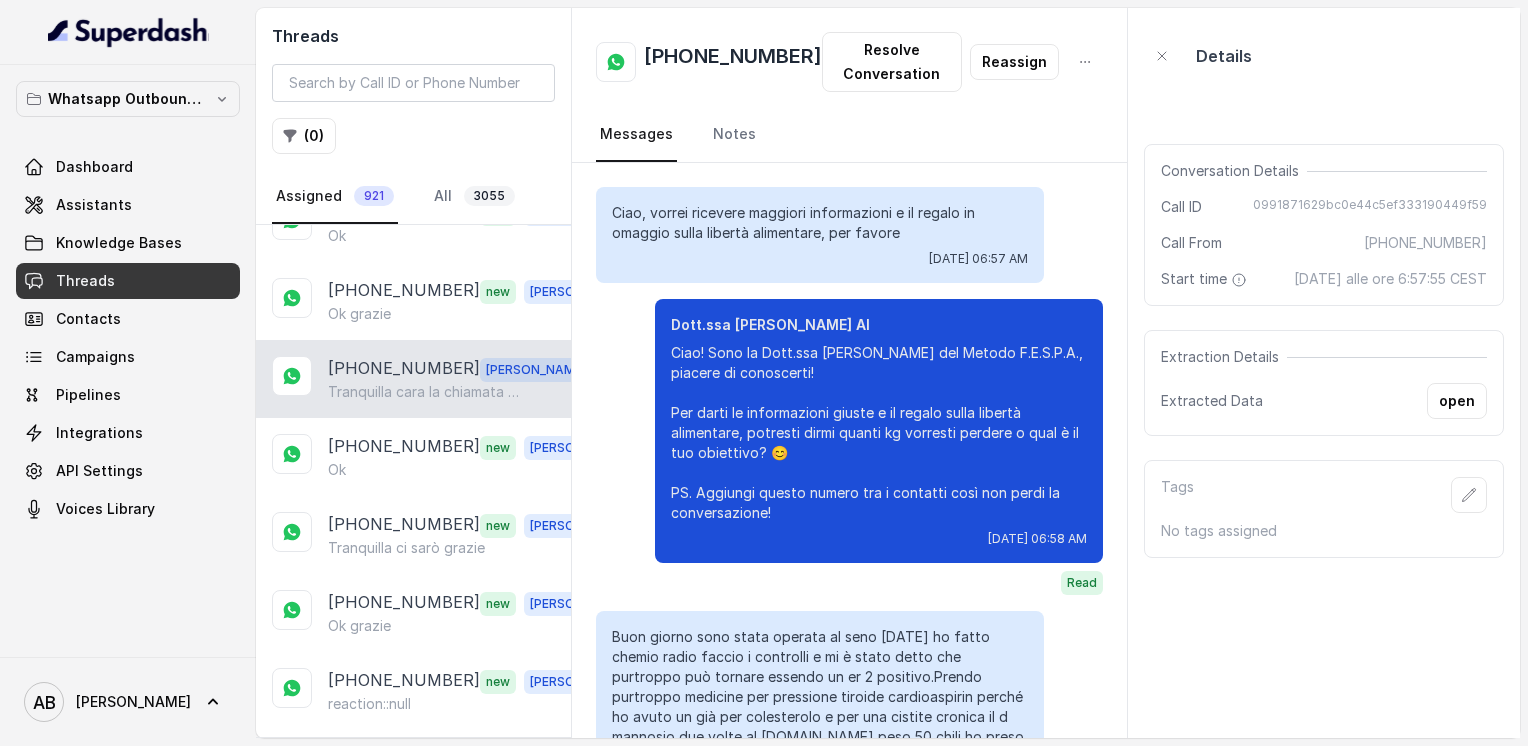 scroll, scrollTop: 2339, scrollLeft: 0, axis: vertical 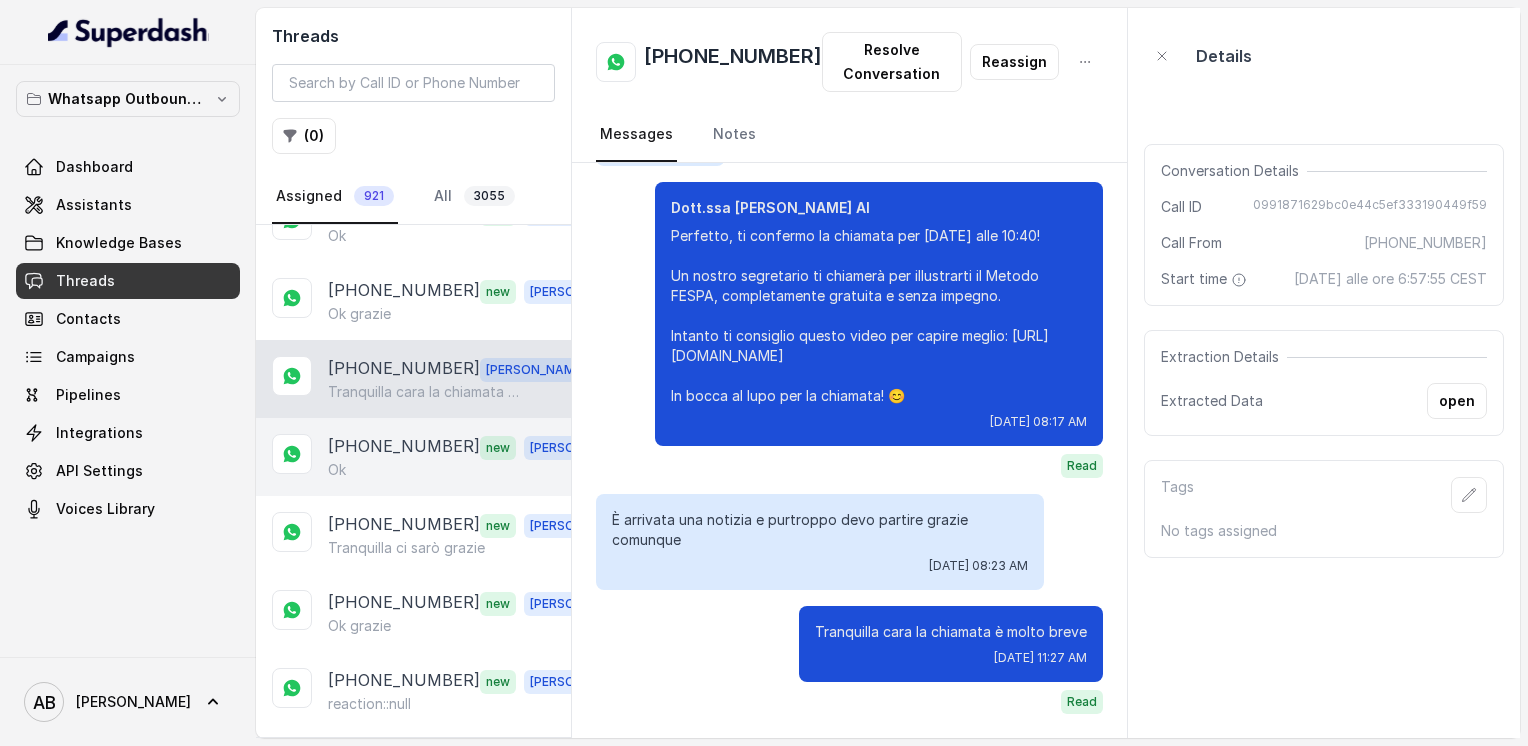 click on "[PHONE_NUMBER]" at bounding box center [404, 447] 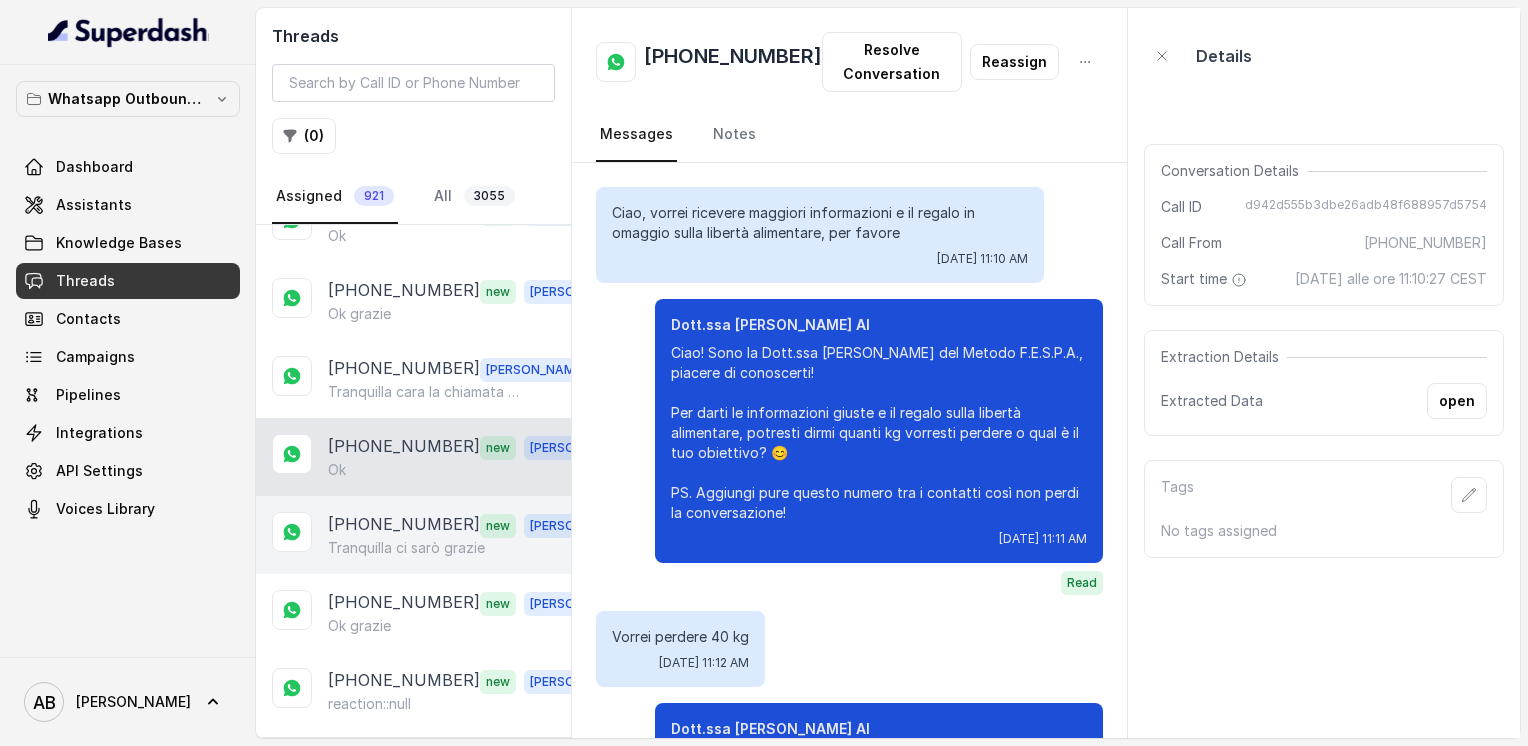 scroll, scrollTop: 2339, scrollLeft: 0, axis: vertical 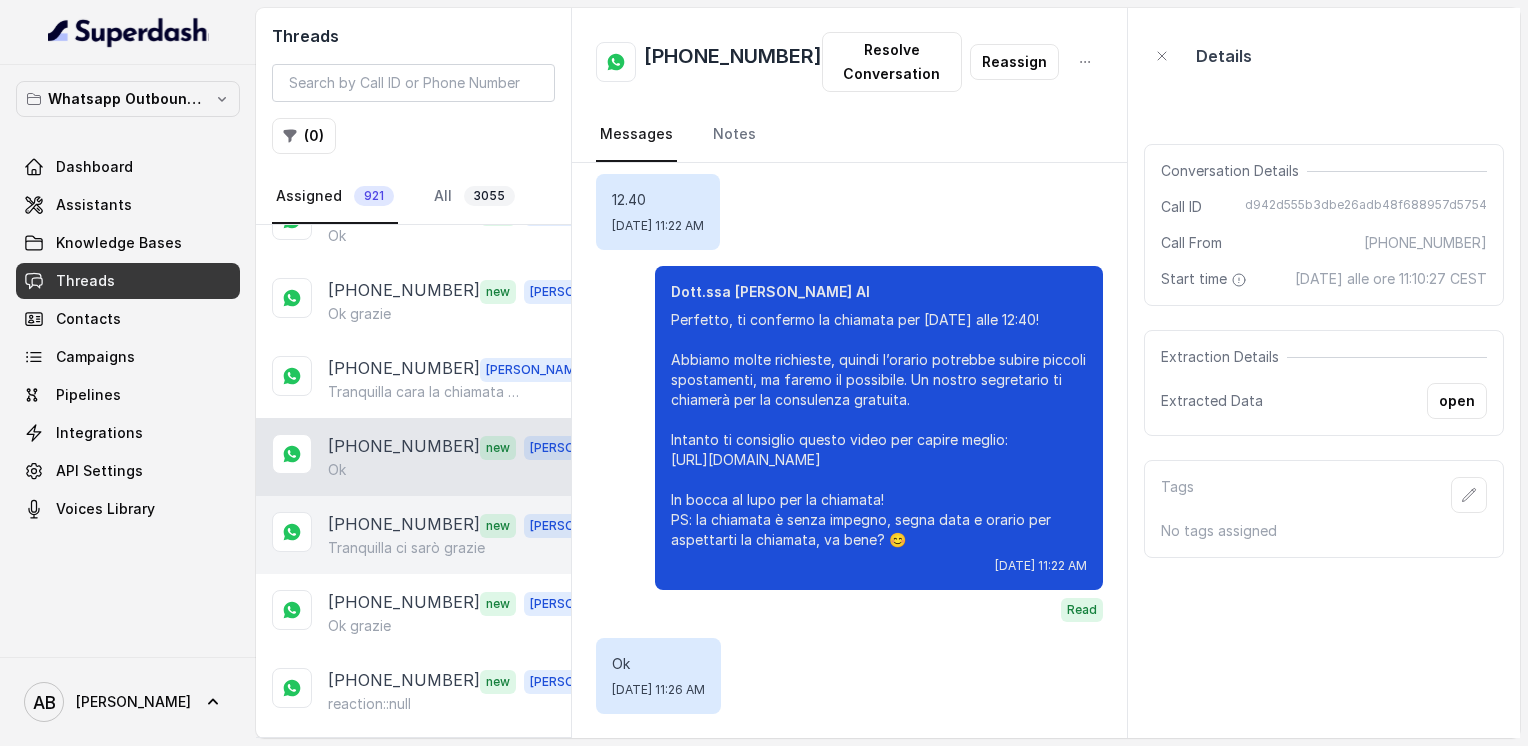 click on "[PHONE_NUMBER]" at bounding box center (404, 525) 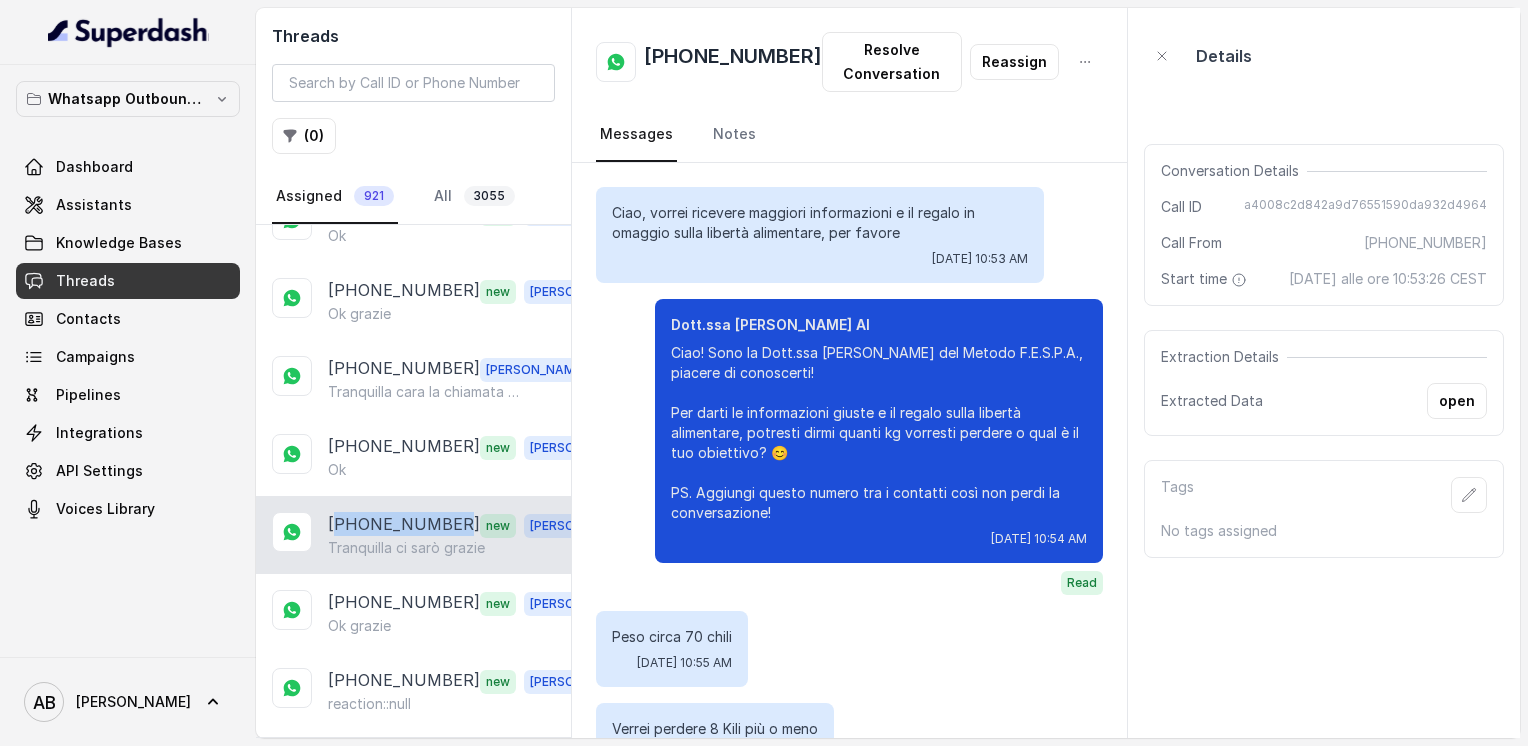 click on "[PHONE_NUMBER]" at bounding box center (404, 525) 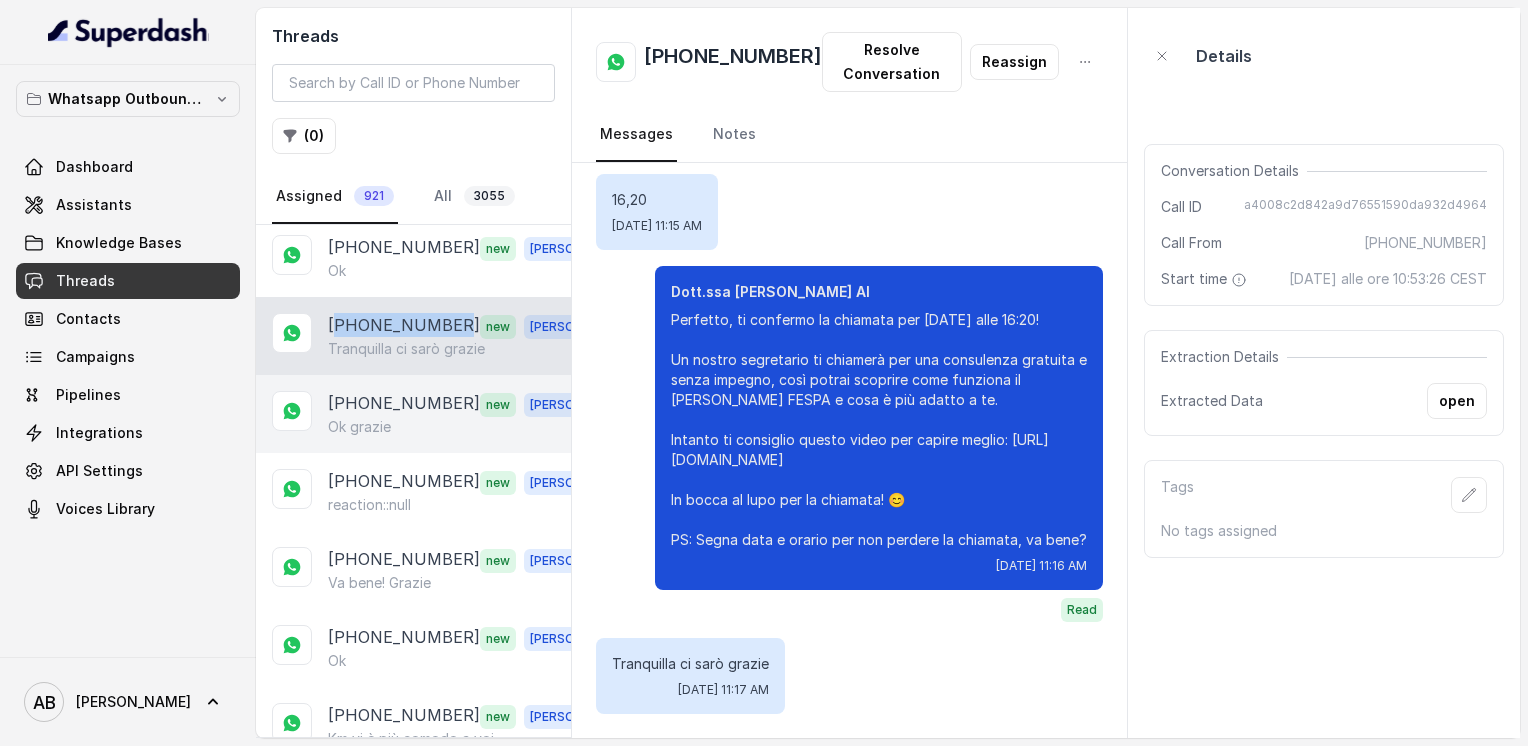 scroll, scrollTop: 5701, scrollLeft: 0, axis: vertical 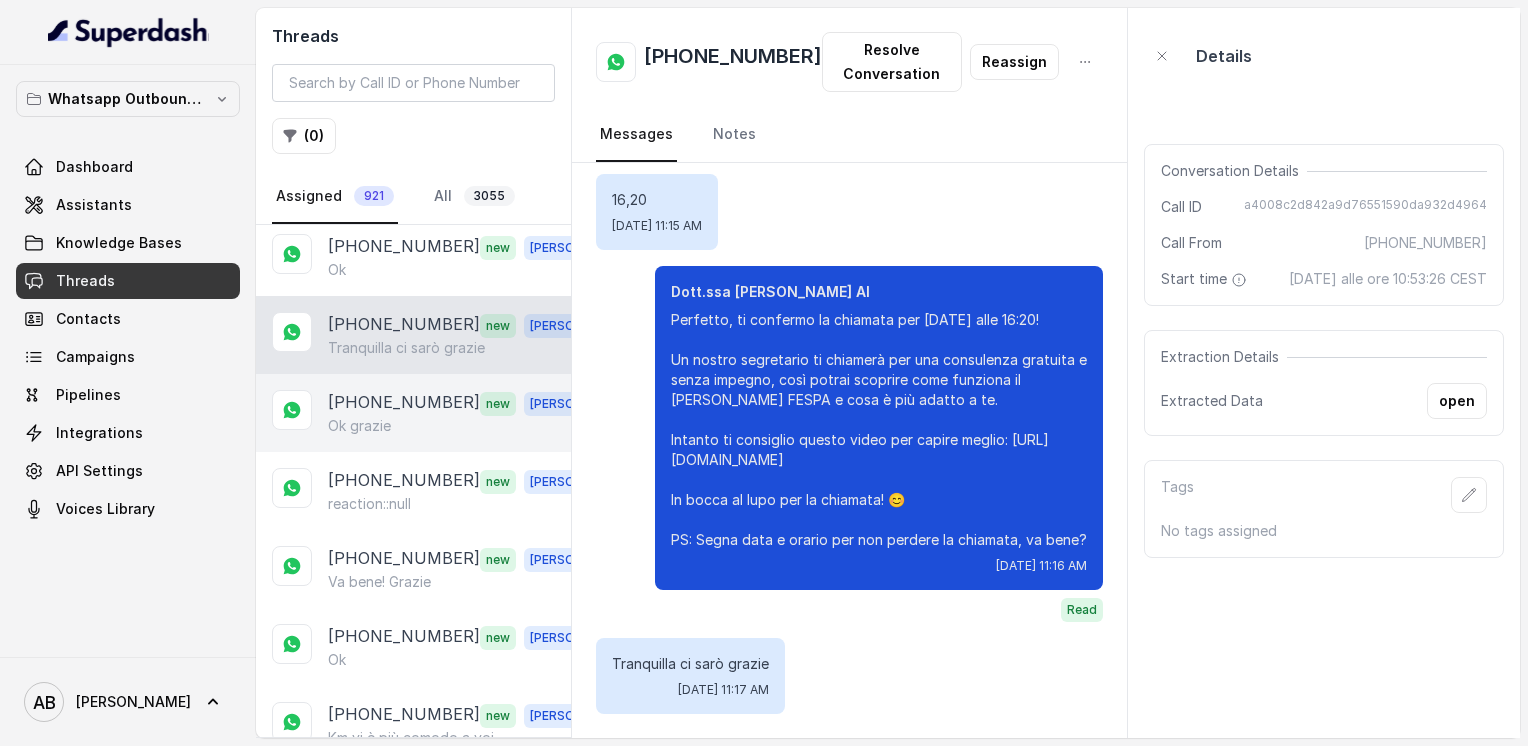 click on "Ok grazie" at bounding box center (469, 426) 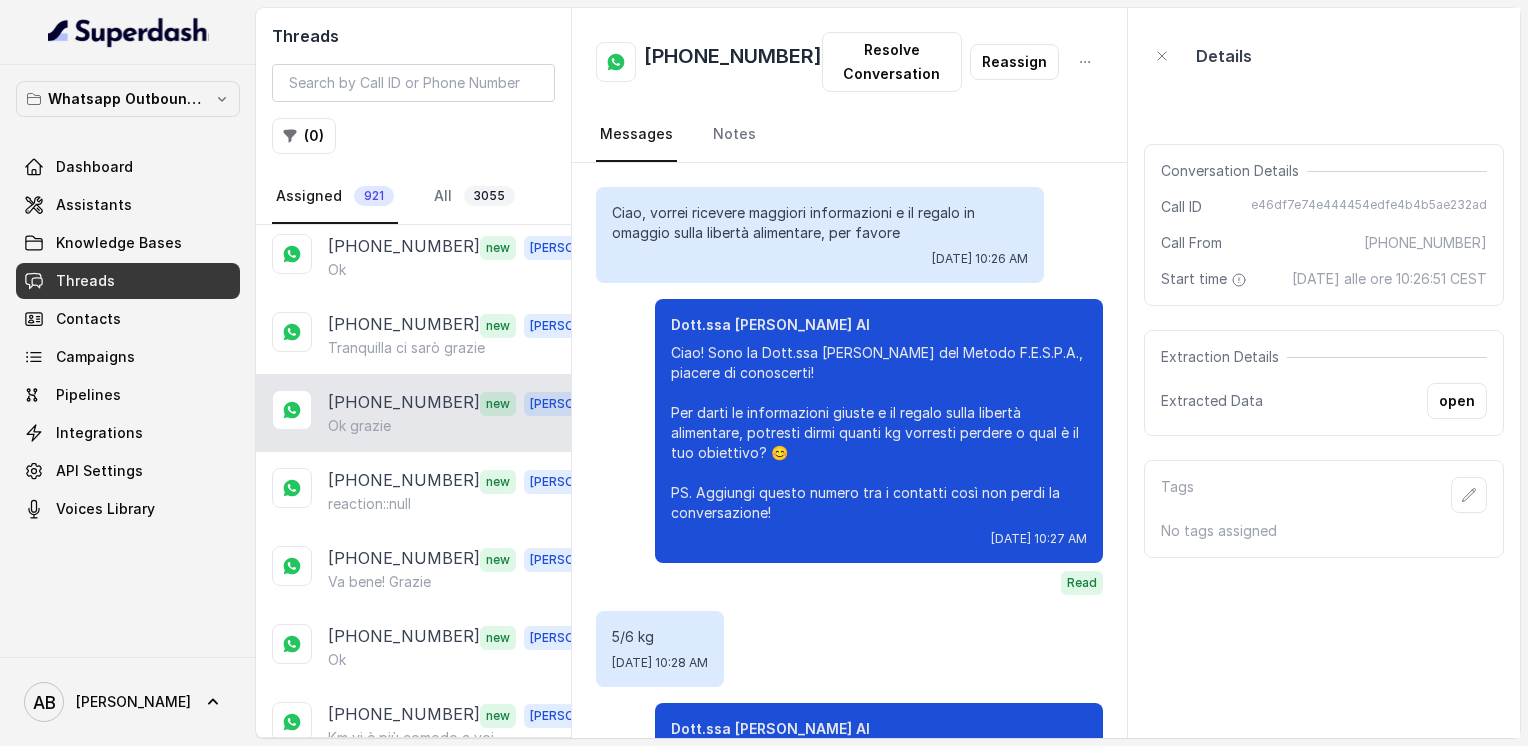 scroll, scrollTop: 2175, scrollLeft: 0, axis: vertical 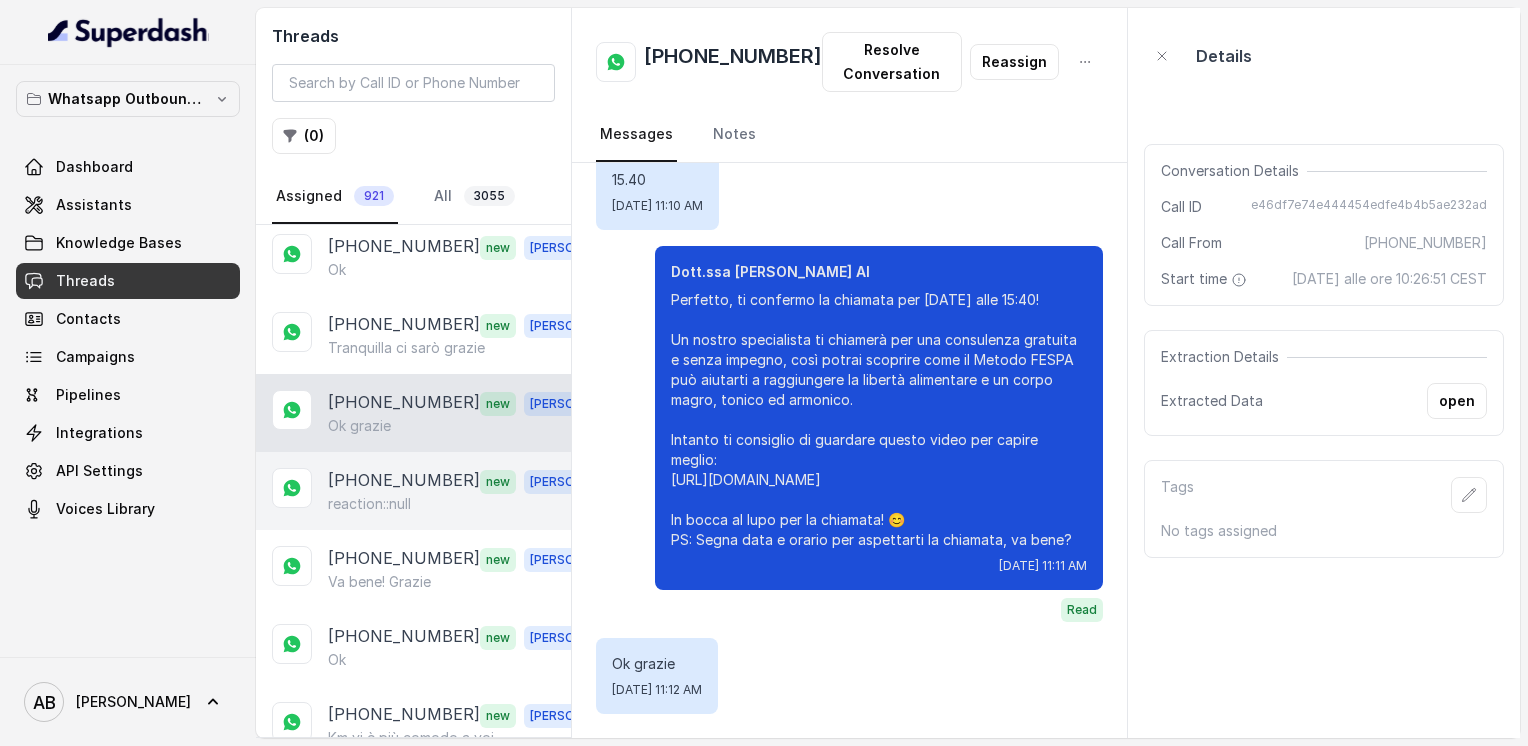 click on "[PHONE_NUMBER]" at bounding box center [404, 481] 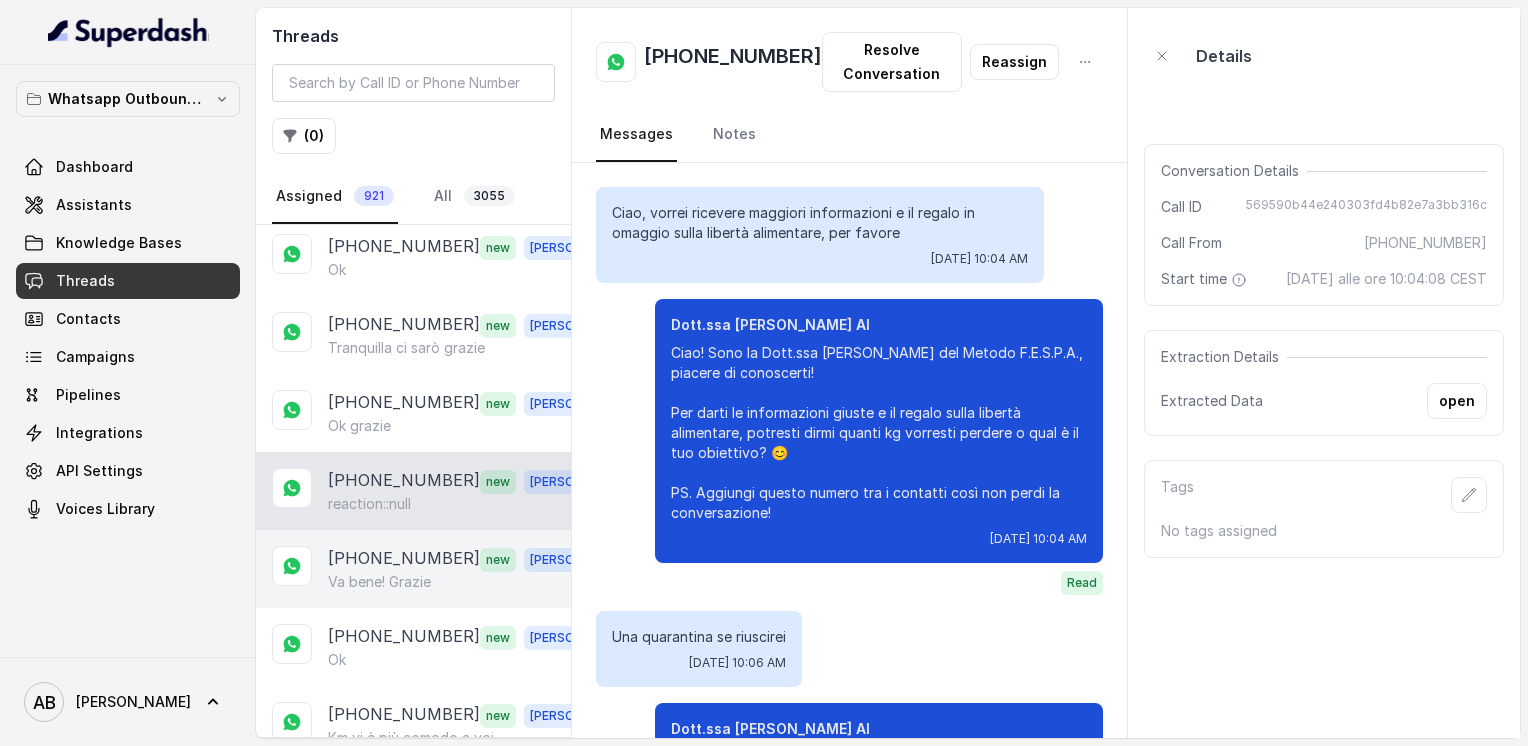 scroll, scrollTop: 4187, scrollLeft: 0, axis: vertical 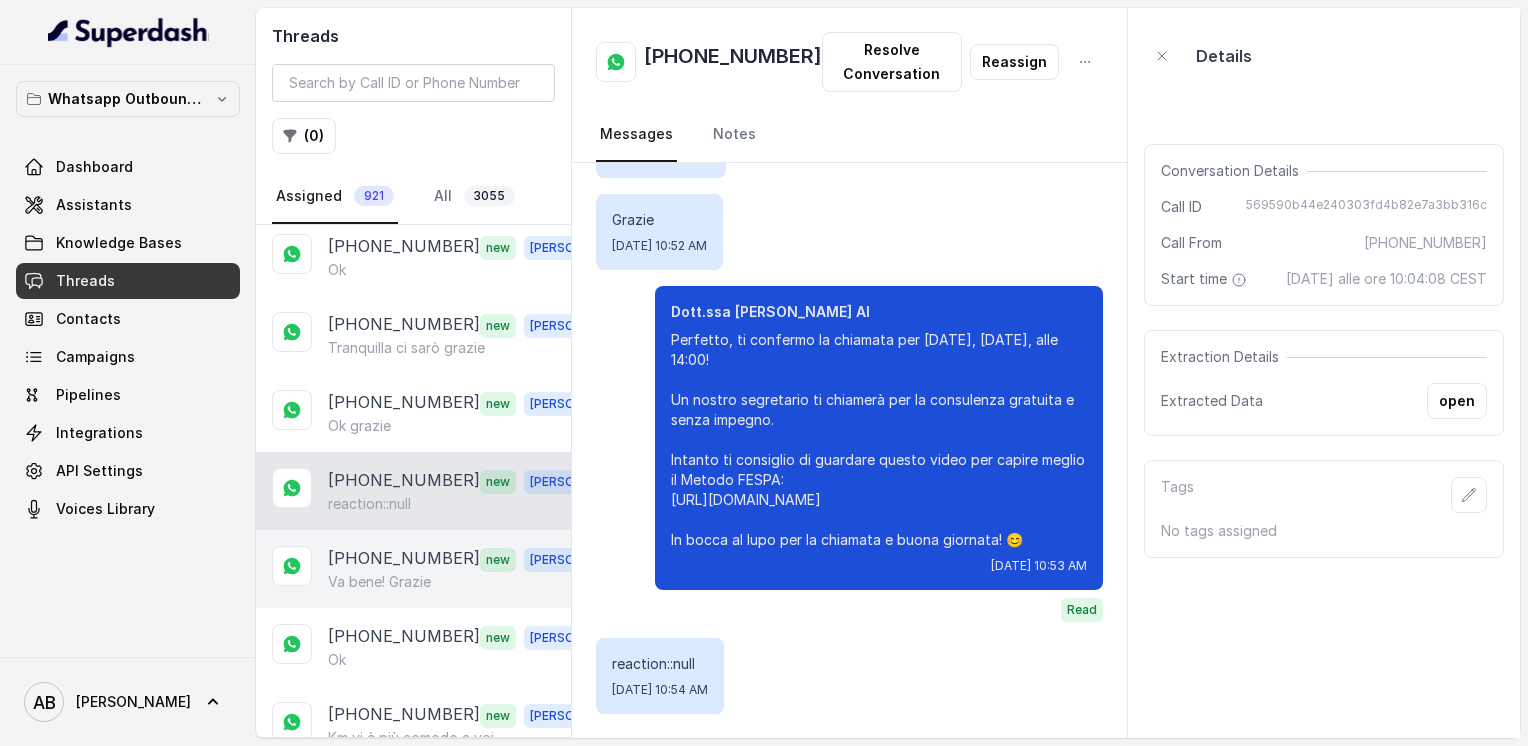 click on "[PHONE_NUMBER]" at bounding box center (404, 559) 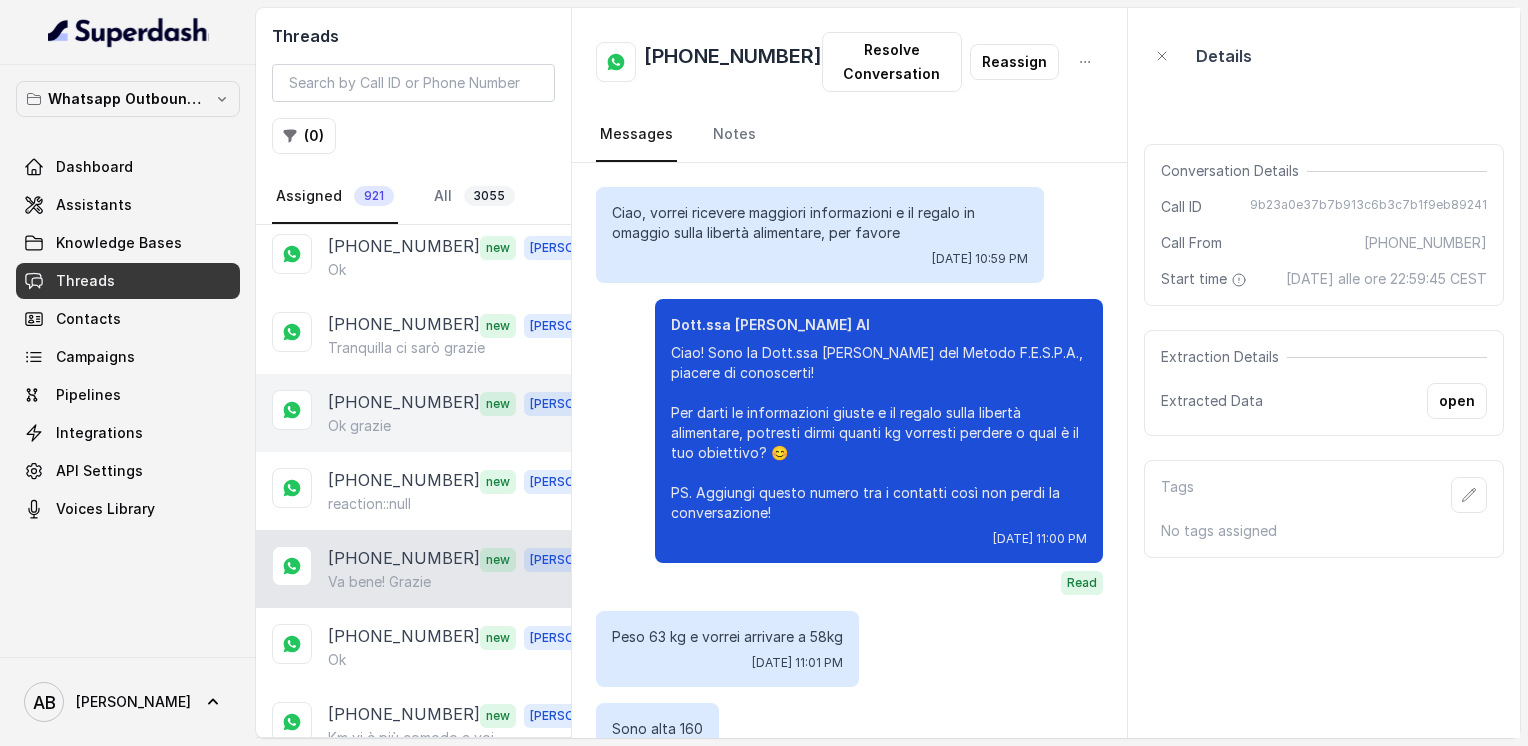 scroll, scrollTop: 1935, scrollLeft: 0, axis: vertical 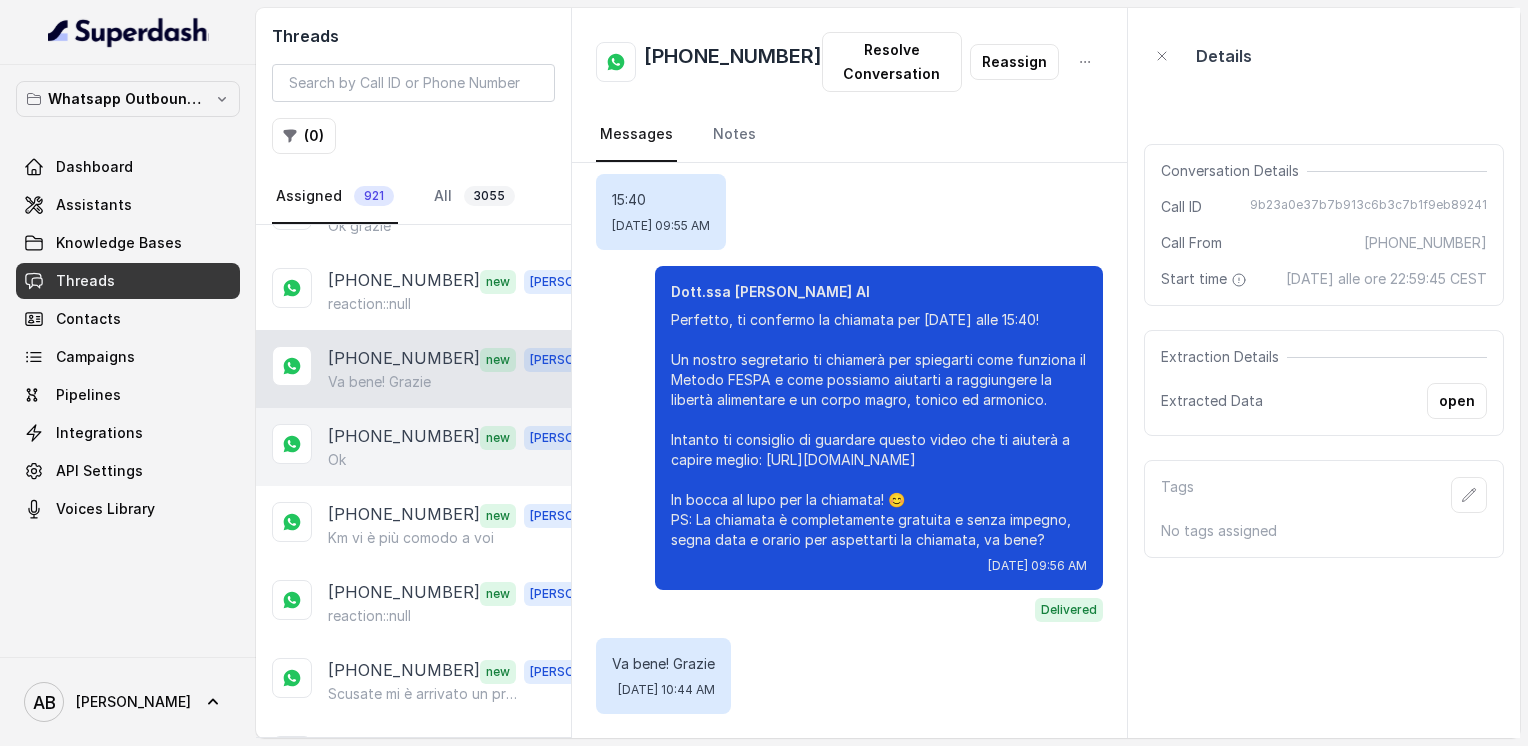 click on "[PHONE_NUMBER]" at bounding box center [404, 437] 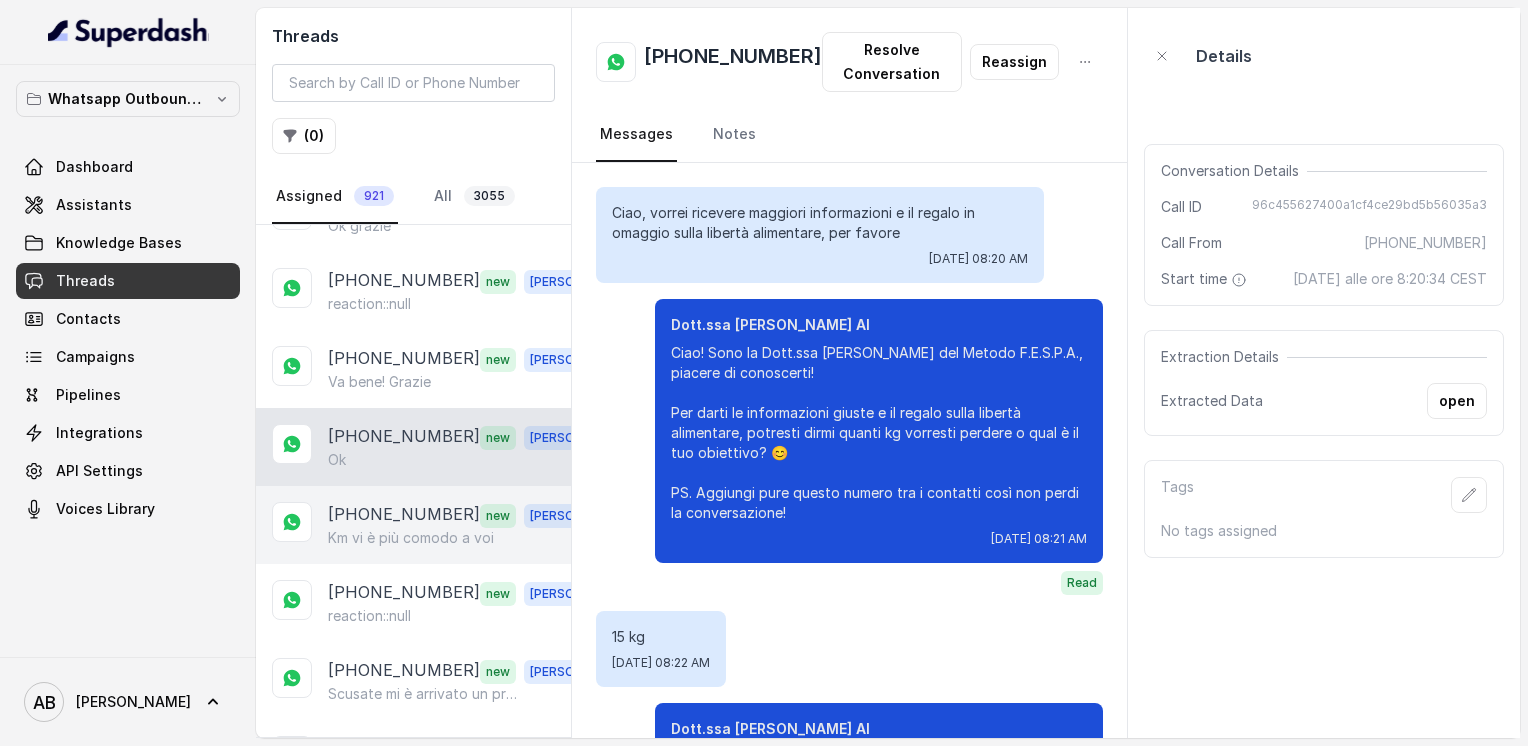 scroll, scrollTop: 2823, scrollLeft: 0, axis: vertical 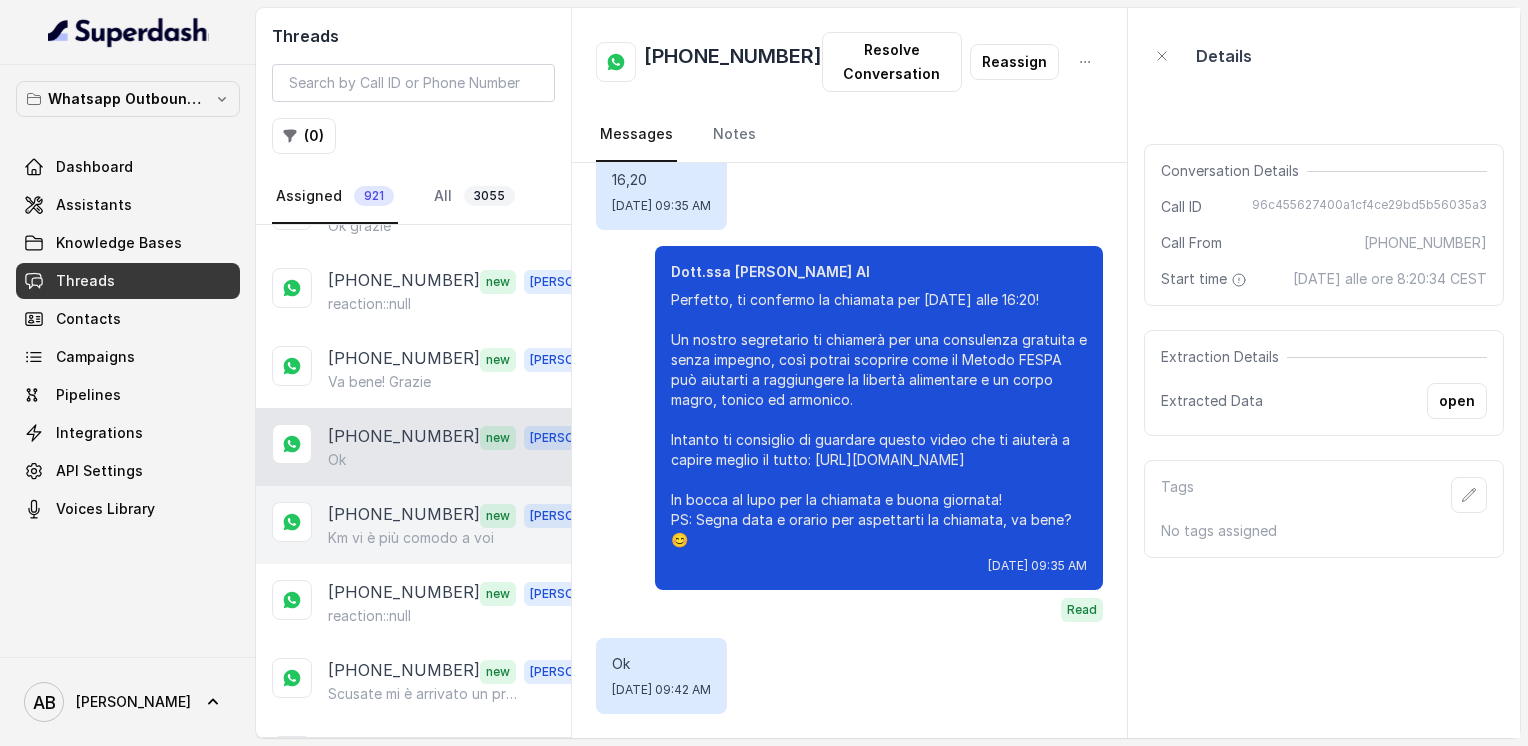click on "Km vi è più comodo a voi" at bounding box center (411, 538) 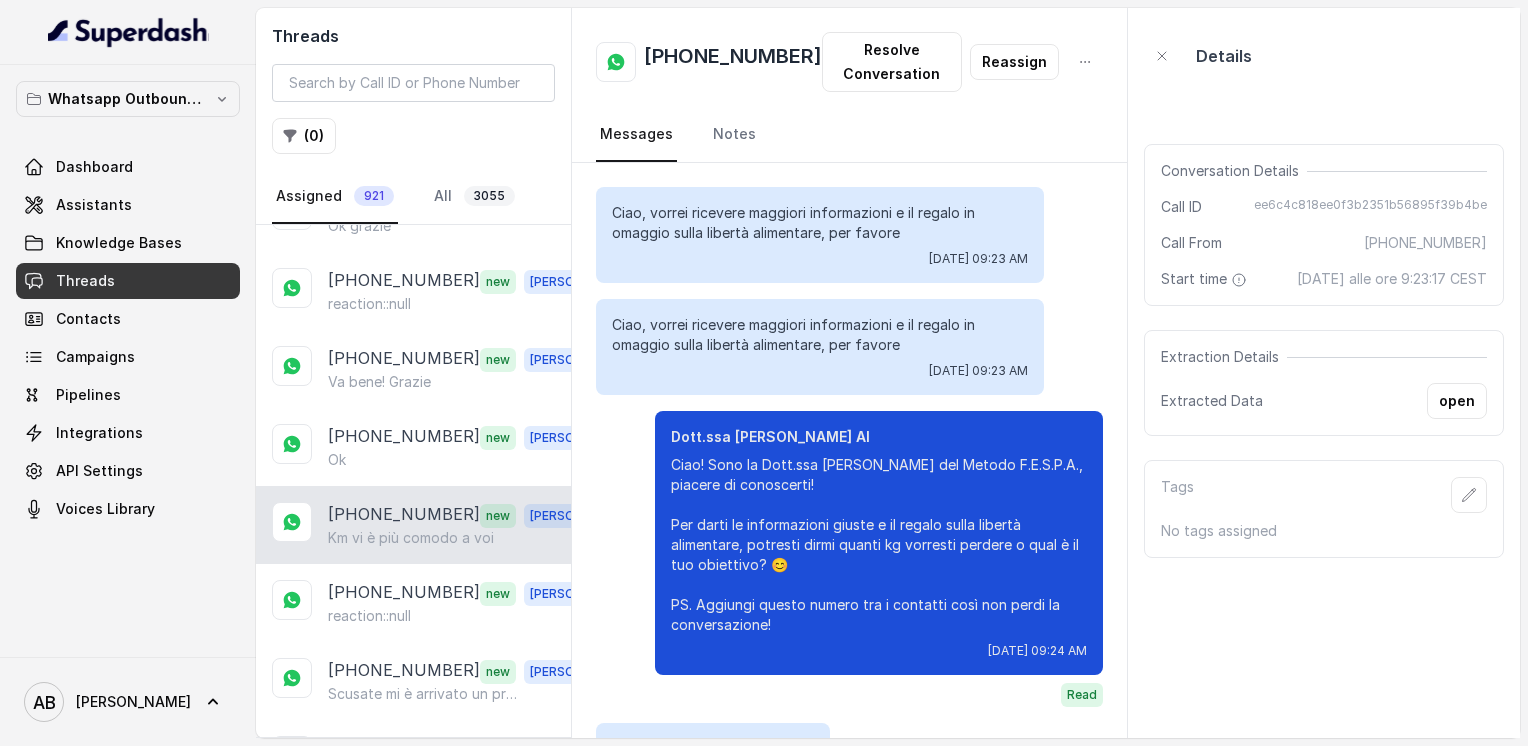 scroll, scrollTop: 3330, scrollLeft: 0, axis: vertical 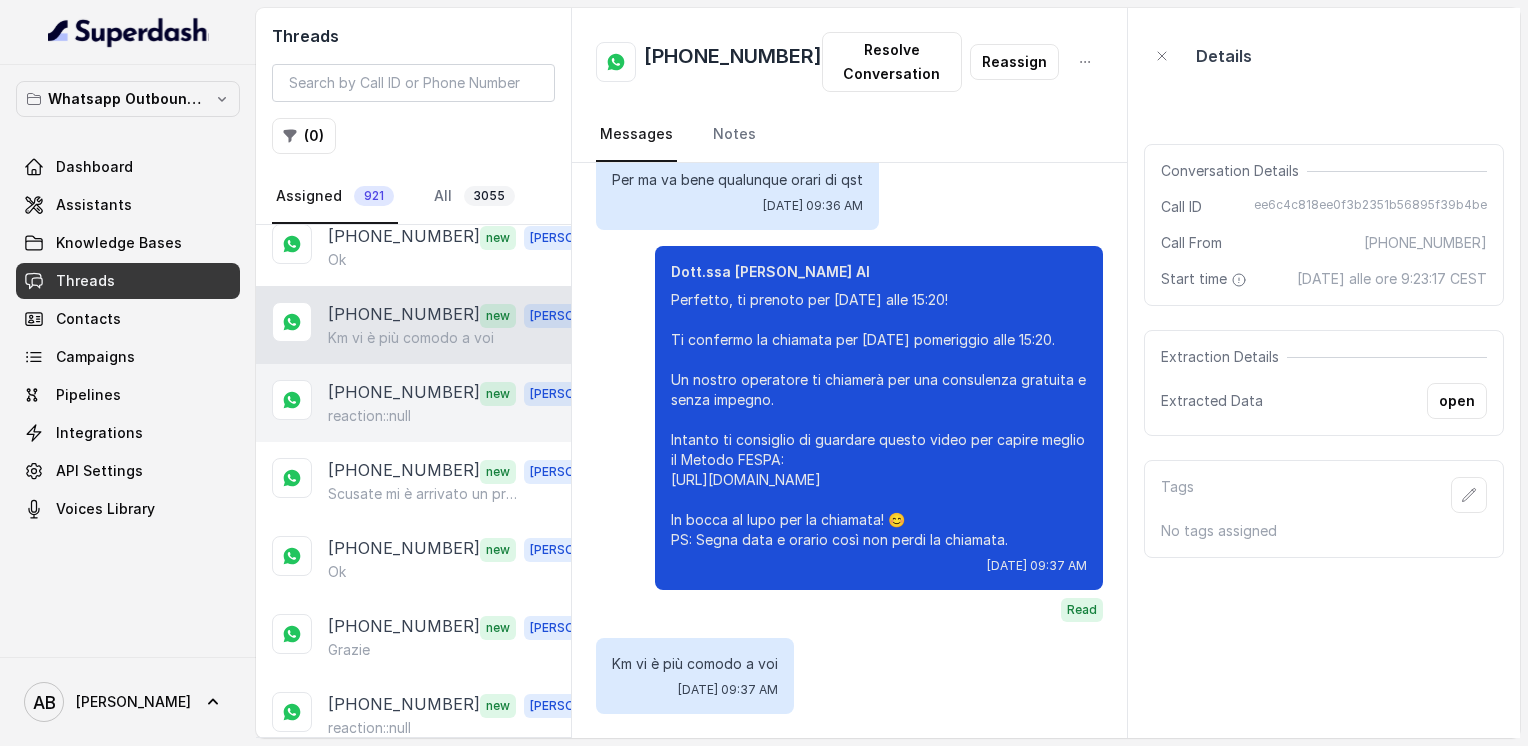 drag, startPoint x: 407, startPoint y: 334, endPoint x: 413, endPoint y: 368, distance: 34.525352 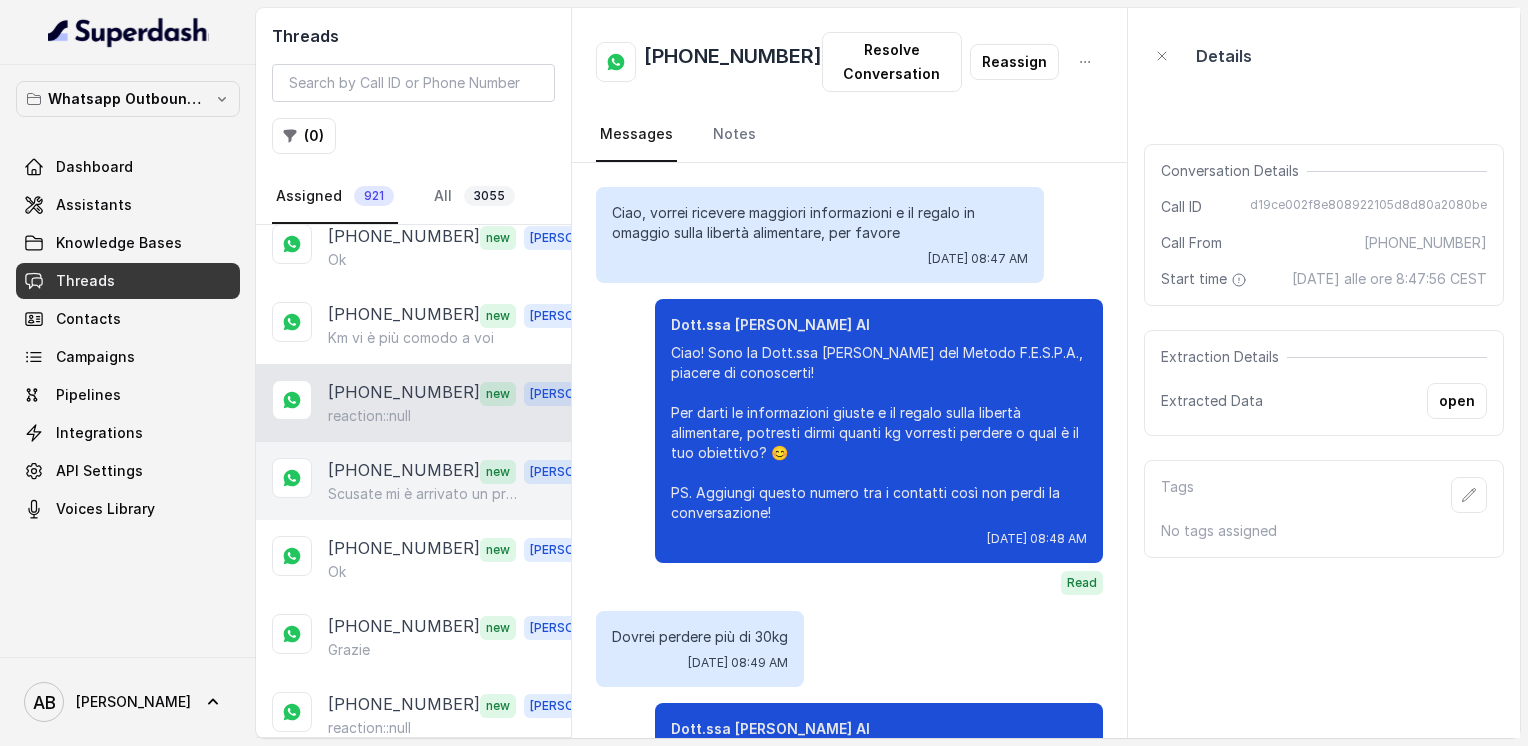 scroll, scrollTop: 2675, scrollLeft: 0, axis: vertical 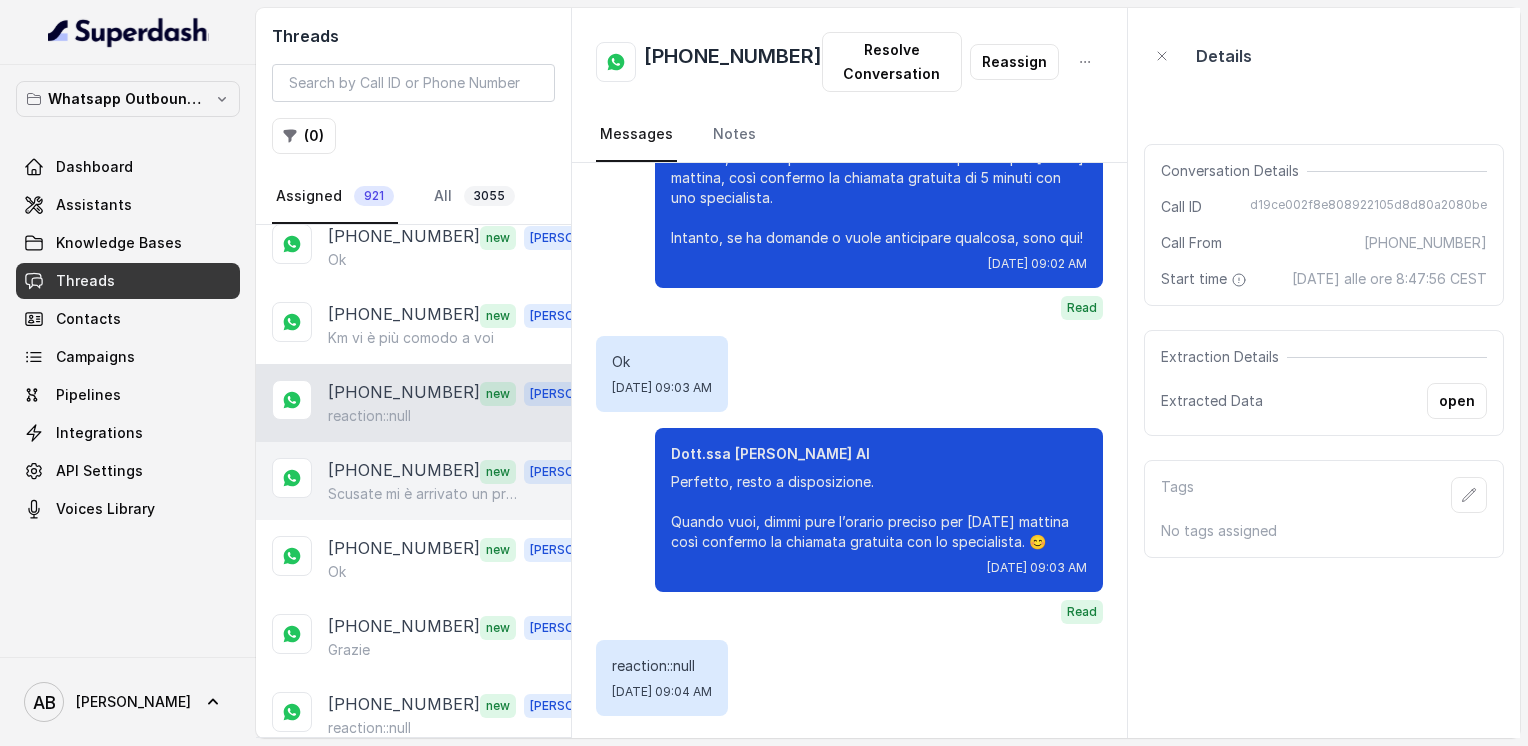 click on "[PHONE_NUMBER]" at bounding box center (404, 471) 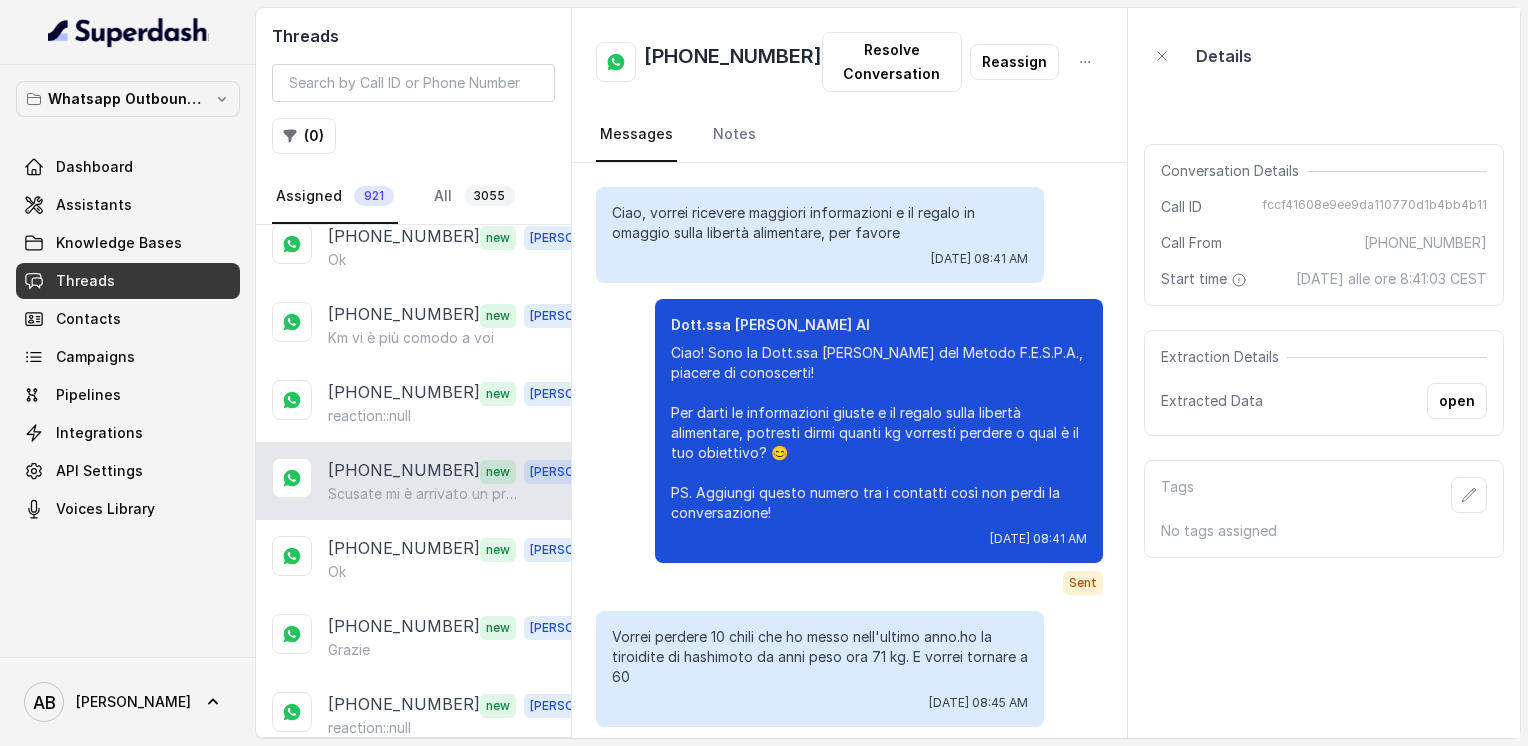 scroll, scrollTop: 2183, scrollLeft: 0, axis: vertical 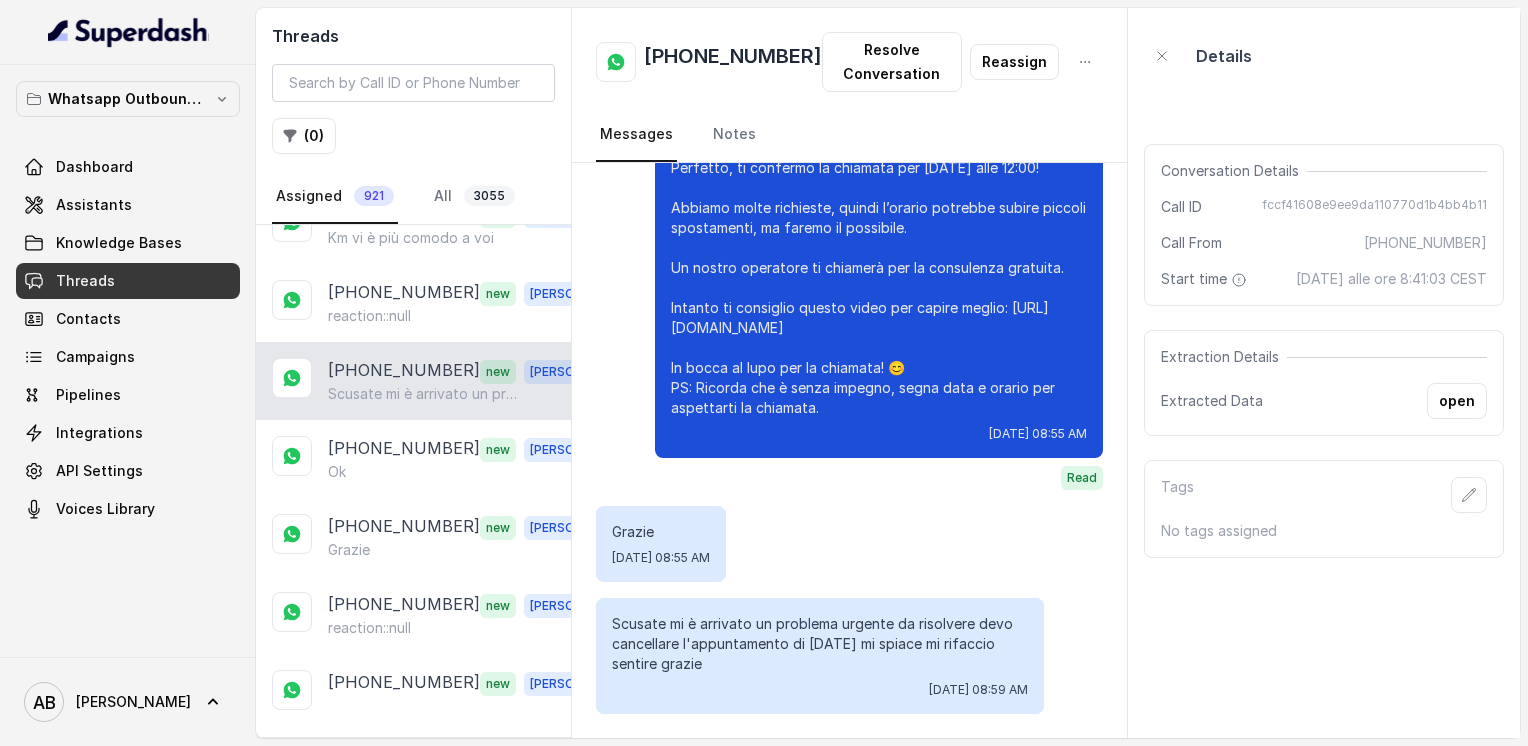 click on "Ok" at bounding box center [469, 472] 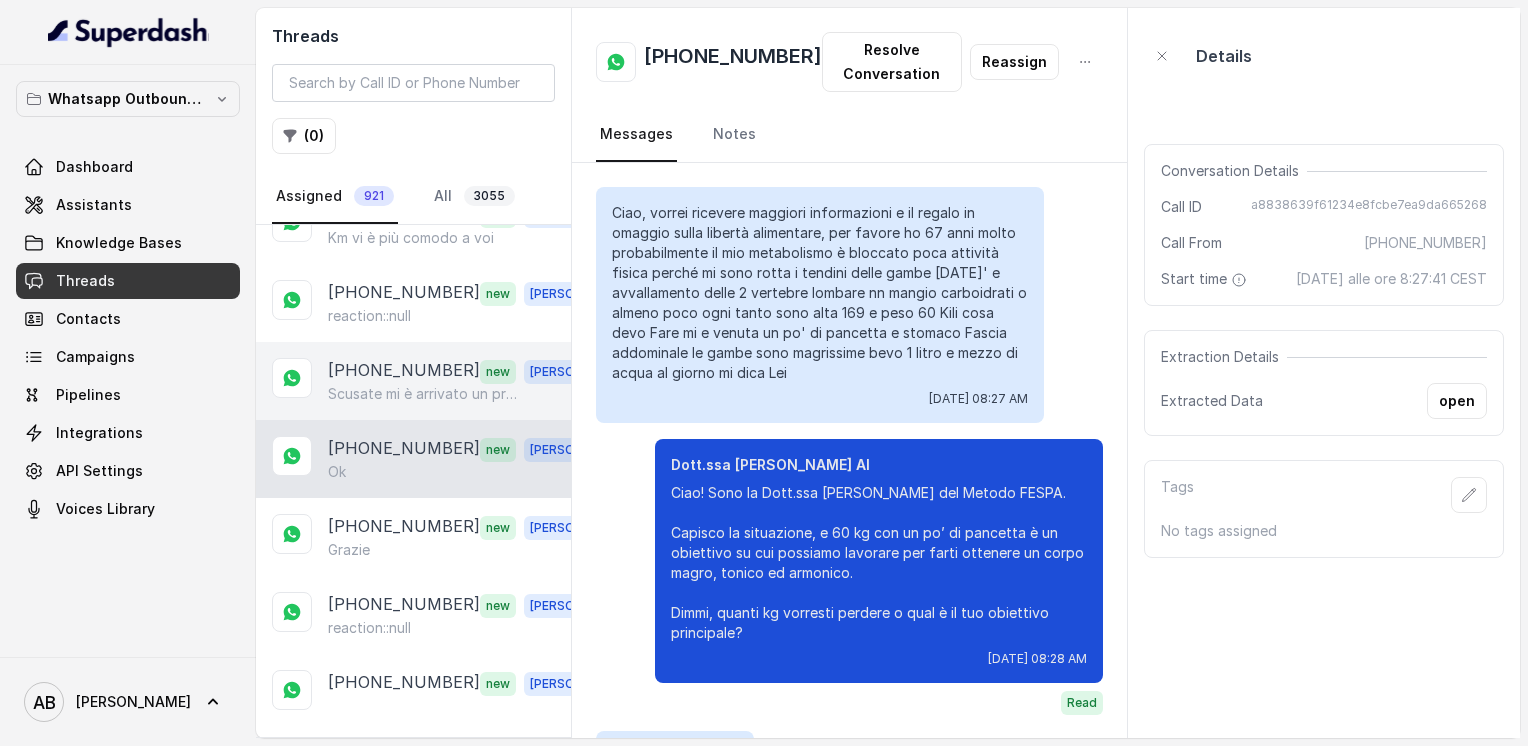 scroll, scrollTop: 1831, scrollLeft: 0, axis: vertical 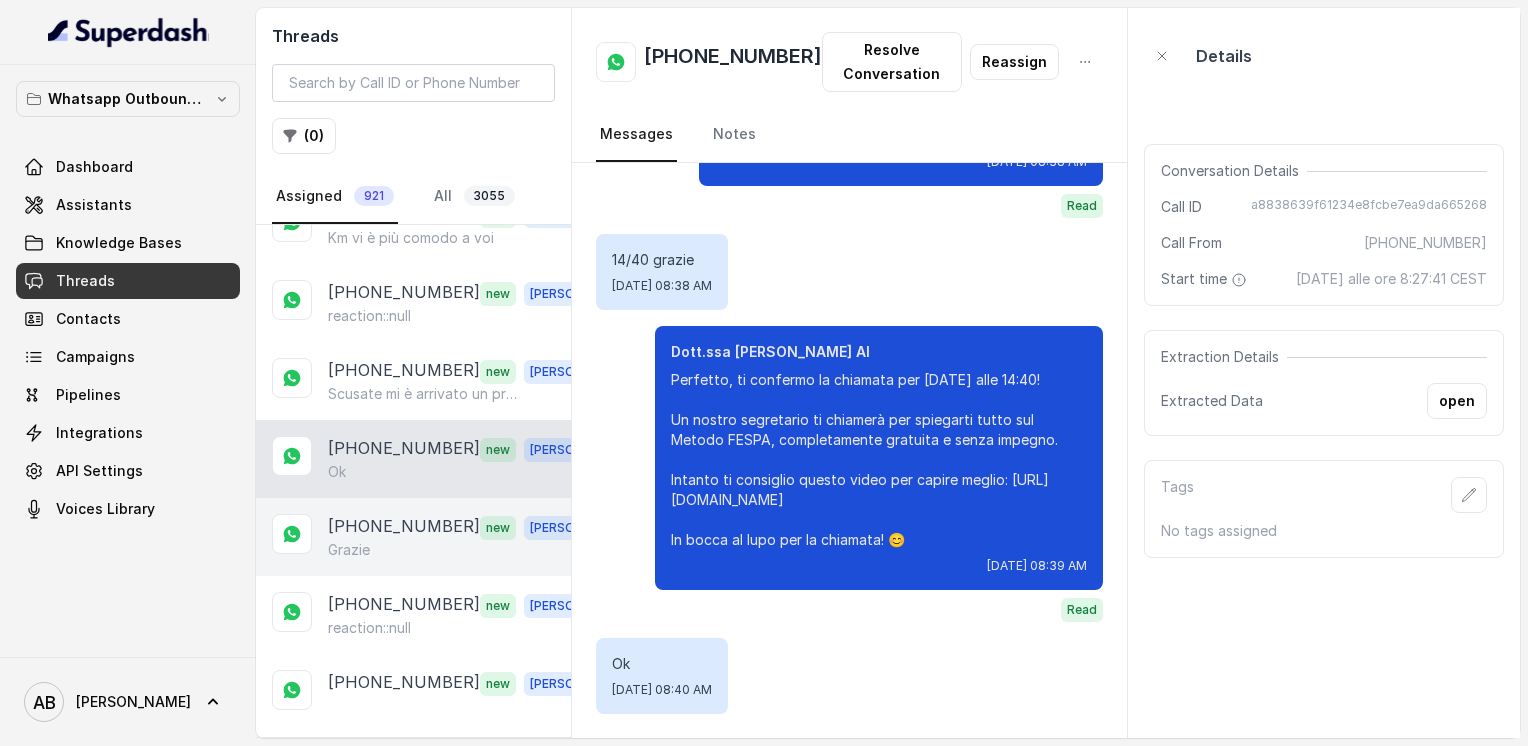 click on "[PHONE_NUMBER]" at bounding box center [404, 527] 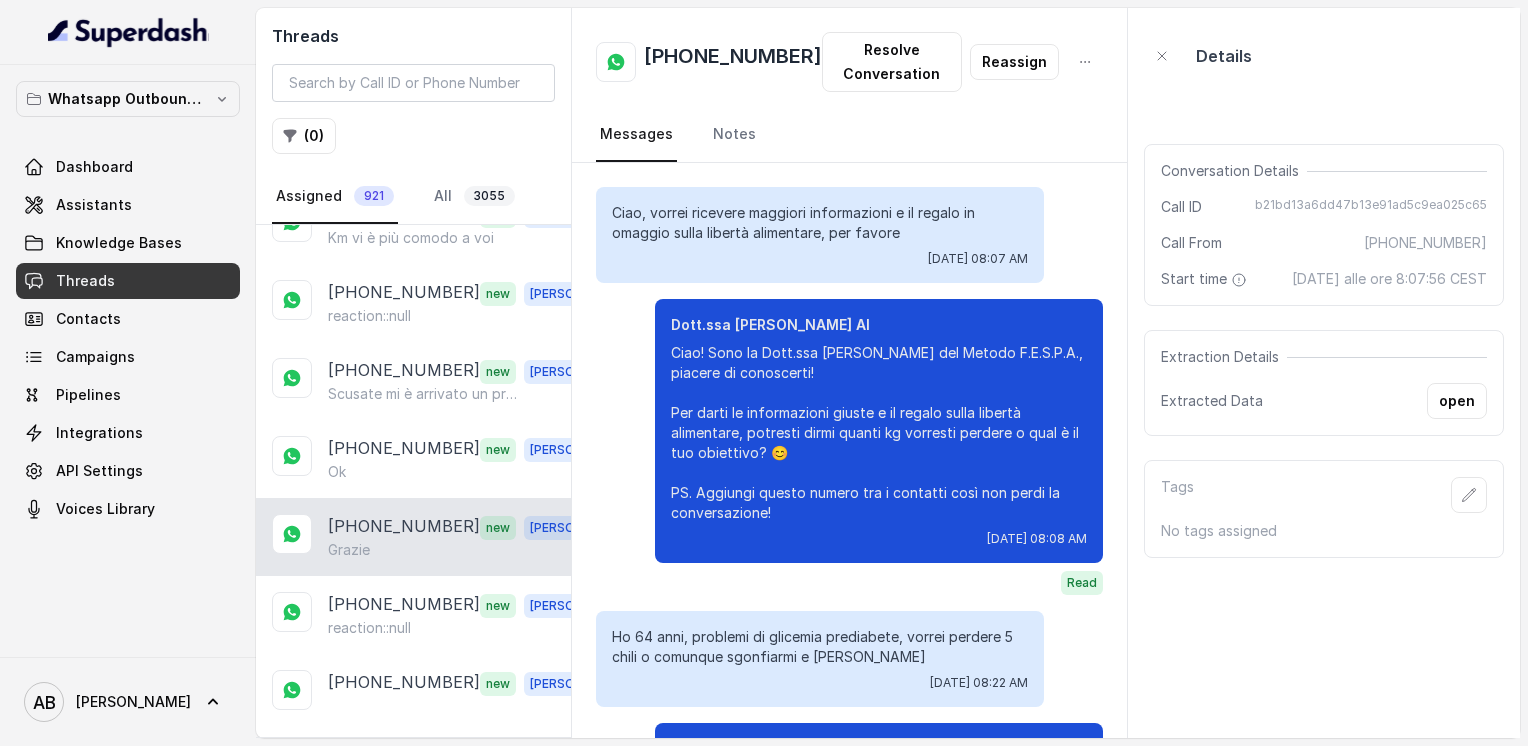 scroll, scrollTop: 2055, scrollLeft: 0, axis: vertical 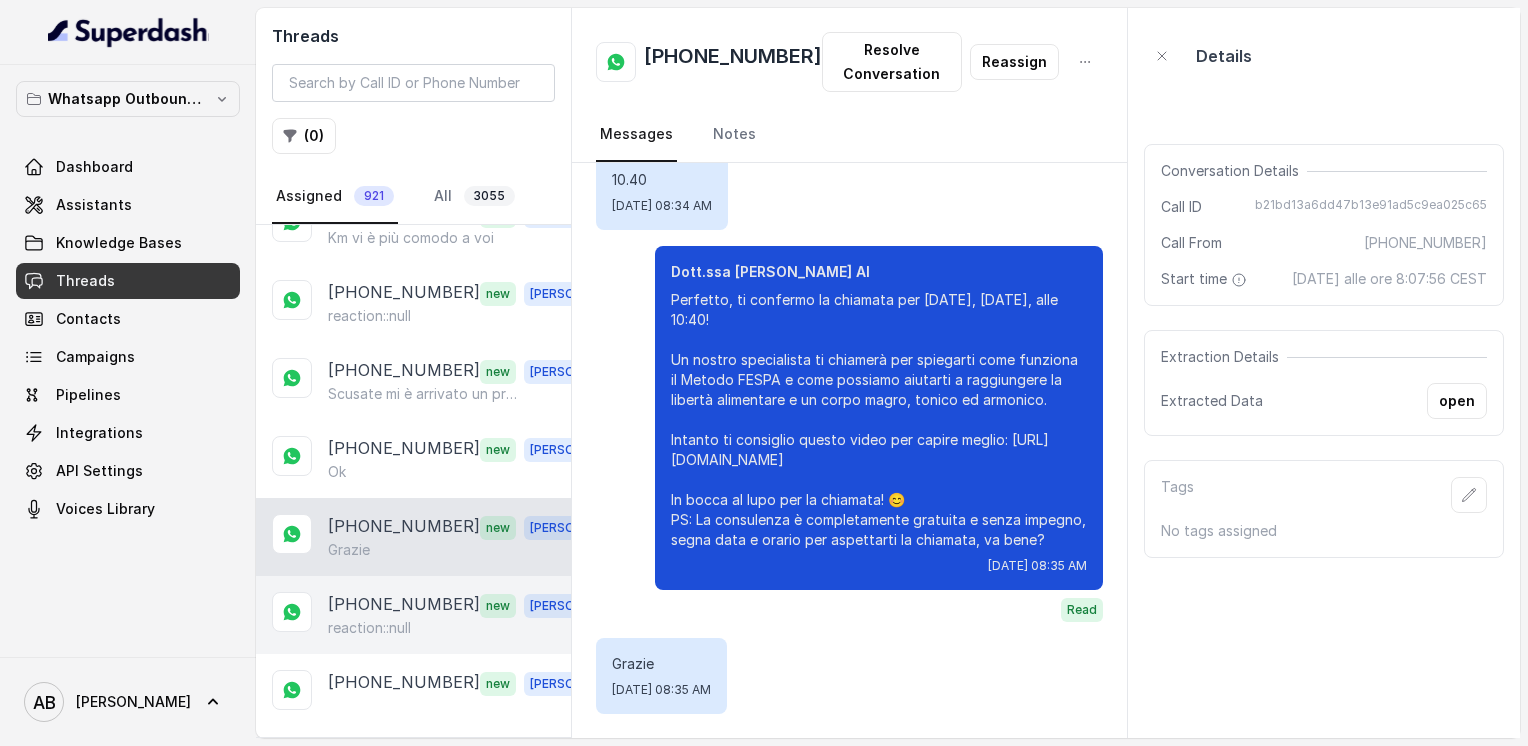click on "[PHONE_NUMBER]" at bounding box center [404, 605] 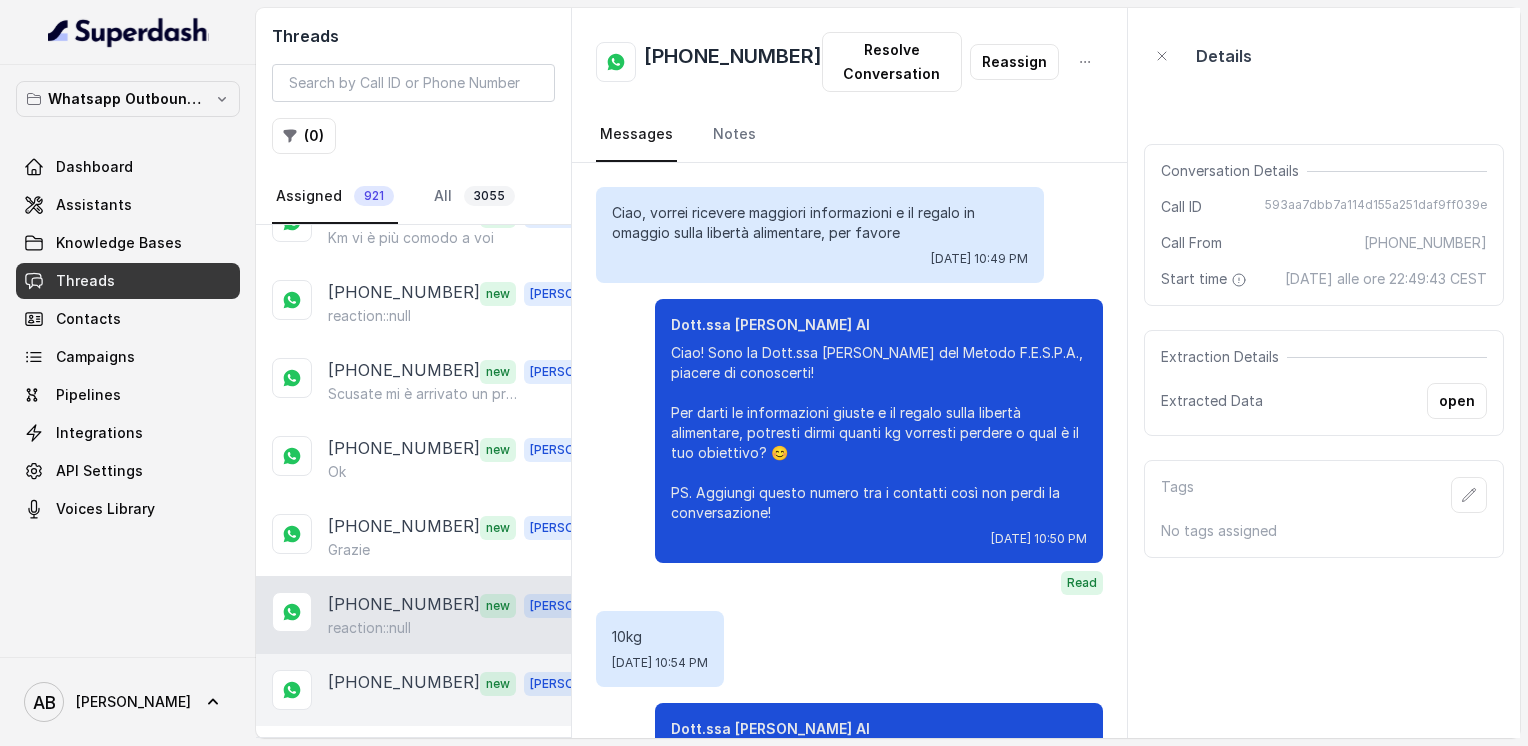 scroll, scrollTop: 2195, scrollLeft: 0, axis: vertical 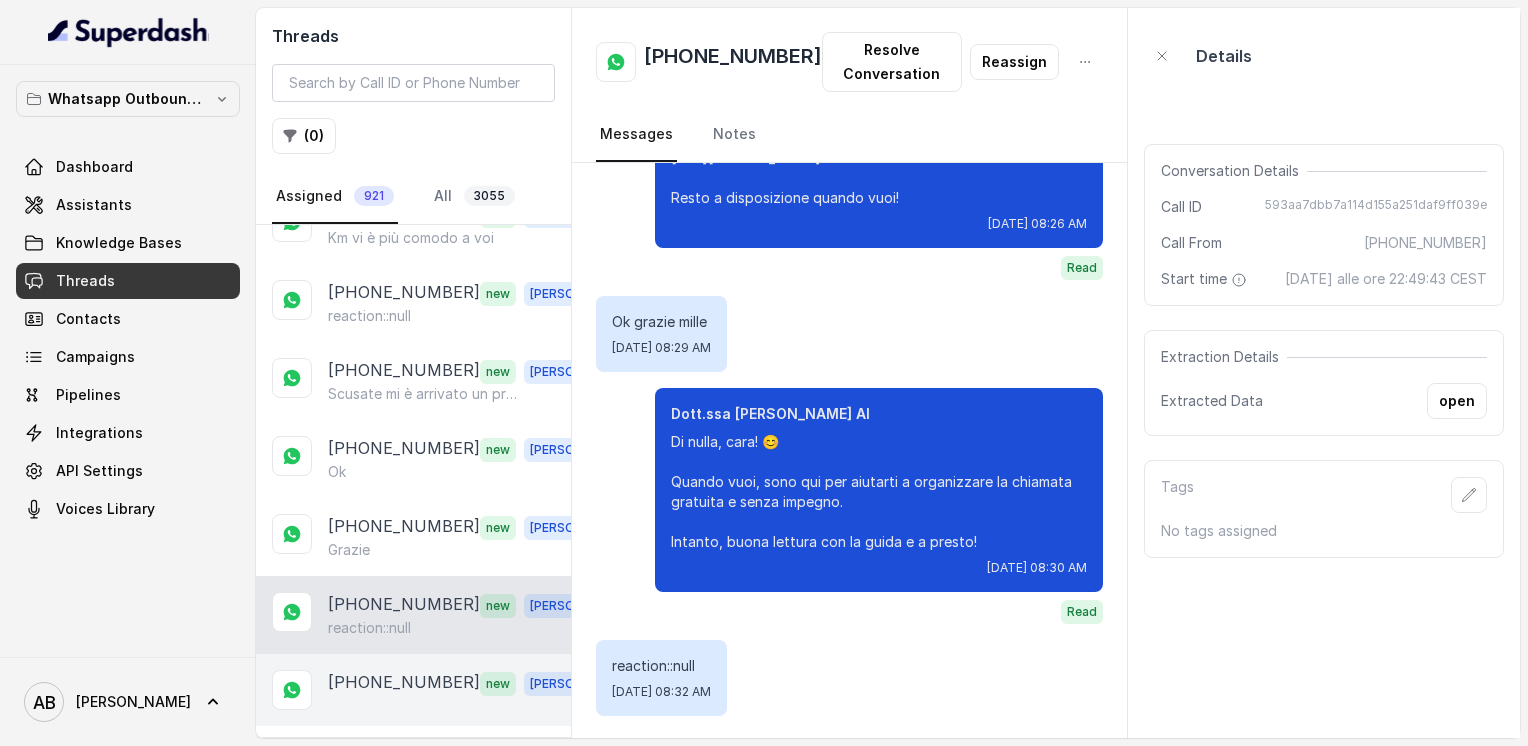 click on "[PHONE_NUMBER]   new [PERSON_NAME]" at bounding box center [413, 690] 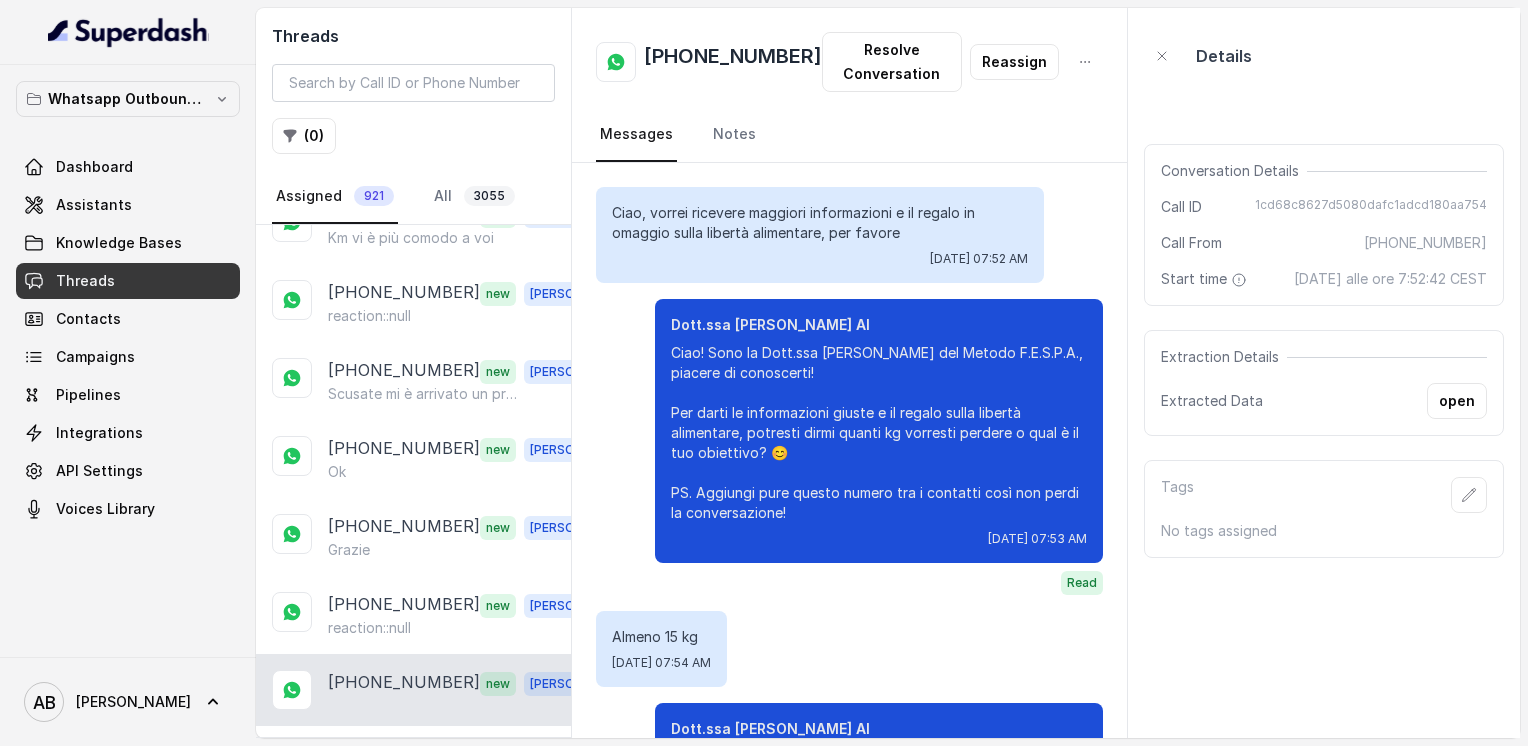 scroll 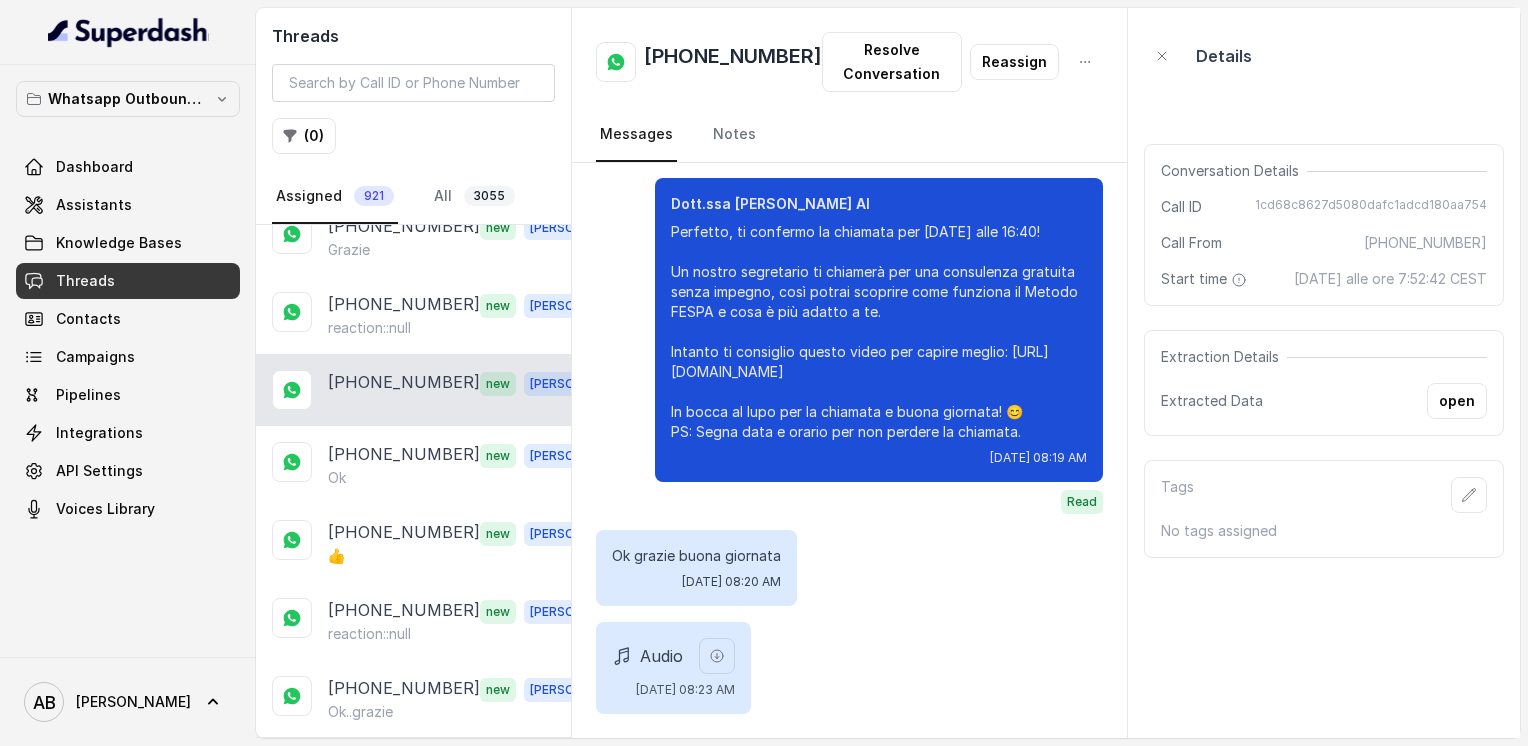 click on "Audio [DATE] 08:23 AM" at bounding box center (673, 668) 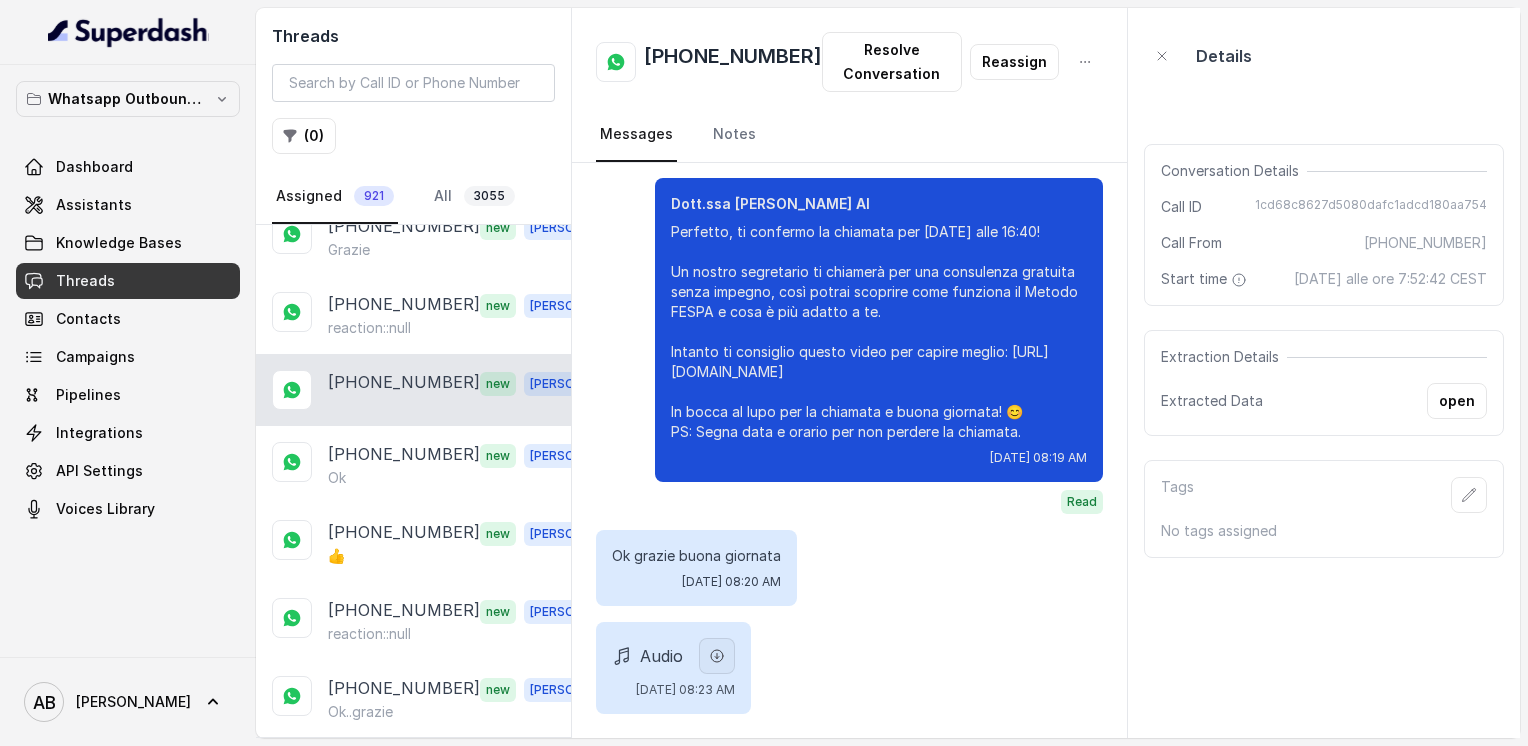 click at bounding box center (717, 656) 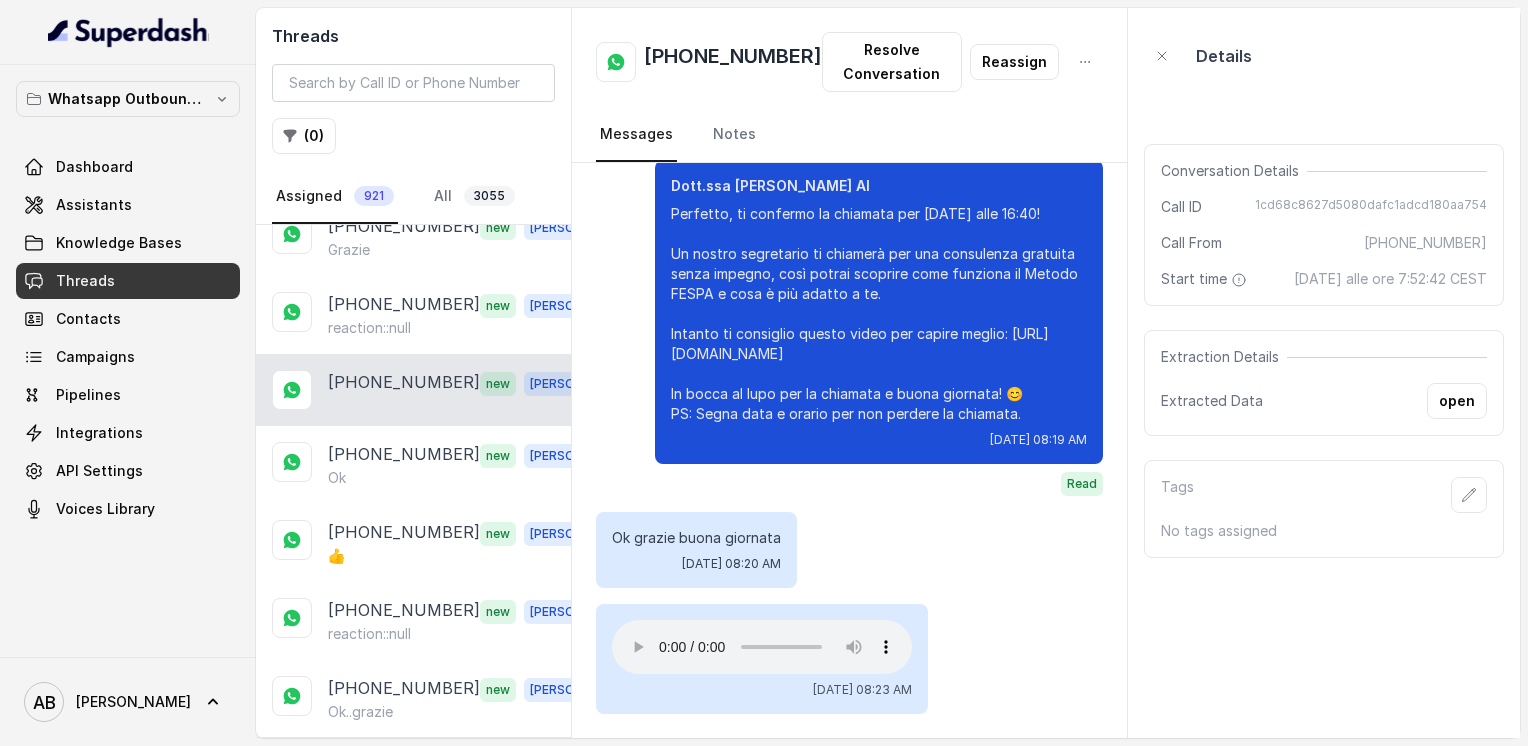 type 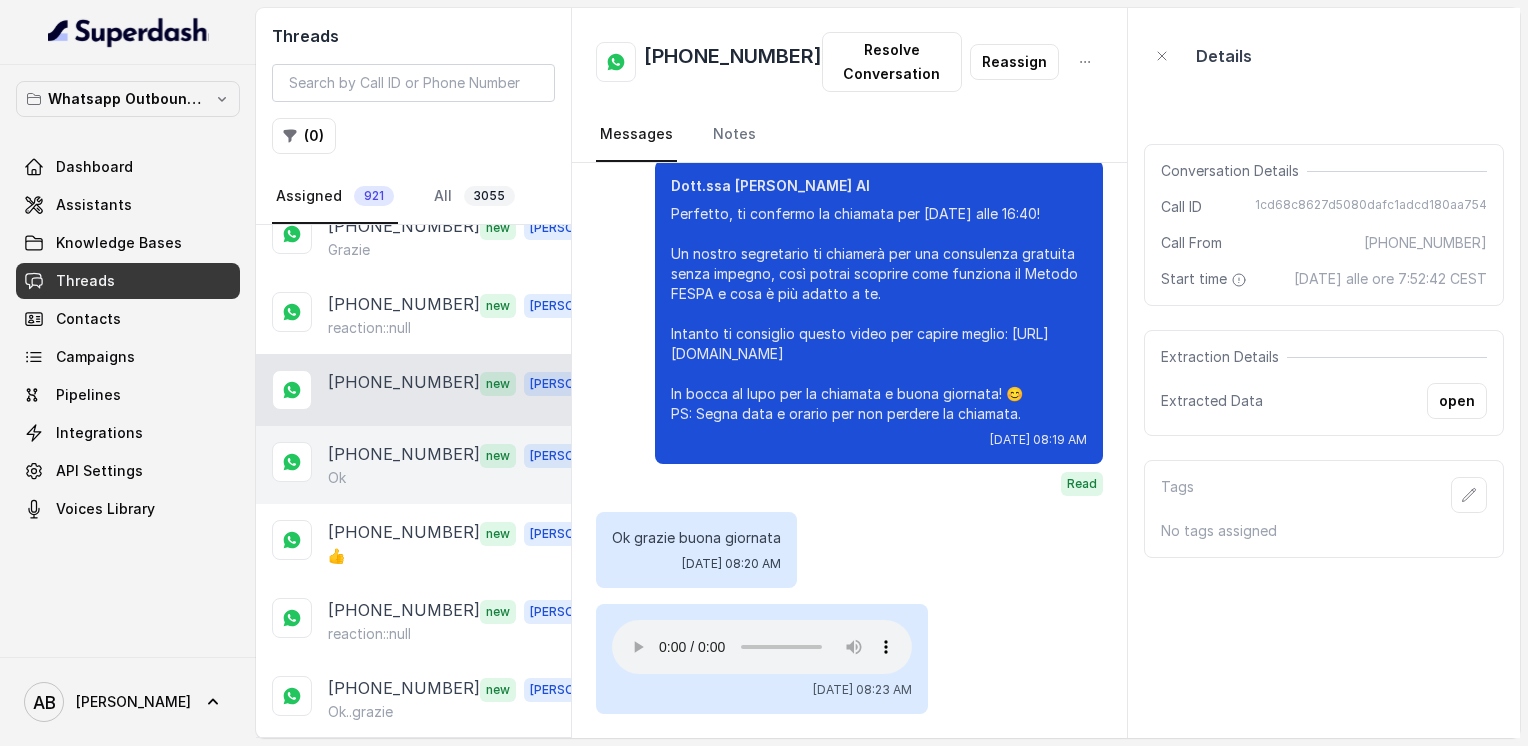 click on "[PHONE_NUMBER]" at bounding box center (404, 455) 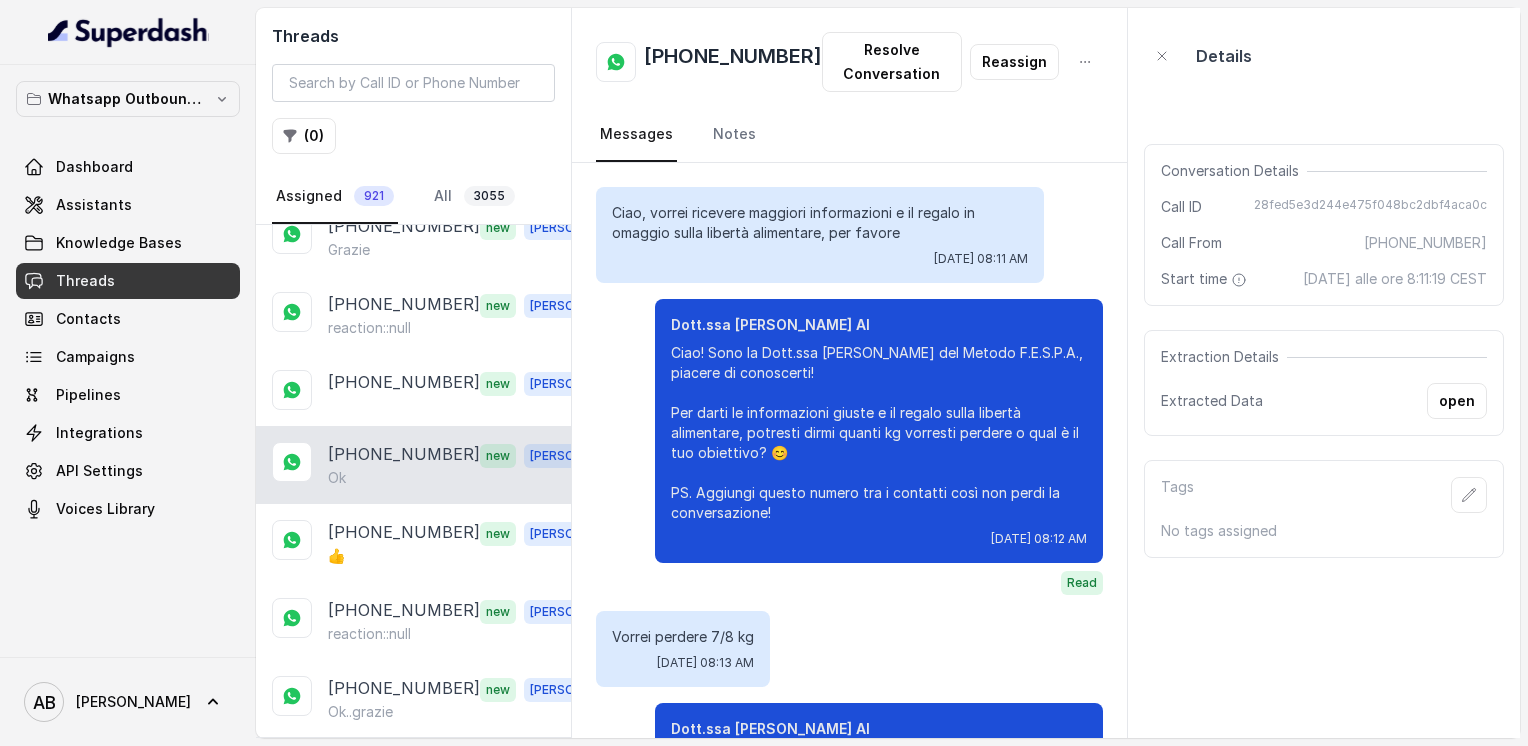 scroll, scrollTop: 2107, scrollLeft: 0, axis: vertical 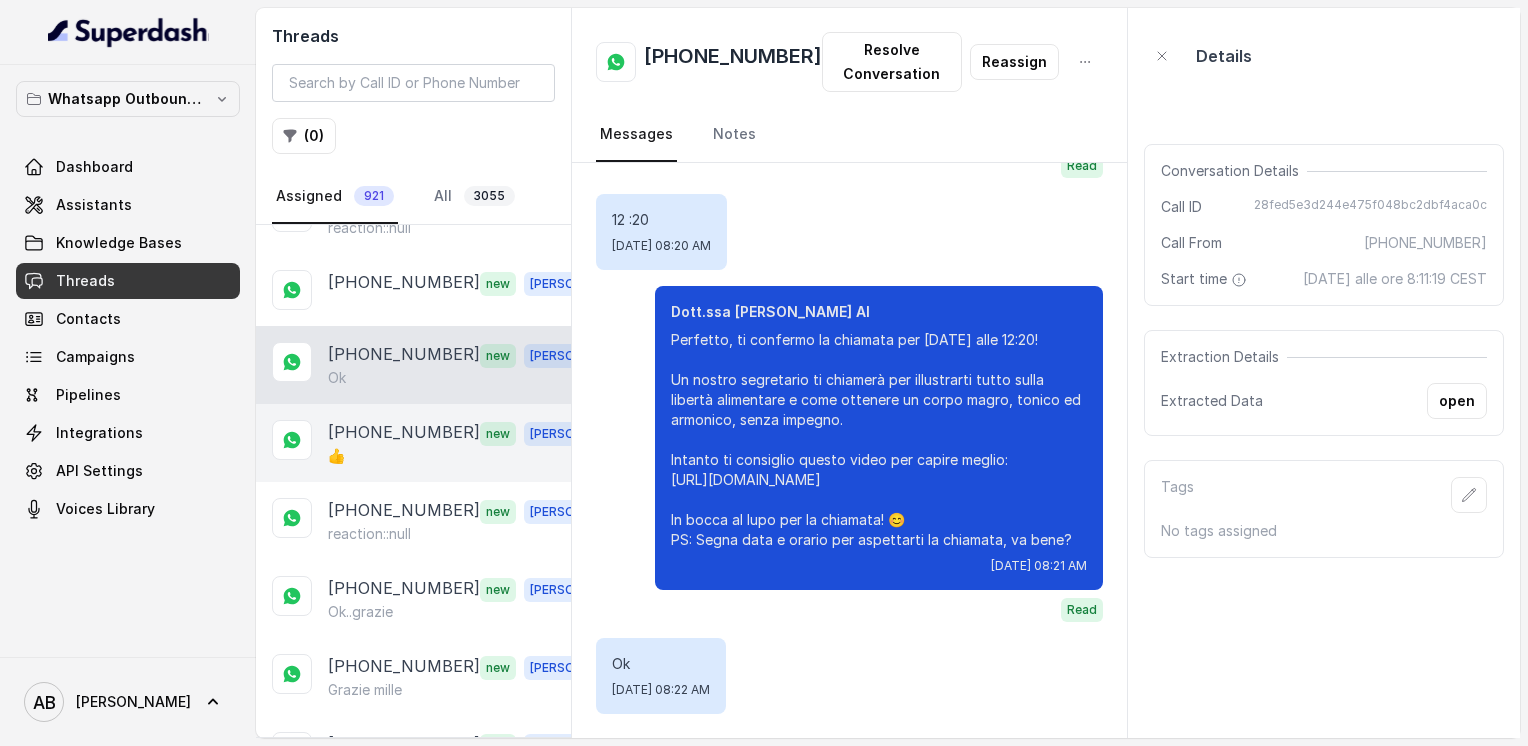 click on "[PHONE_NUMBER]" at bounding box center (404, 433) 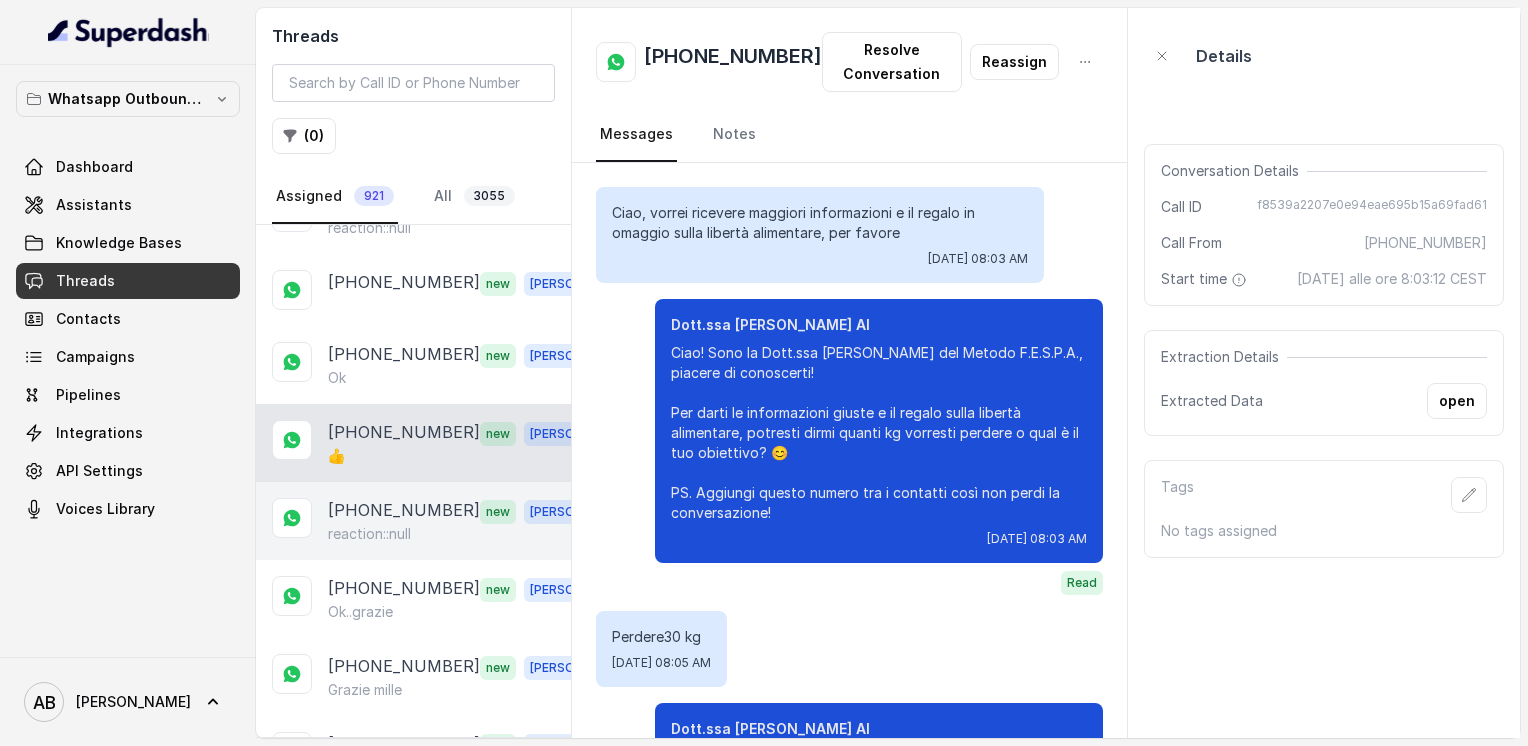 scroll, scrollTop: 1911, scrollLeft: 0, axis: vertical 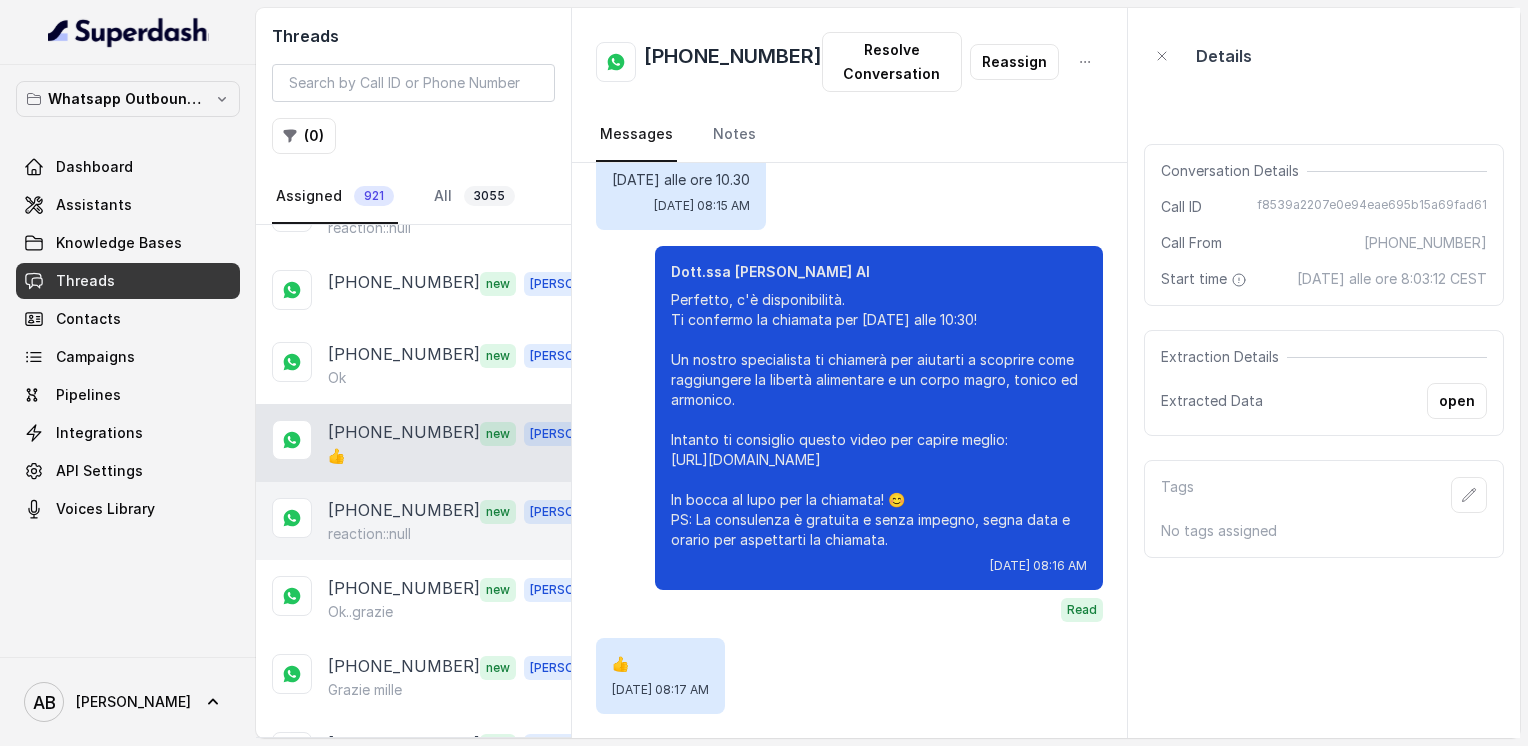 click on "[PHONE_NUMBER]" at bounding box center [404, 511] 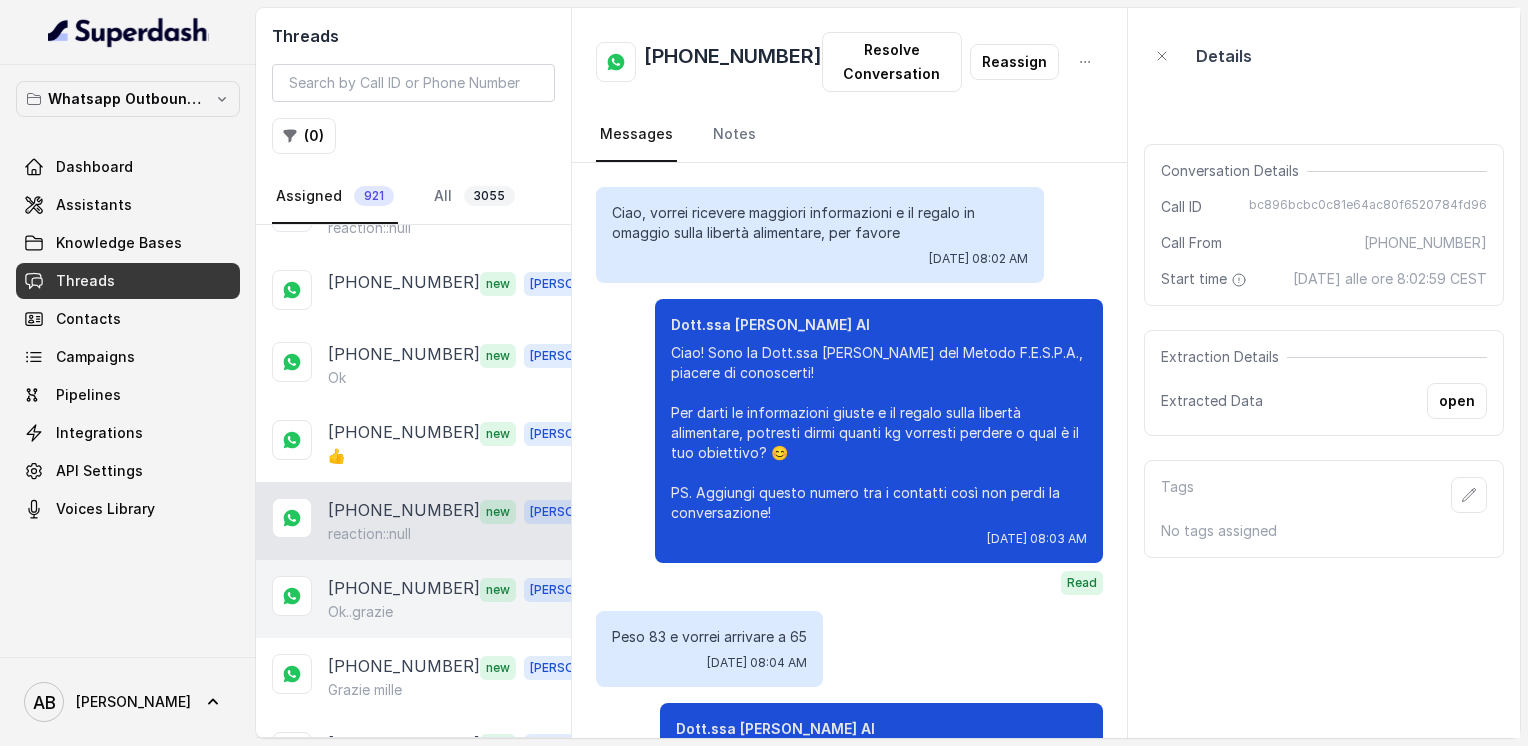 scroll, scrollTop: 1963, scrollLeft: 0, axis: vertical 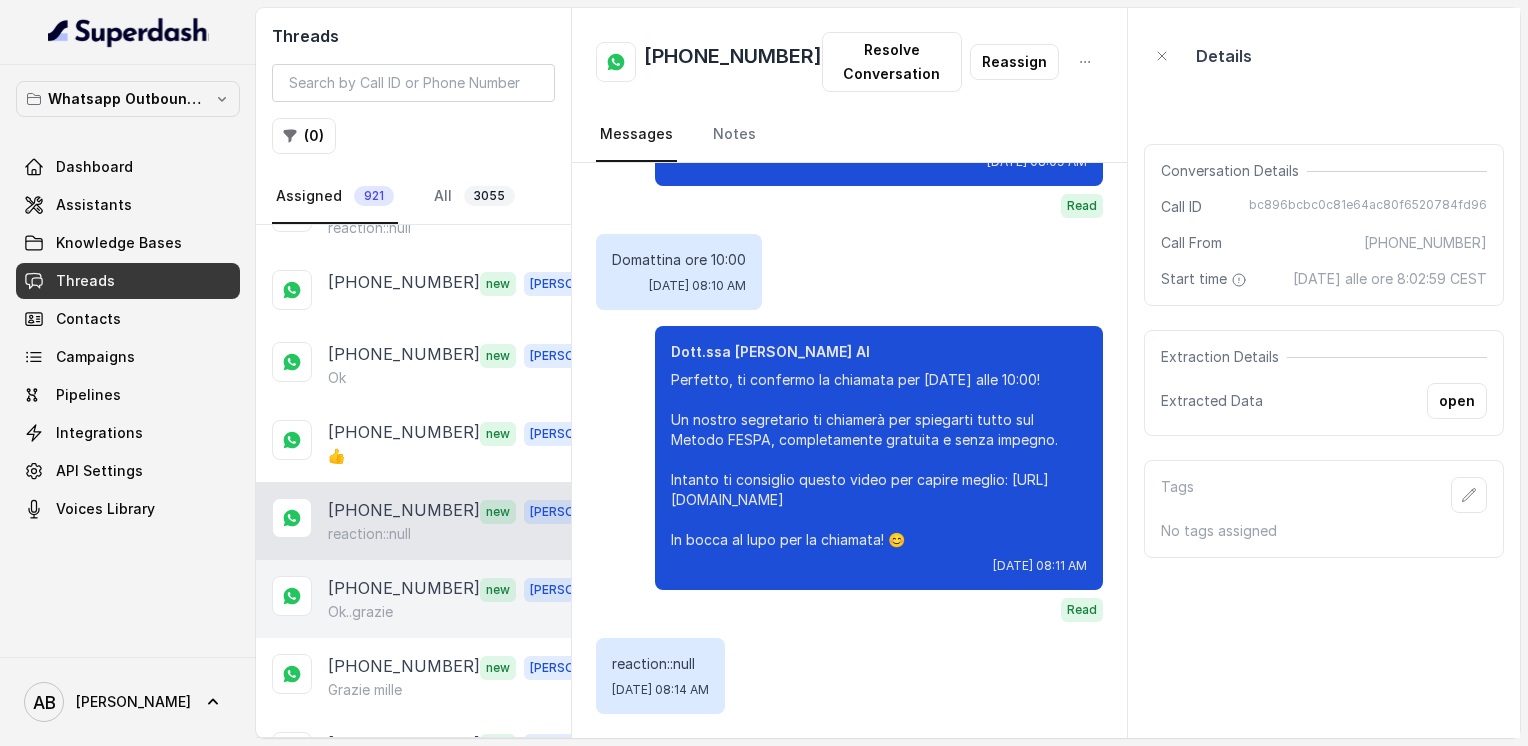click on "[PHONE_NUMBER]   new [PERSON_NAME]grazie" at bounding box center (413, 599) 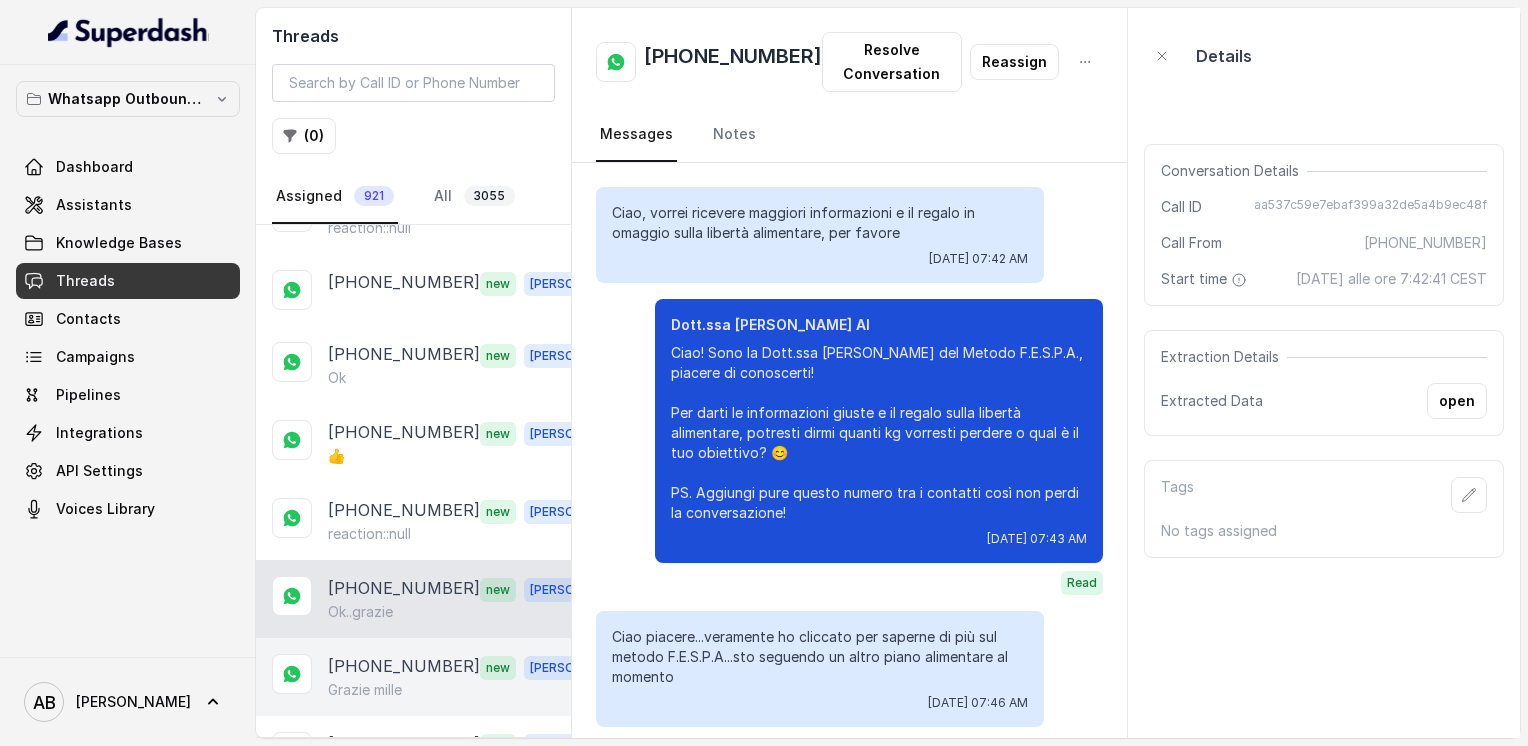 scroll, scrollTop: 3207, scrollLeft: 0, axis: vertical 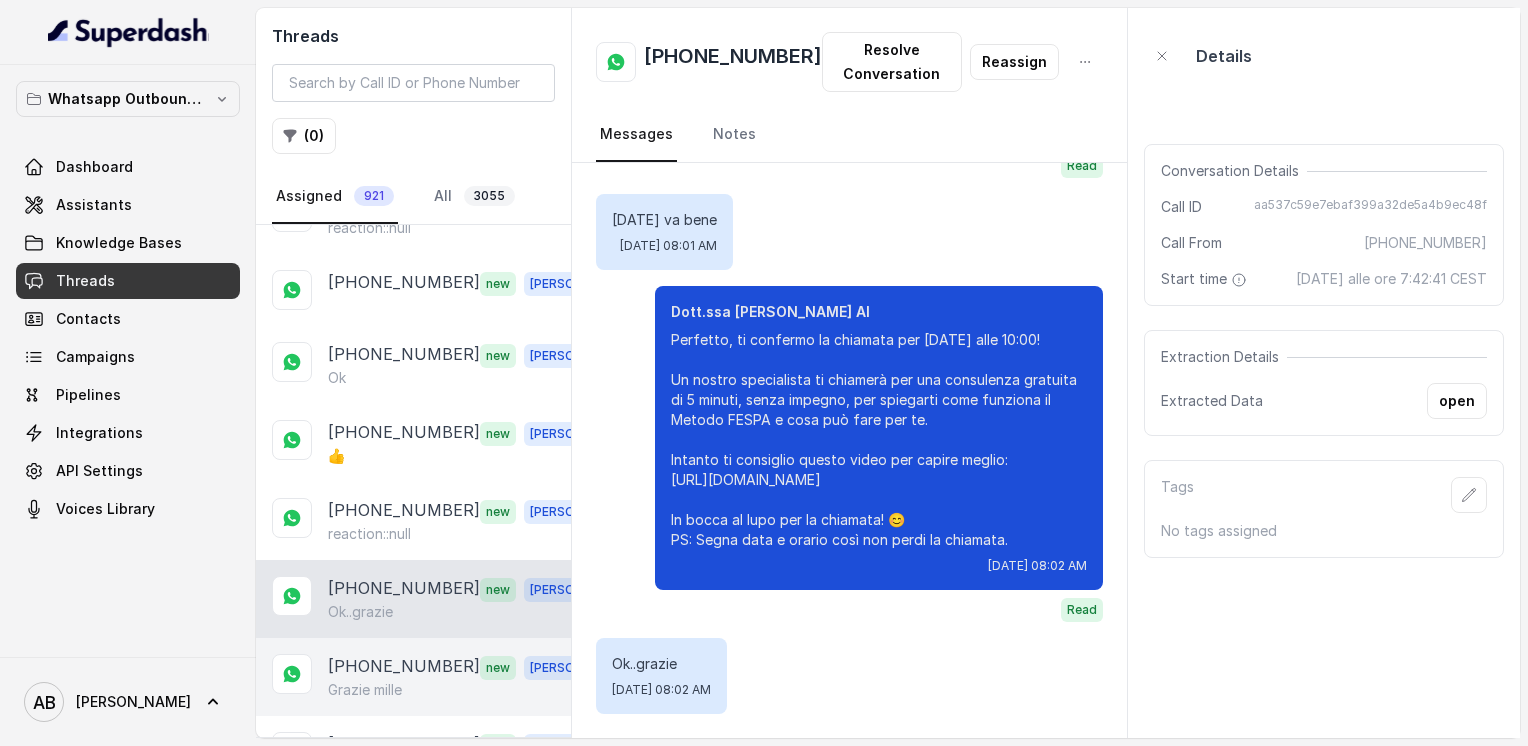 click on "[PHONE_NUMBER]" at bounding box center [404, 667] 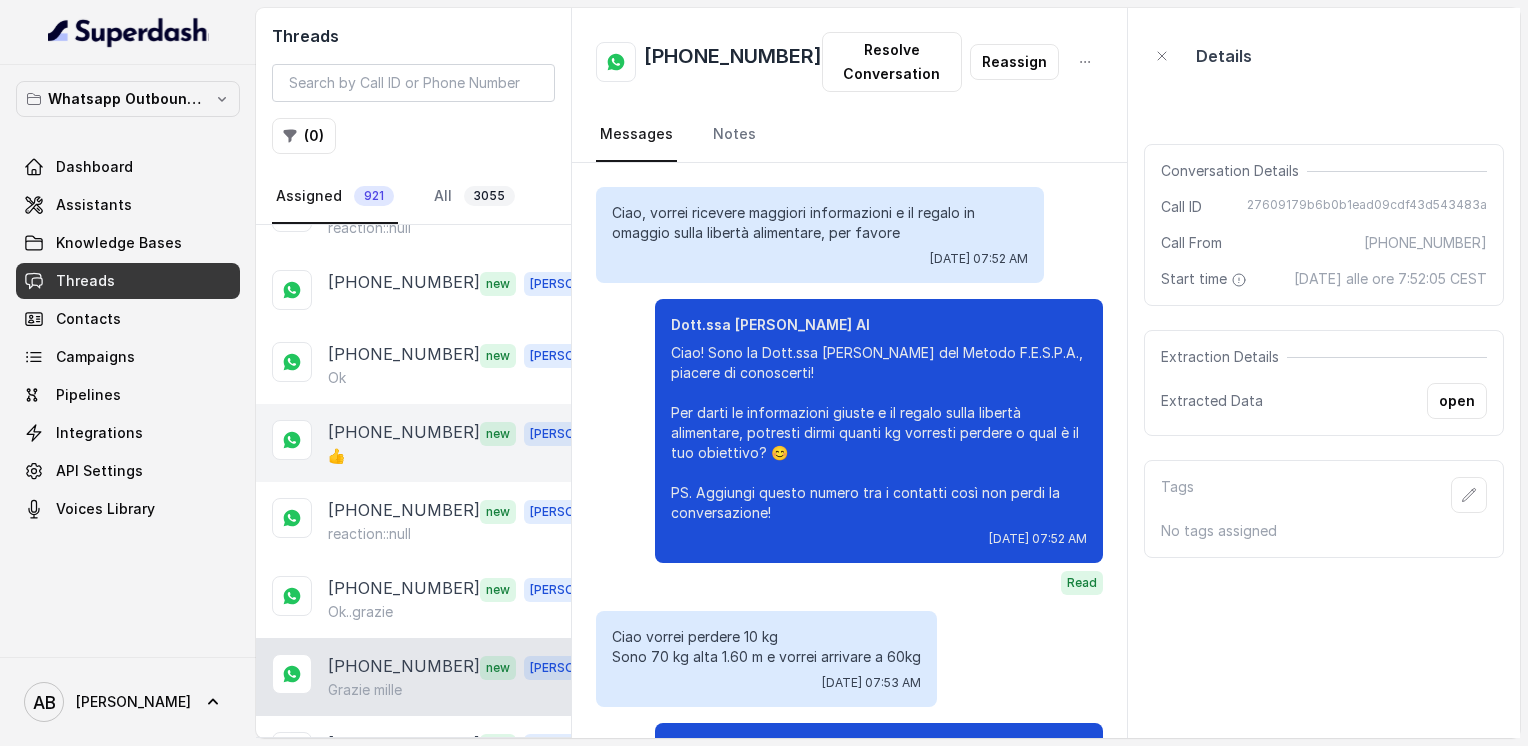 scroll, scrollTop: 1811, scrollLeft: 0, axis: vertical 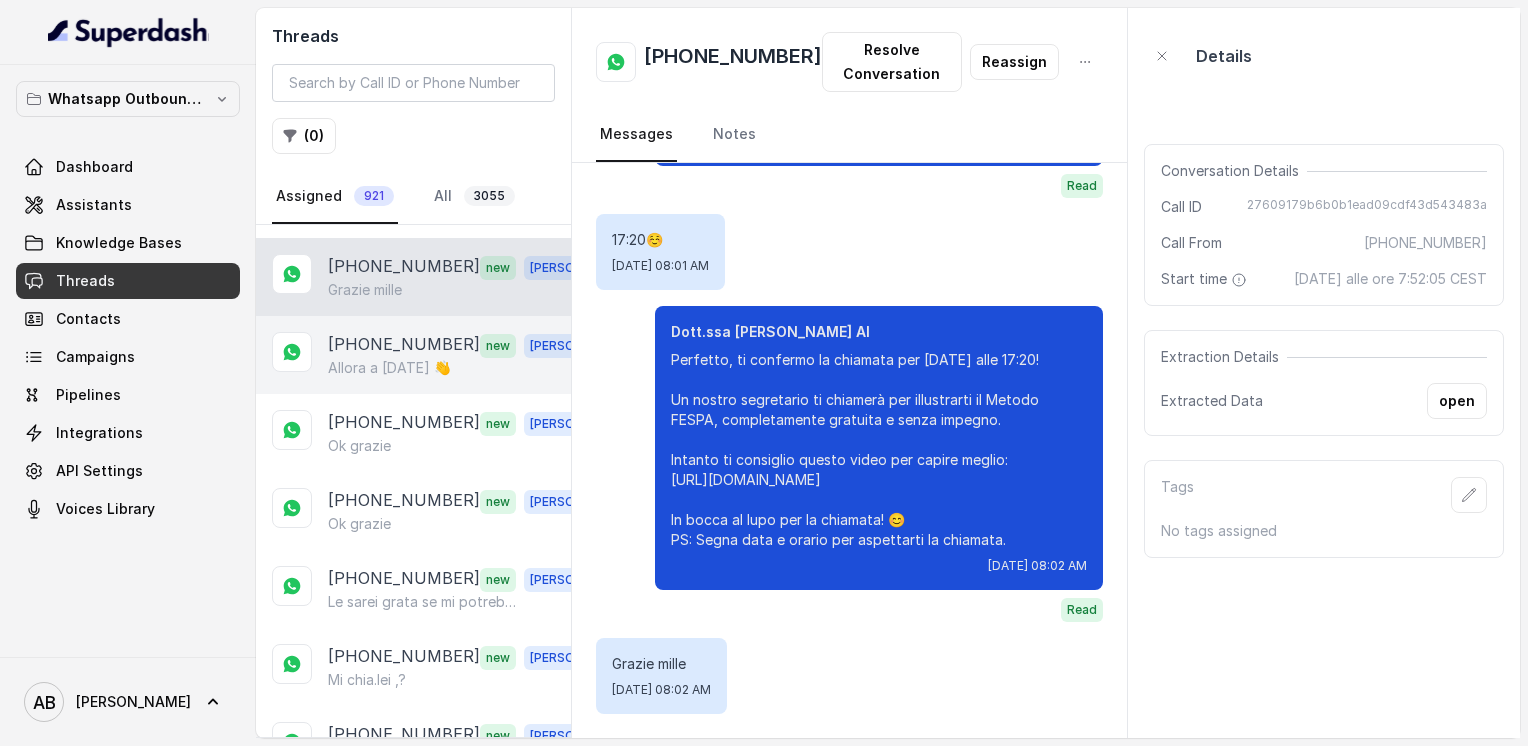 click on "Allora a [DATE] 👋" at bounding box center [389, 368] 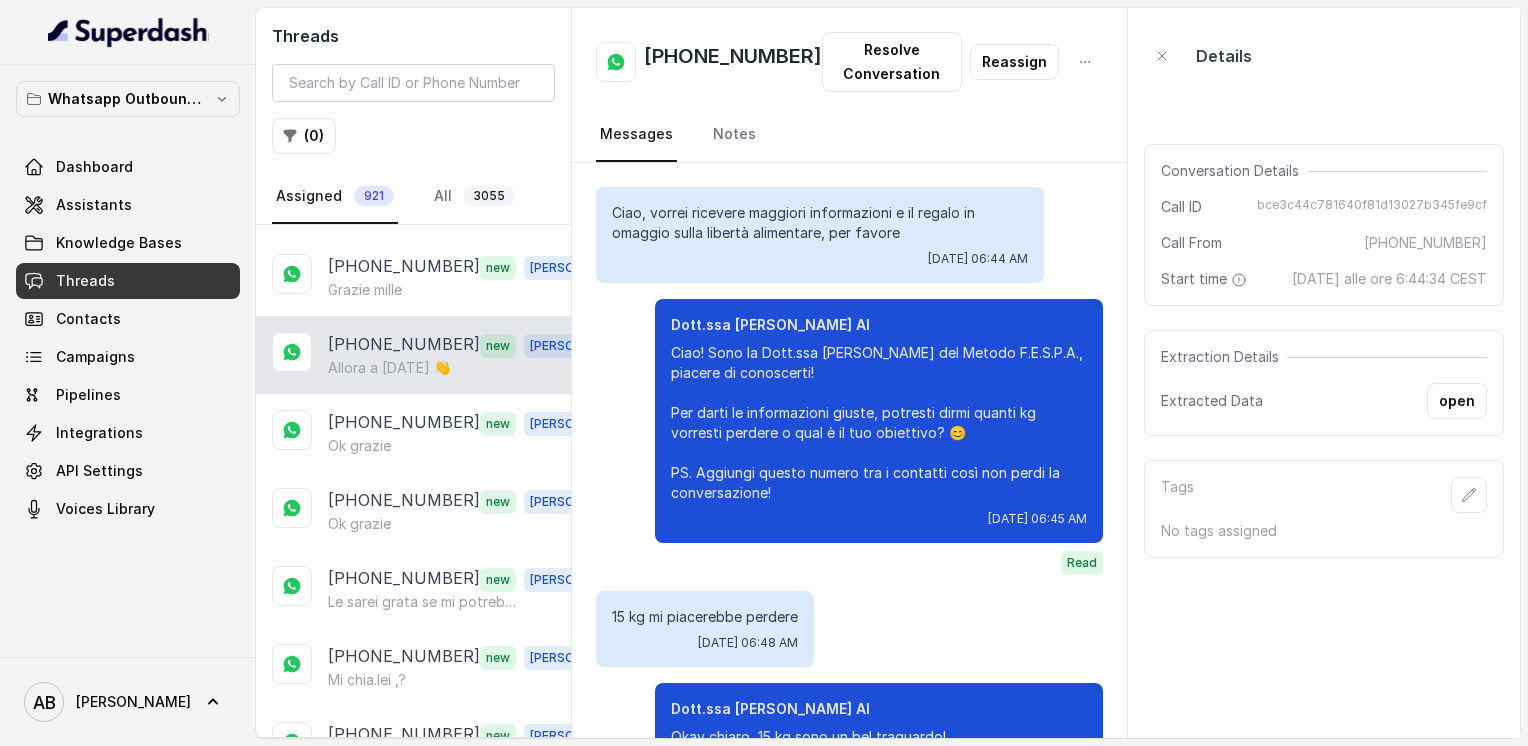 scroll, scrollTop: 2619, scrollLeft: 0, axis: vertical 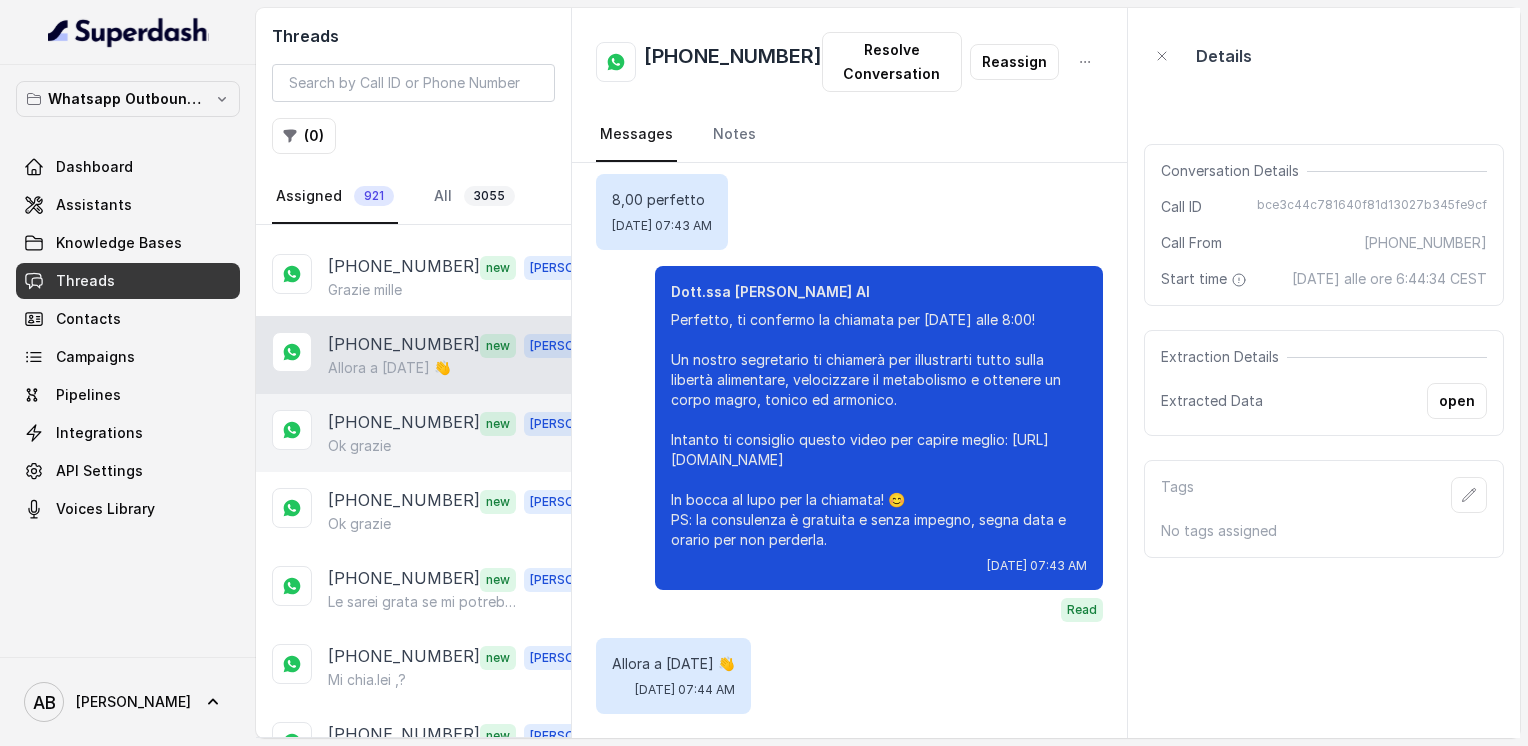 click on "[PHONE_NUMBER]" at bounding box center [404, 423] 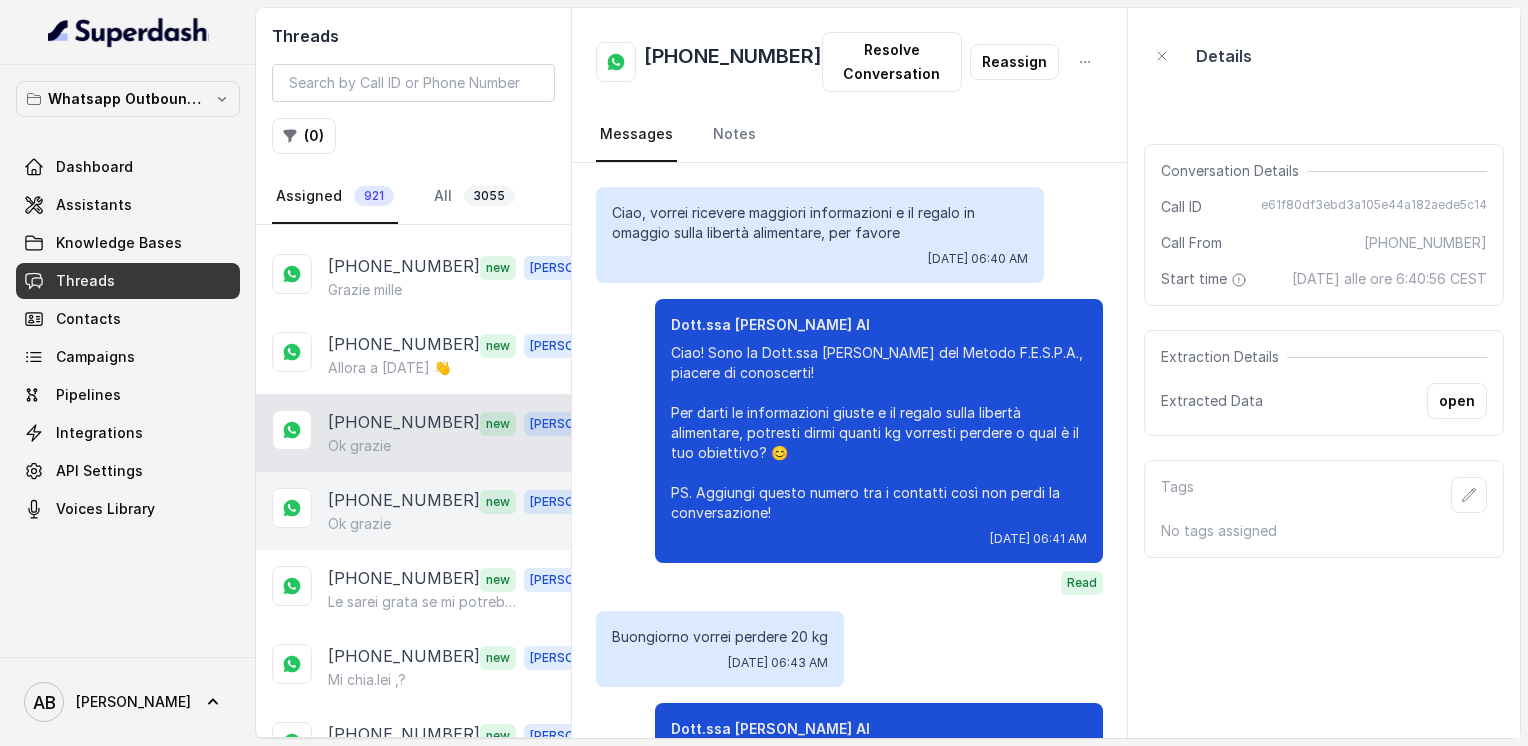 scroll, scrollTop: 2863, scrollLeft: 0, axis: vertical 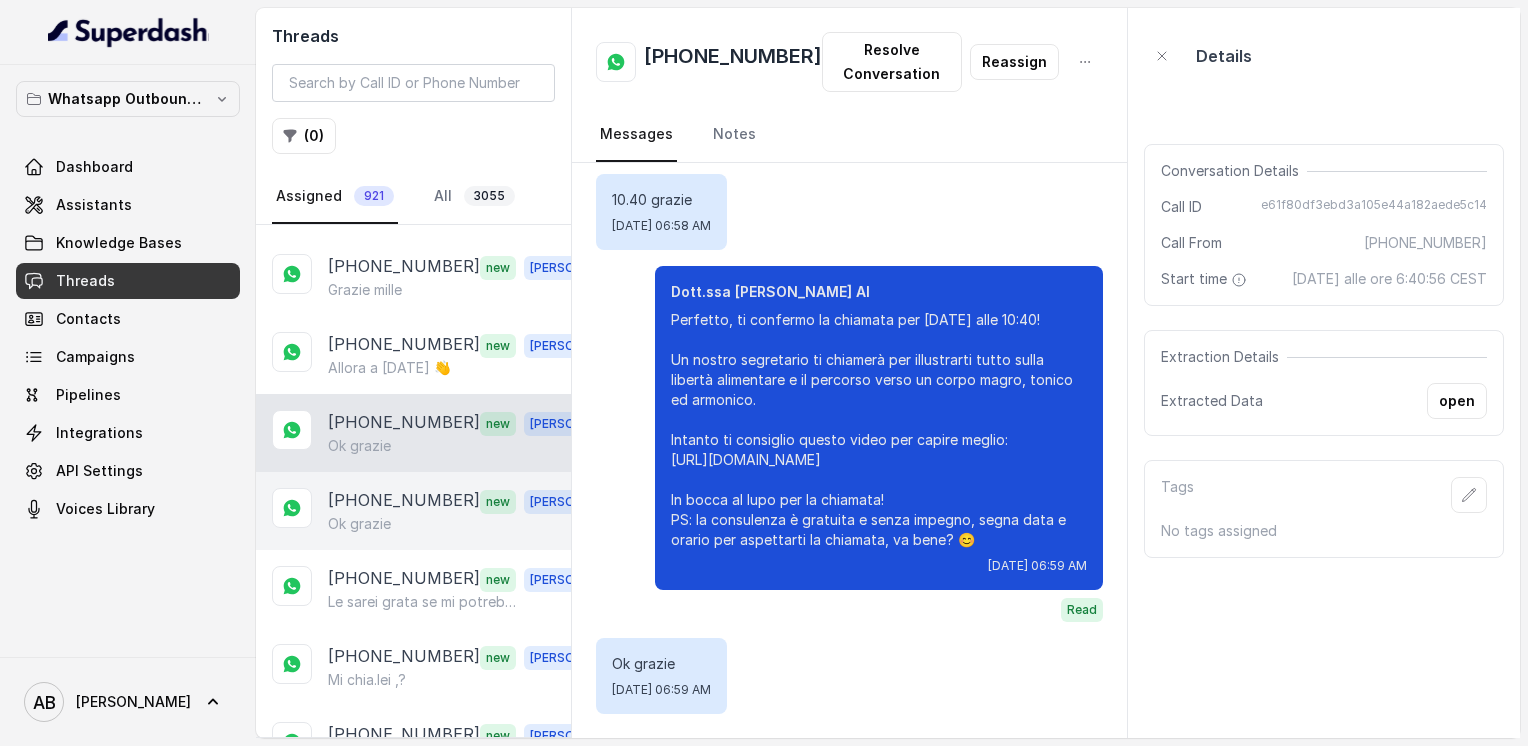 click on "[PHONE_NUMBER]" at bounding box center (404, 501) 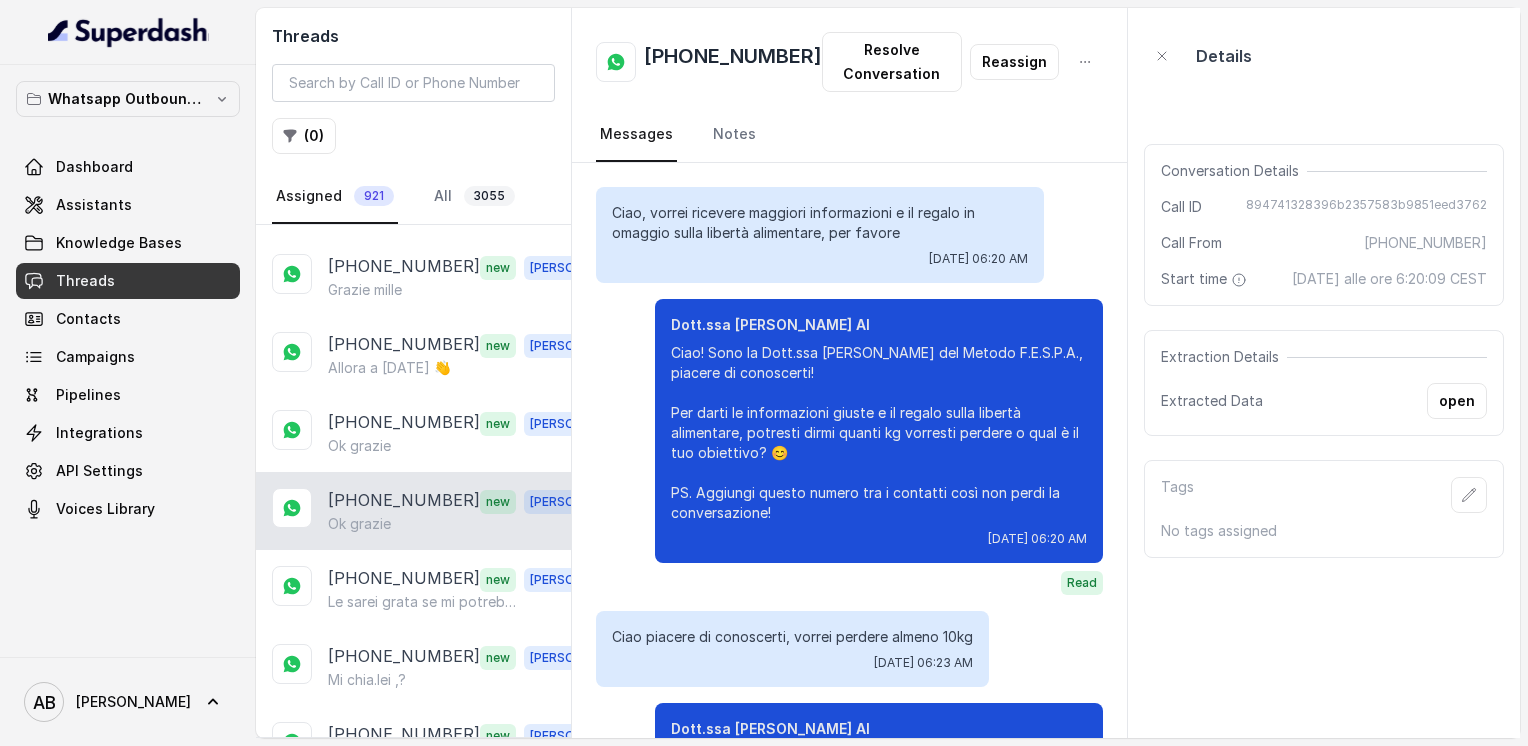 click on "[PHONE_NUMBER]   new [PERSON_NAME] grazie" at bounding box center (413, 511) 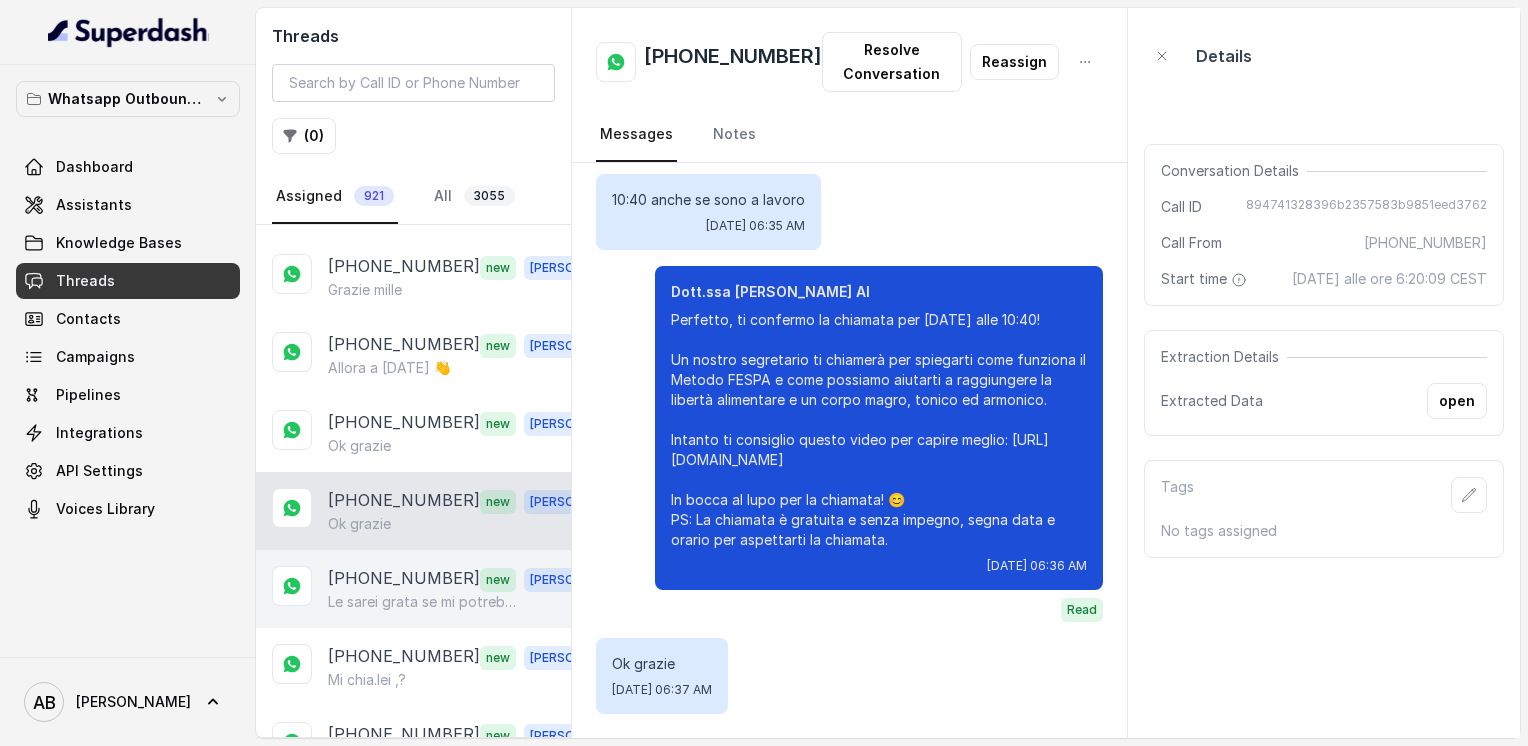click on "[PHONE_NUMBER]" at bounding box center [404, 579] 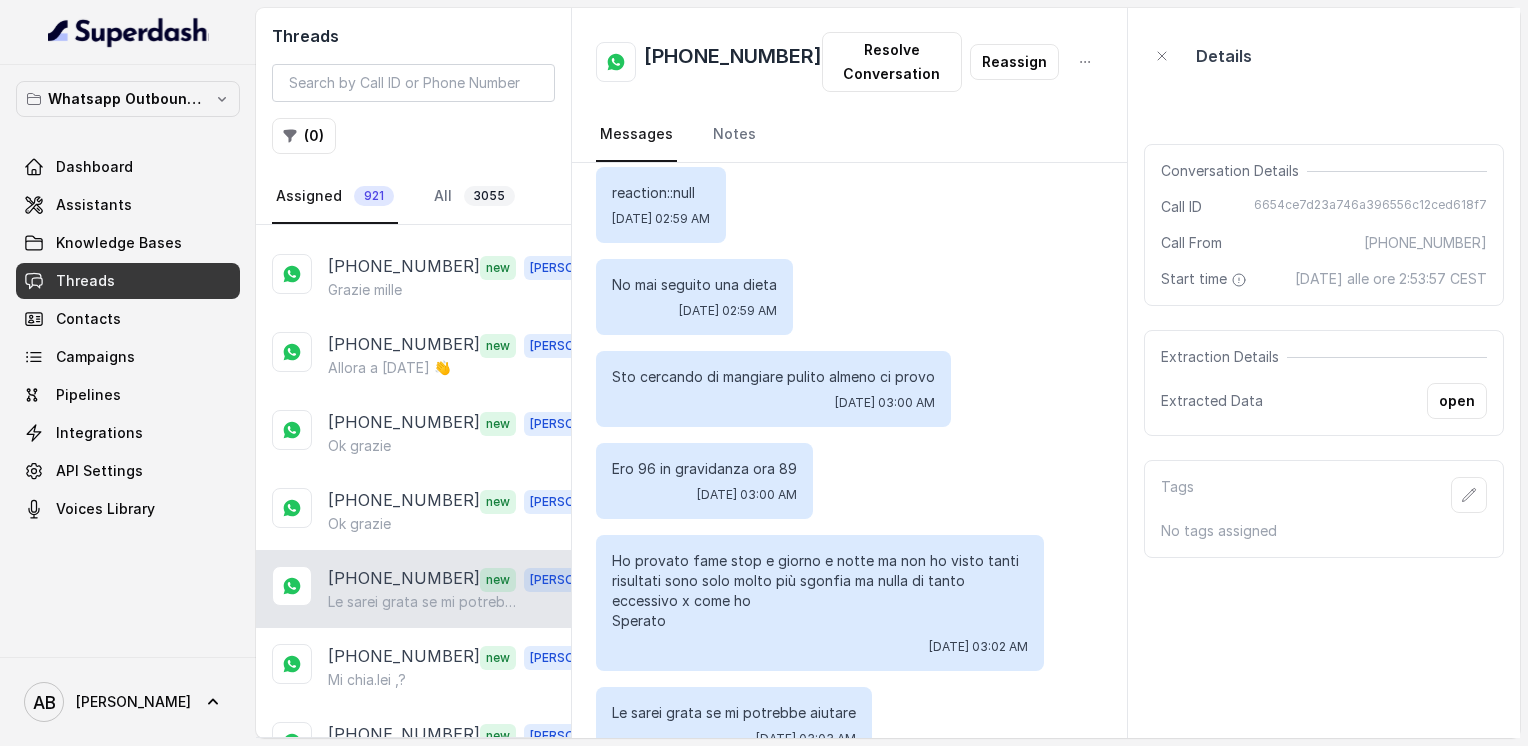 scroll, scrollTop: 1767, scrollLeft: 0, axis: vertical 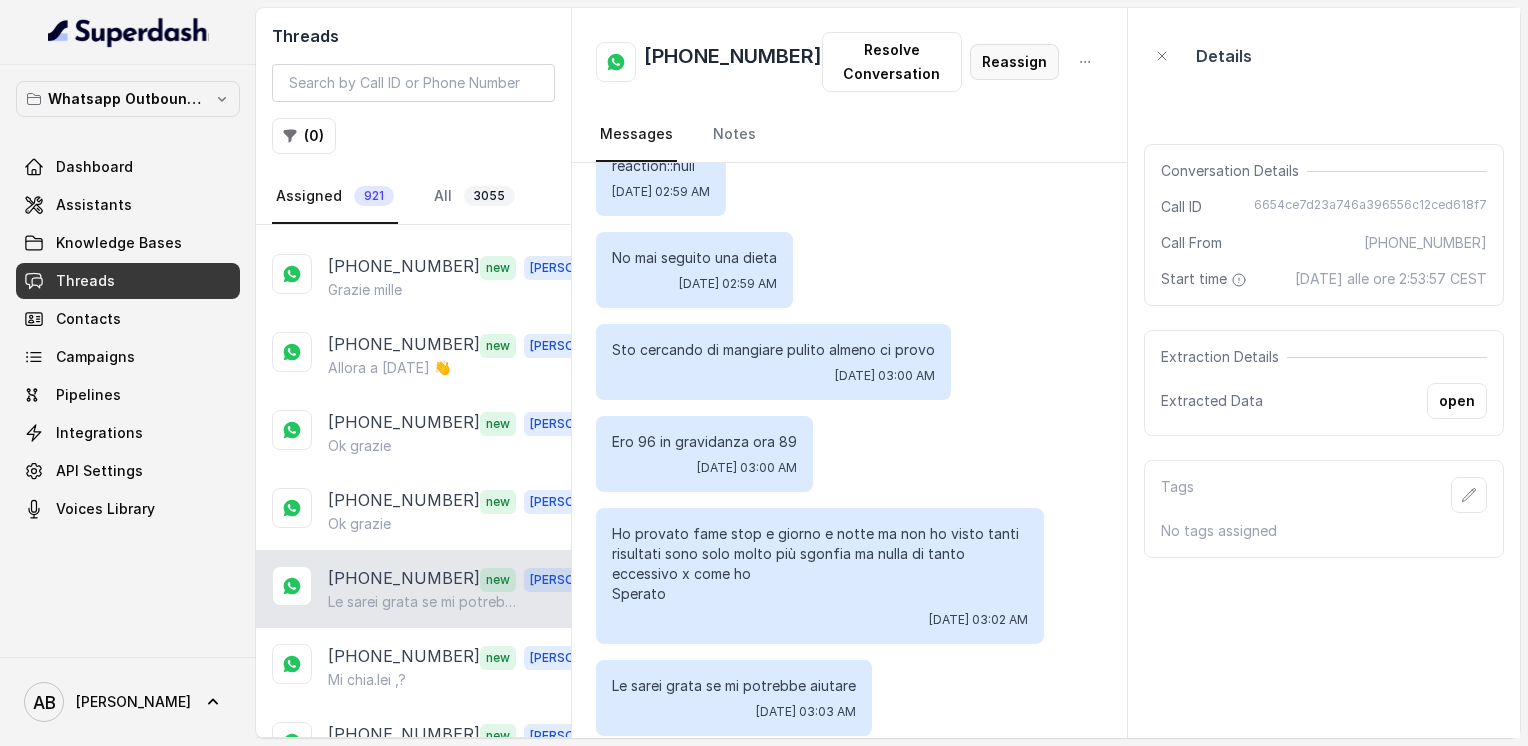 click on "Reassign" at bounding box center (1014, 62) 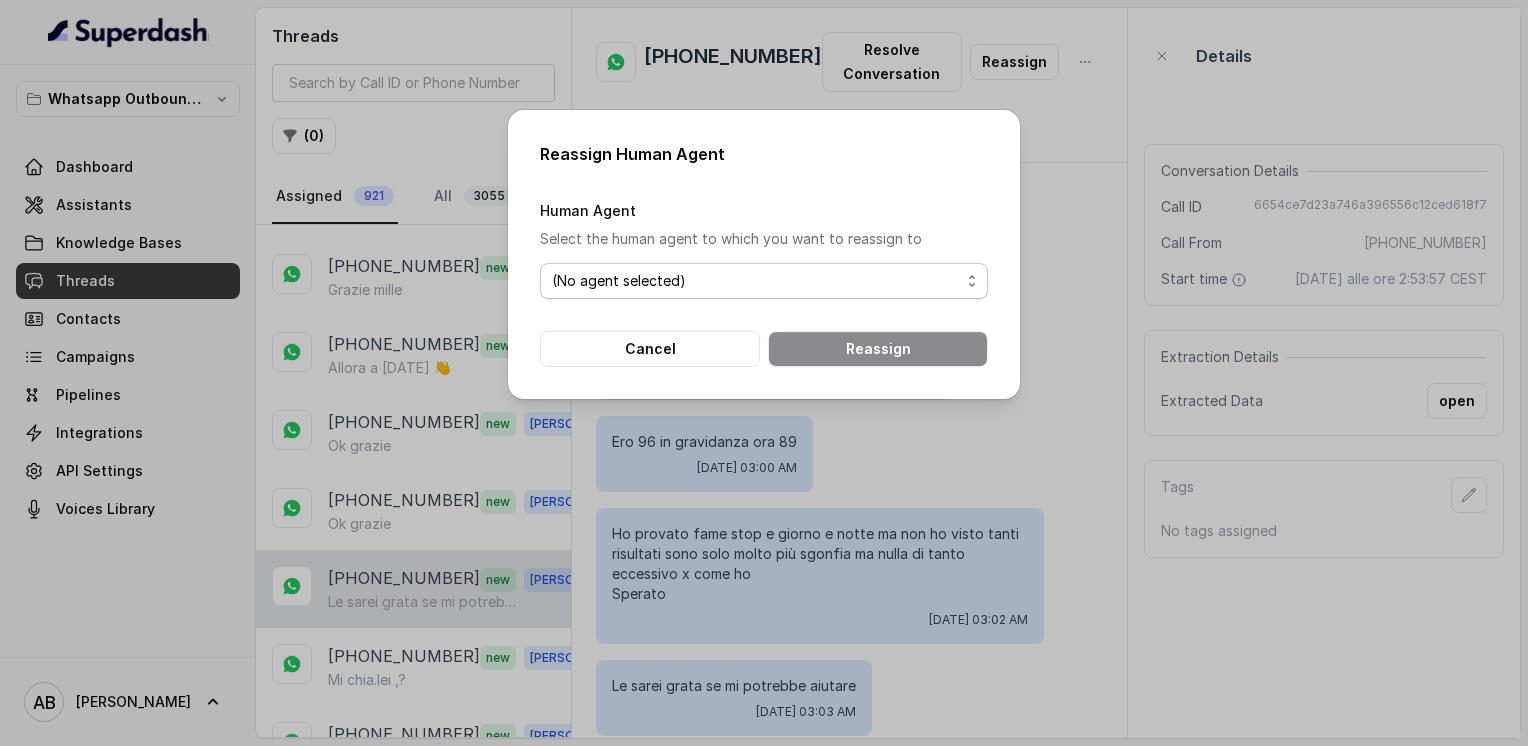click on "(No agent selected)" at bounding box center [764, 281] 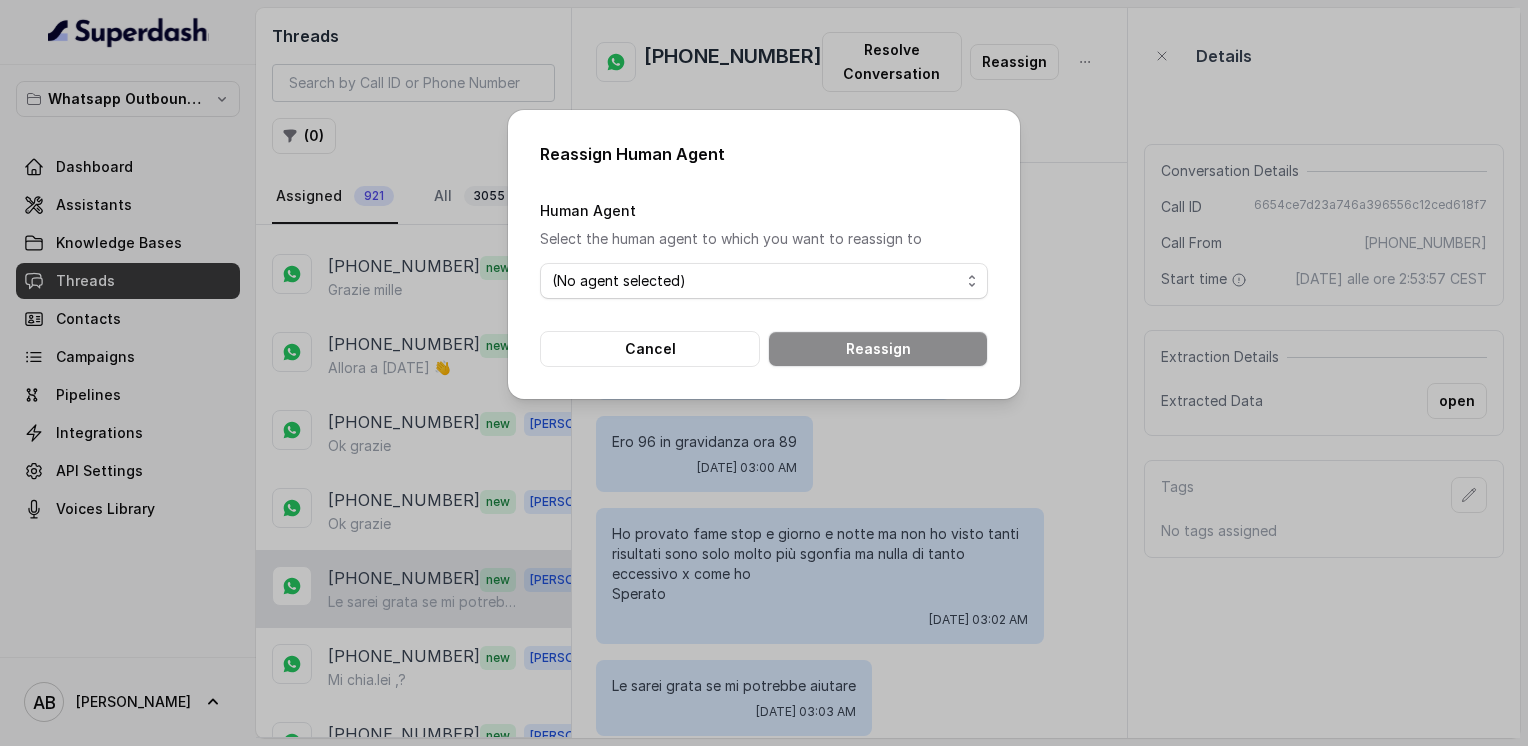 click on "Reassign Human Agent Human Agent Select the human agent to which you want to reassign to (No agent selected) Cancel Reassign" at bounding box center (764, 373) 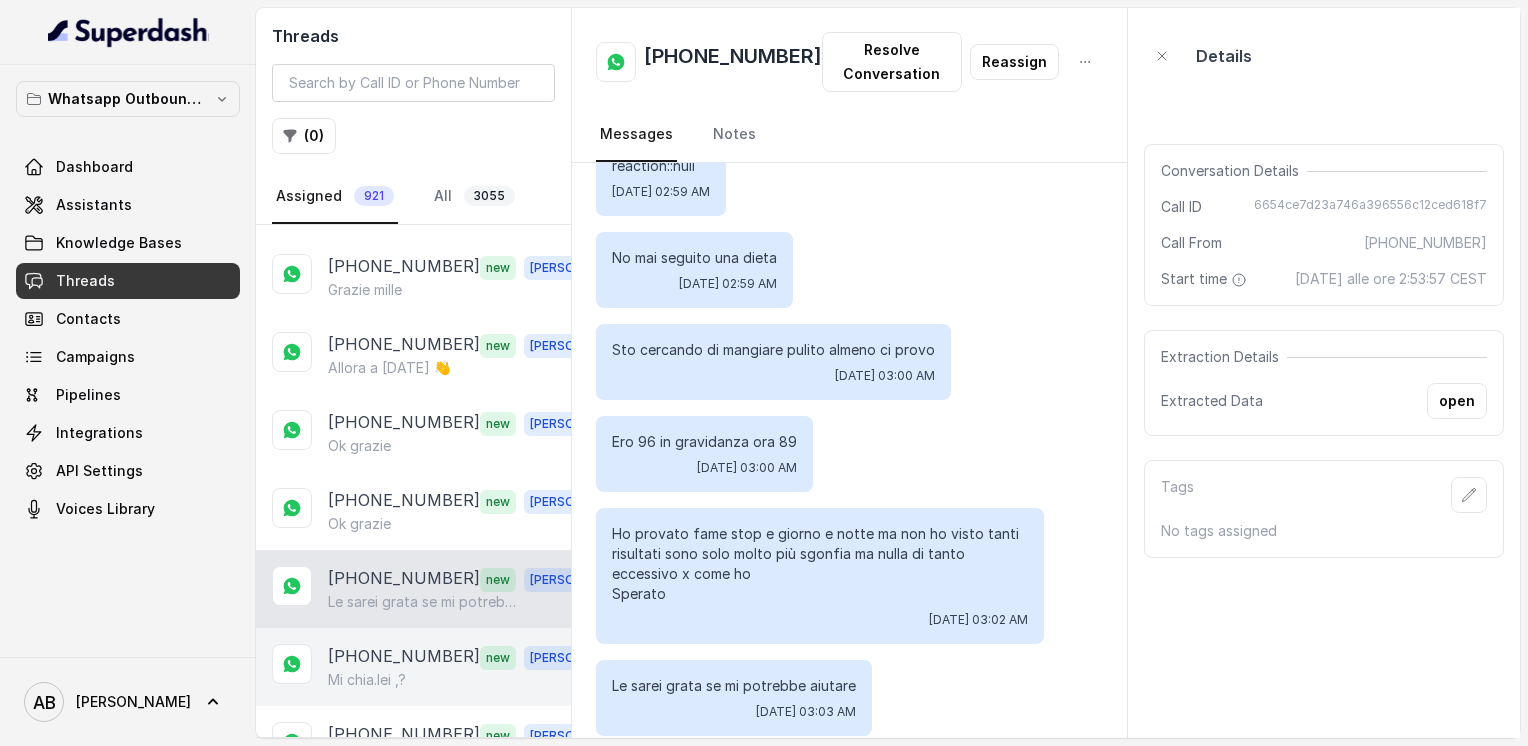 click on "Mi chia.lei ,?" at bounding box center (367, 680) 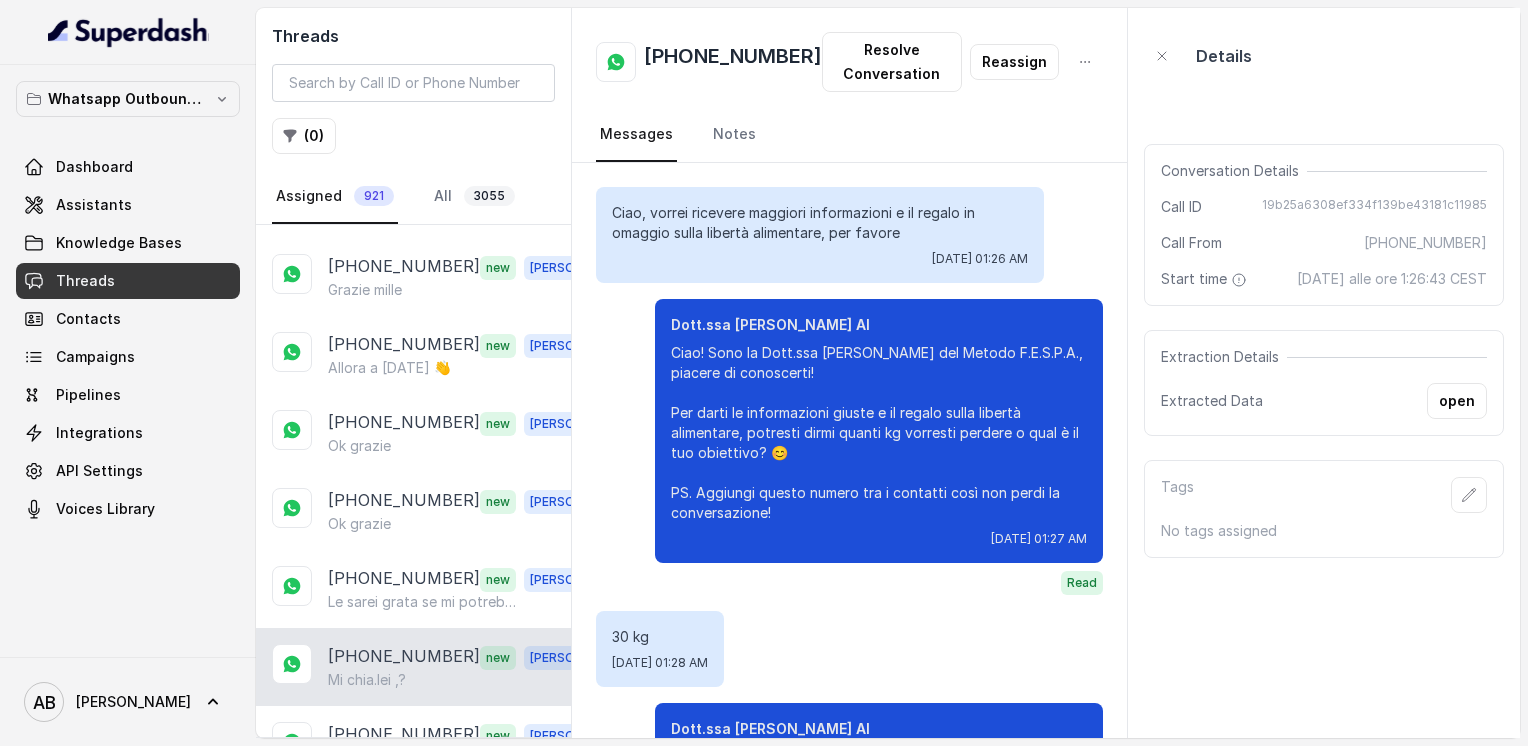 scroll, scrollTop: 2835, scrollLeft: 0, axis: vertical 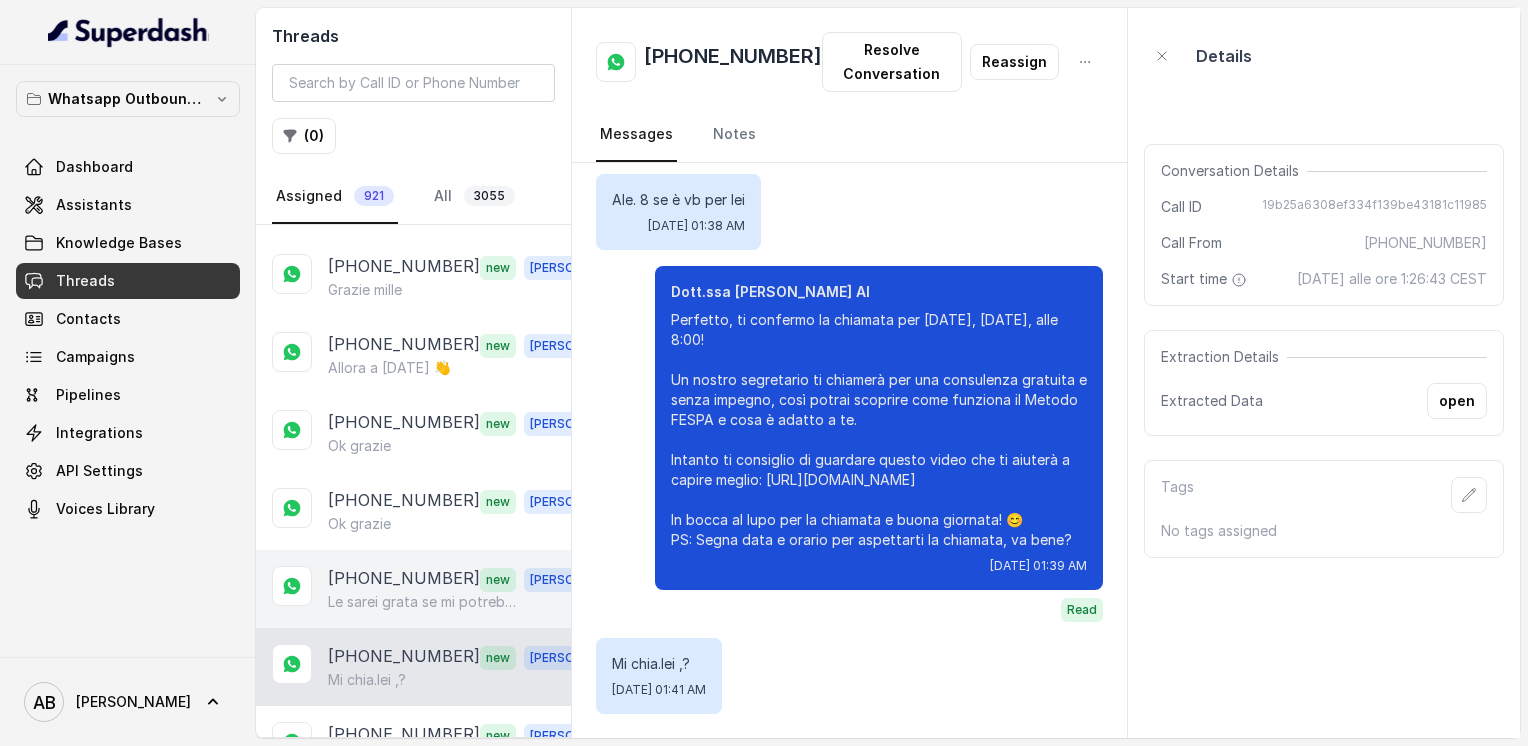 click on "Le sarei grata se mi potrebbe aiutare" at bounding box center (424, 602) 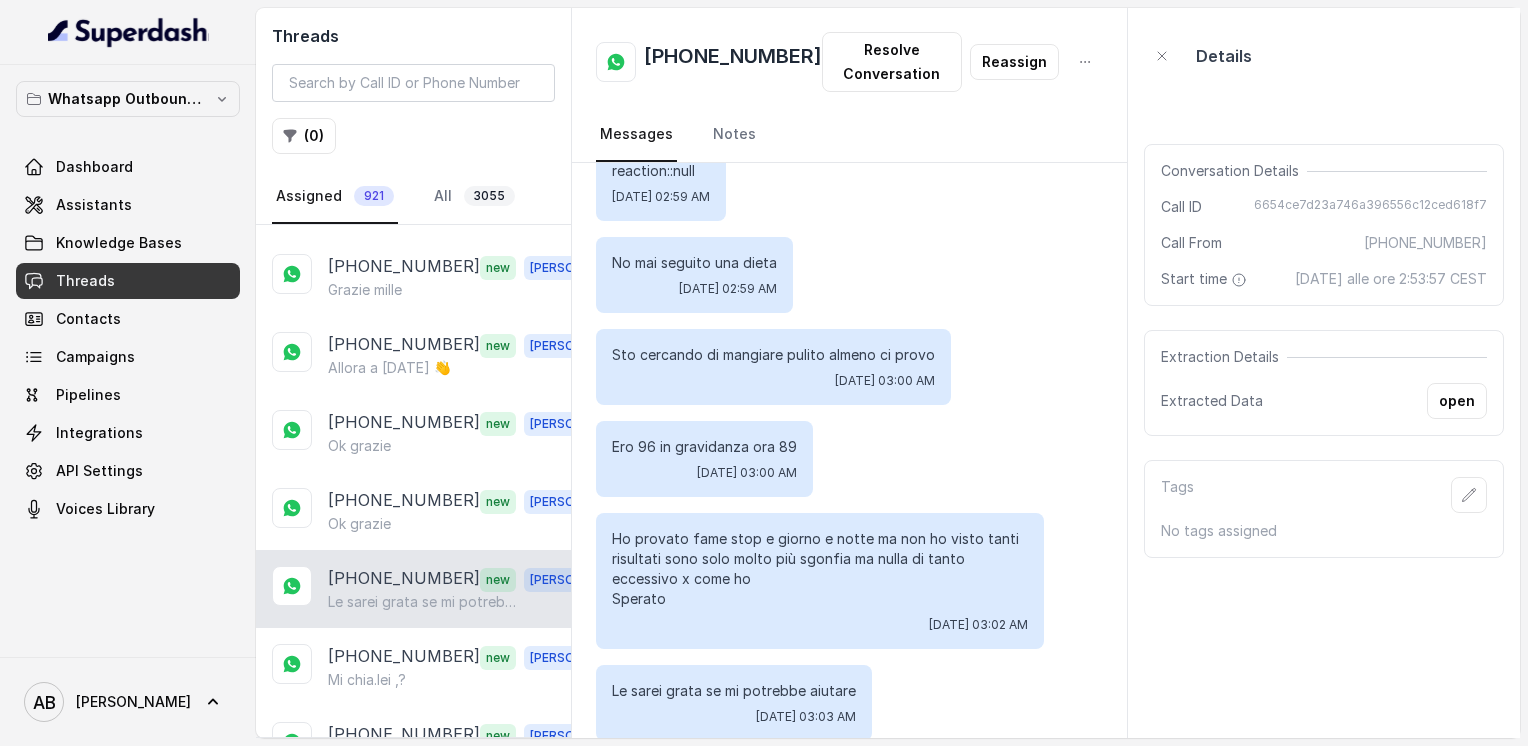 scroll, scrollTop: 1767, scrollLeft: 0, axis: vertical 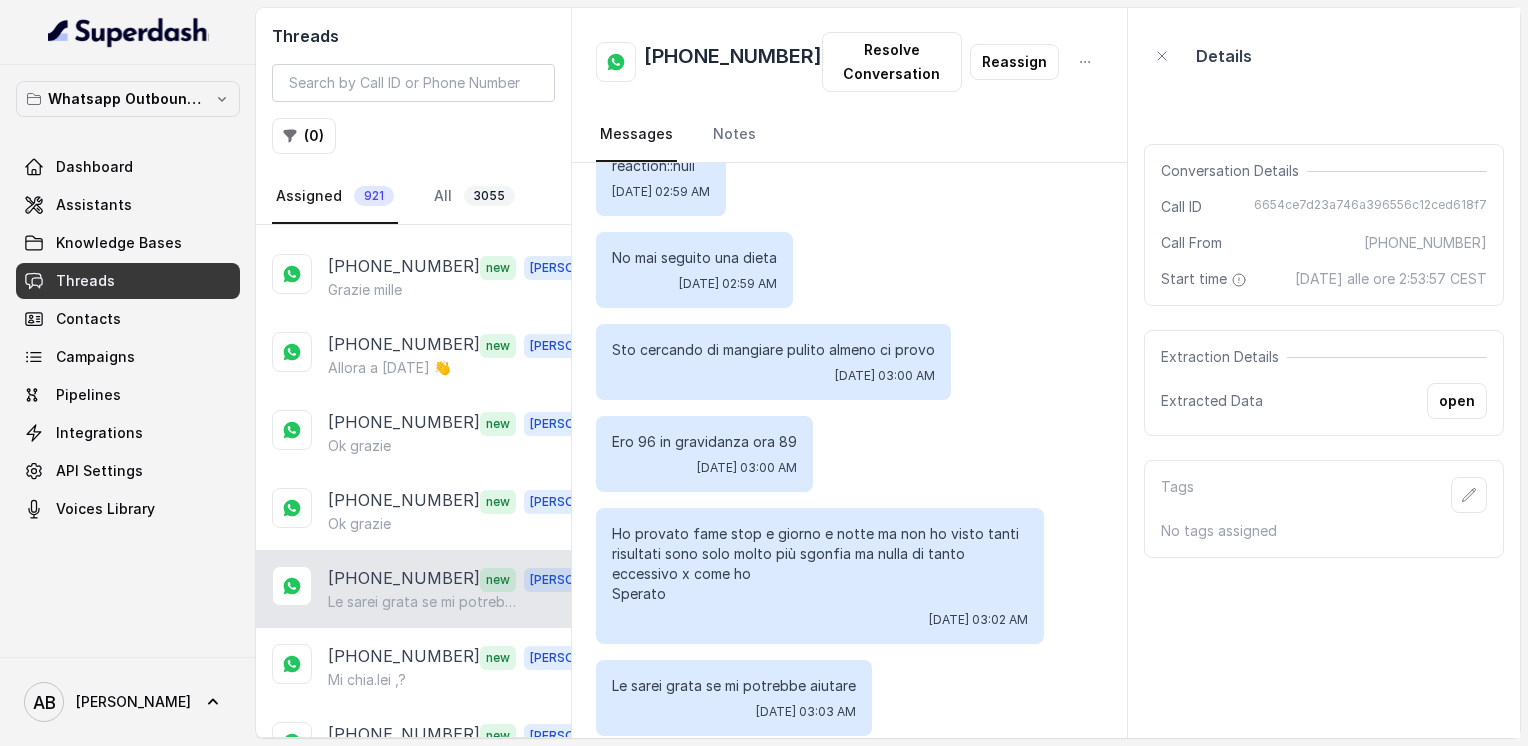 click on "[PHONE_NUMBER]" at bounding box center [733, 62] 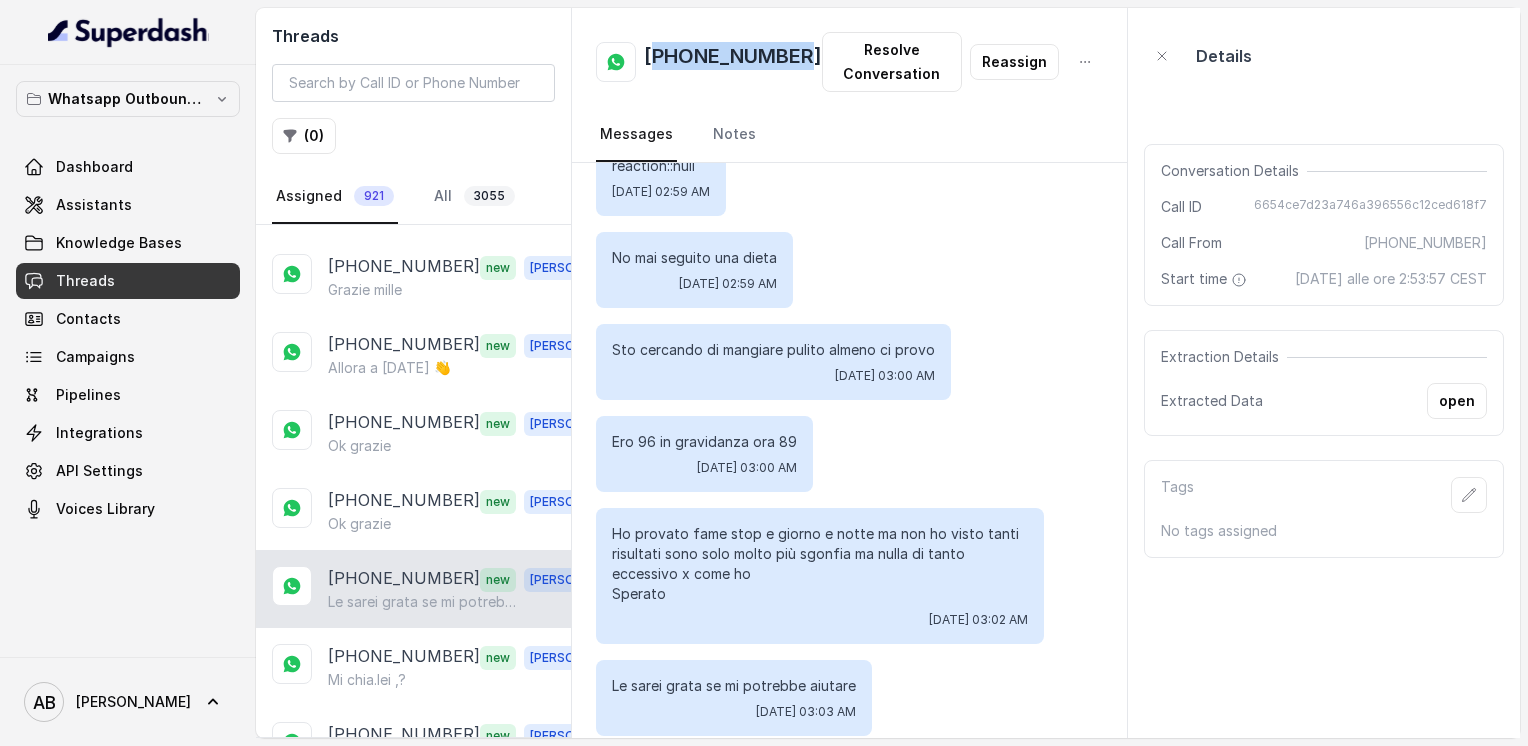 click on "[PHONE_NUMBER]" at bounding box center [733, 62] 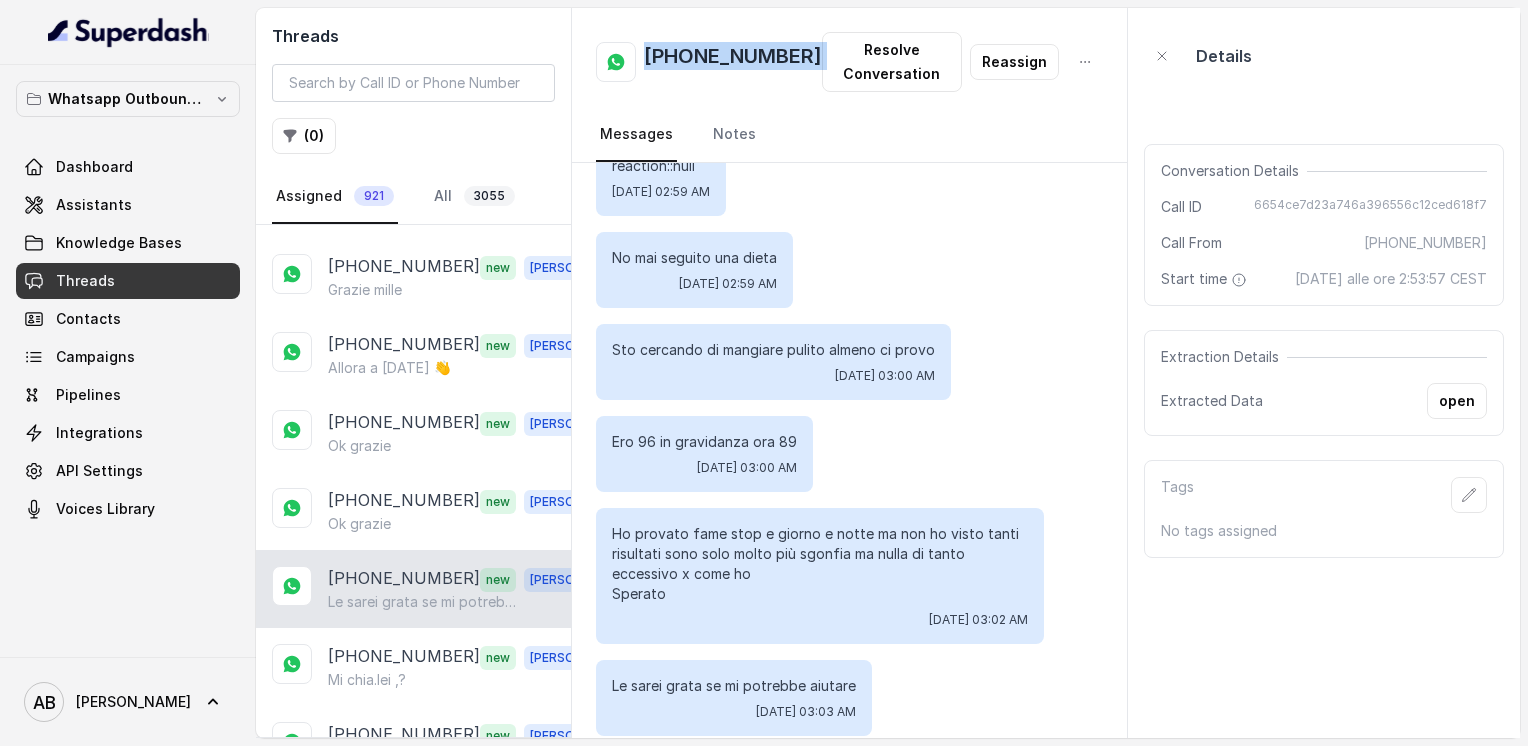 click on "[PHONE_NUMBER]" at bounding box center (733, 62) 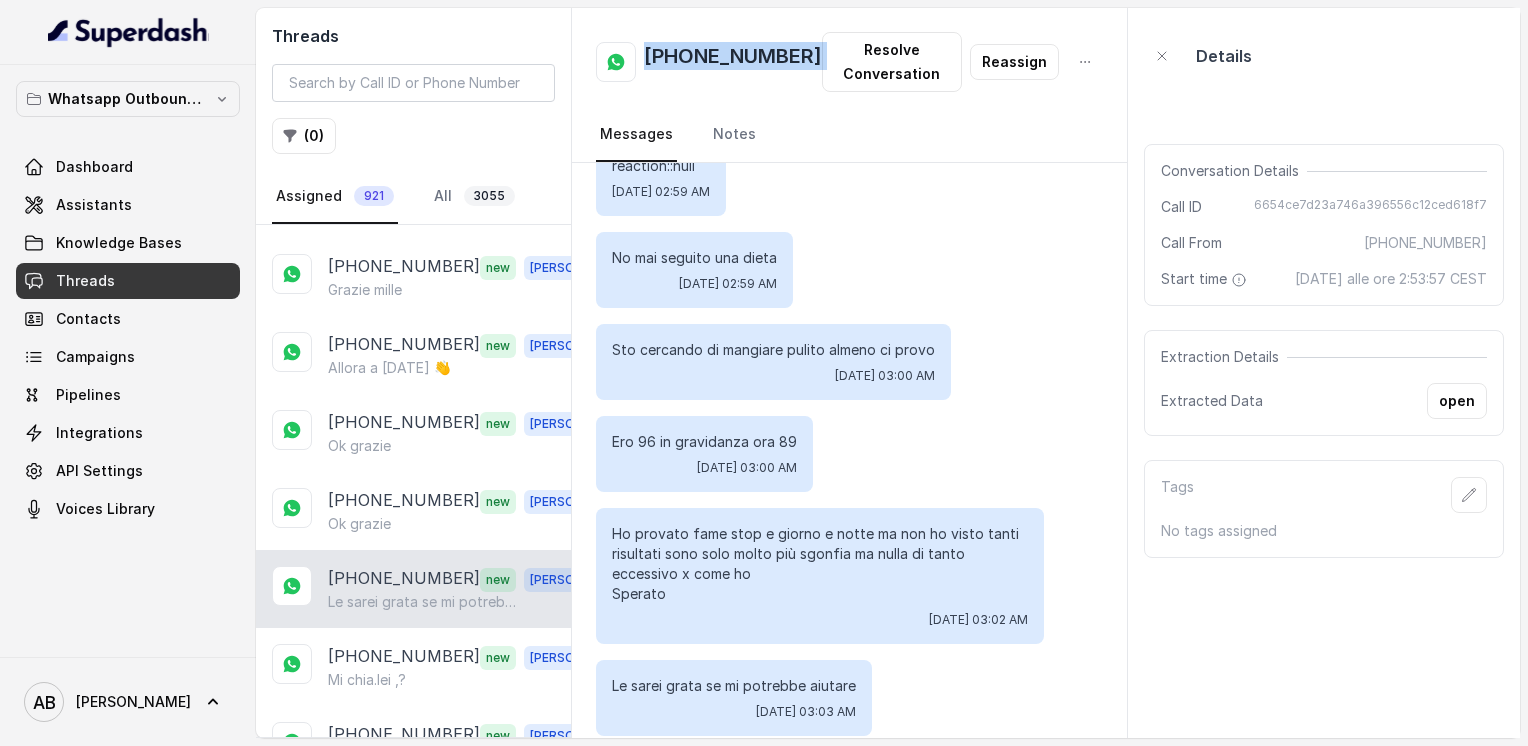 copy on "[PHONE_NUMBER]" 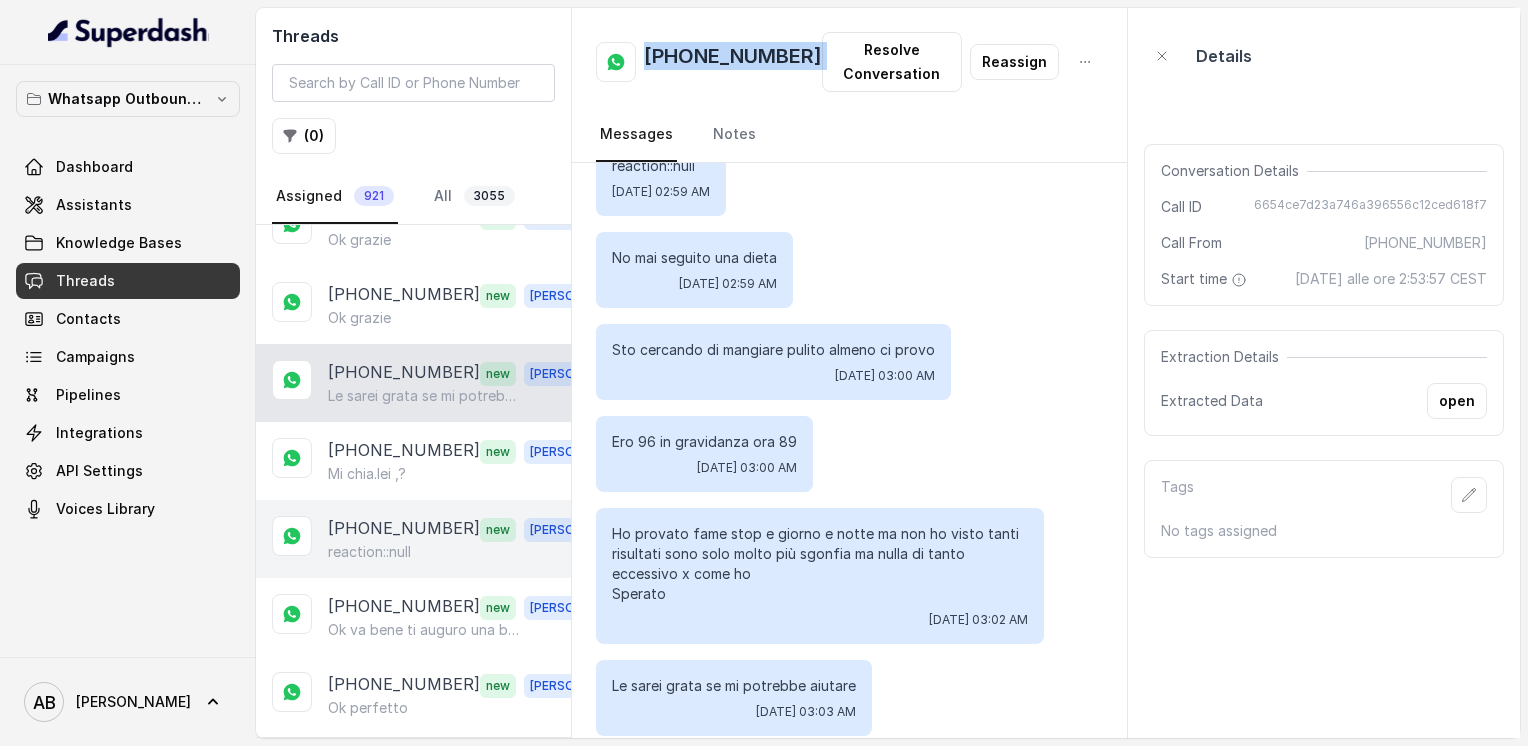 scroll, scrollTop: 7256, scrollLeft: 0, axis: vertical 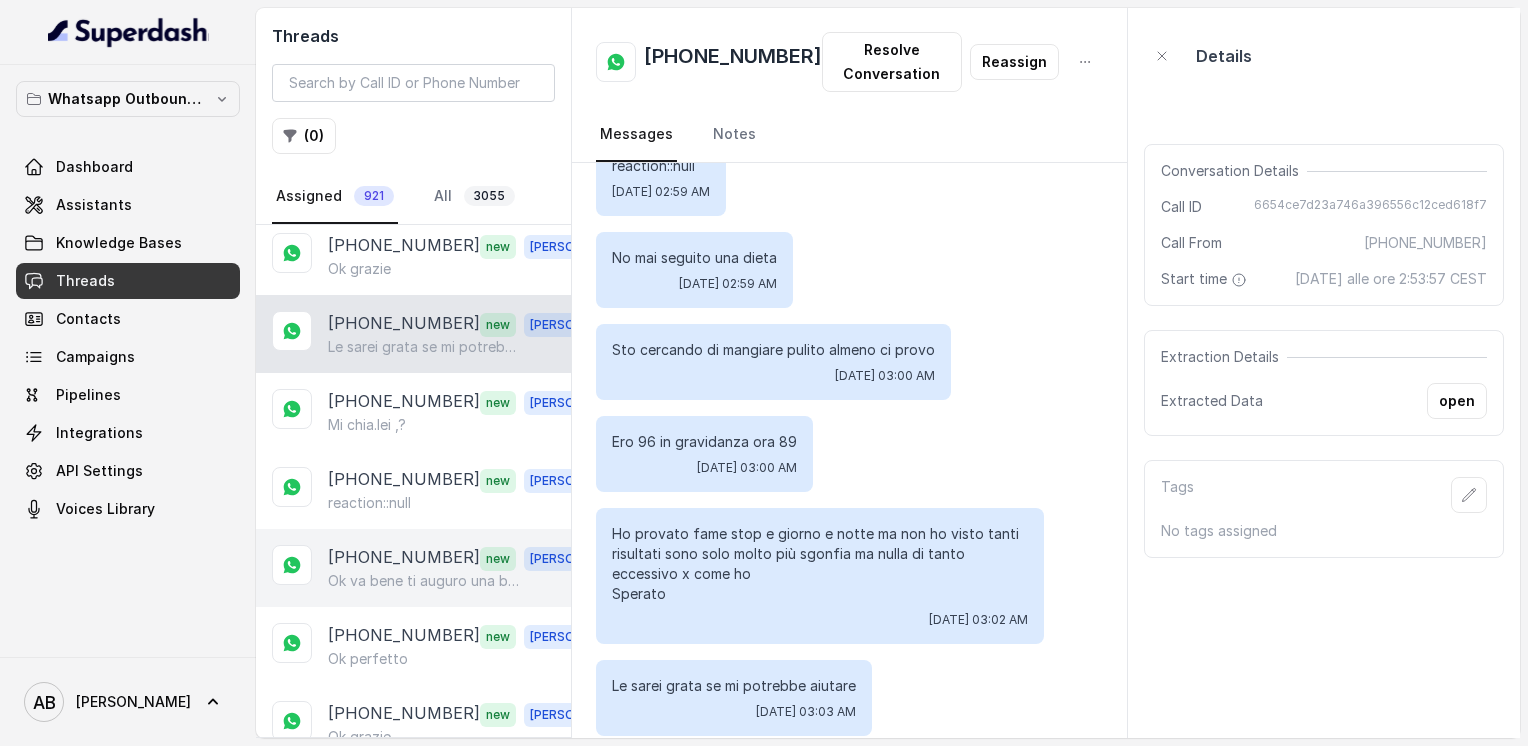 click on "Ok va bene ti auguro una buona notte grazie mille" at bounding box center [424, 581] 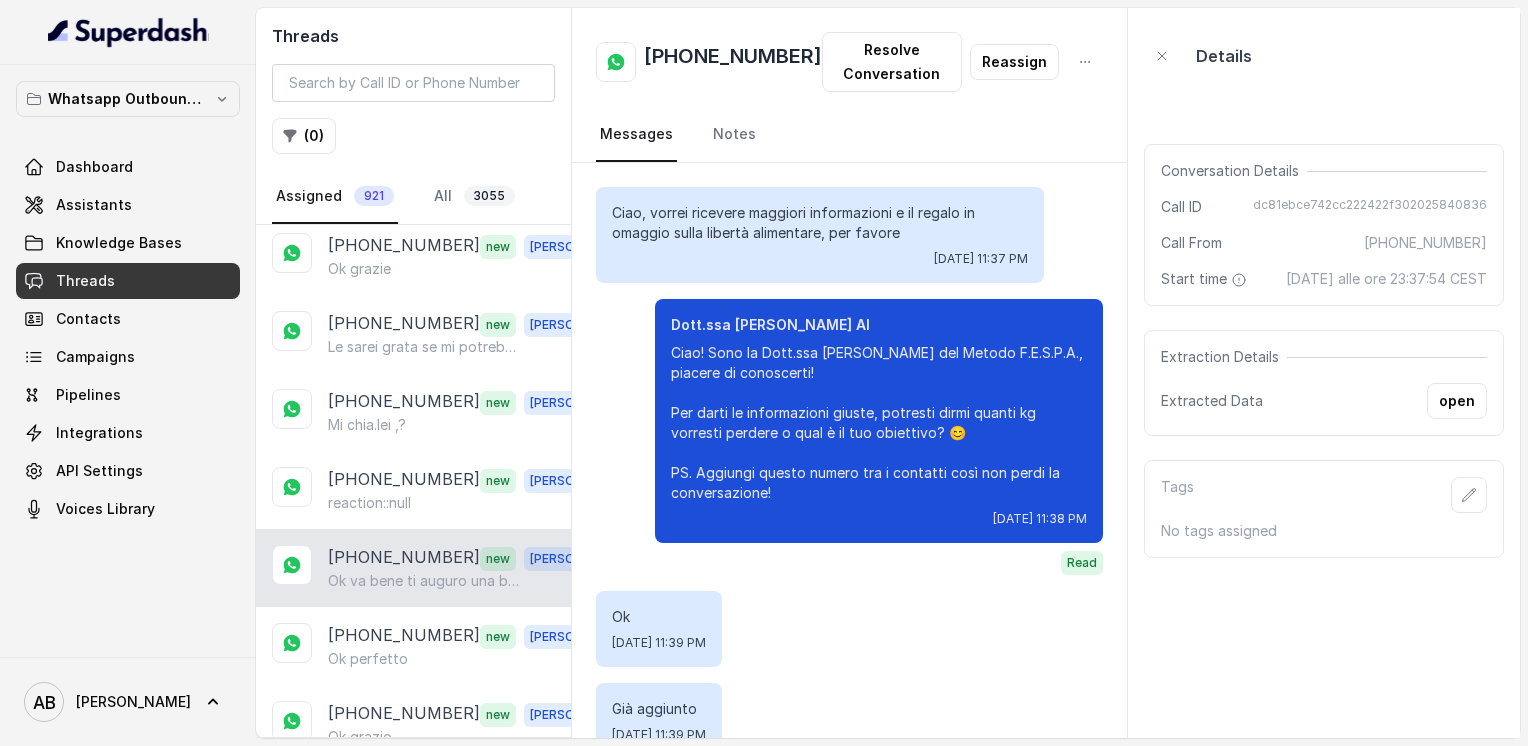 scroll, scrollTop: 3295, scrollLeft: 0, axis: vertical 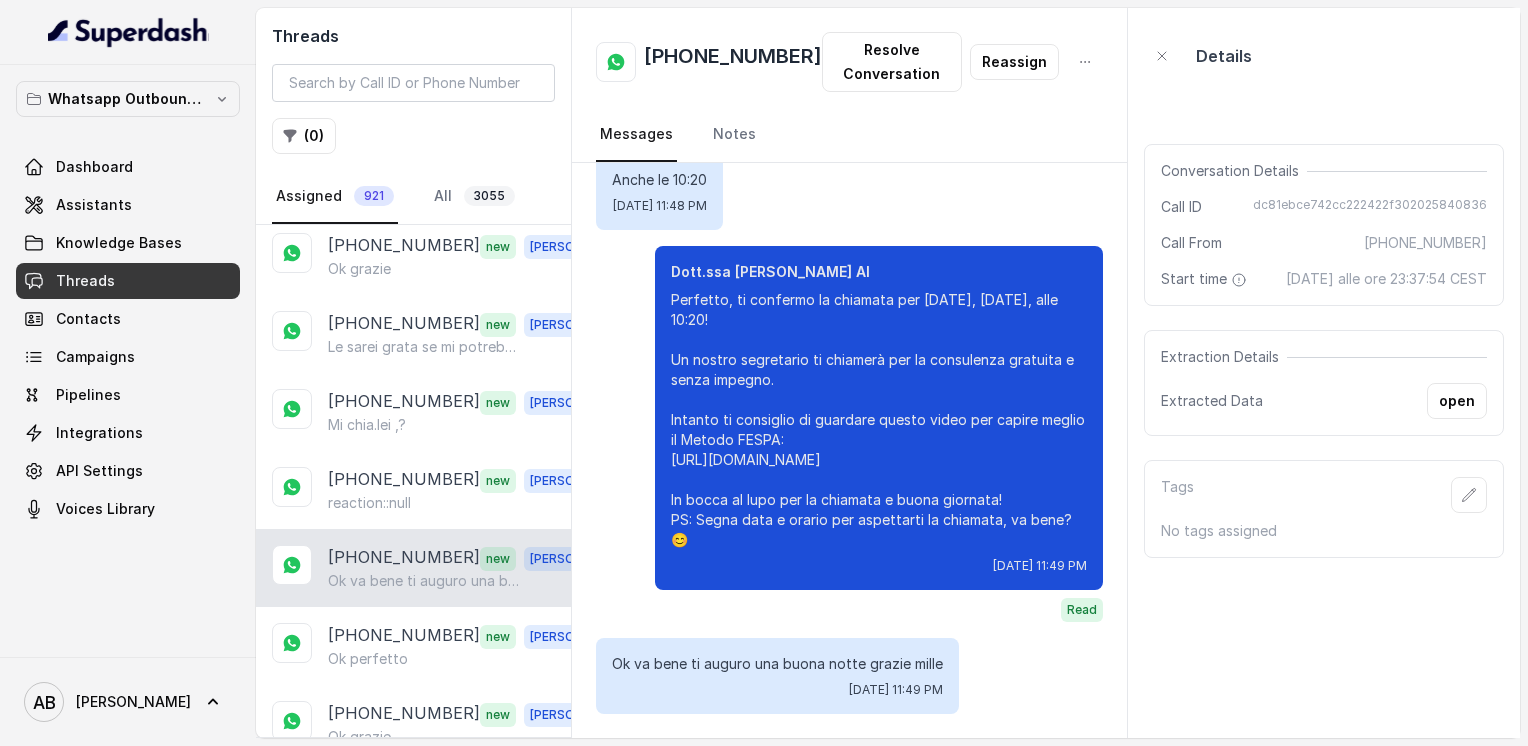 click on "Load more conversations" at bounding box center (414, 791) 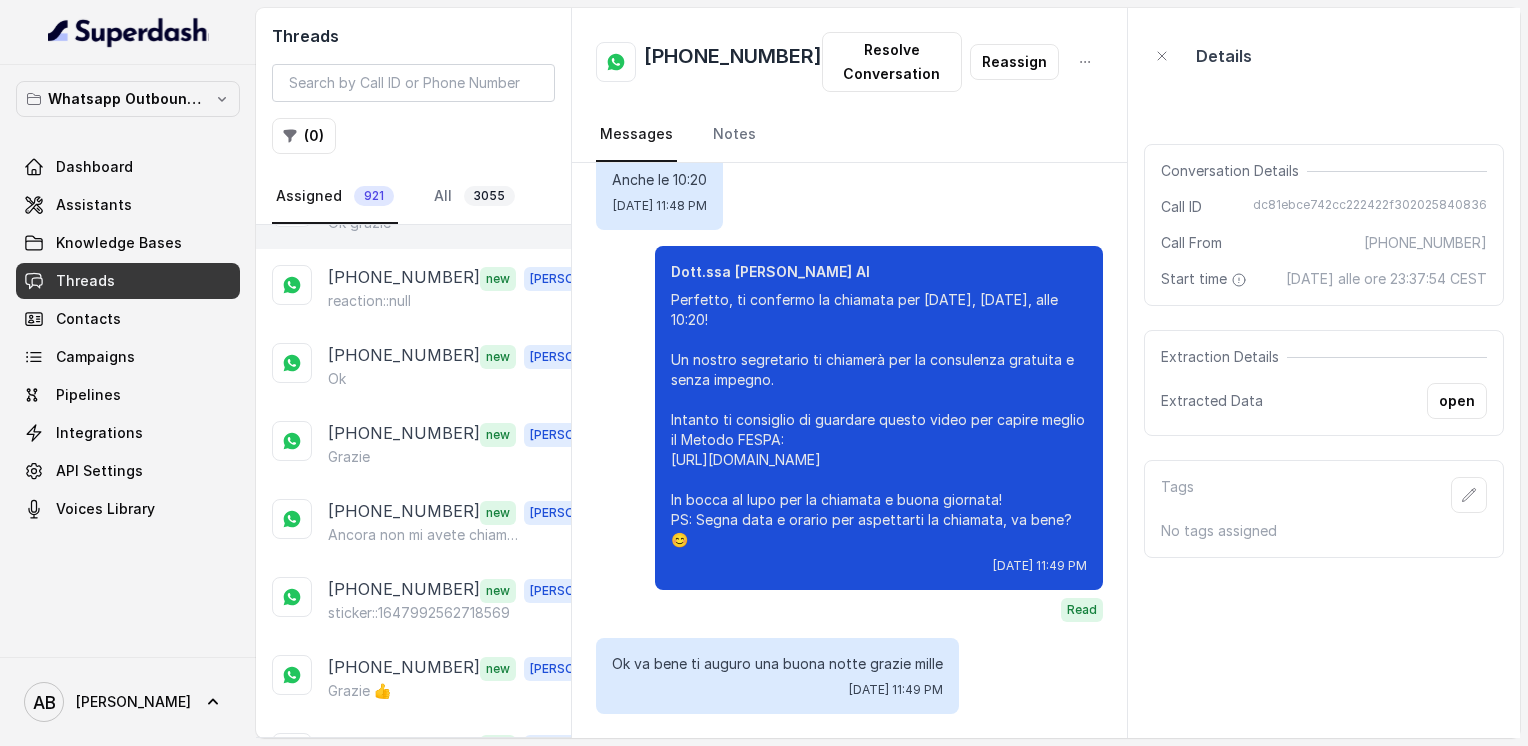 scroll, scrollTop: 8056, scrollLeft: 0, axis: vertical 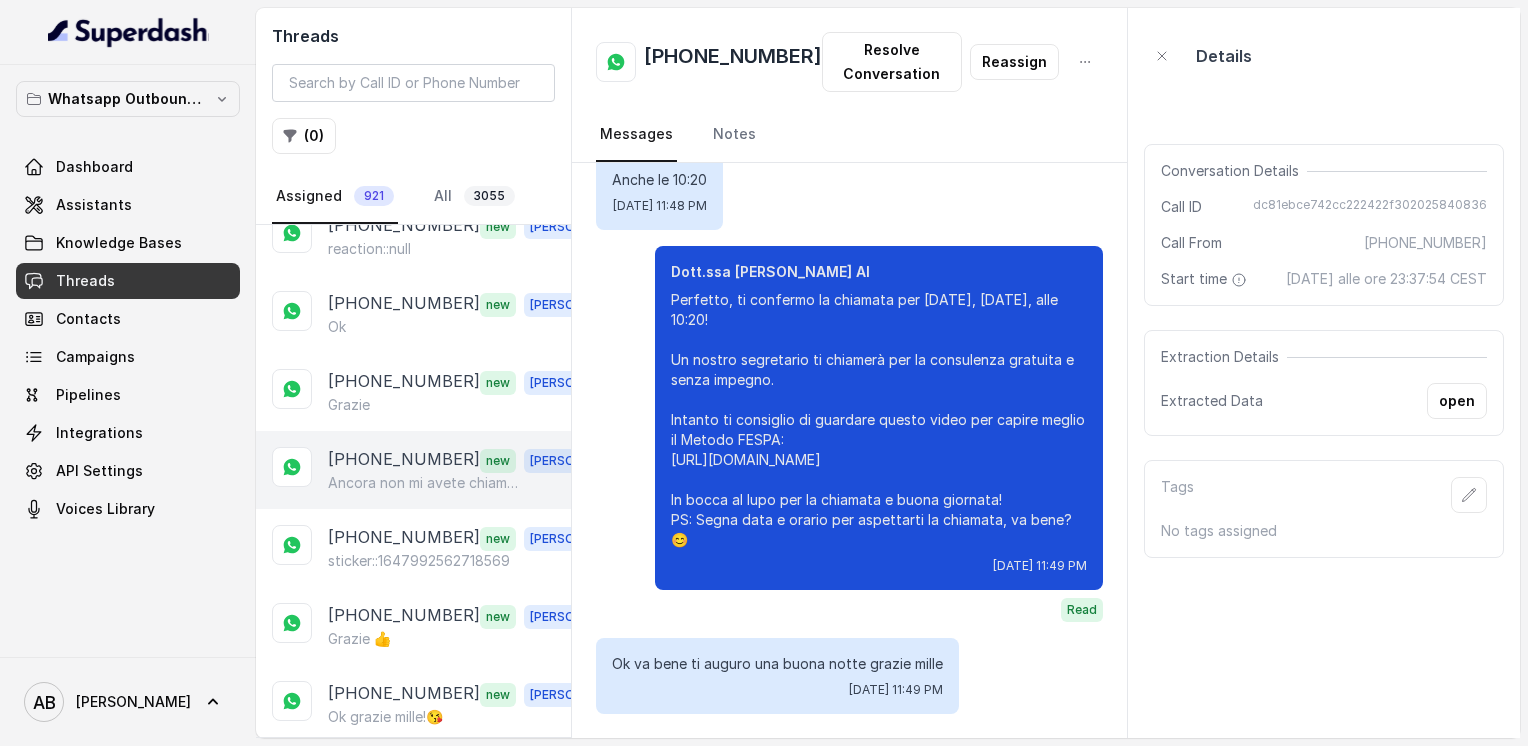 click on "[PHONE_NUMBER]" at bounding box center (404, 460) 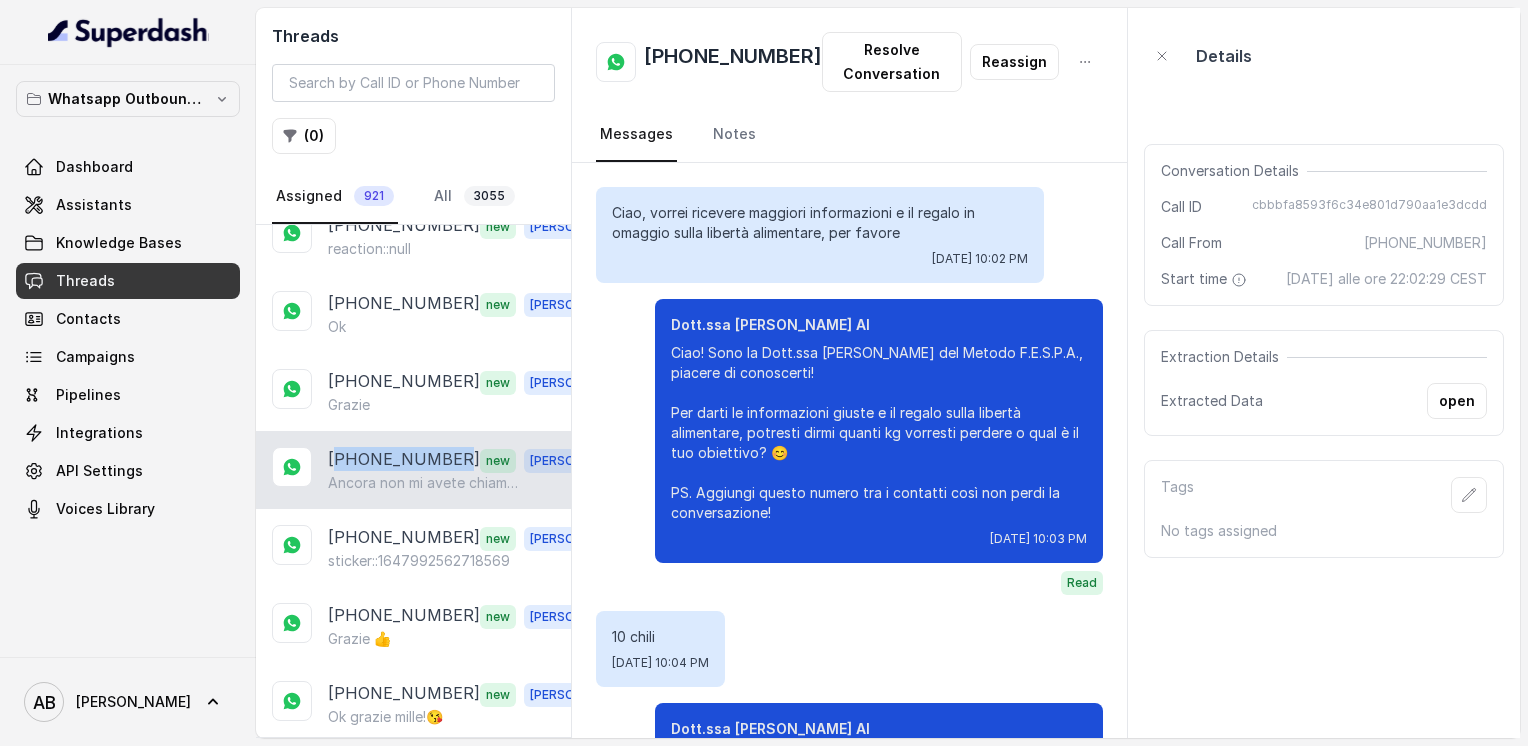 scroll, scrollTop: 2151, scrollLeft: 0, axis: vertical 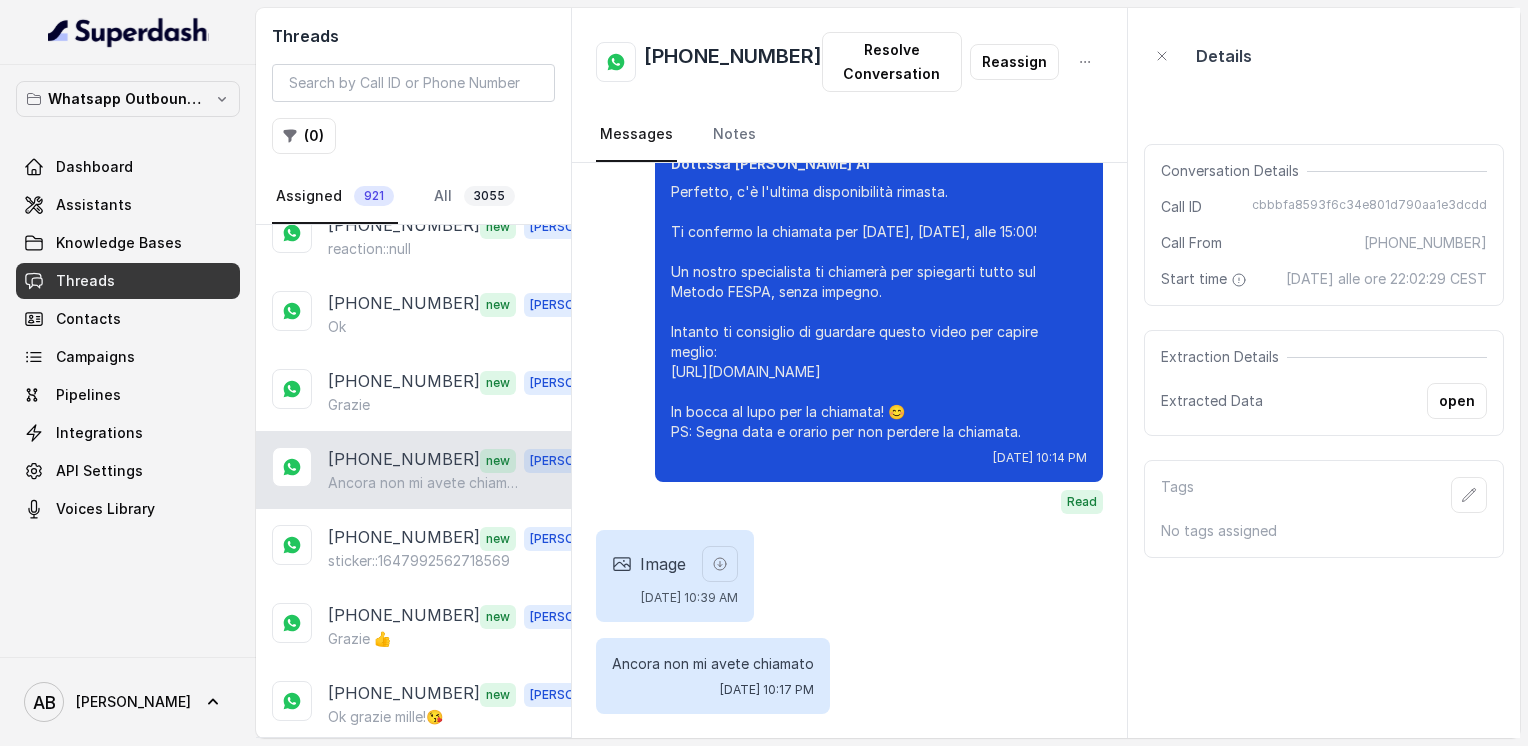click on "[PHONE_NUMBER]" at bounding box center (733, 62) 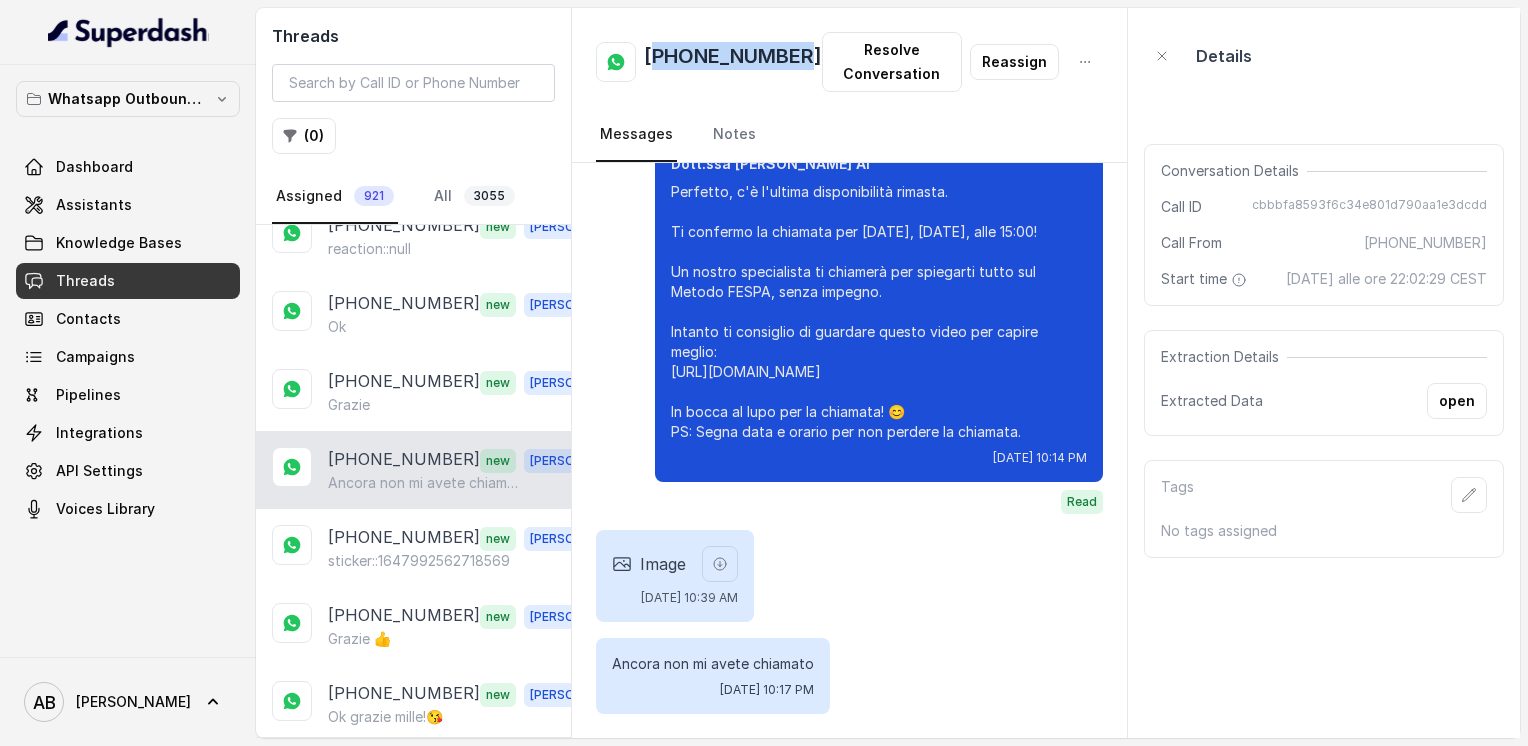 click on "[PHONE_NUMBER]" at bounding box center [733, 62] 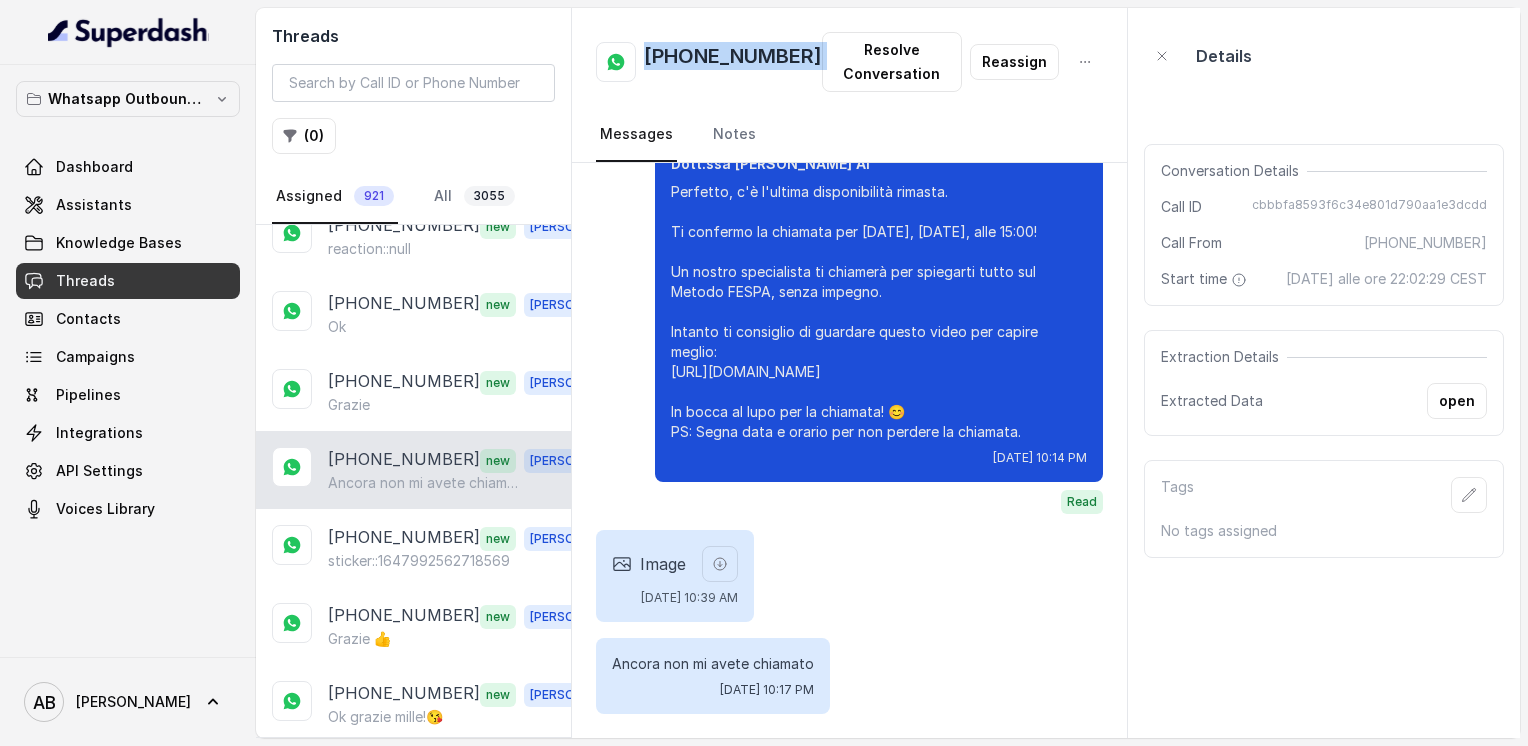 click on "[PHONE_NUMBER]" at bounding box center (733, 62) 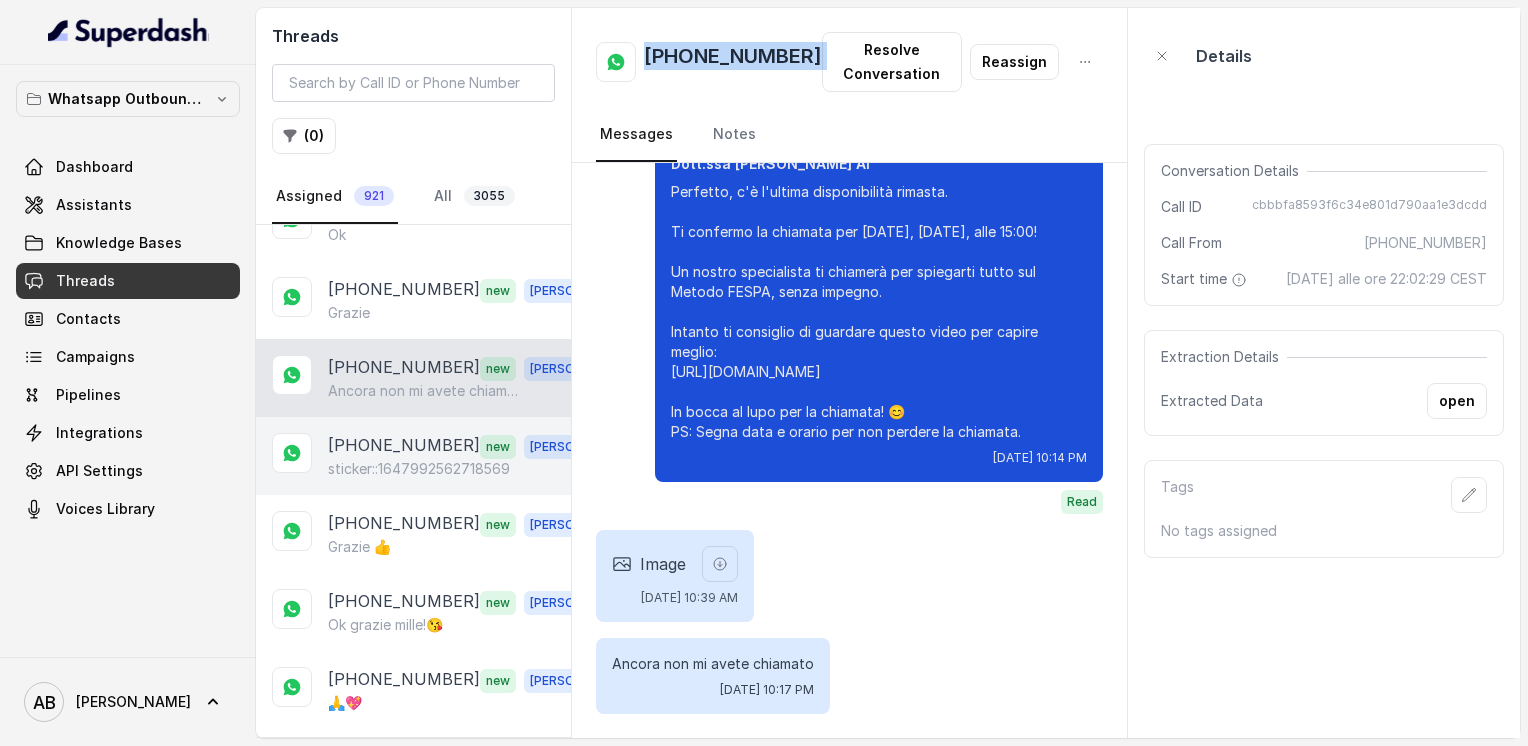scroll, scrollTop: 8156, scrollLeft: 0, axis: vertical 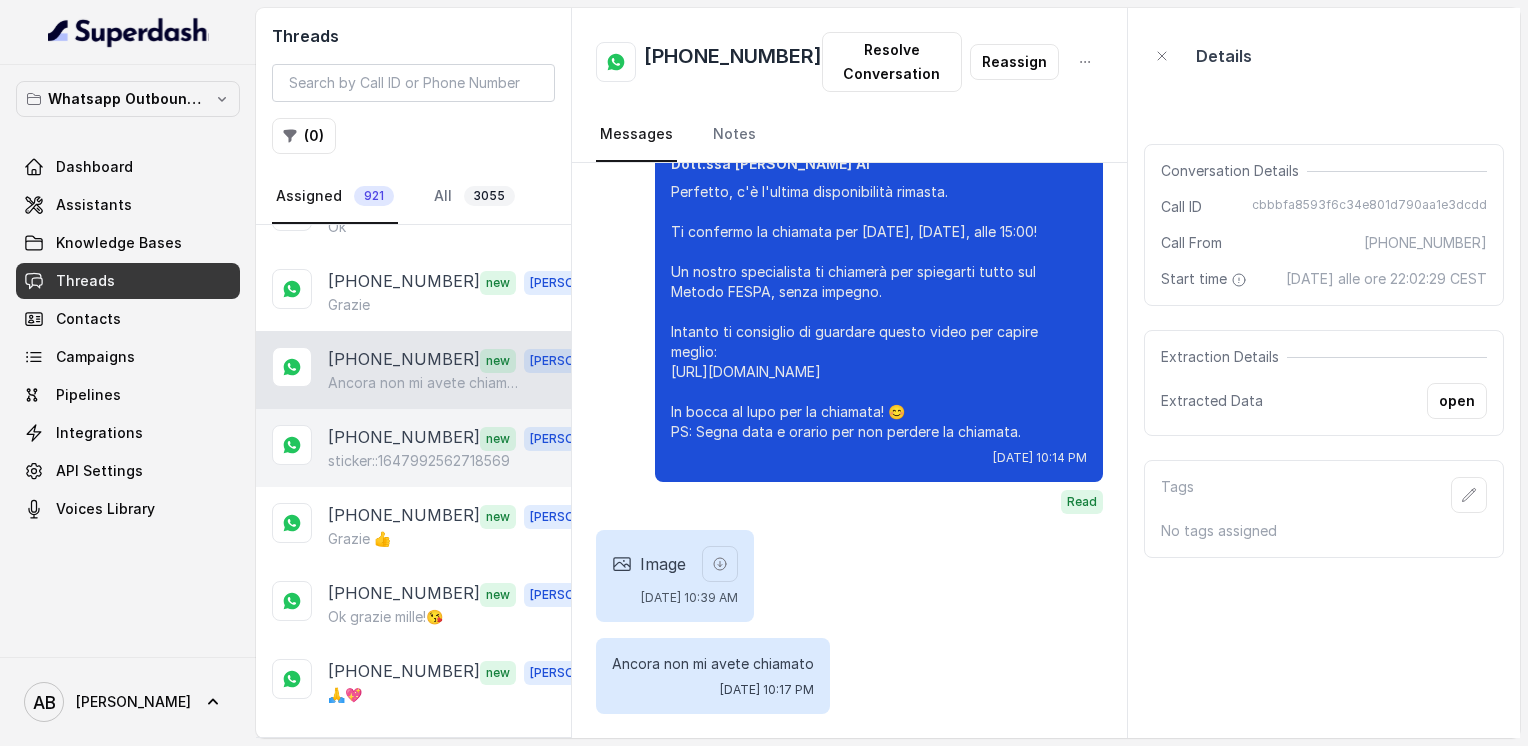click on "[PHONE_NUMBER]" at bounding box center (404, 438) 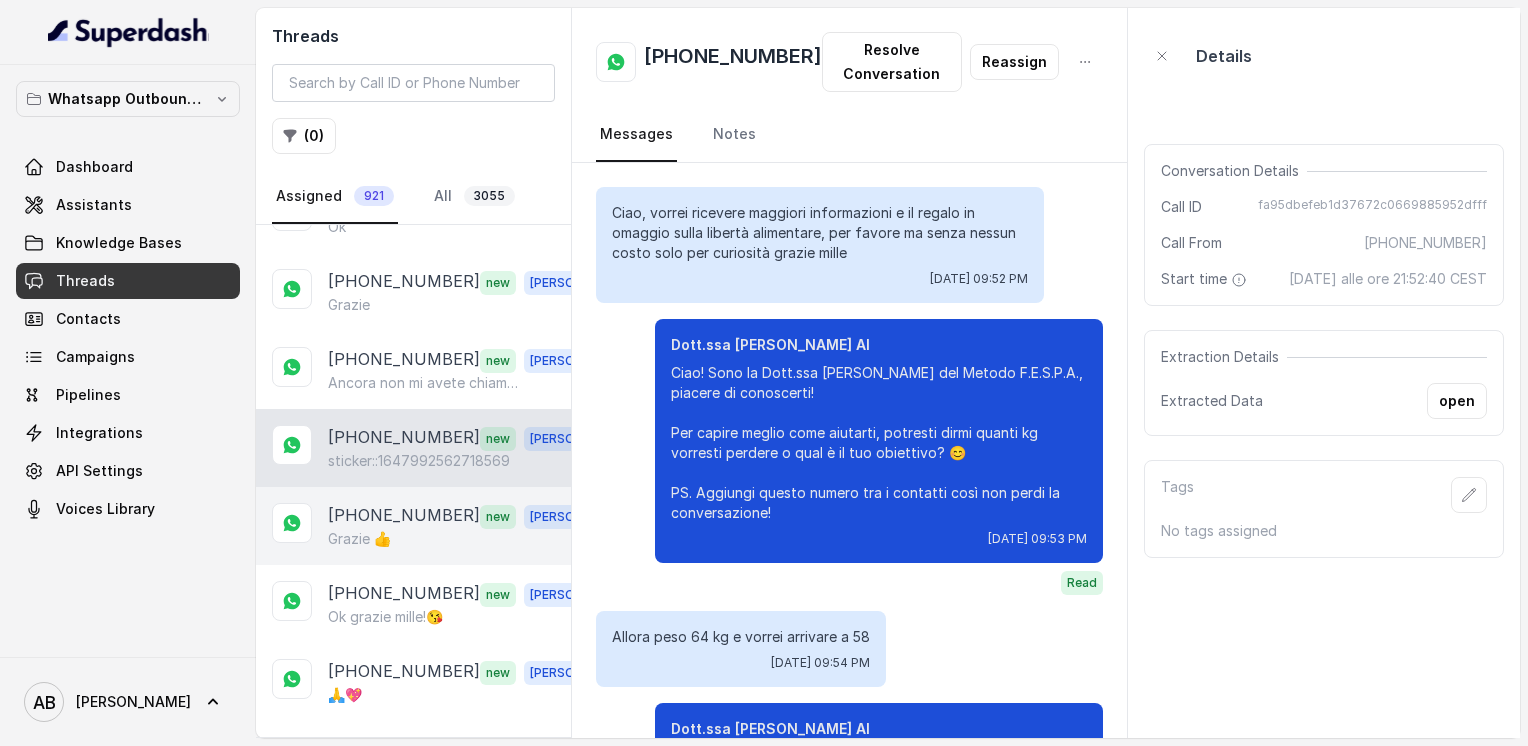 scroll, scrollTop: 1955, scrollLeft: 0, axis: vertical 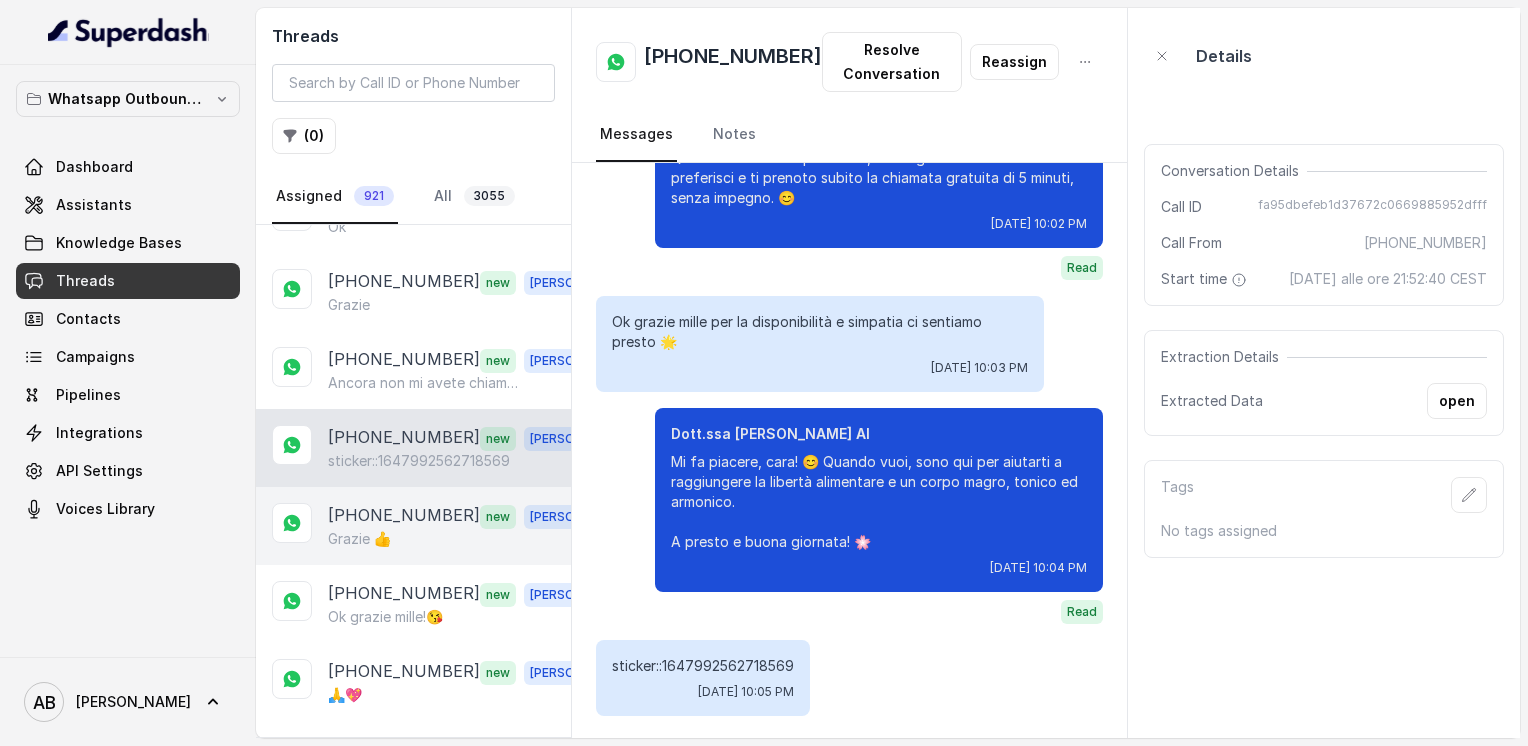 click on "[PHONE_NUMBER]" at bounding box center (404, 516) 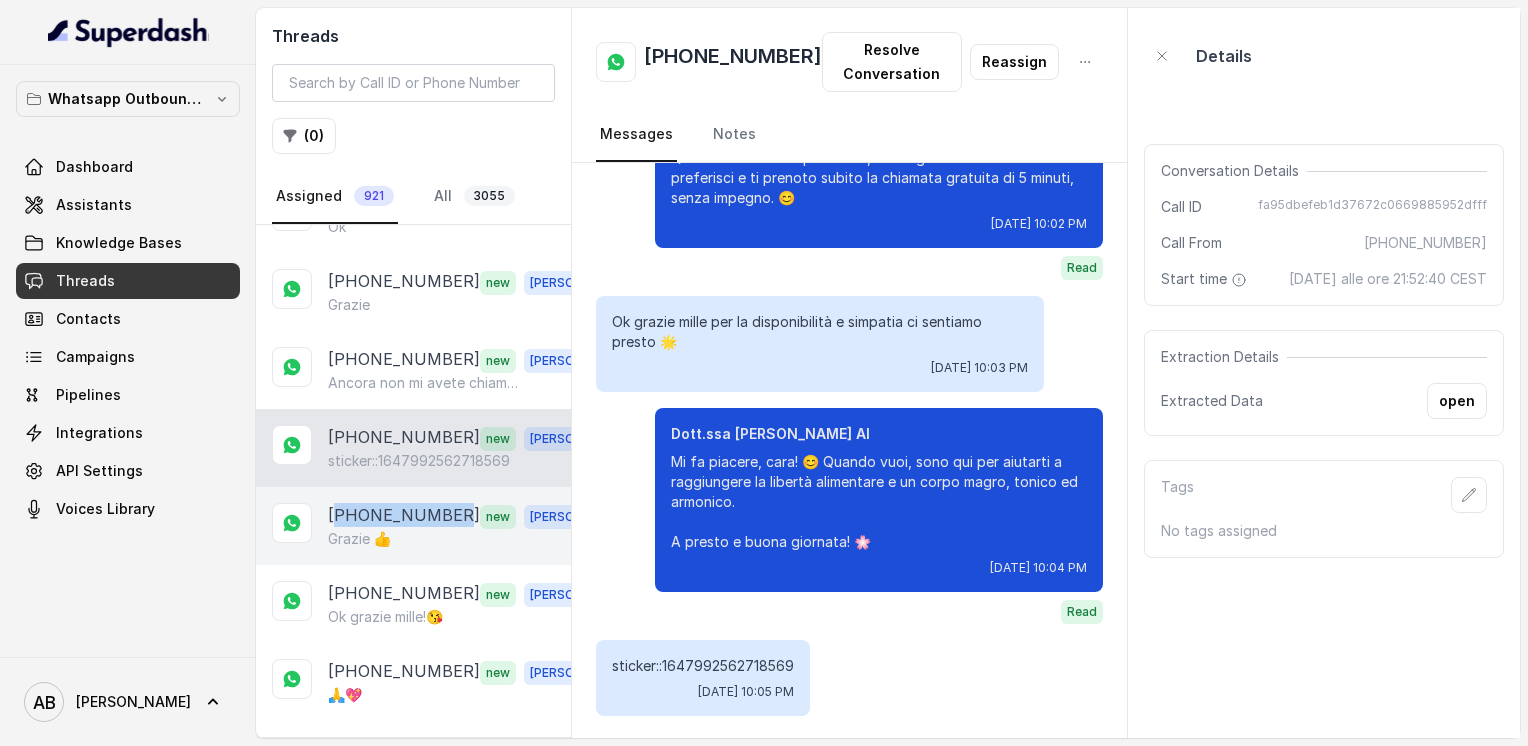 click on "[PHONE_NUMBER]" at bounding box center (404, 516) 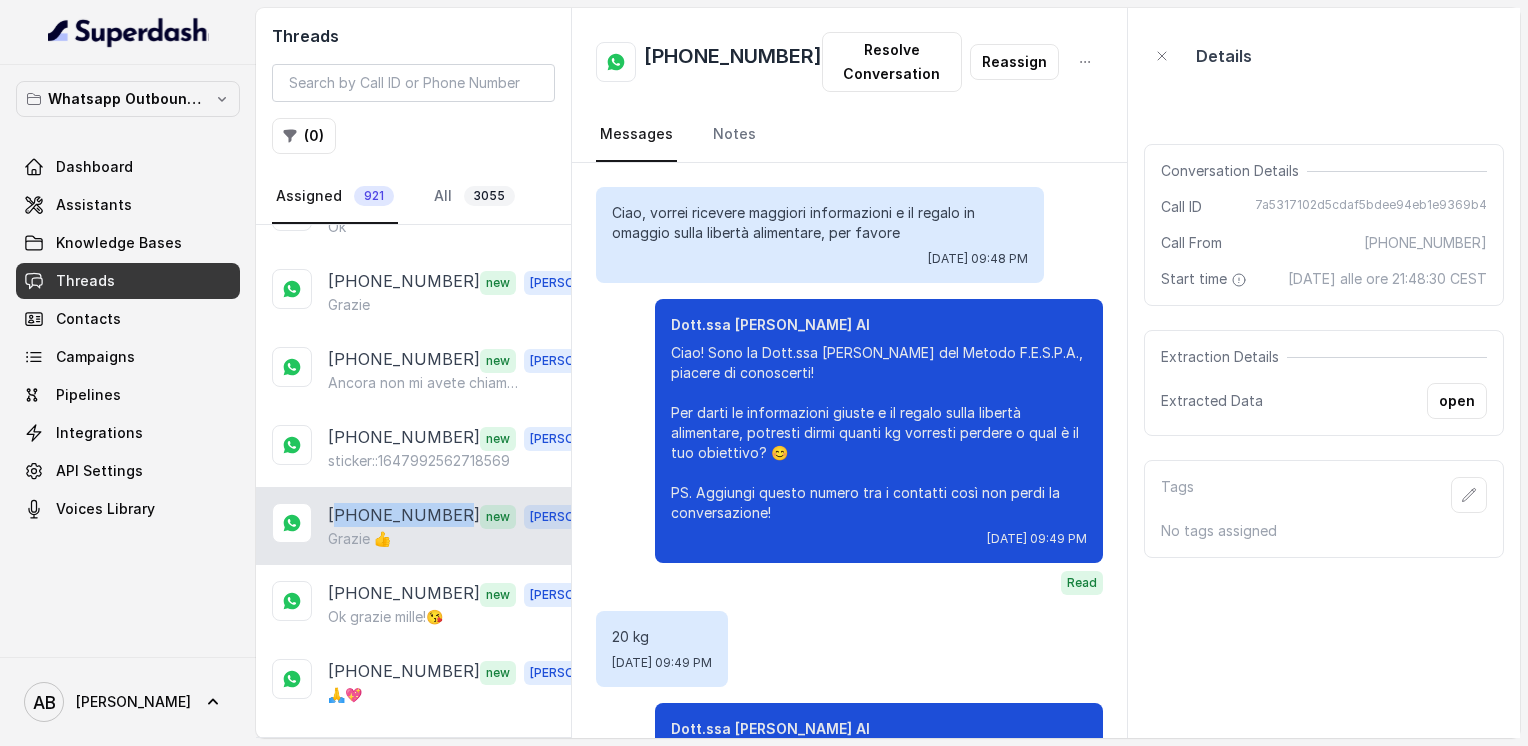scroll, scrollTop: 2011, scrollLeft: 0, axis: vertical 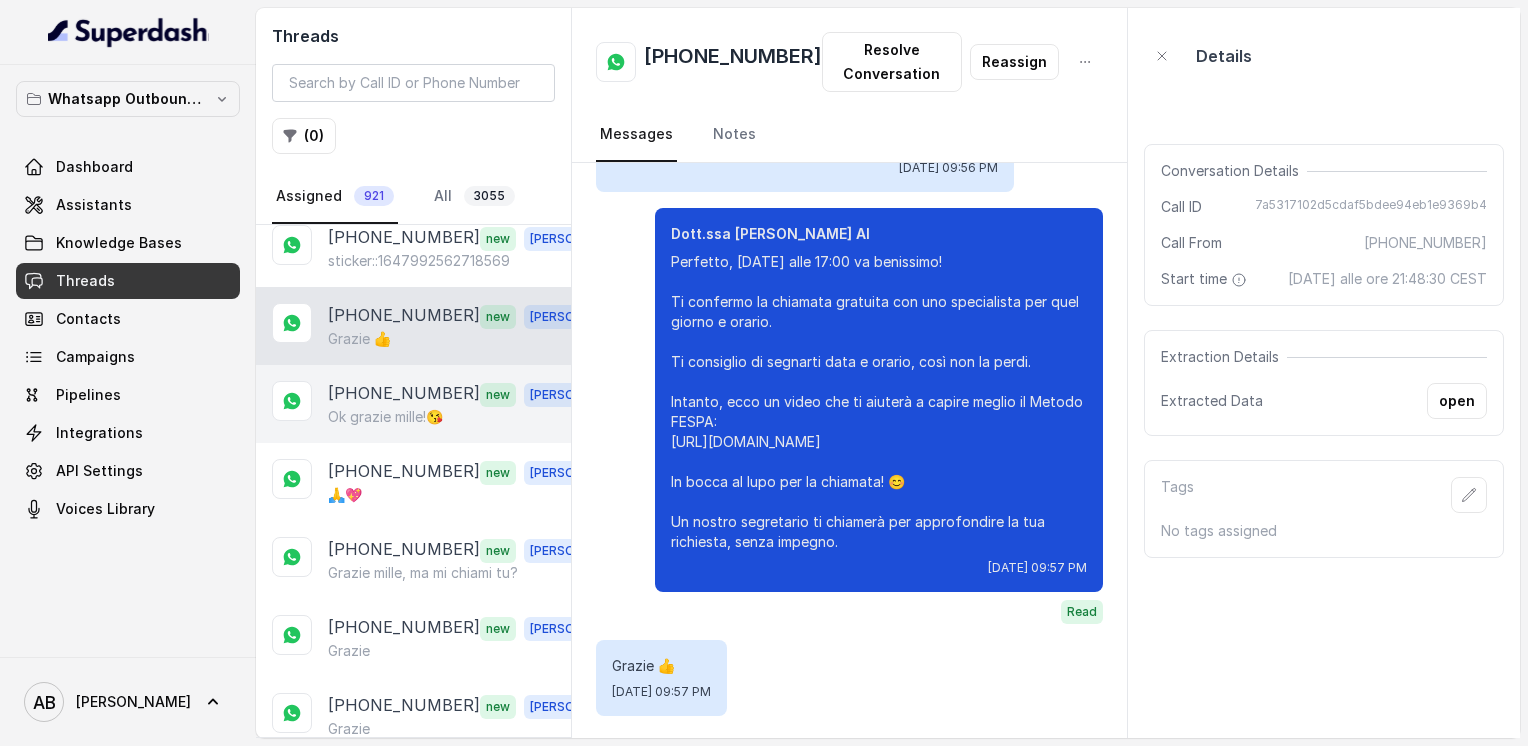 click on "Ok grazie mille!😘" at bounding box center [385, 417] 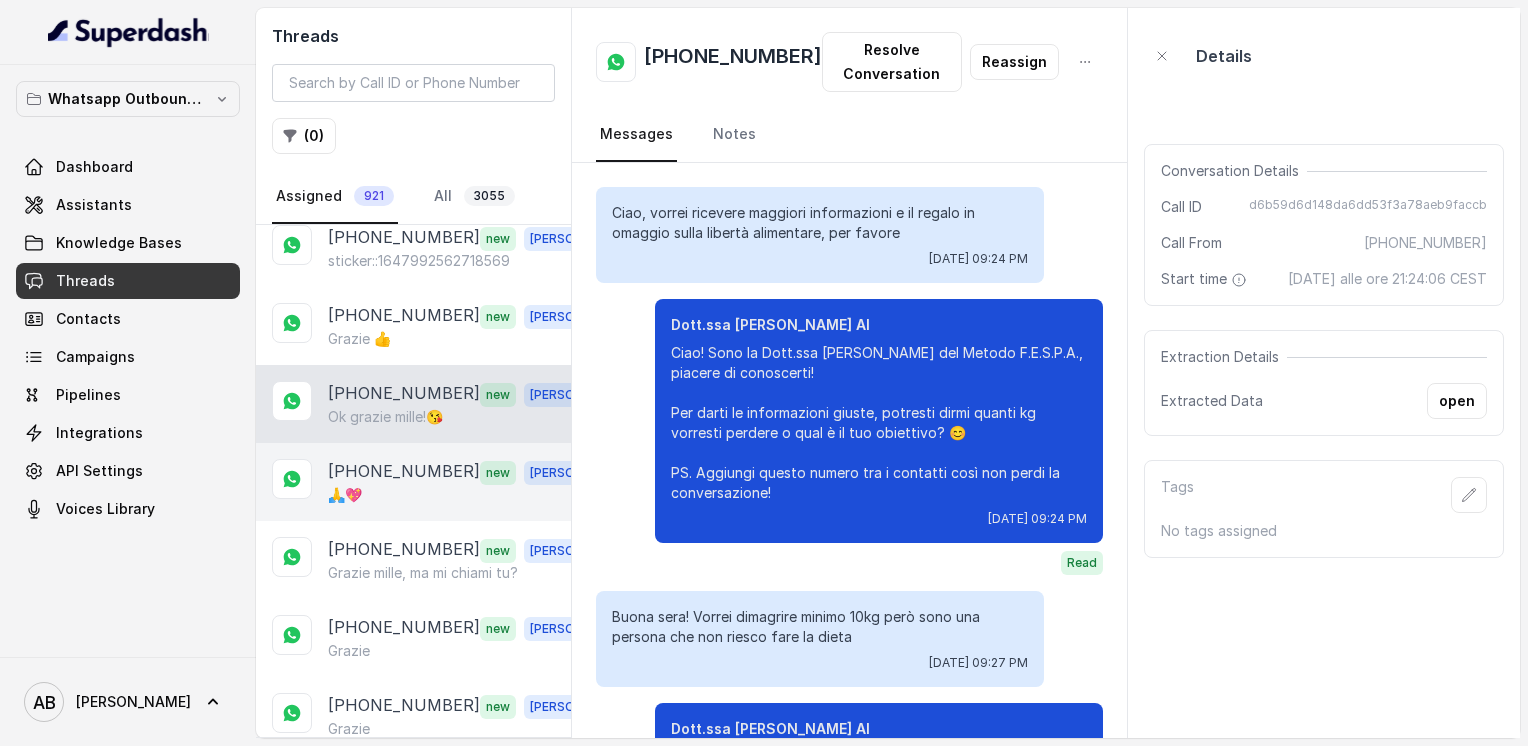 scroll, scrollTop: 1851, scrollLeft: 0, axis: vertical 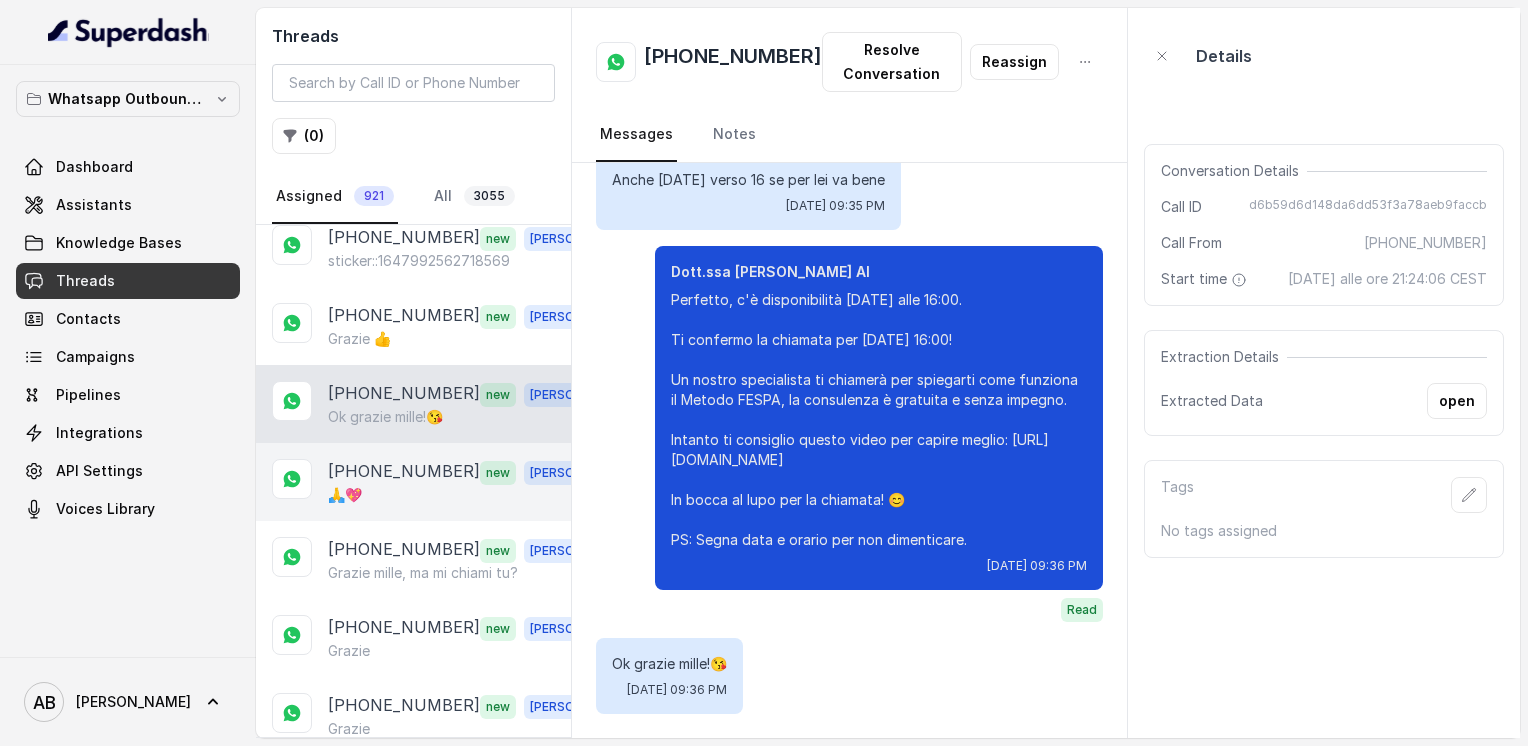 click on "🙏💖" at bounding box center (469, 495) 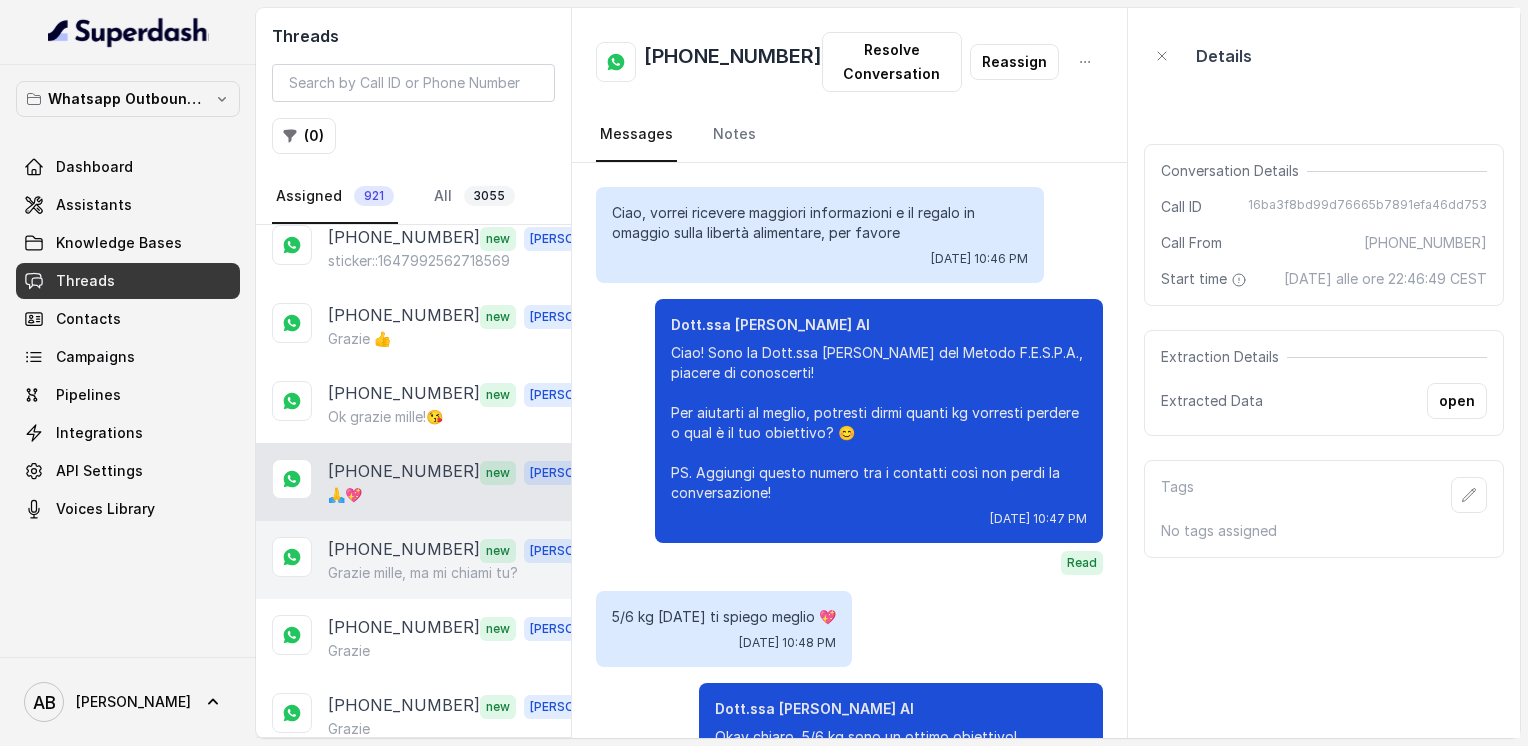 scroll, scrollTop: 2435, scrollLeft: 0, axis: vertical 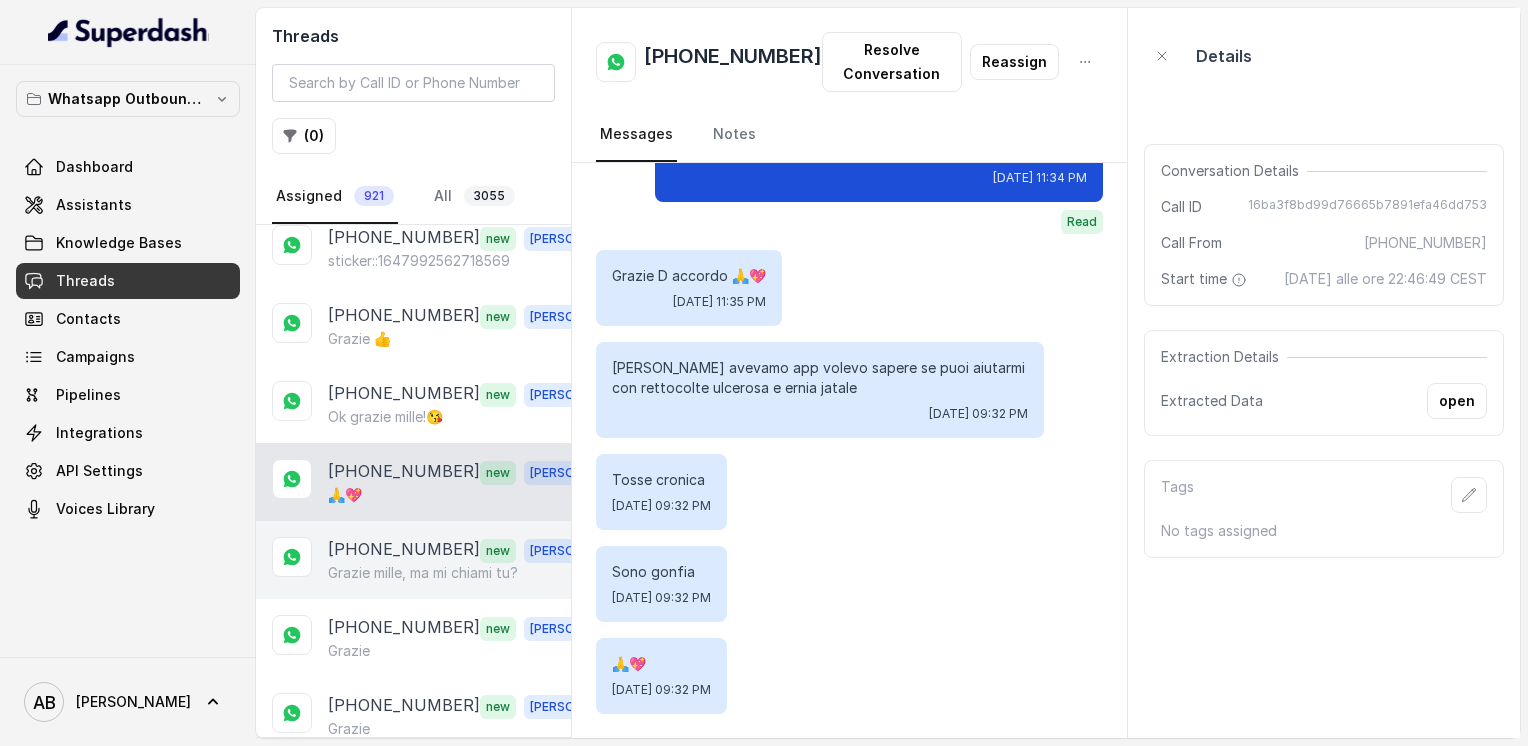 click on "Grazie mille, ma mi chiami tu?" at bounding box center [423, 573] 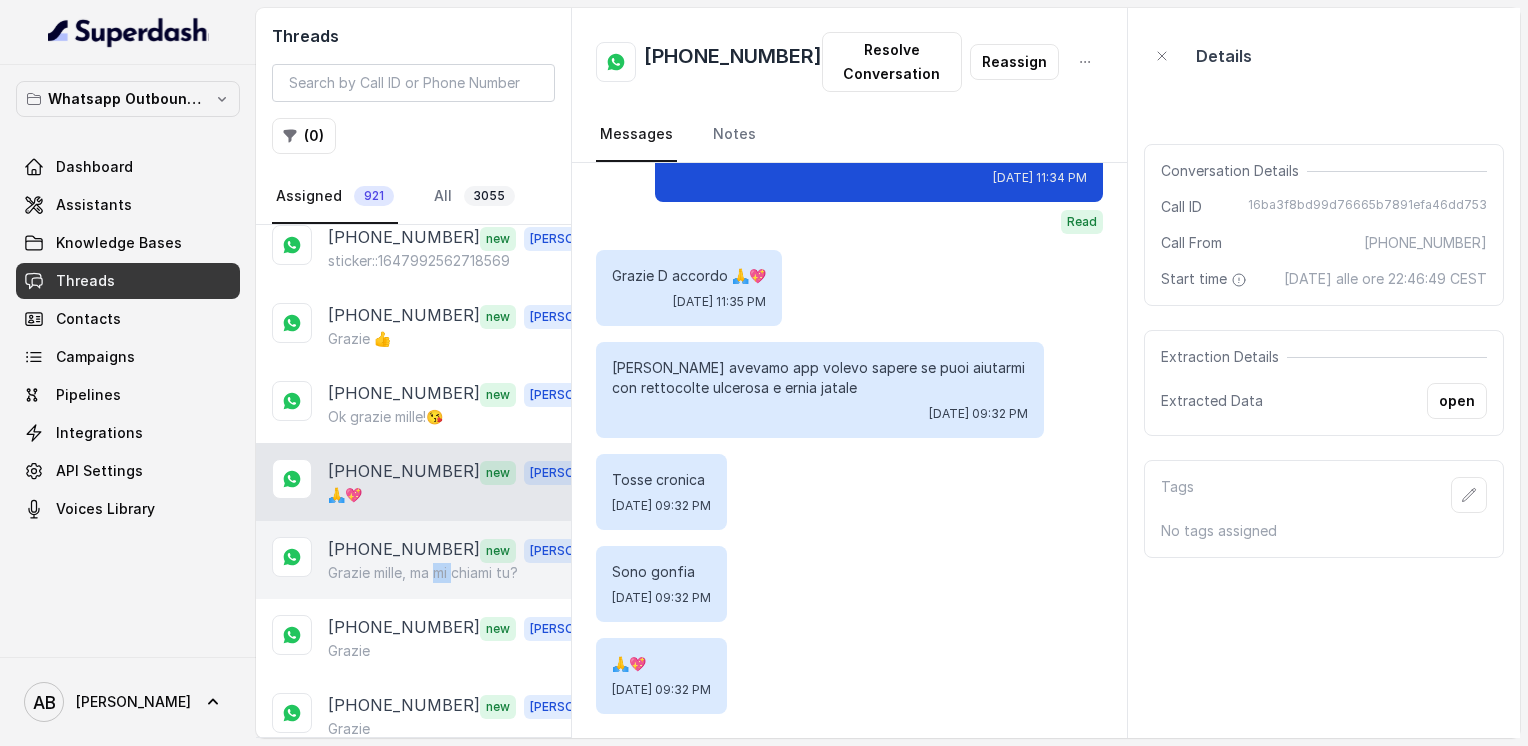click on "Grazie mille, ma mi chiami tu?" at bounding box center (423, 573) 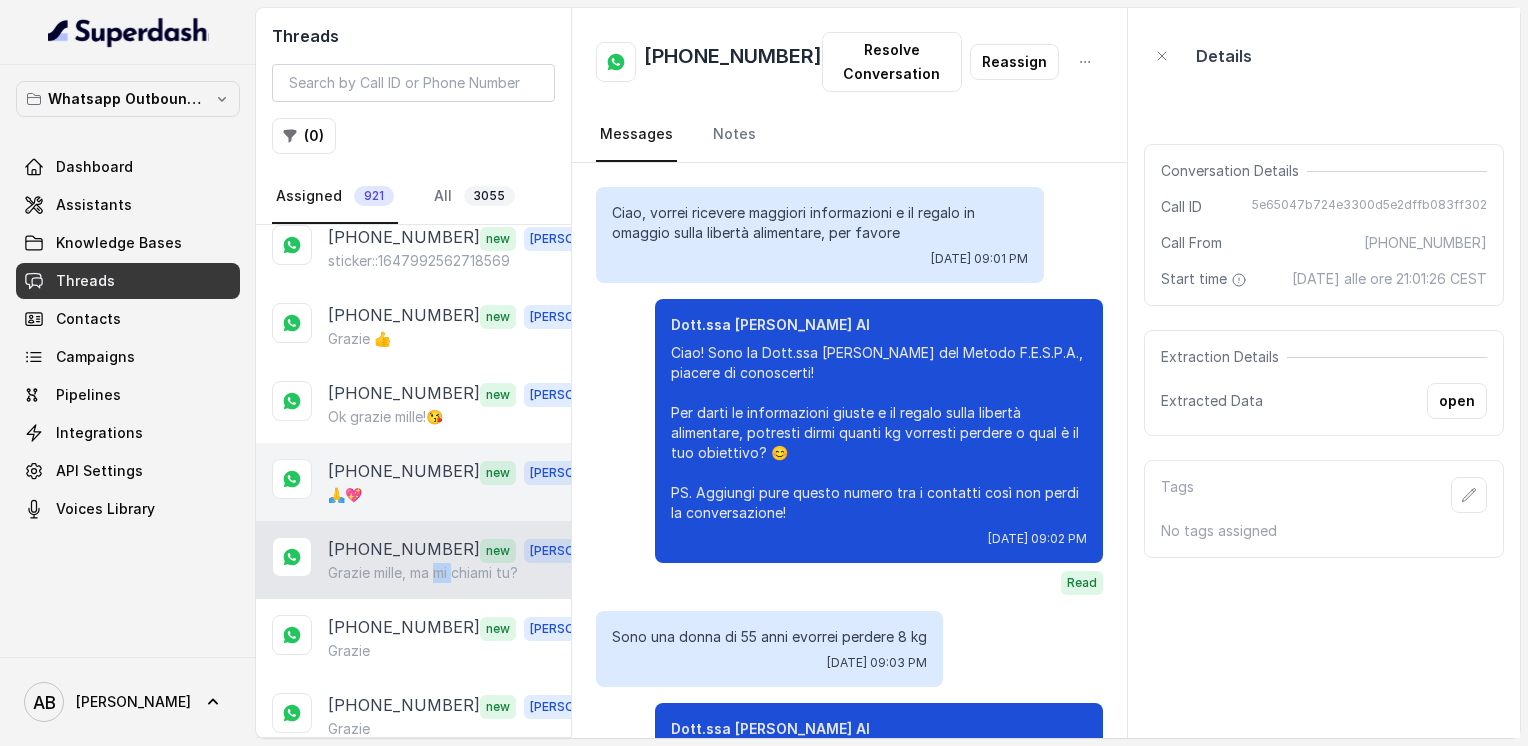 scroll, scrollTop: 3327, scrollLeft: 0, axis: vertical 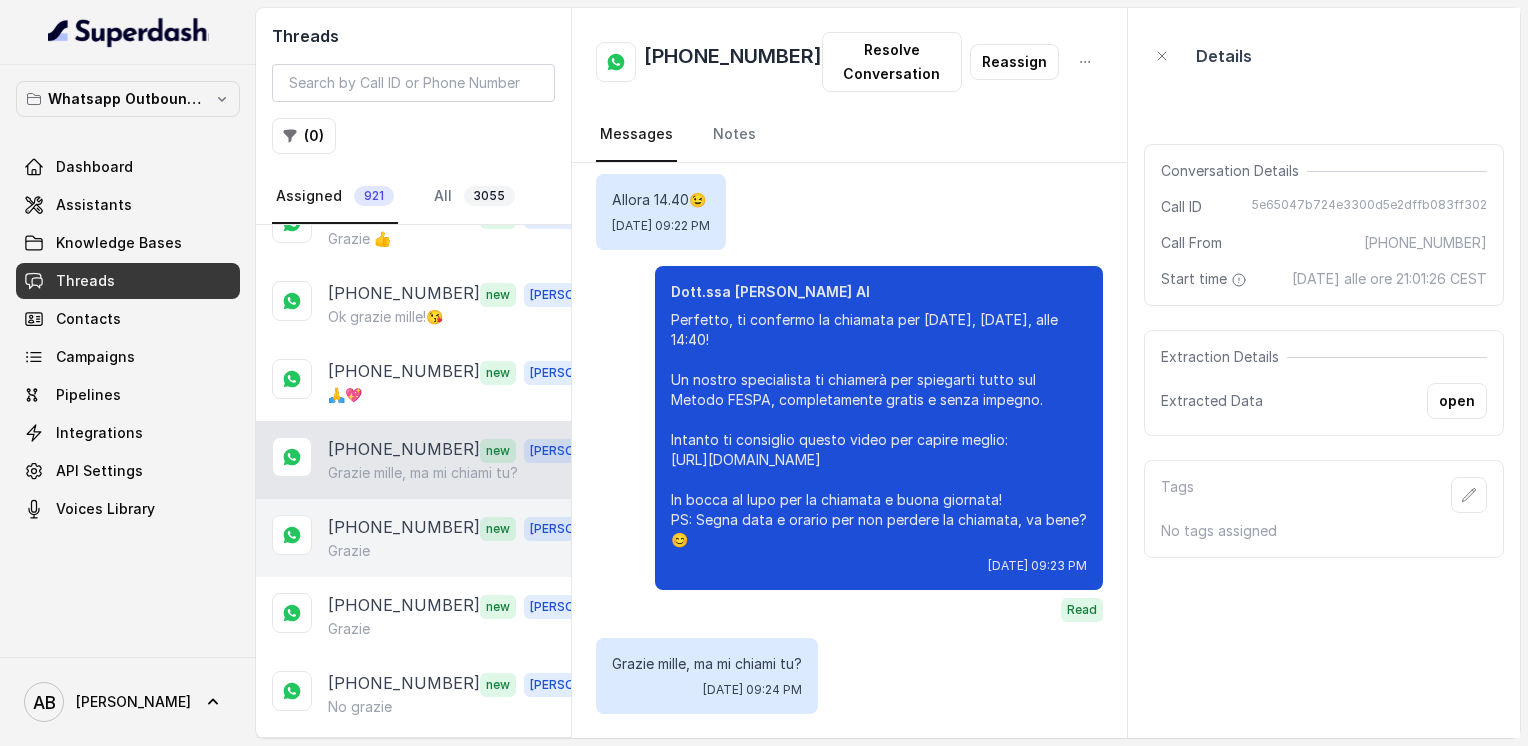 click on "[PHONE_NUMBER]" at bounding box center (404, 528) 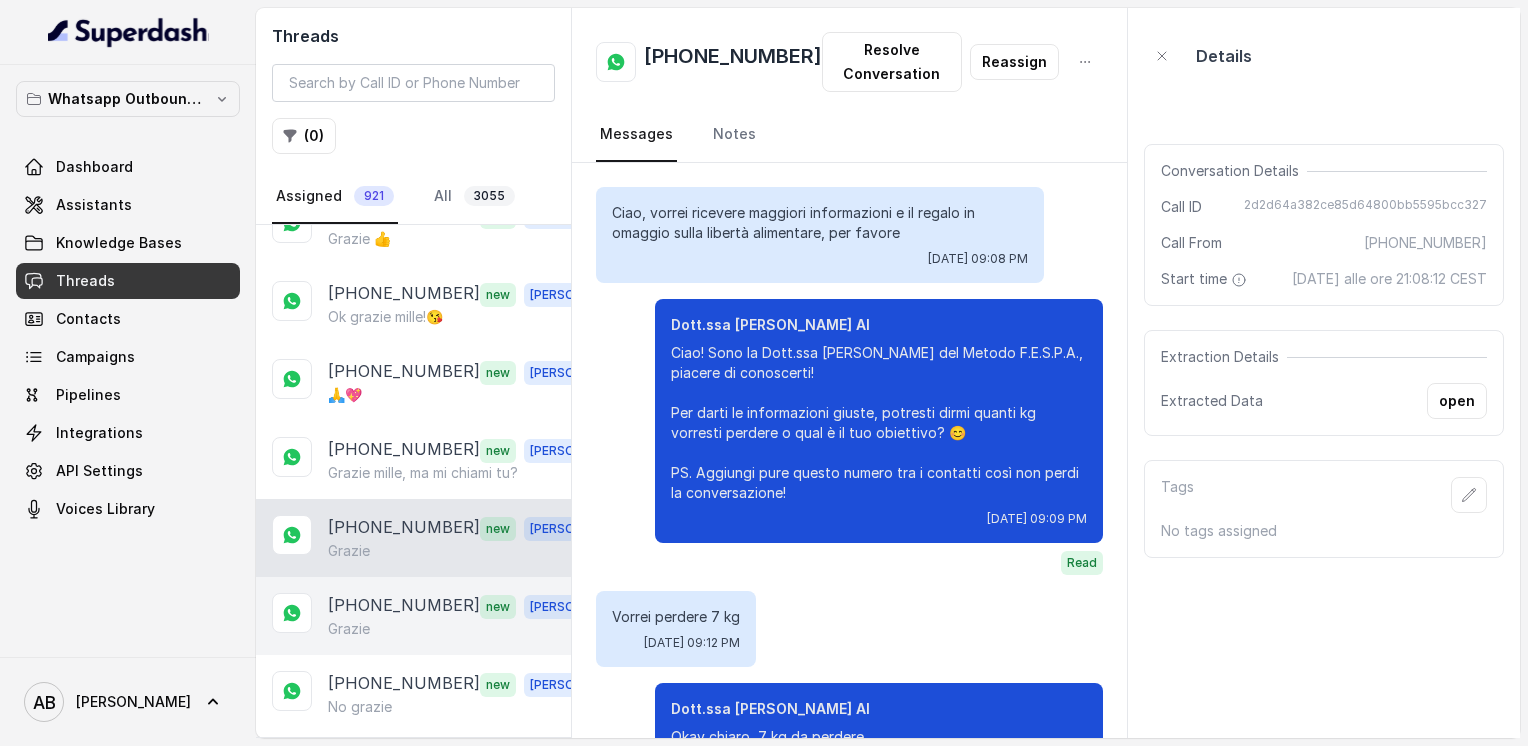 scroll, scrollTop: 2015, scrollLeft: 0, axis: vertical 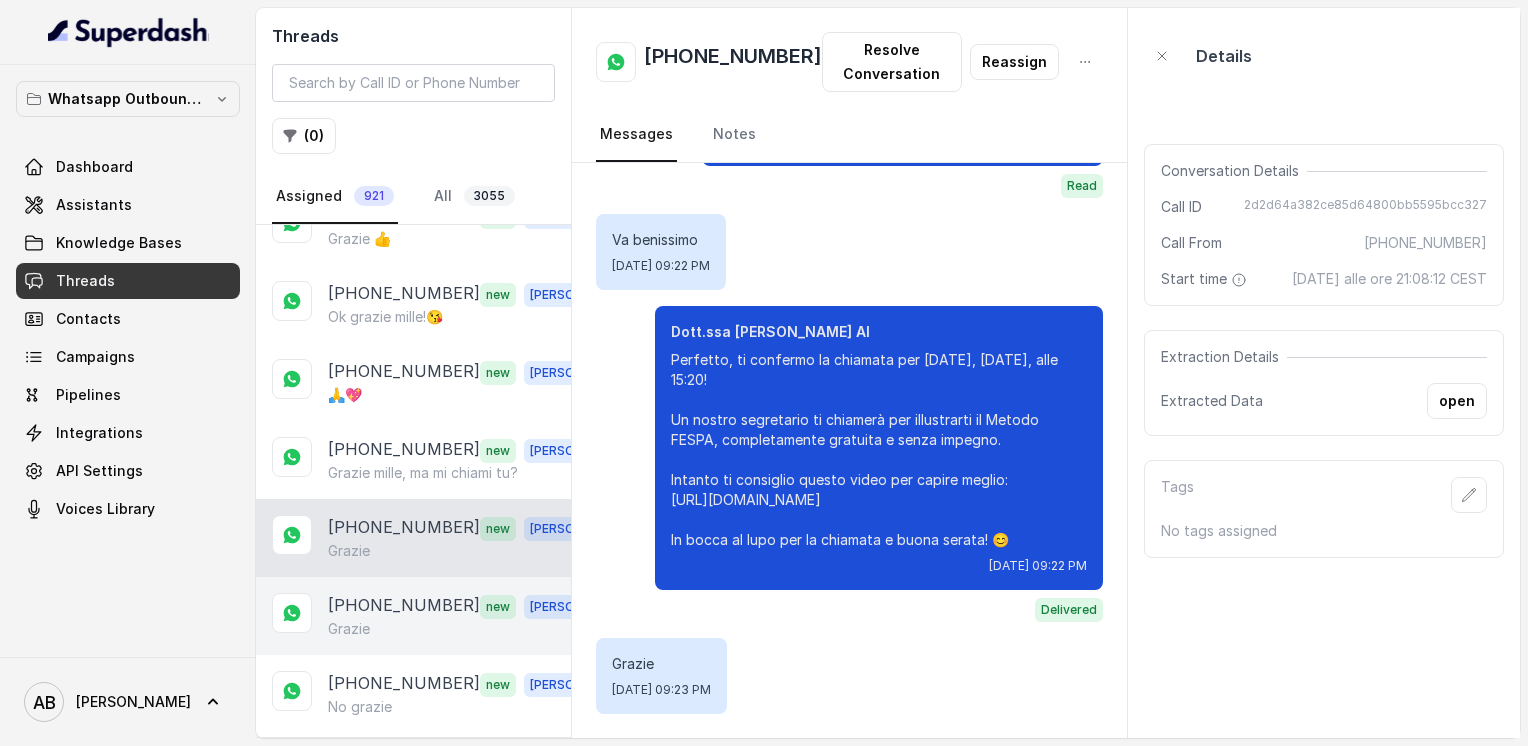 click on "[PHONE_NUMBER]   new [PERSON_NAME]" at bounding box center (413, 616) 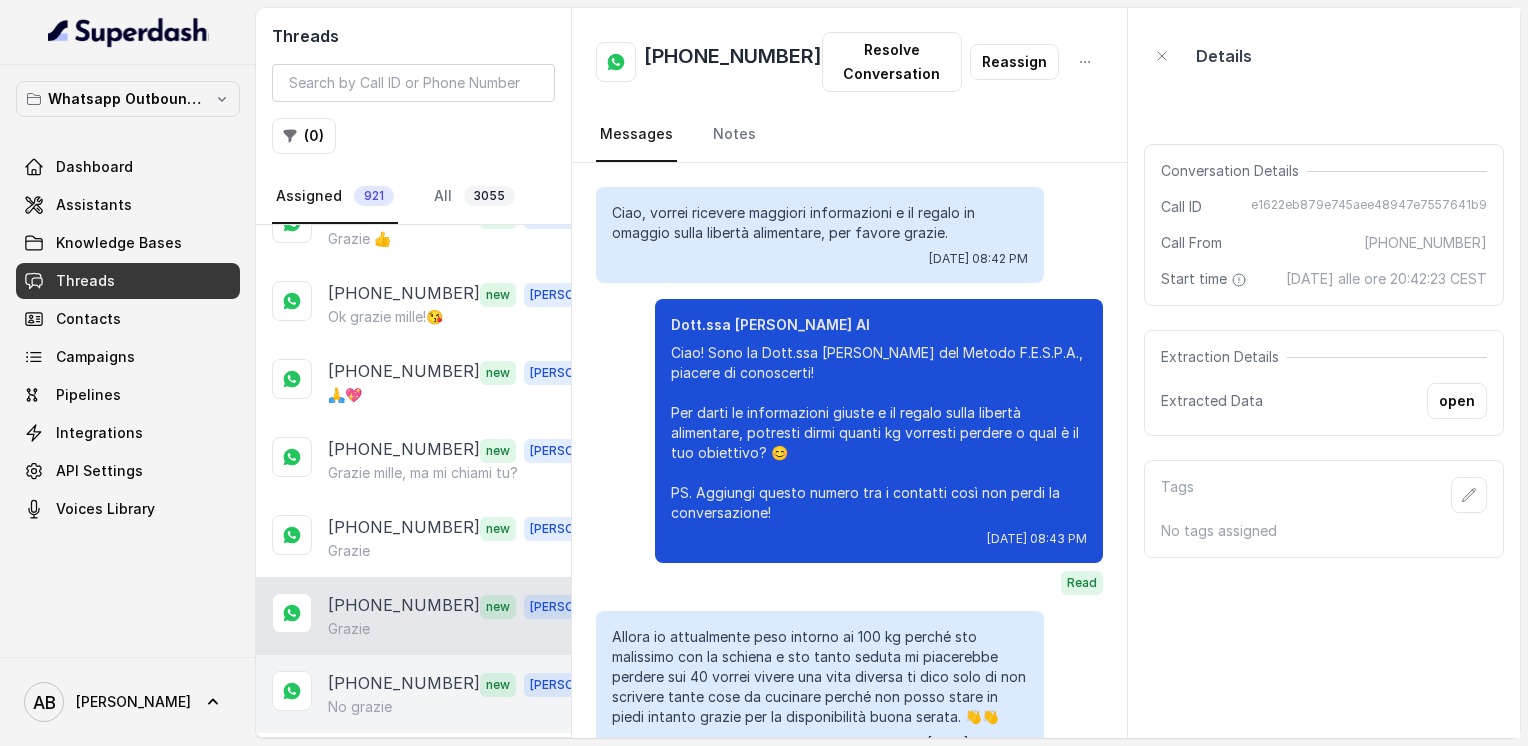 scroll, scrollTop: 4035, scrollLeft: 0, axis: vertical 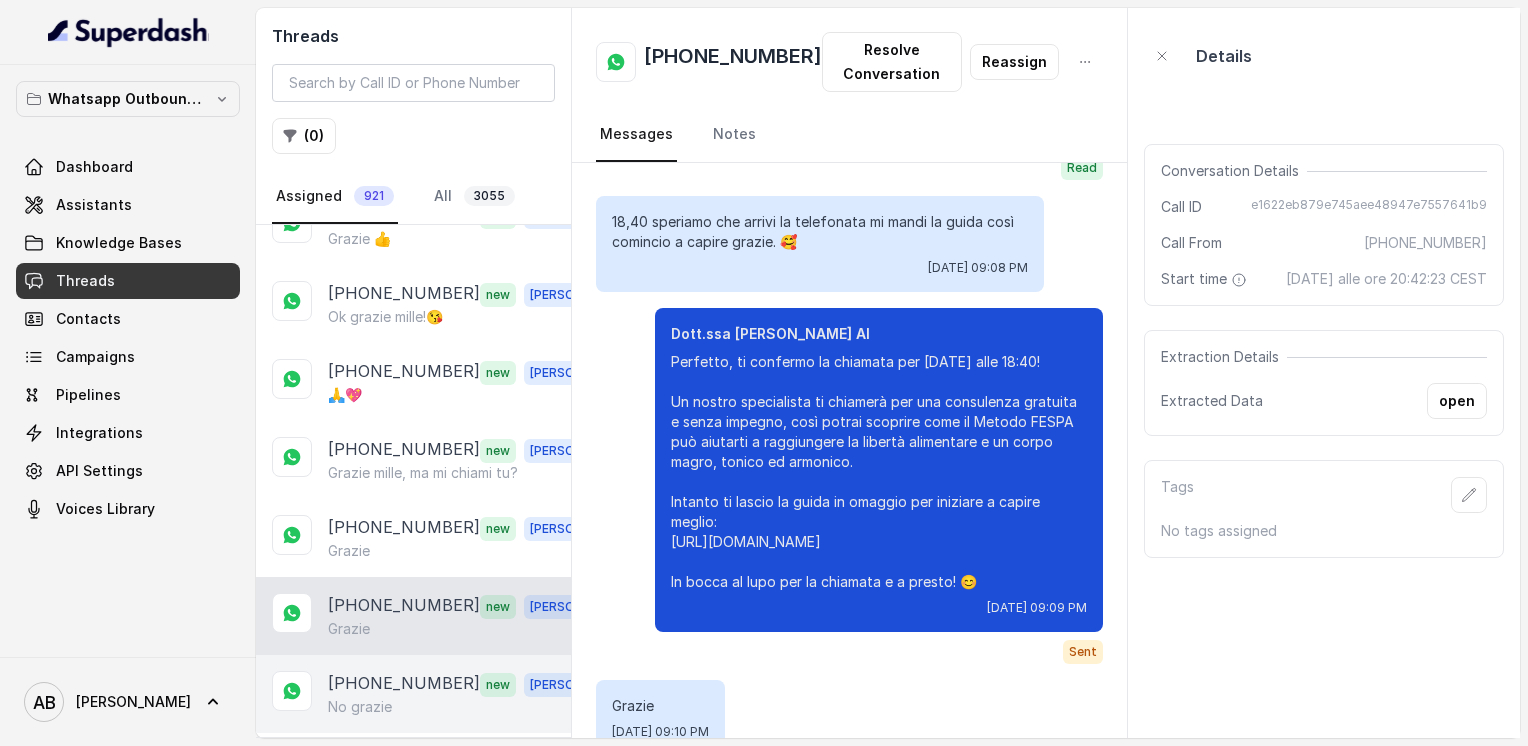 click on "No grazie" at bounding box center (469, 707) 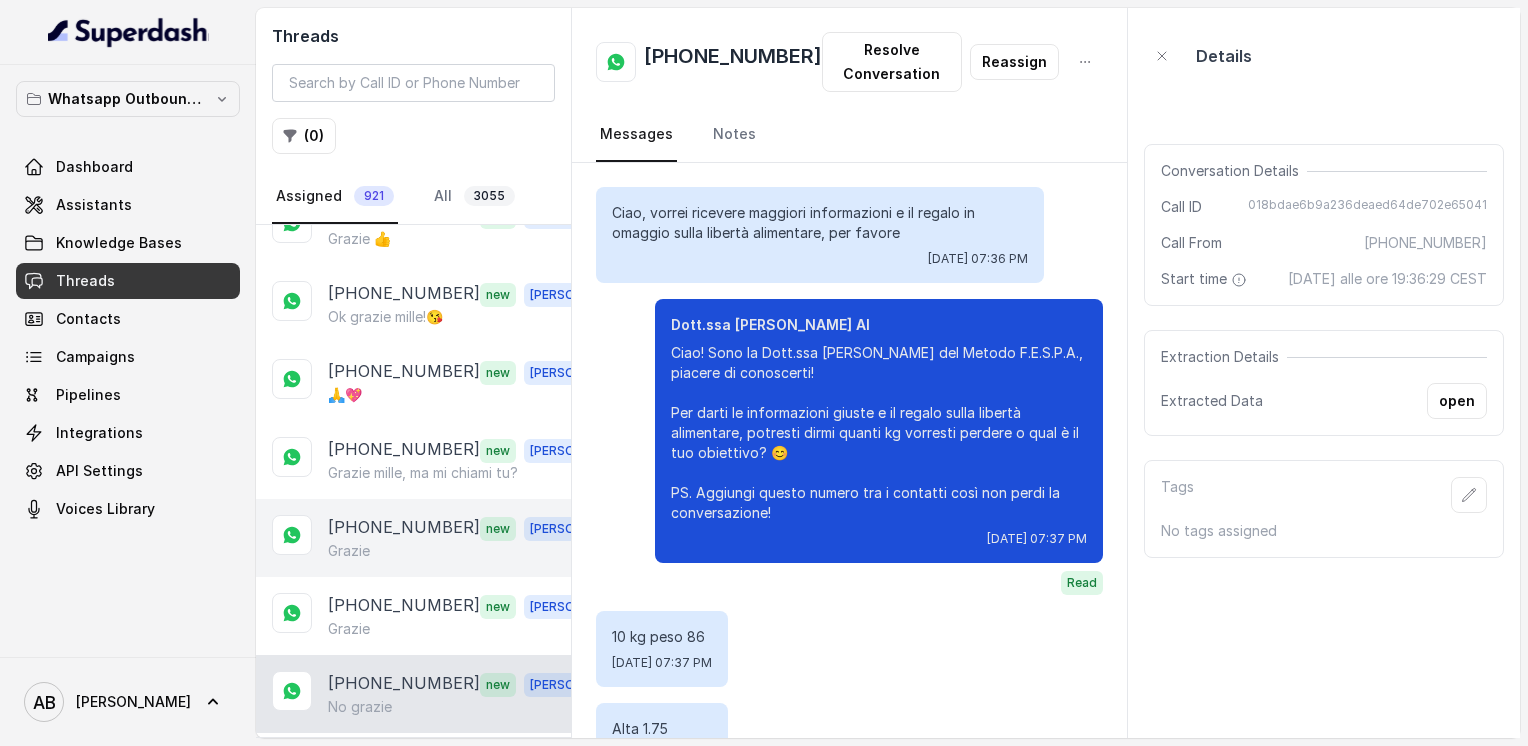 scroll, scrollTop: 3439, scrollLeft: 0, axis: vertical 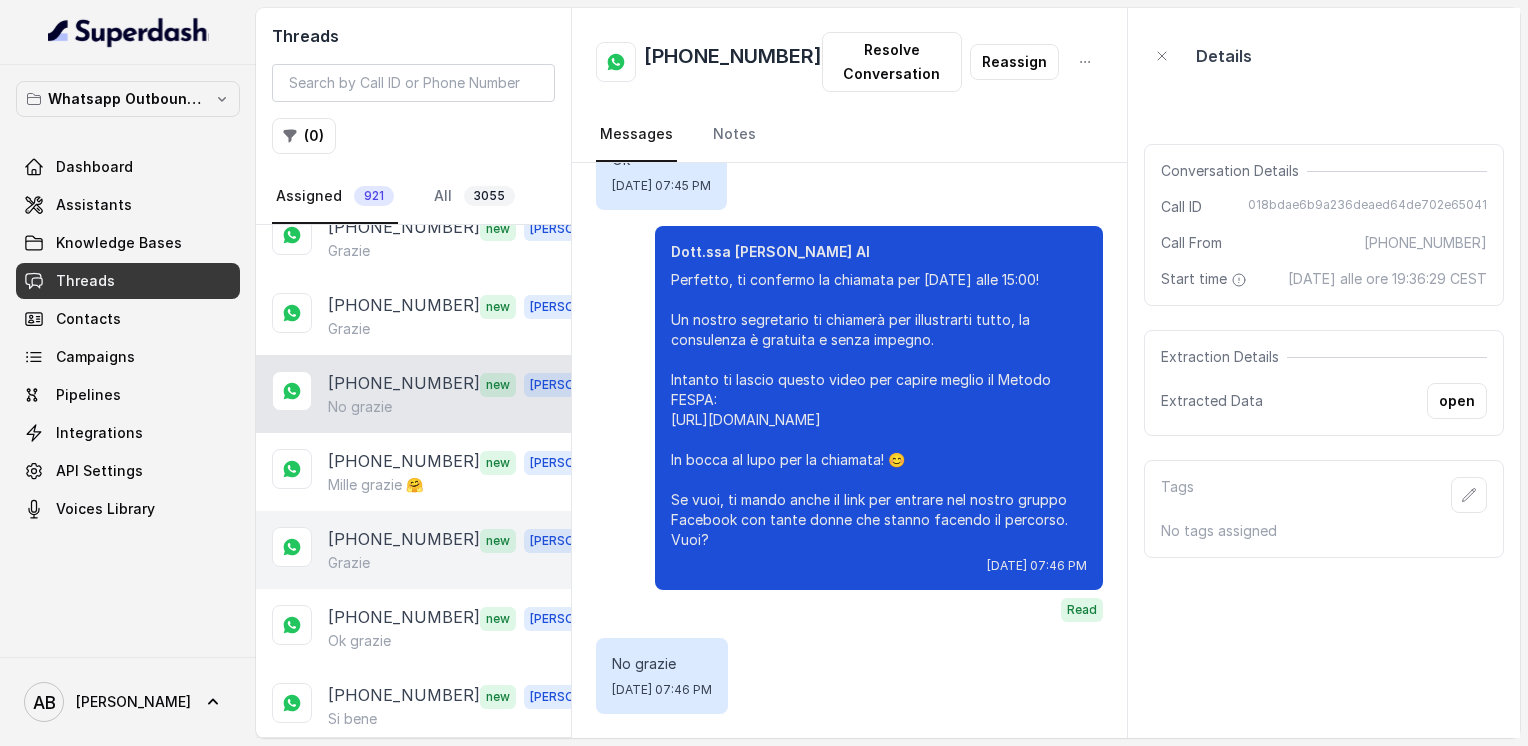 click on "[PHONE_NUMBER]" at bounding box center [404, 540] 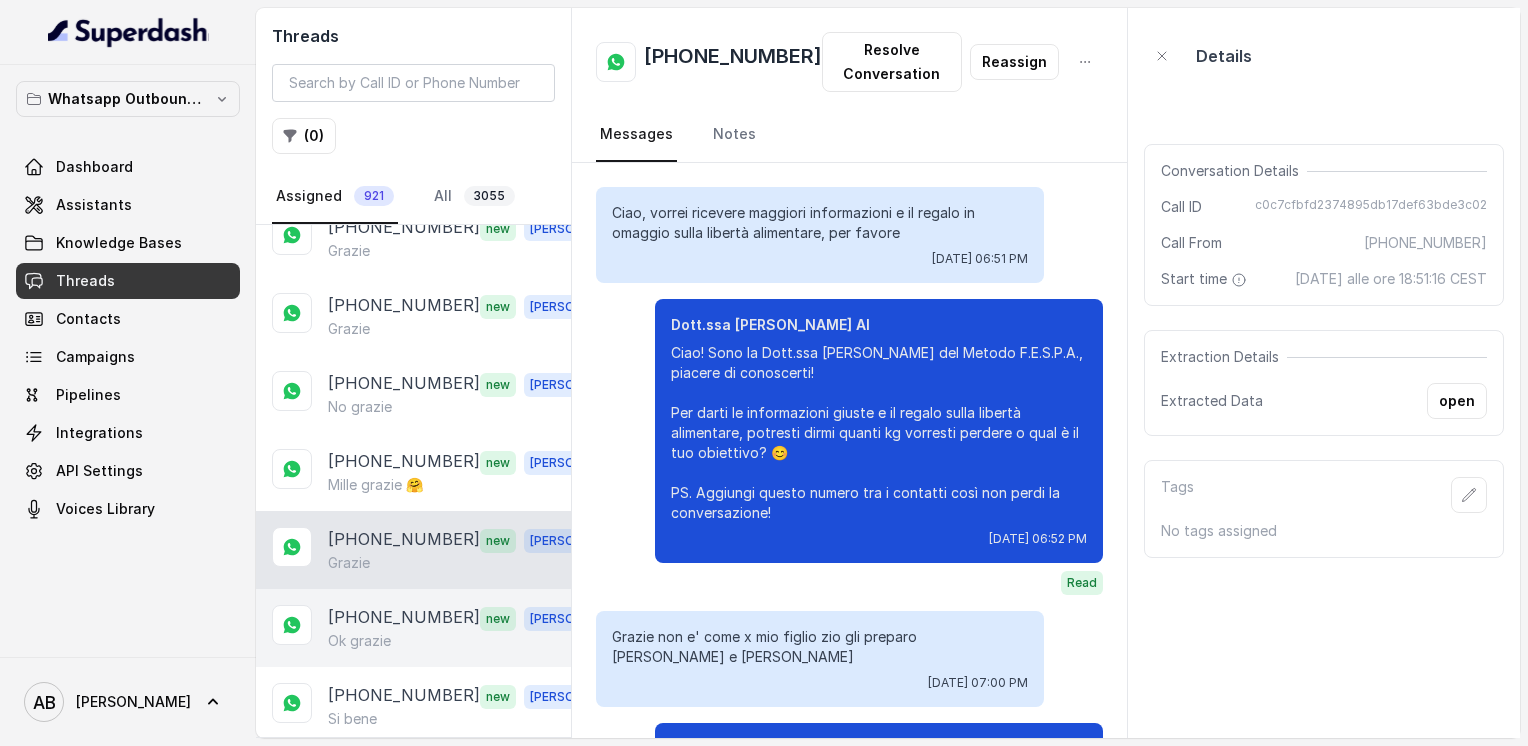 scroll, scrollTop: 3950, scrollLeft: 0, axis: vertical 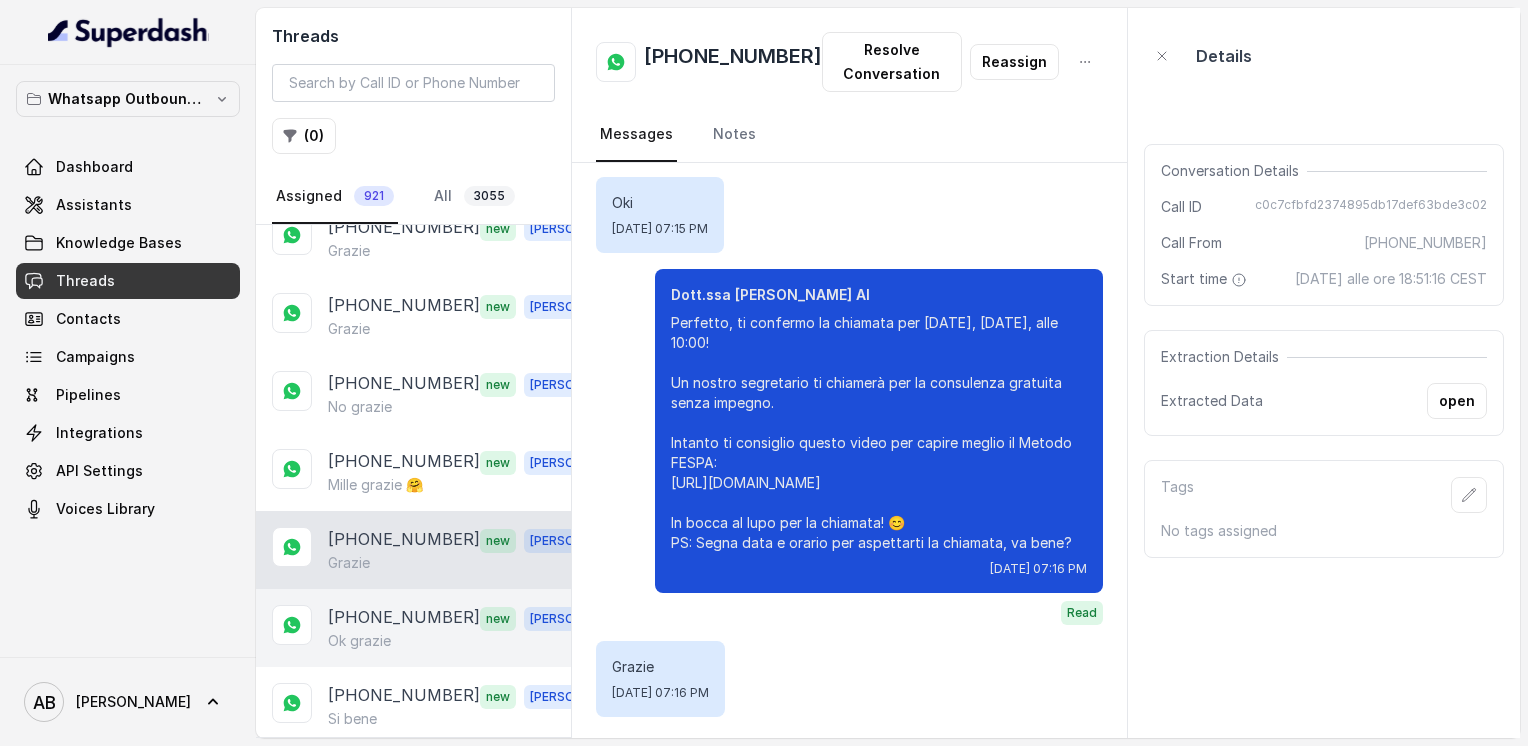 click on "[PHONE_NUMBER]" at bounding box center [404, 618] 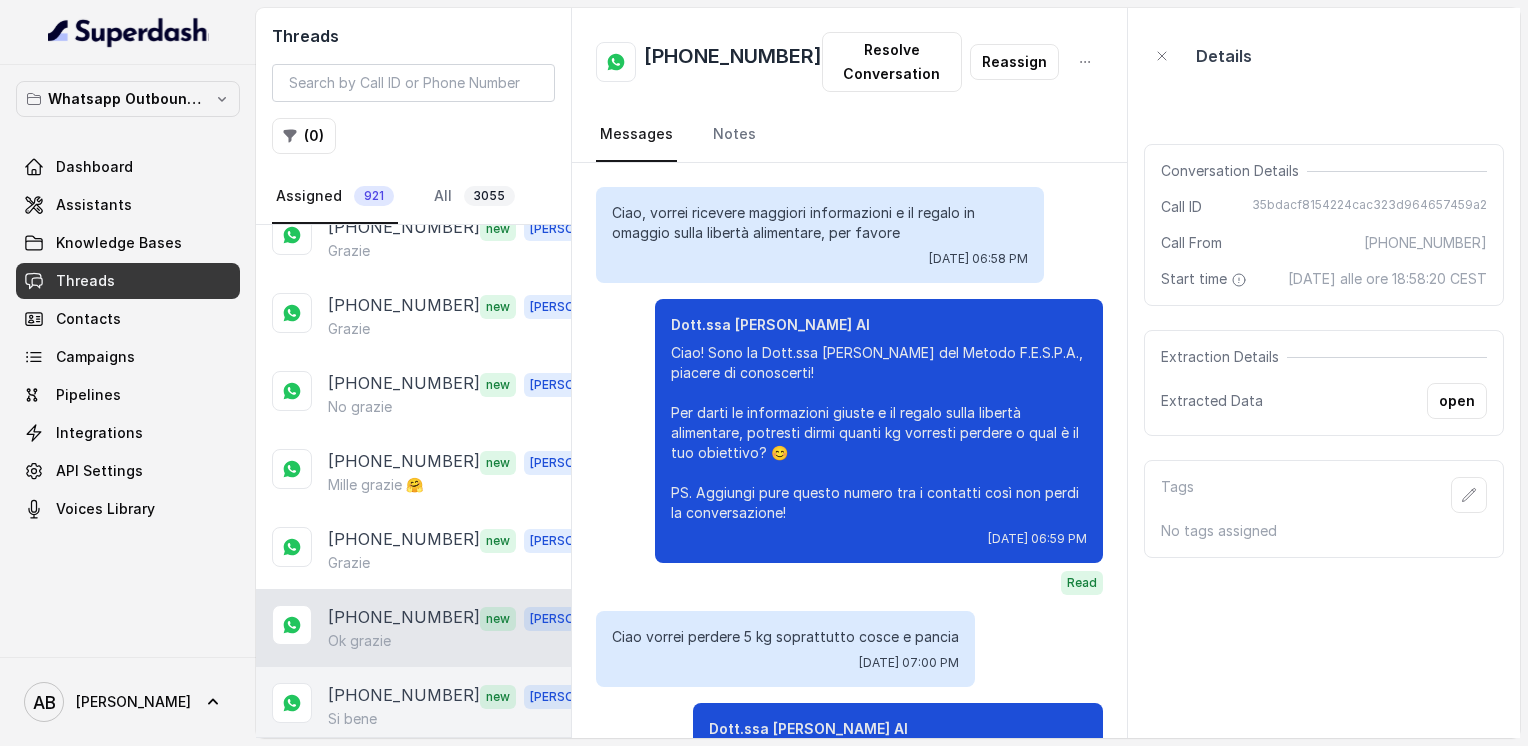 scroll, scrollTop: 1487, scrollLeft: 0, axis: vertical 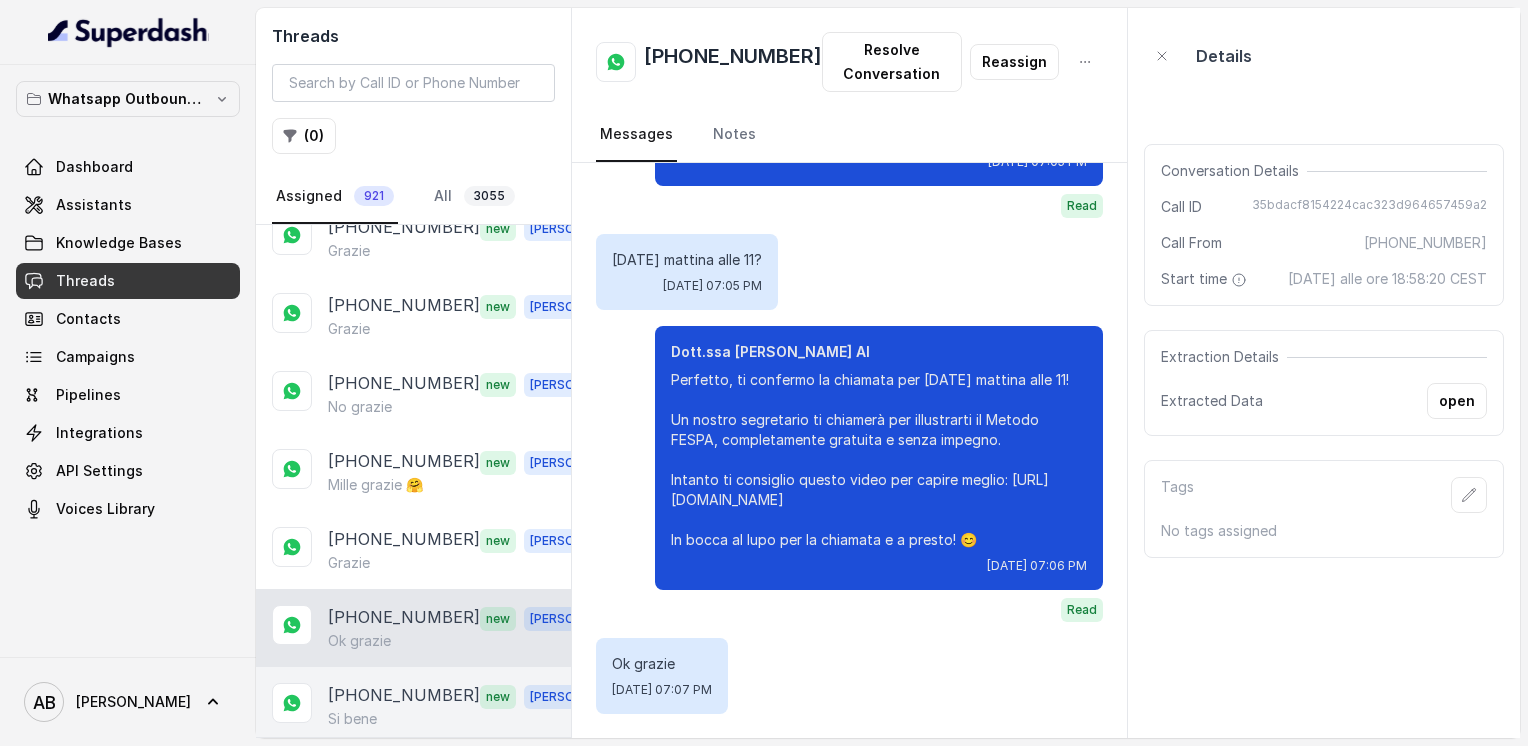 click on "[PHONE_NUMBER]   new [PERSON_NAME]" at bounding box center (413, 706) 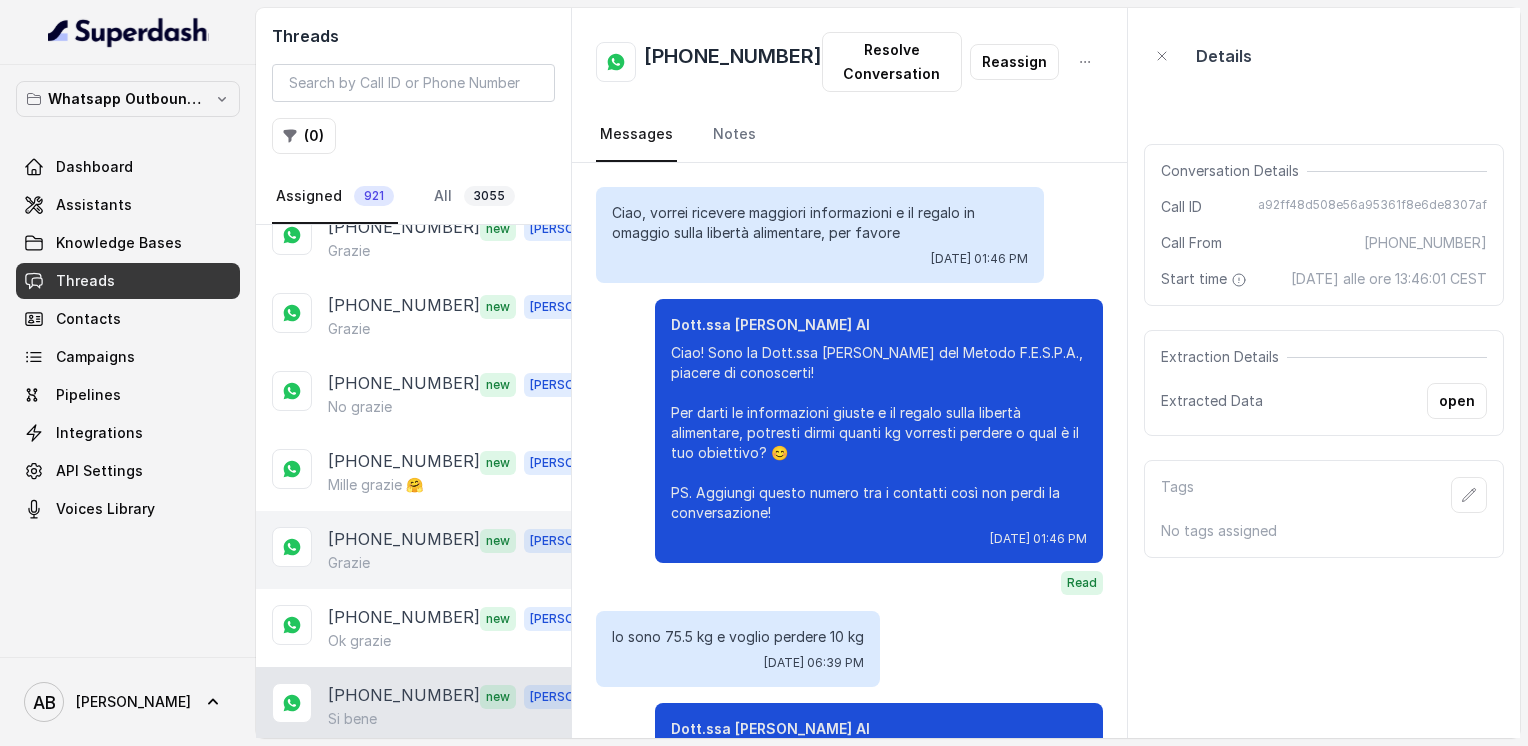 scroll, scrollTop: 2535, scrollLeft: 0, axis: vertical 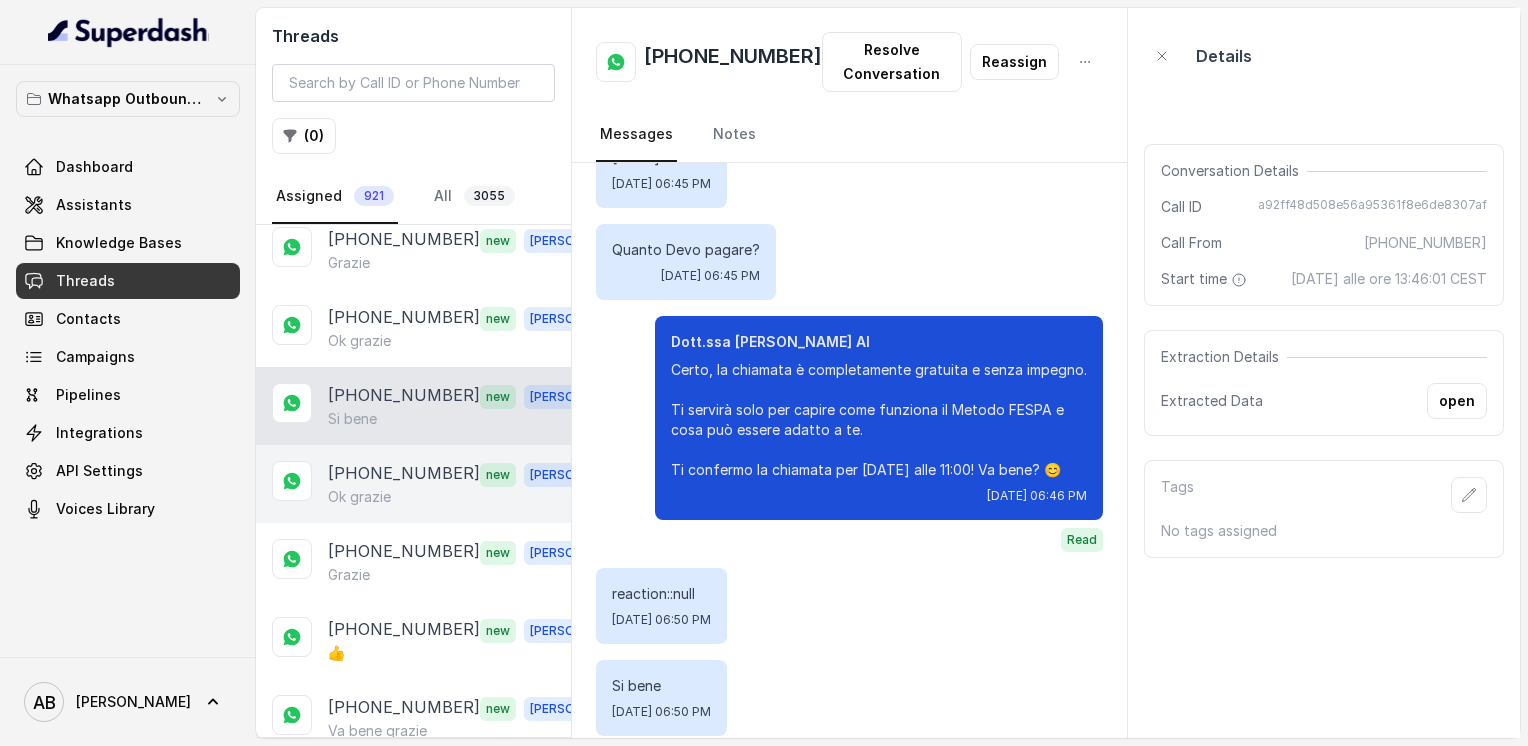 click on "[PHONE_NUMBER]" at bounding box center [404, 474] 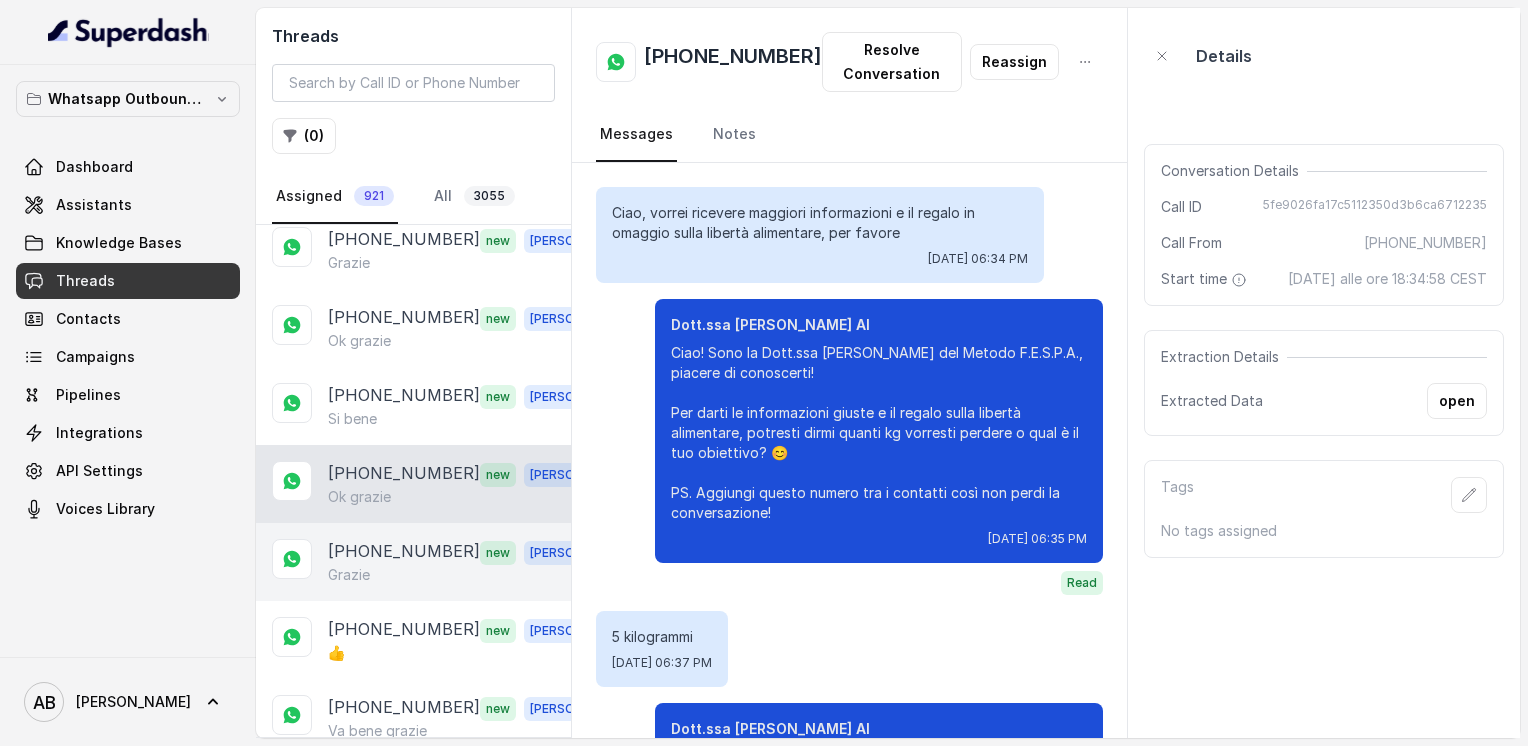 scroll, scrollTop: 2519, scrollLeft: 0, axis: vertical 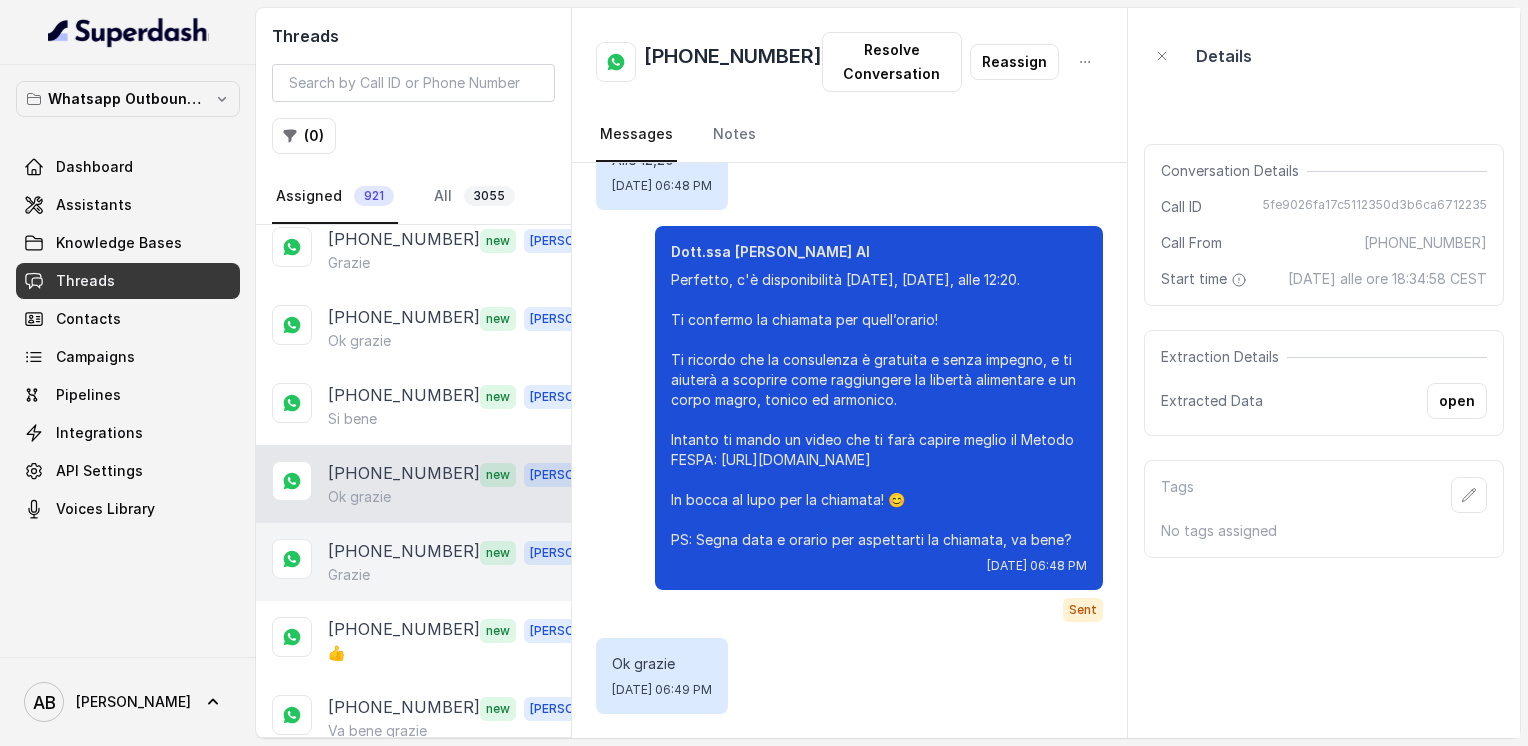 click on "[PHONE_NUMBER]" at bounding box center (404, 552) 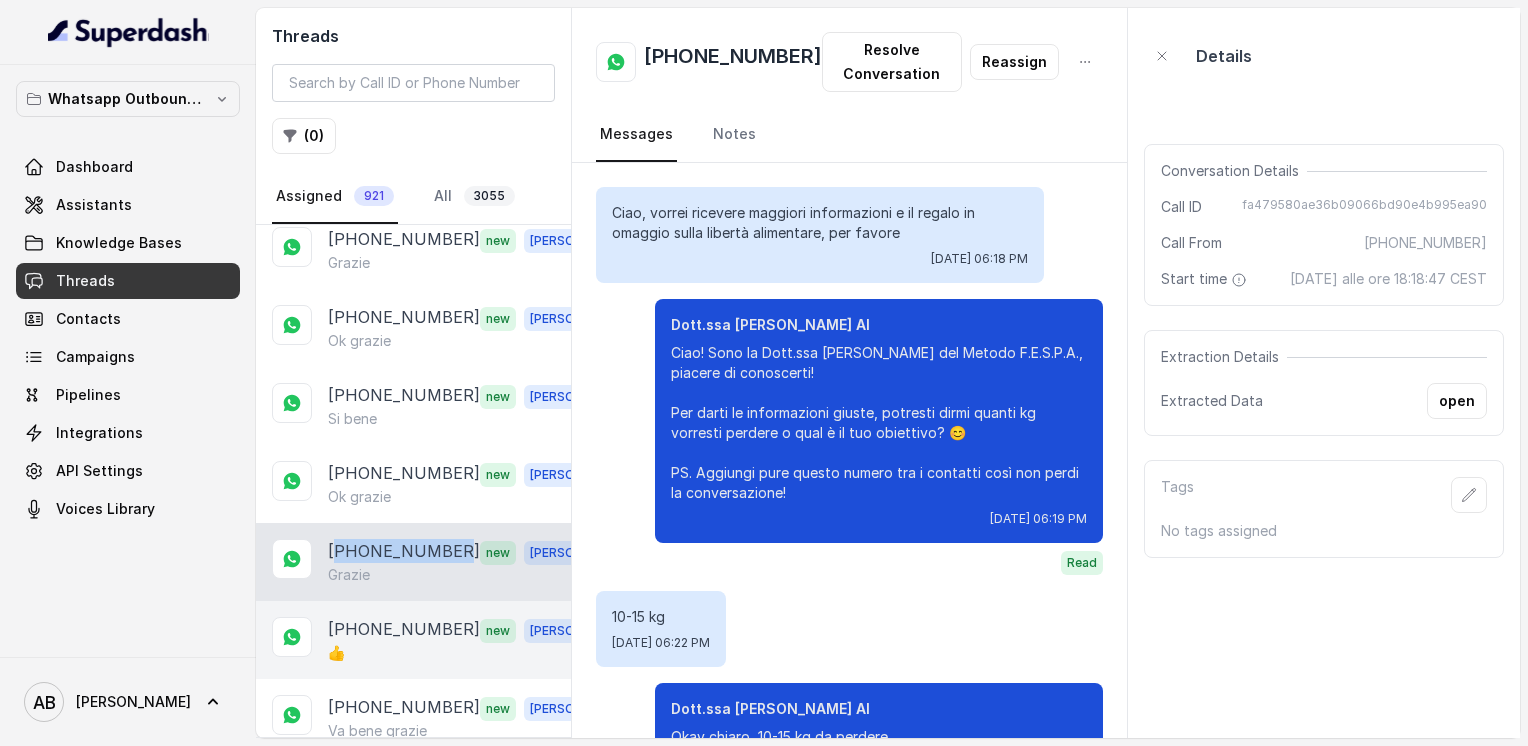 scroll, scrollTop: 1983, scrollLeft: 0, axis: vertical 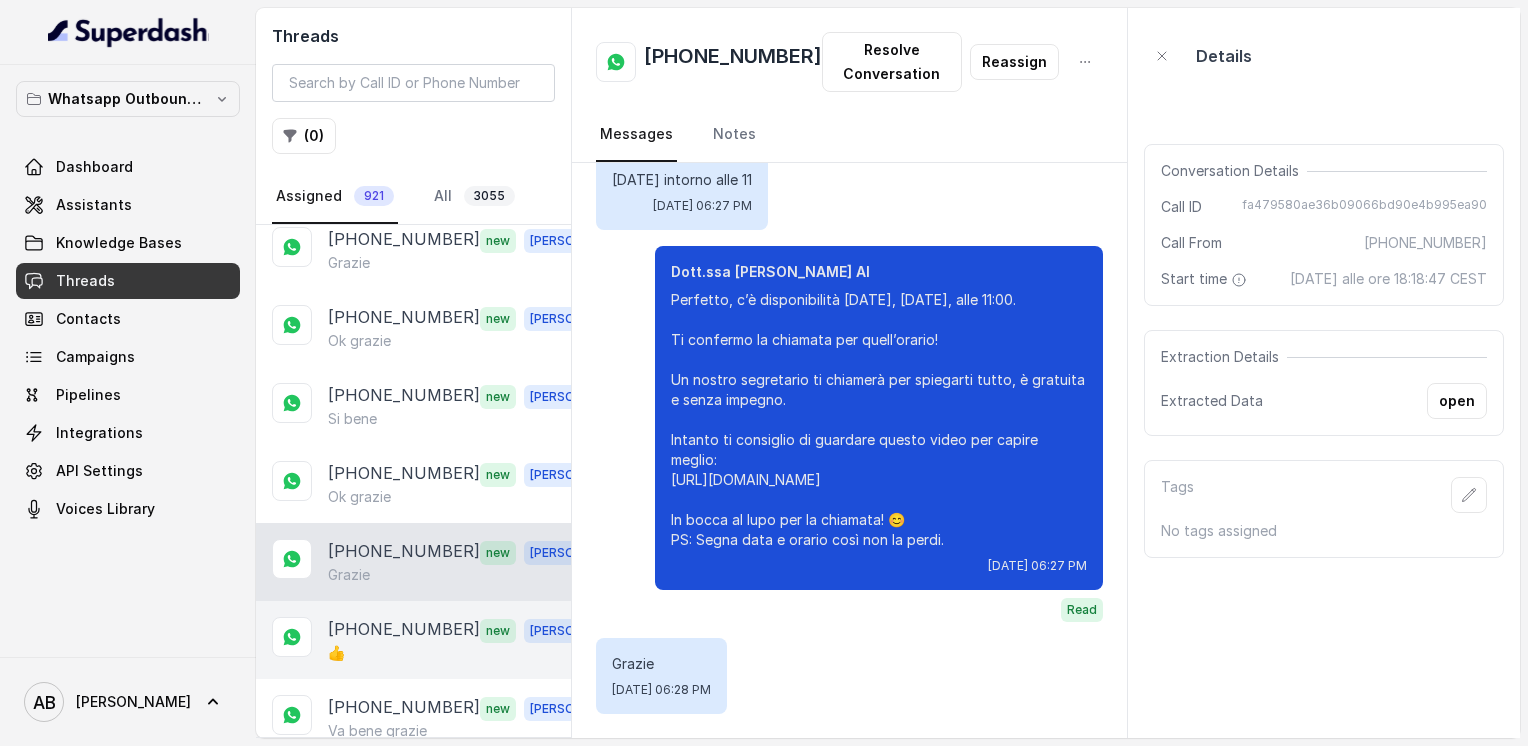 click on "👍" at bounding box center [469, 653] 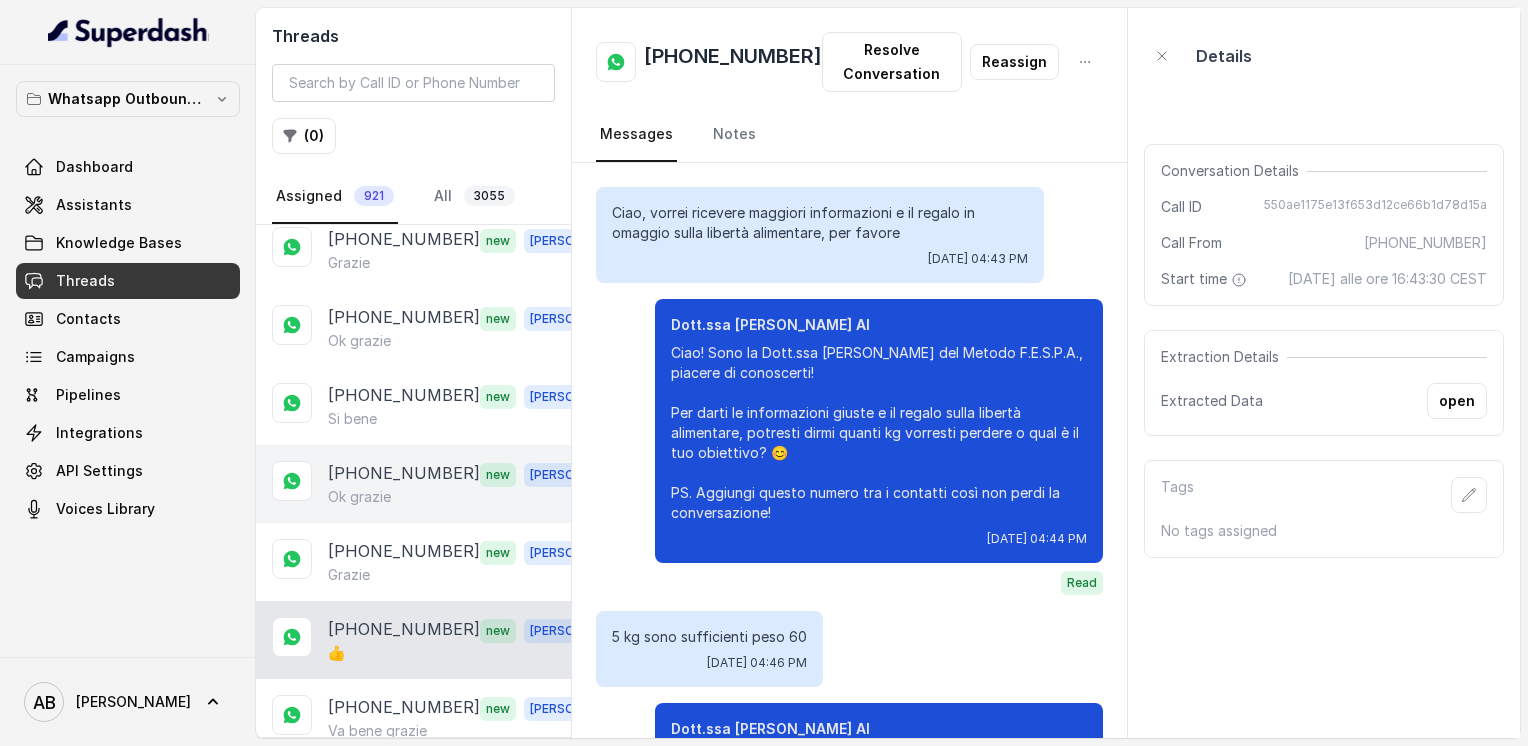 scroll, scrollTop: 2347, scrollLeft: 0, axis: vertical 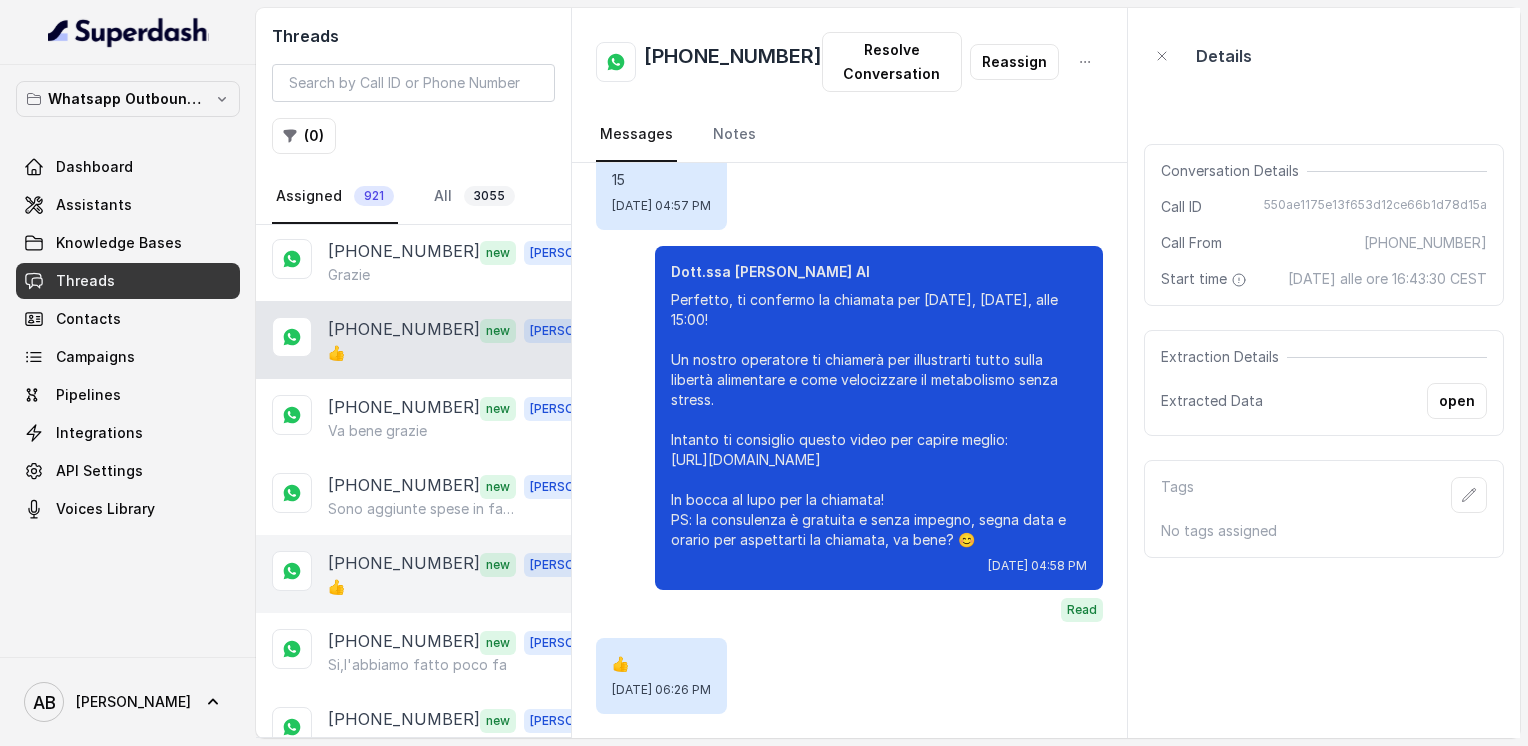 click on "[PHONE_NUMBER]" at bounding box center [404, 564] 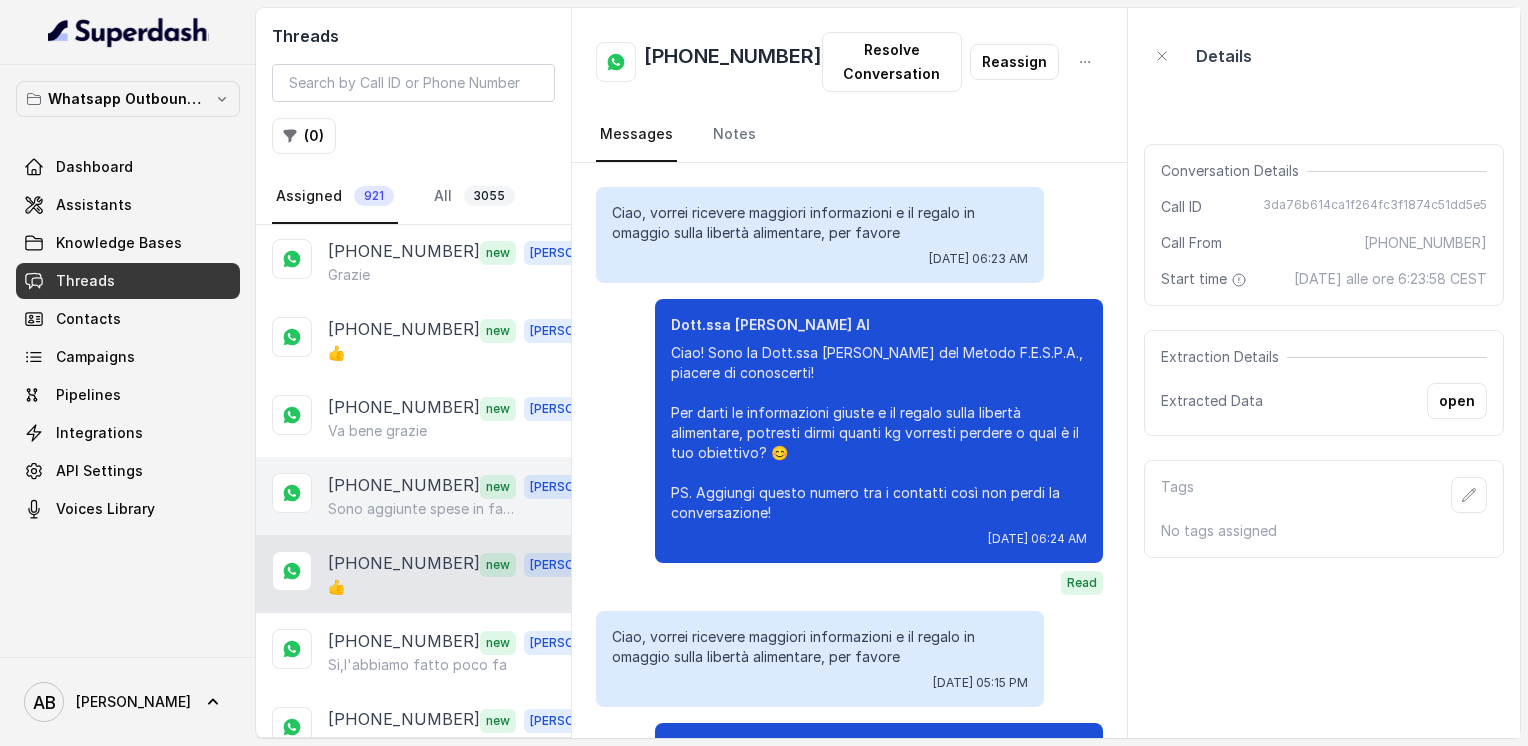 scroll, scrollTop: 2691, scrollLeft: 0, axis: vertical 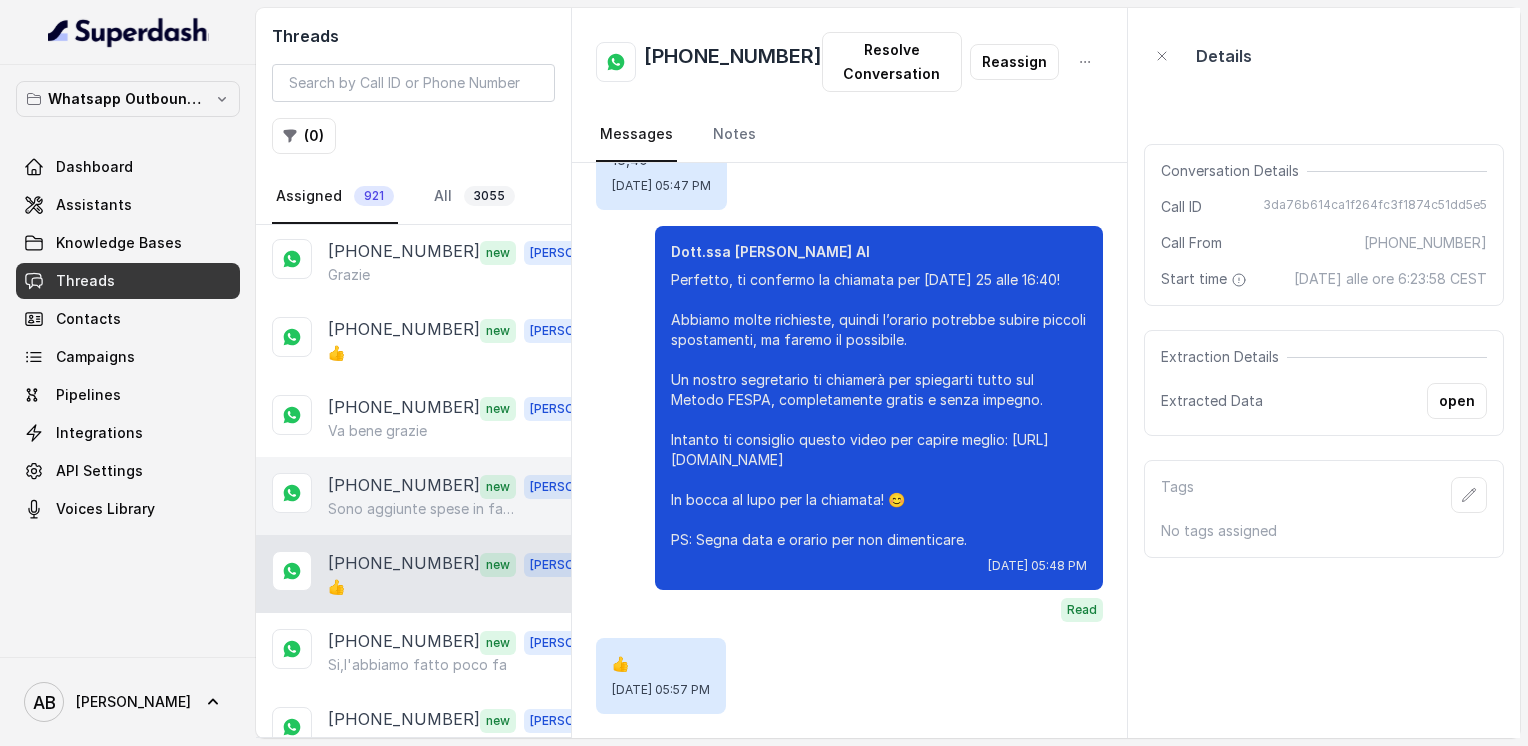 click on "Sono aggiunte spese in famiglia.e non posso azzardare .un abbraccio" at bounding box center [424, 509] 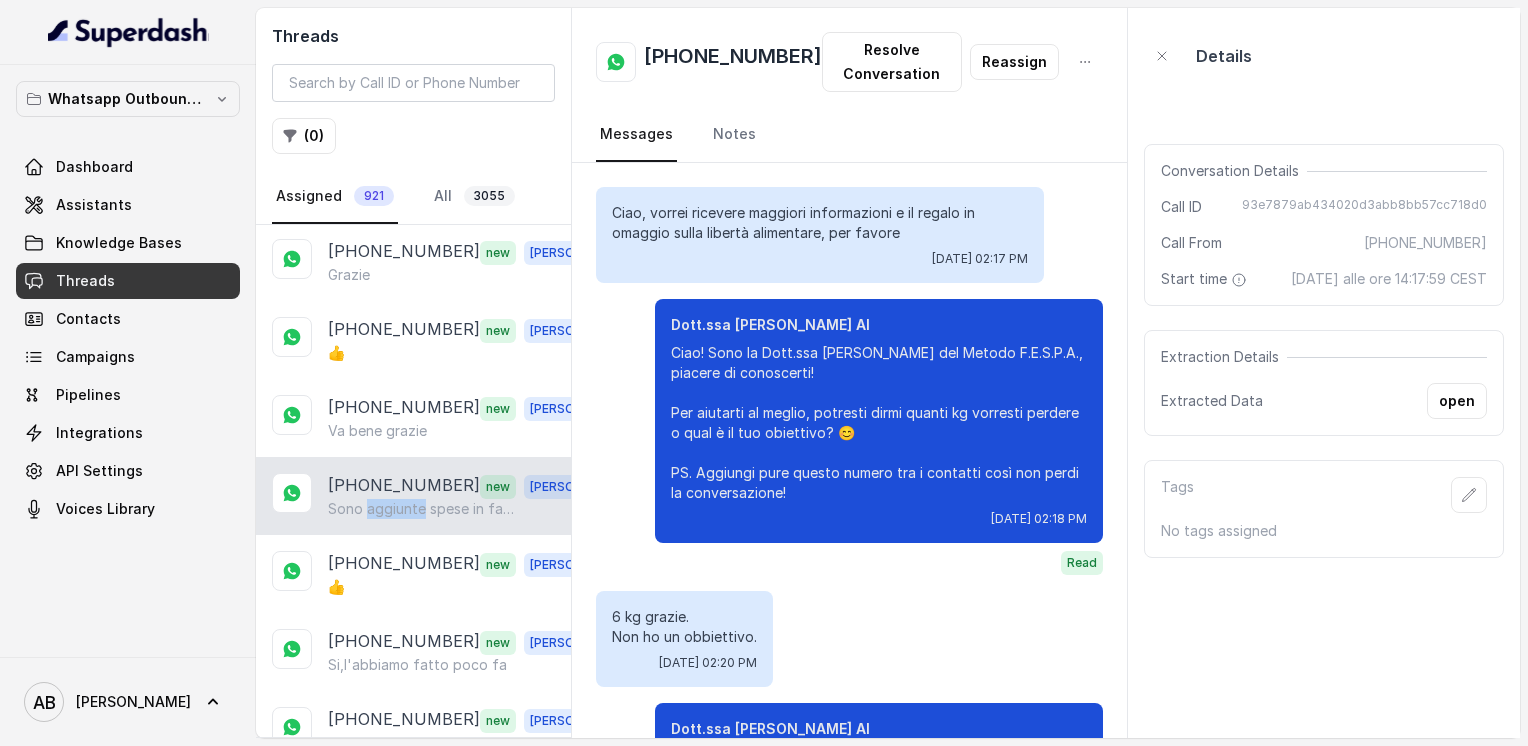 scroll, scrollTop: 7243, scrollLeft: 0, axis: vertical 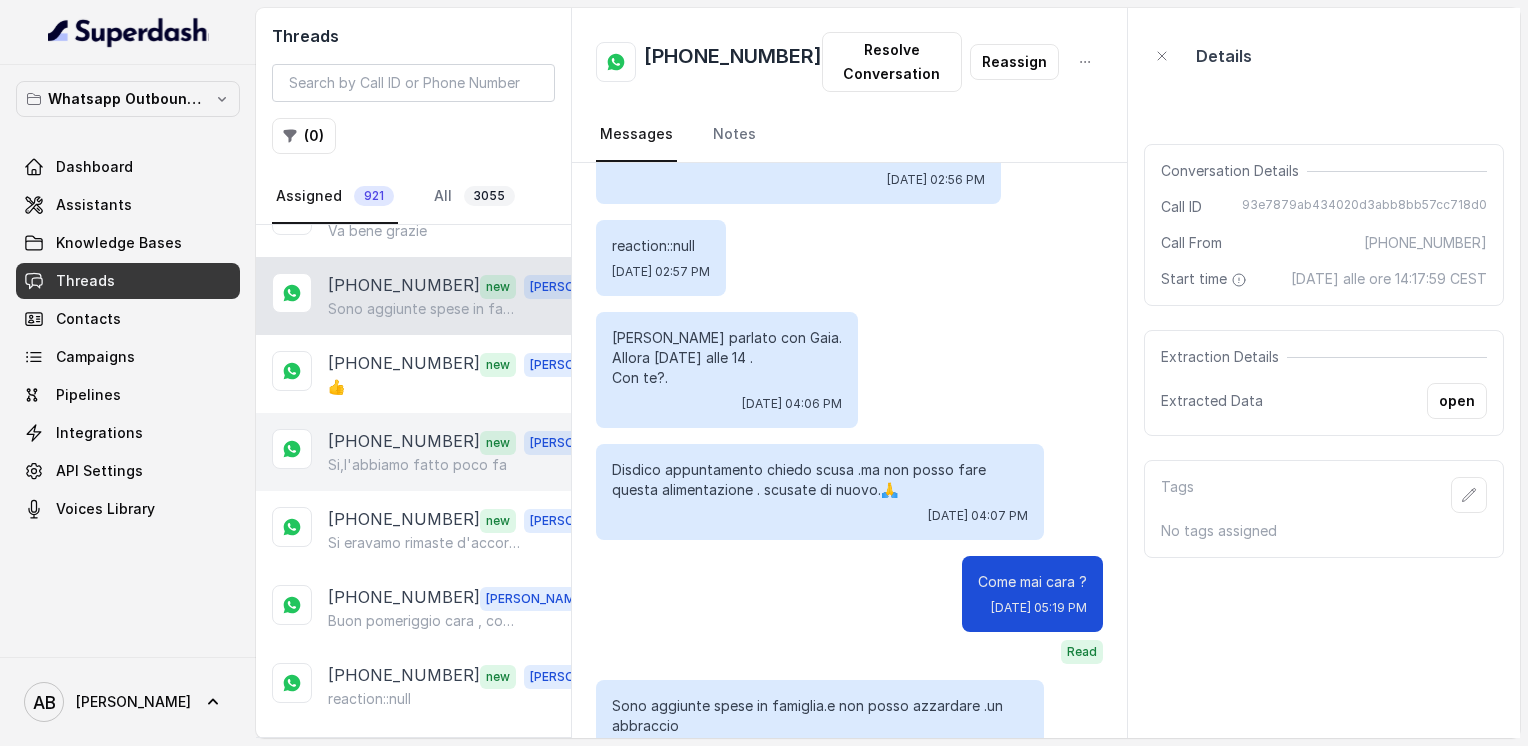 click on "[PHONE_NUMBER]" at bounding box center (404, 442) 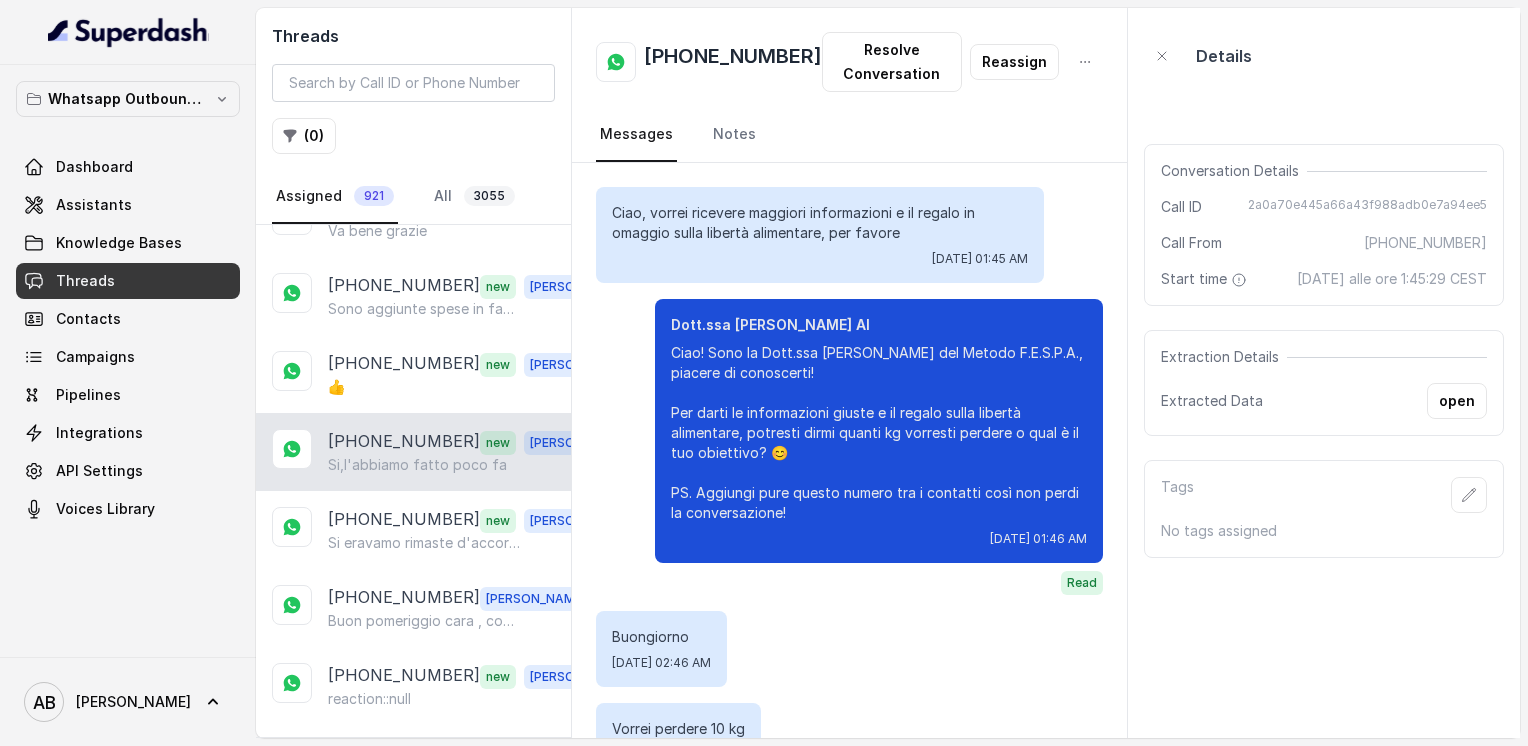 scroll, scrollTop: 3867, scrollLeft: 0, axis: vertical 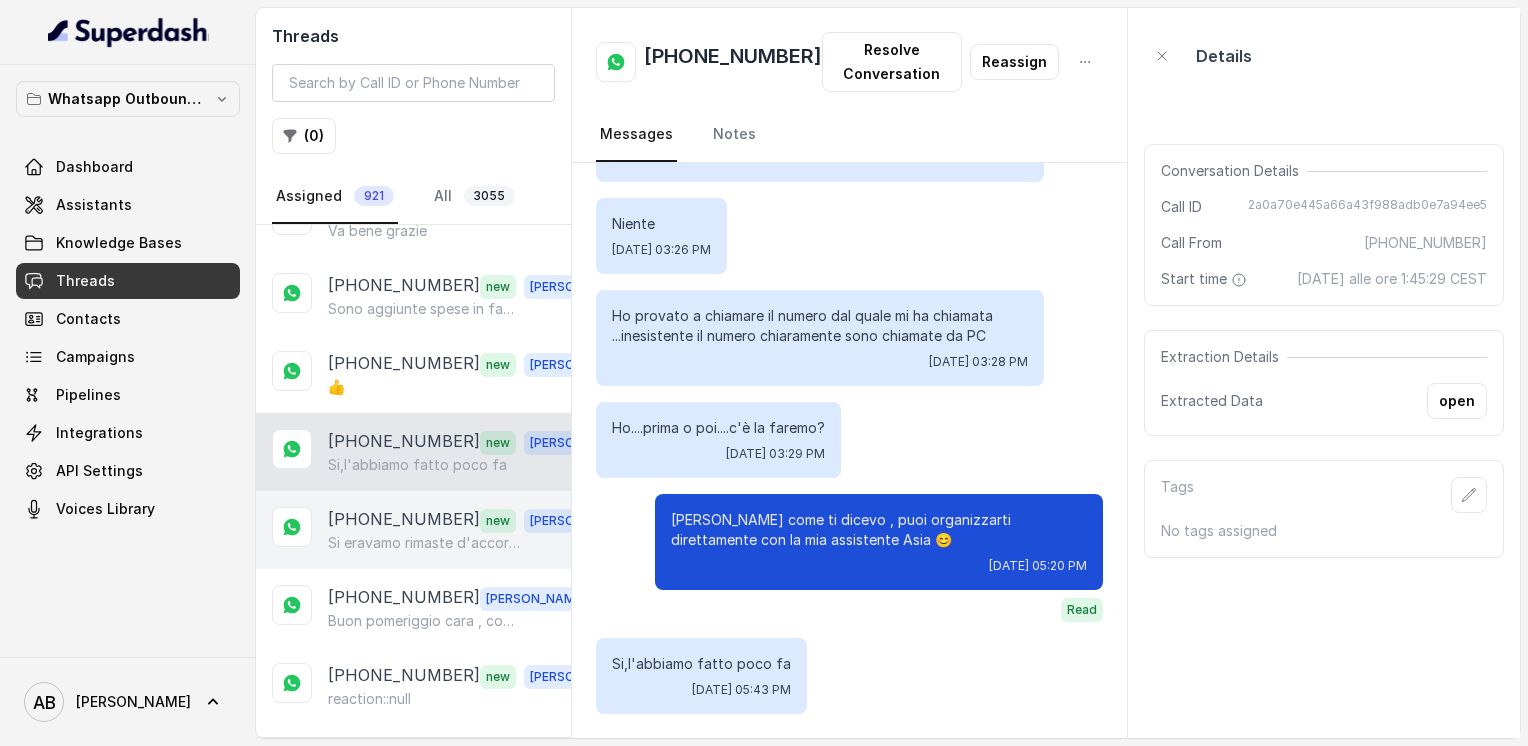 click on "[PHONE_NUMBER]" at bounding box center (404, 520) 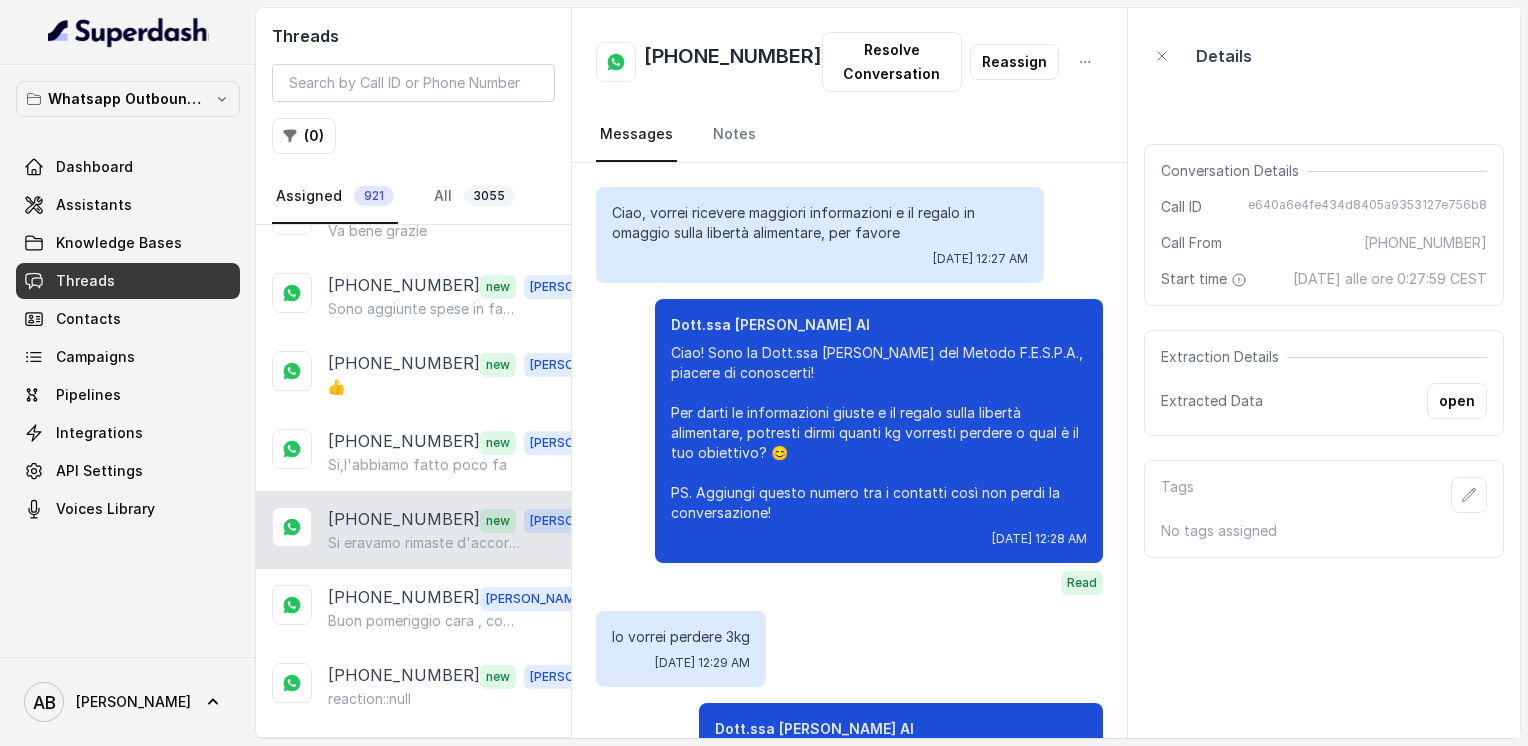 scroll, scrollTop: 3015, scrollLeft: 0, axis: vertical 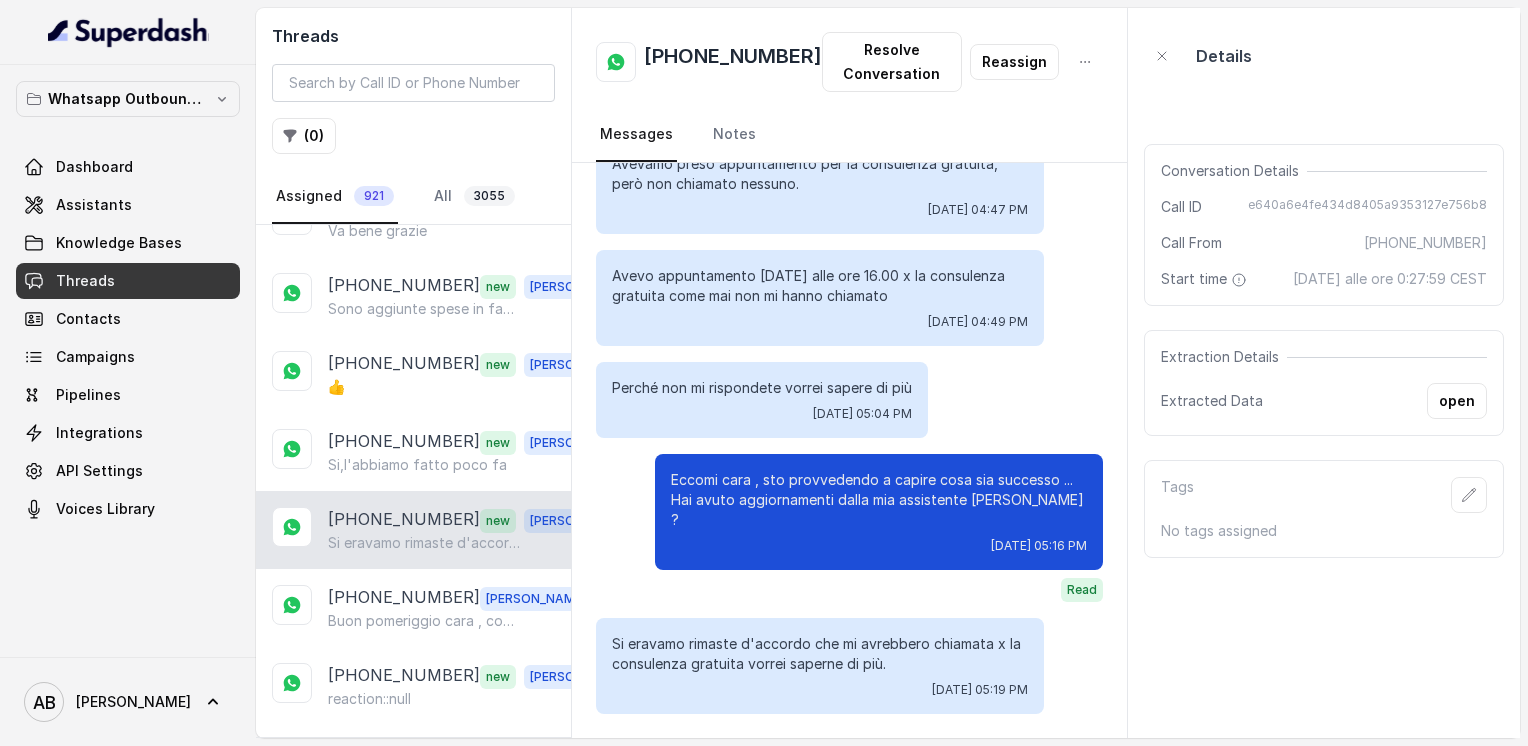 click on "[PHONE_NUMBER]" at bounding box center (733, 62) 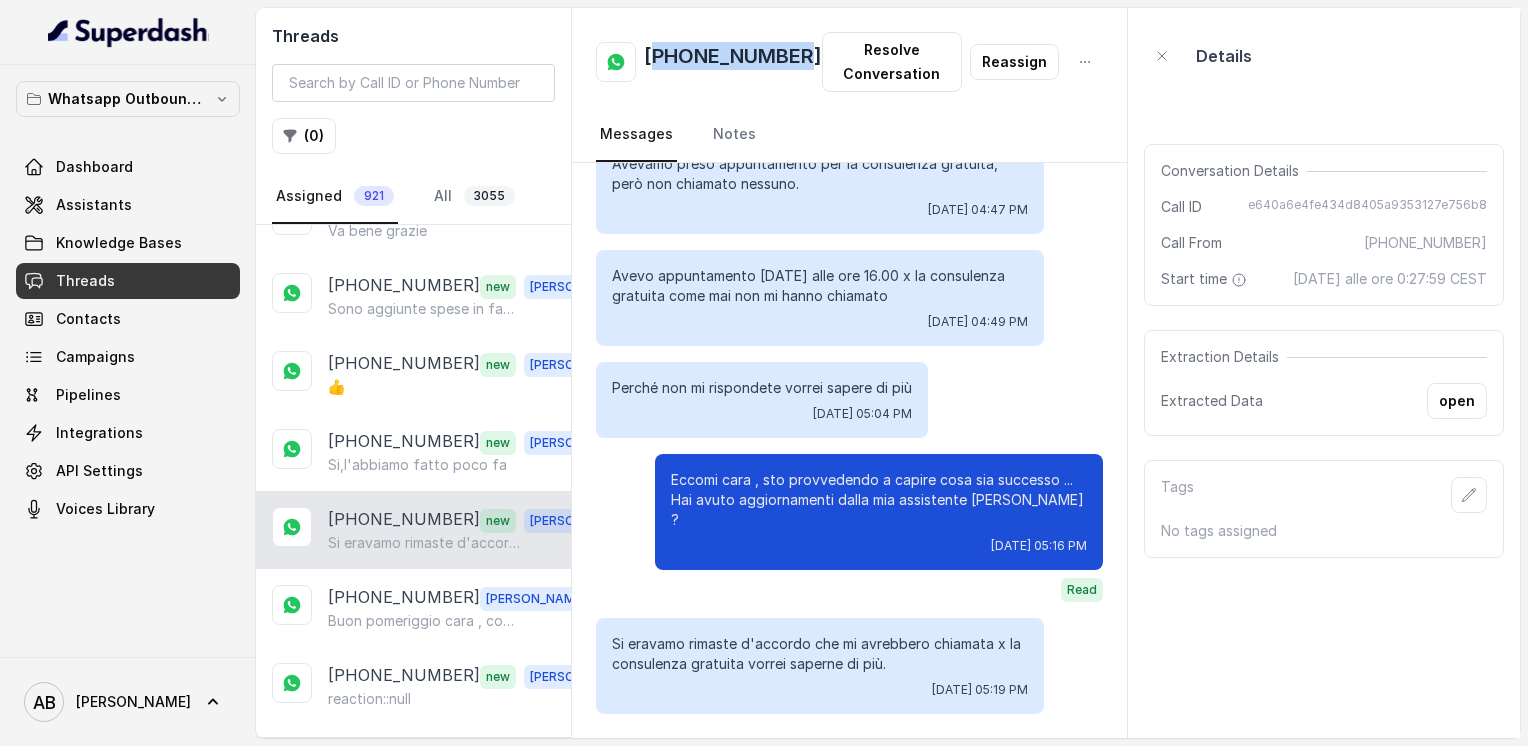 click on "[PHONE_NUMBER]" at bounding box center (733, 62) 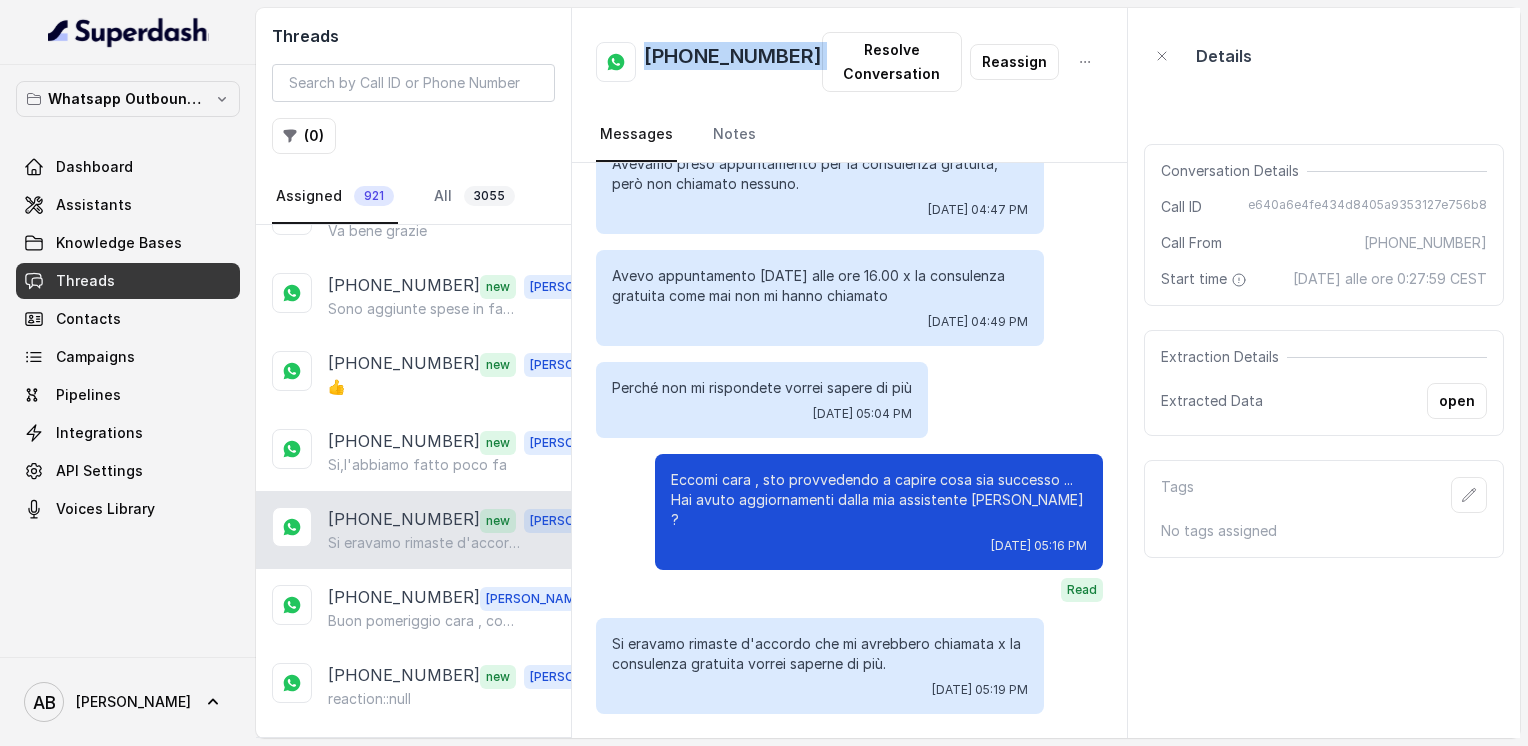 click on "[PHONE_NUMBER]" at bounding box center (733, 62) 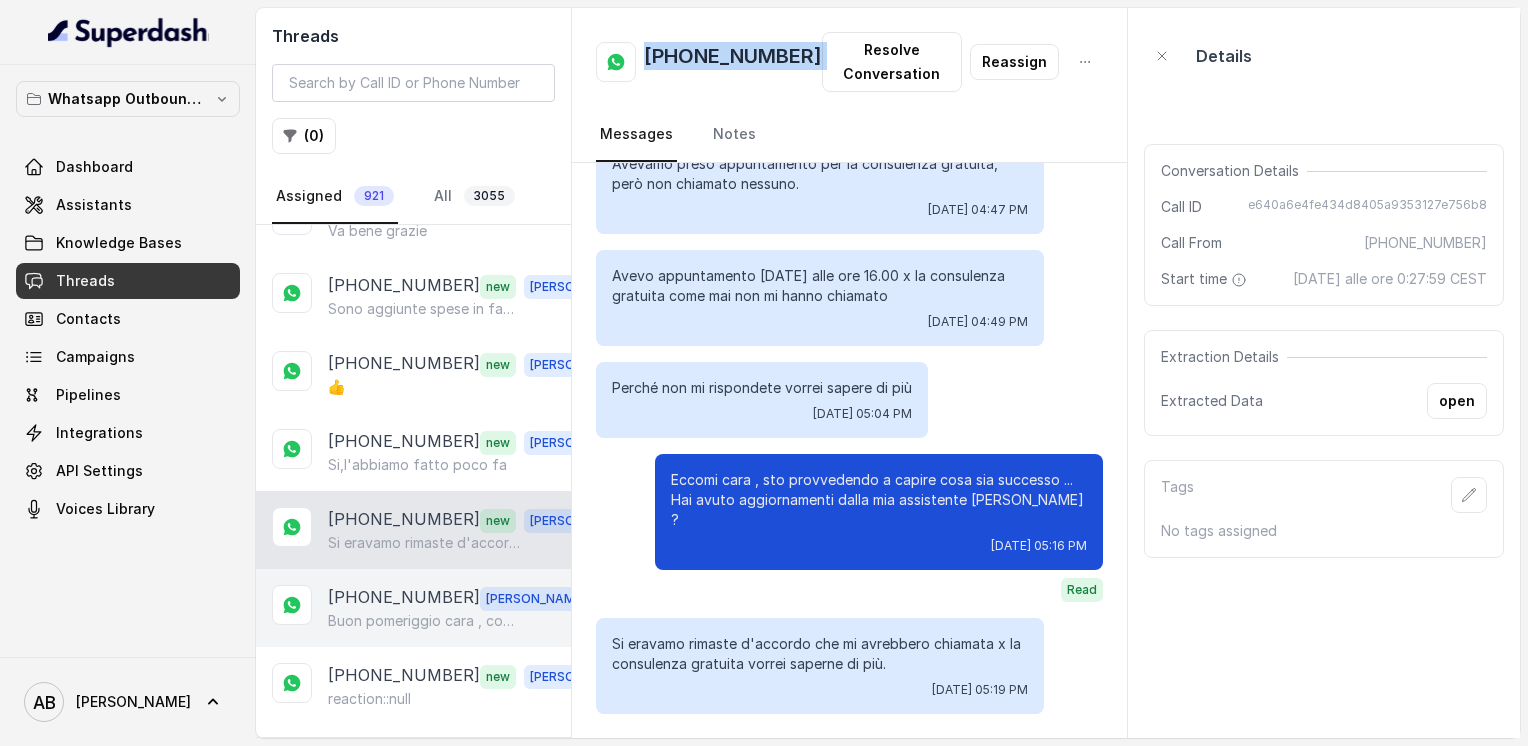 click on "[PHONE_NUMBER]" at bounding box center [404, 598] 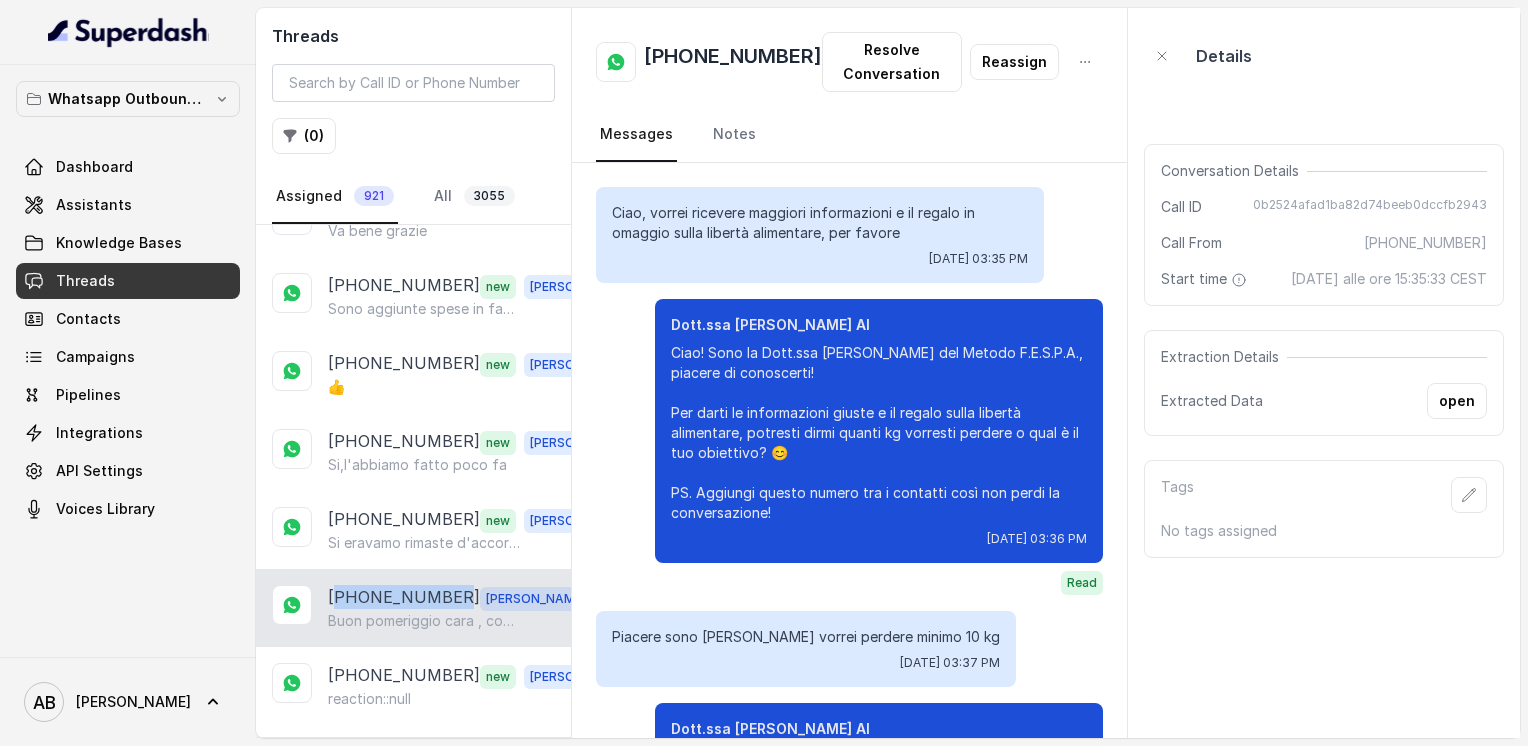 scroll, scrollTop: 3055, scrollLeft: 0, axis: vertical 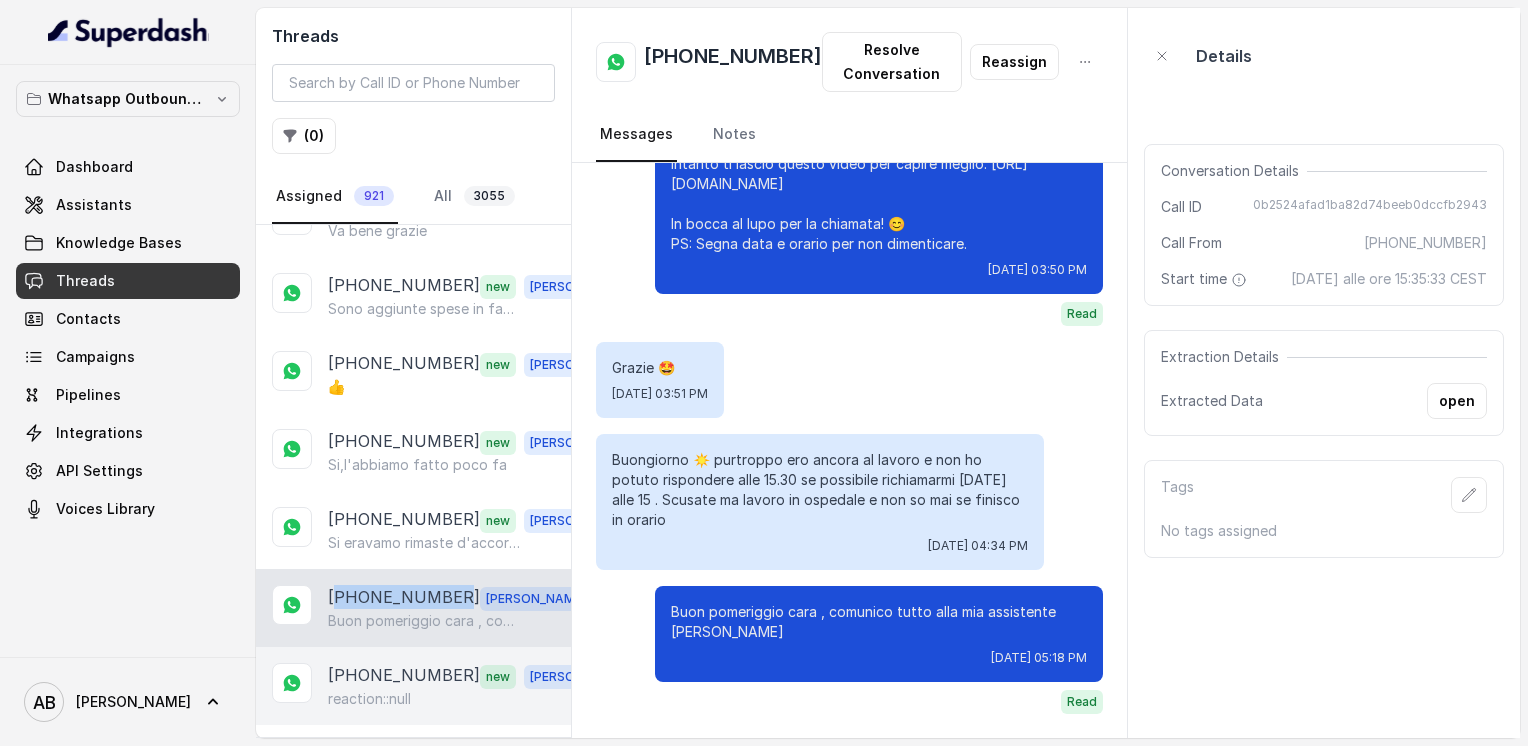 click on "reaction::null" at bounding box center [469, 699] 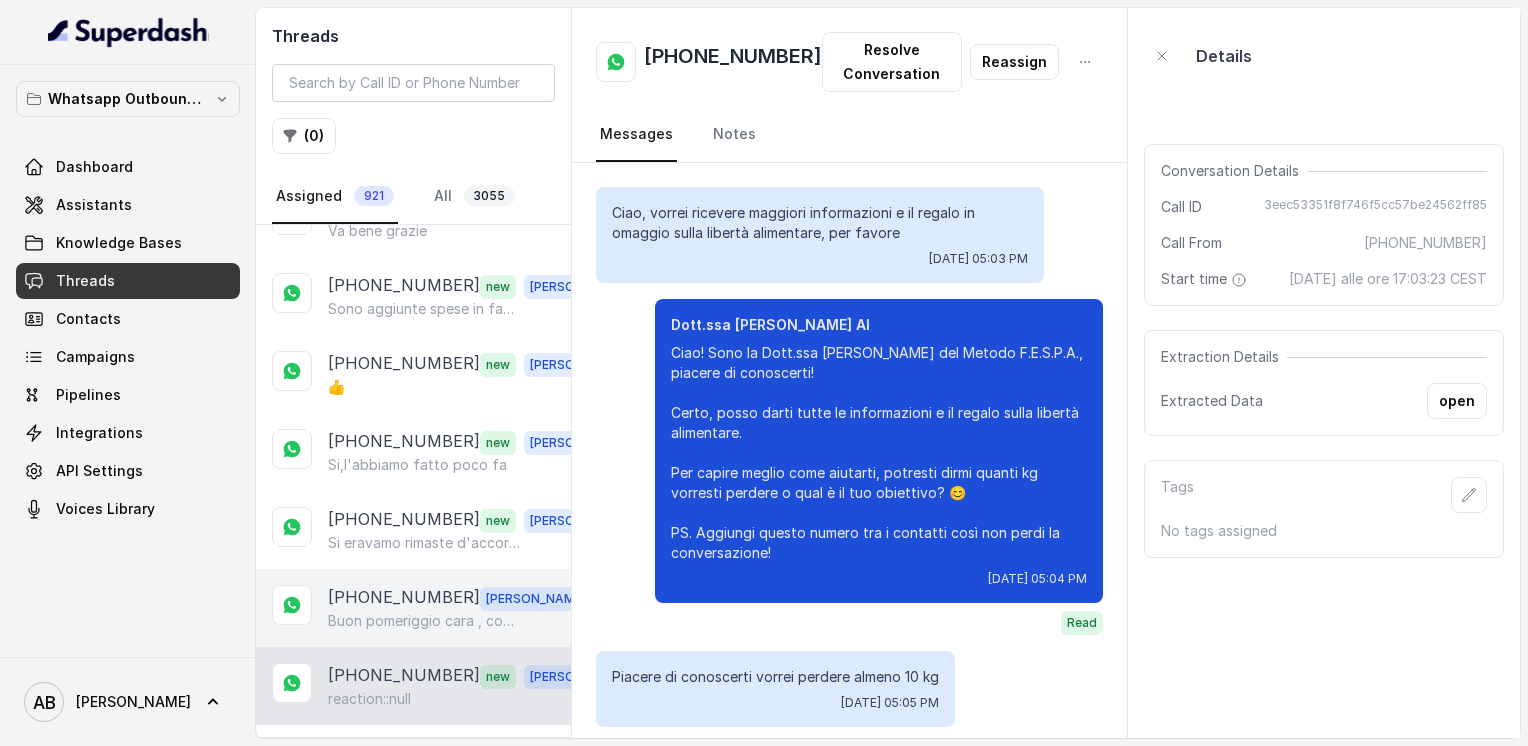 scroll, scrollTop: 2711, scrollLeft: 0, axis: vertical 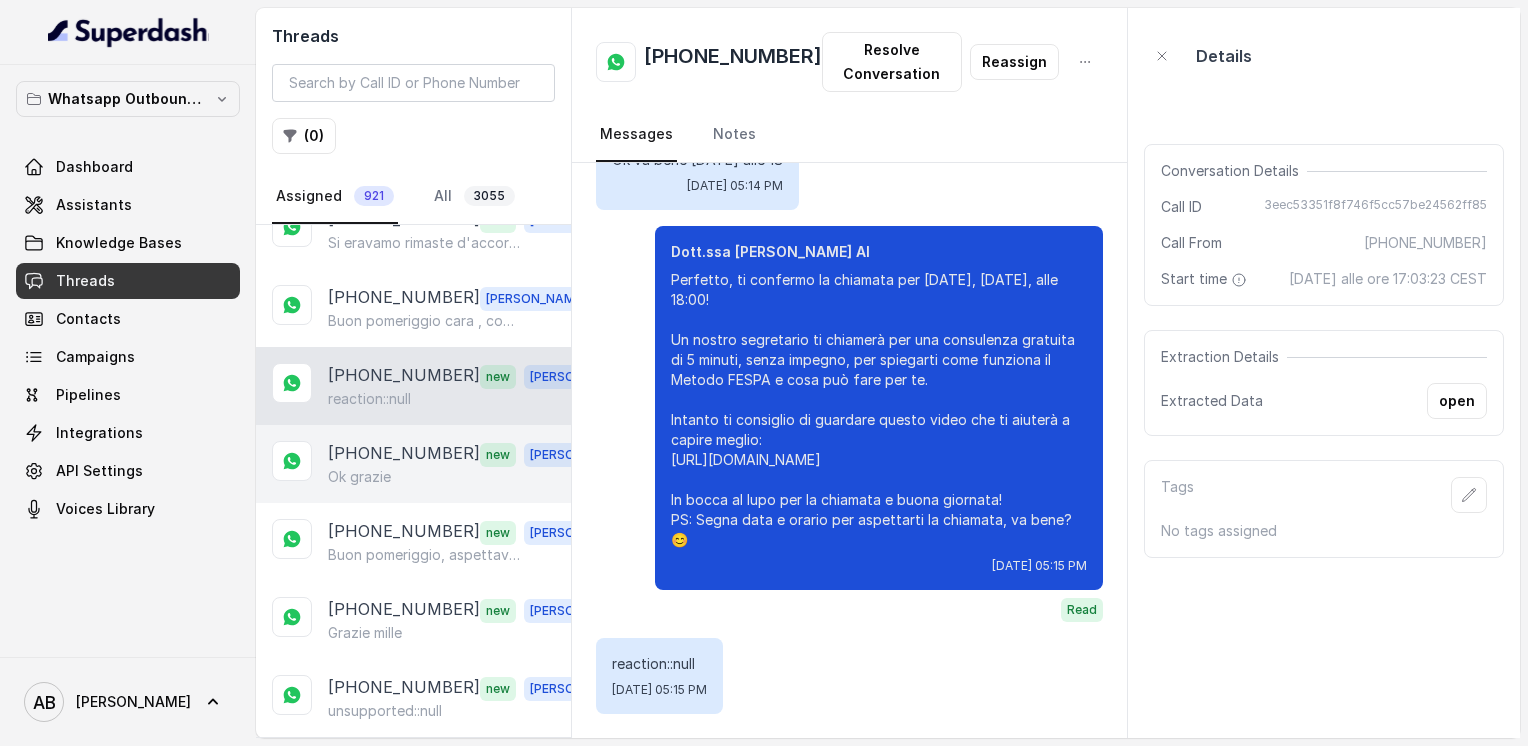 click on "Ok grazie" at bounding box center (469, 477) 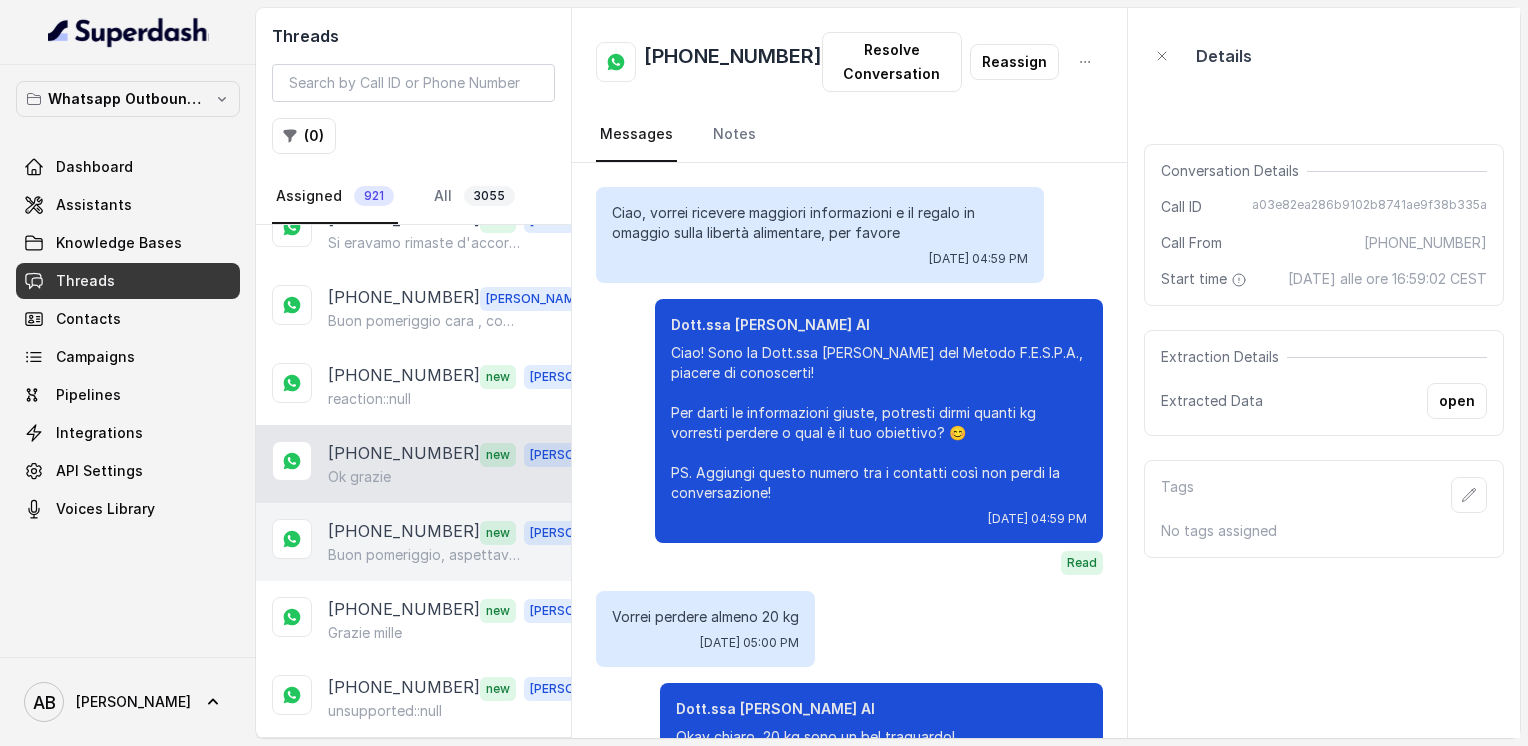 scroll, scrollTop: 1931, scrollLeft: 0, axis: vertical 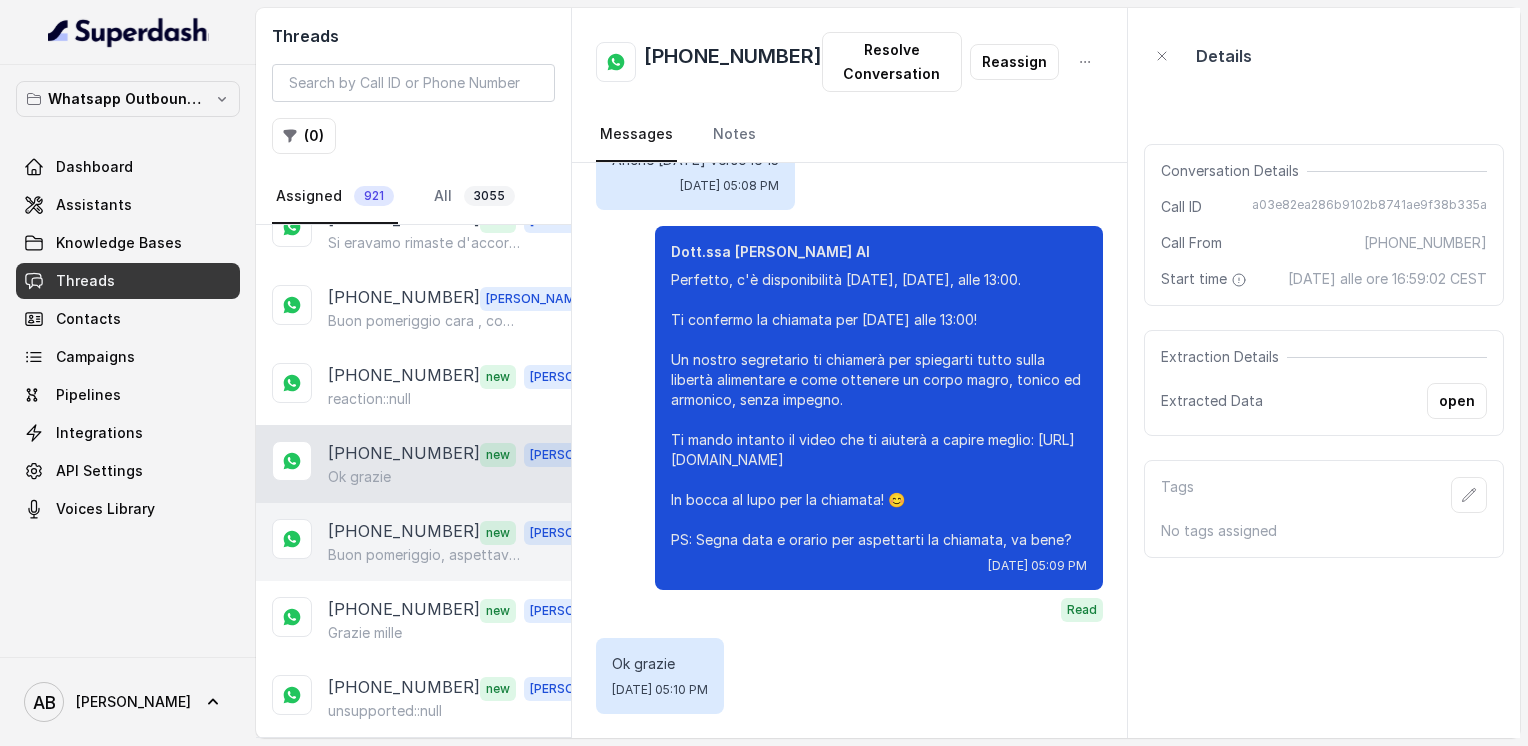 click on "Buon pomeriggio, aspettavo una chiamata per le 15,40 ma non è arrivata. In caso ci aggiorniamo per [DATE] , ora ho degli impegni." at bounding box center (424, 555) 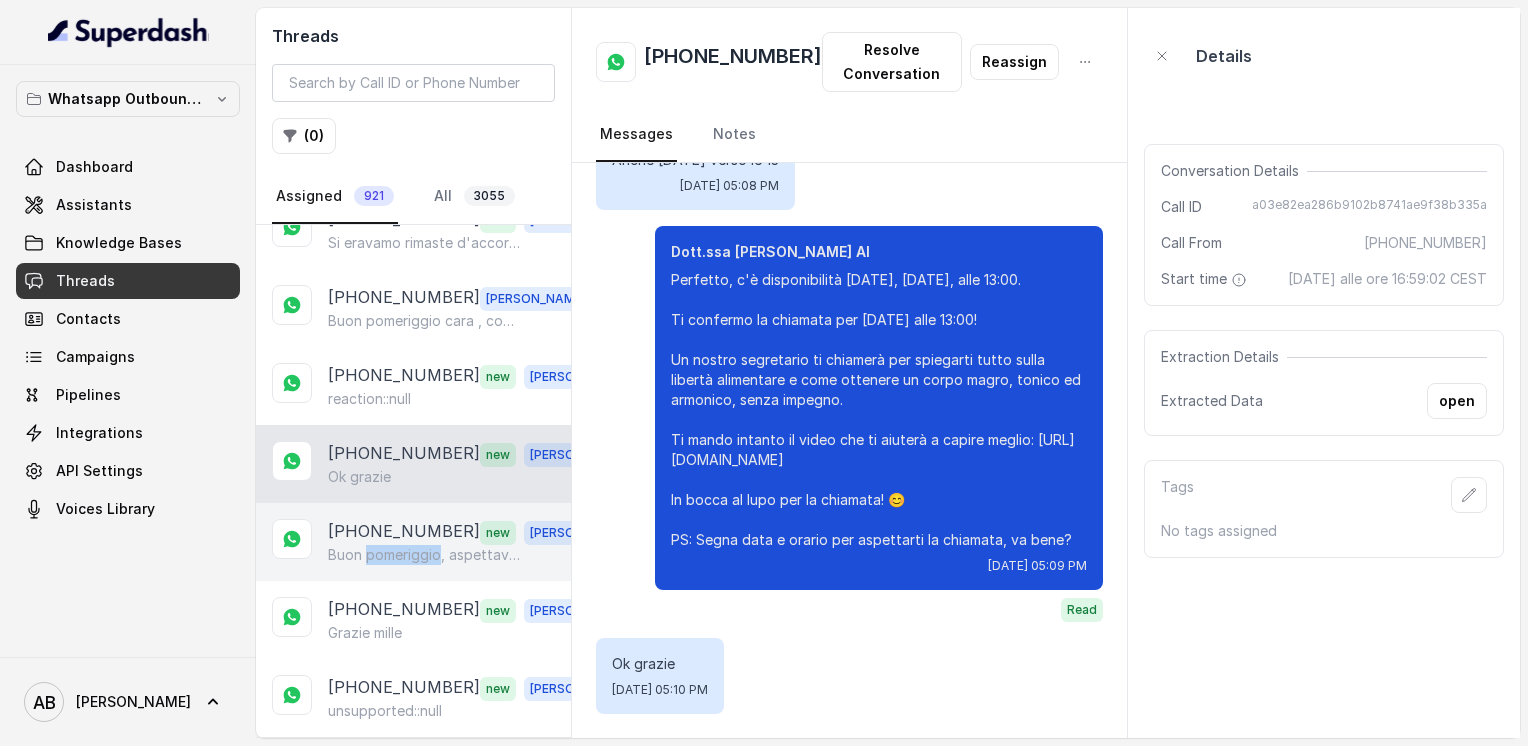 click on "Buon pomeriggio, aspettavo una chiamata per le 15,40 ma non è arrivata. In caso ci aggiorniamo per [DATE] , ora ho degli impegni." at bounding box center (424, 555) 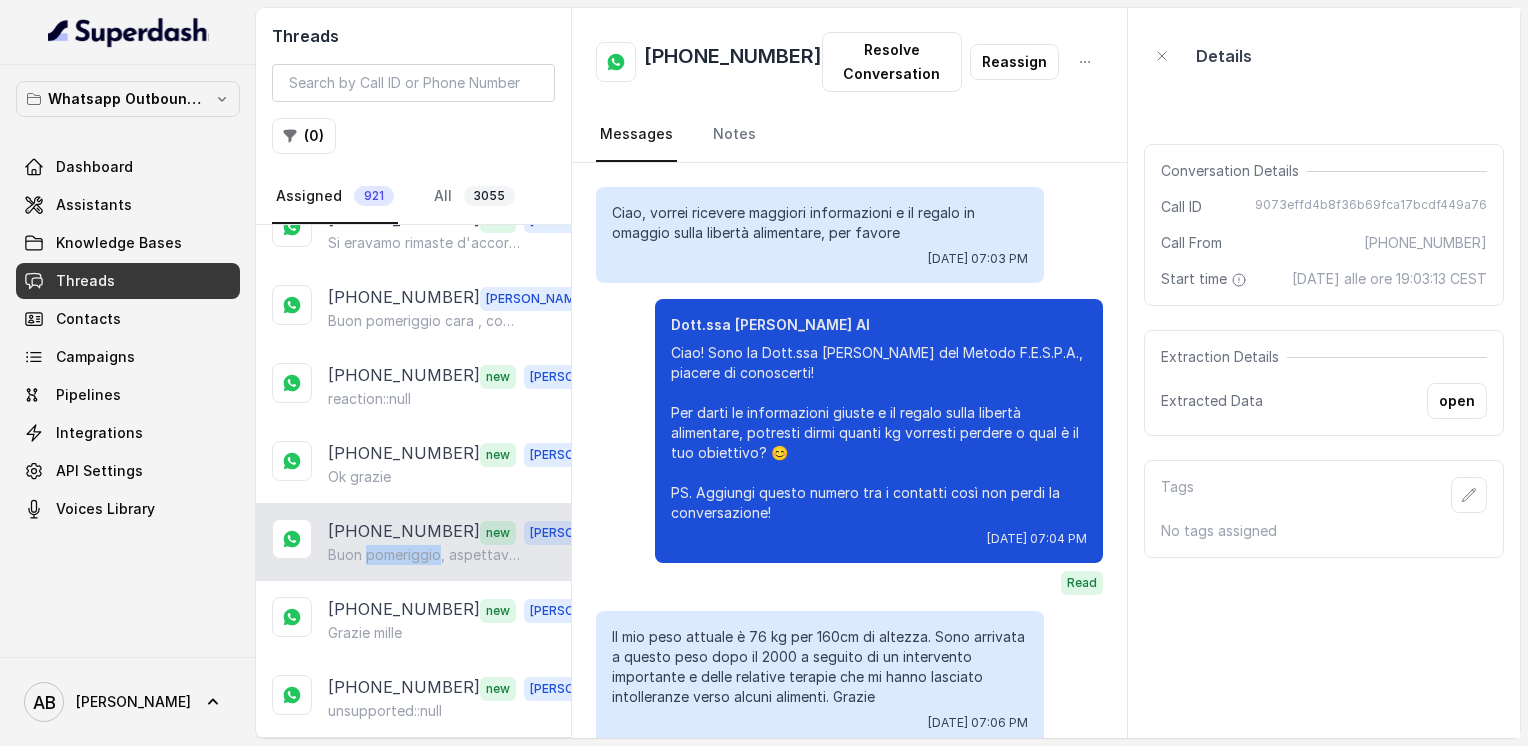 scroll, scrollTop: 3511, scrollLeft: 0, axis: vertical 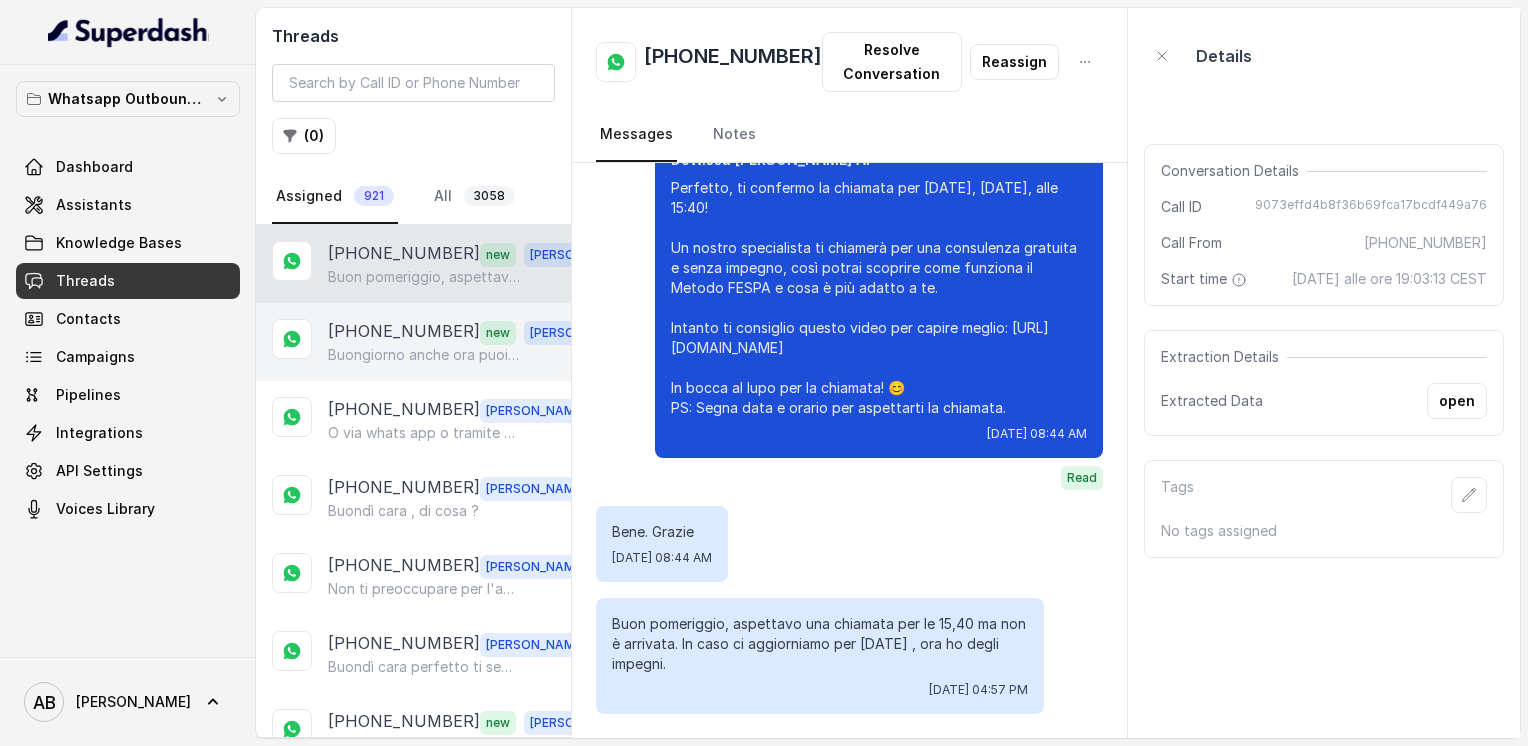 click on "Buongiorno anche ora puoi tel" at bounding box center [424, 355] 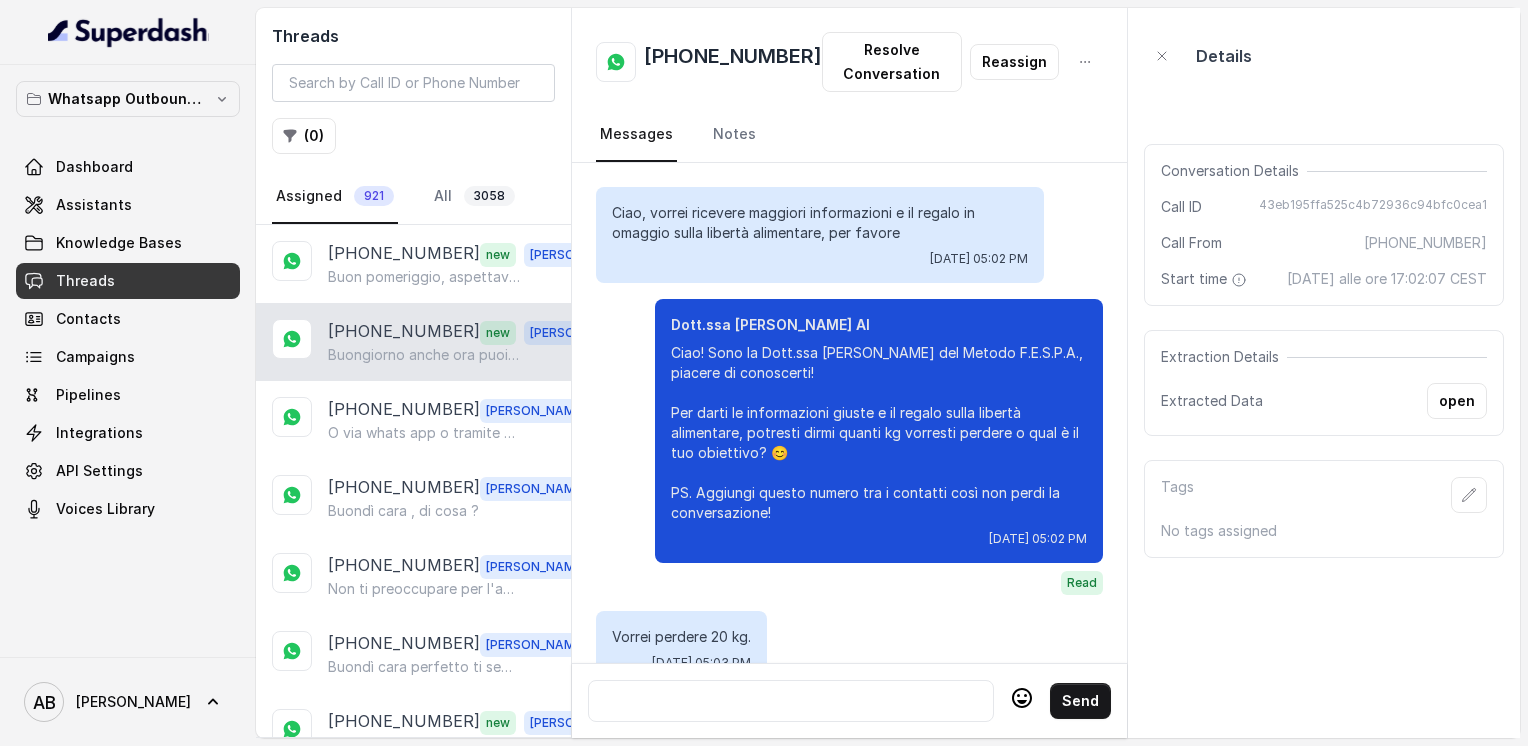 scroll, scrollTop: 2836, scrollLeft: 0, axis: vertical 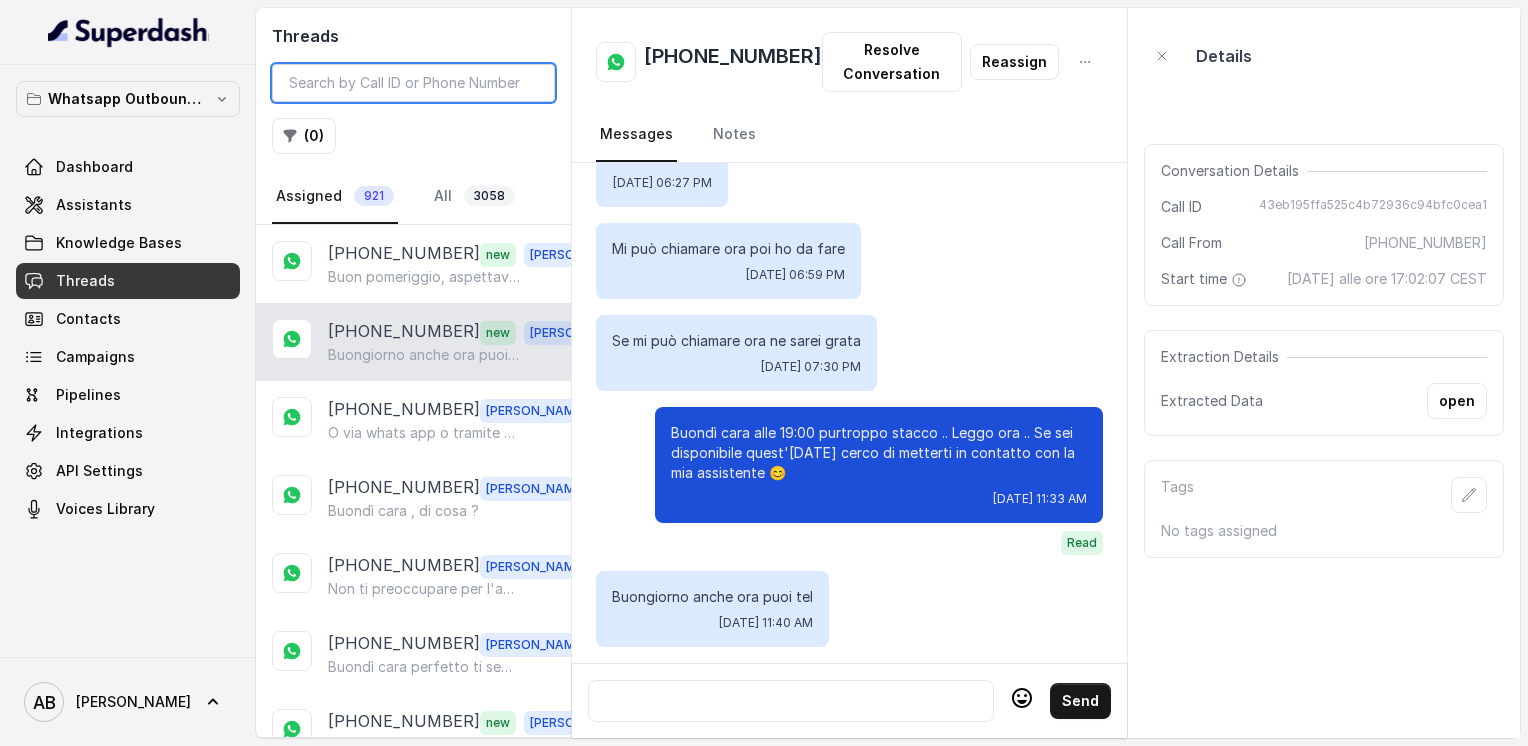 click at bounding box center [413, 83] 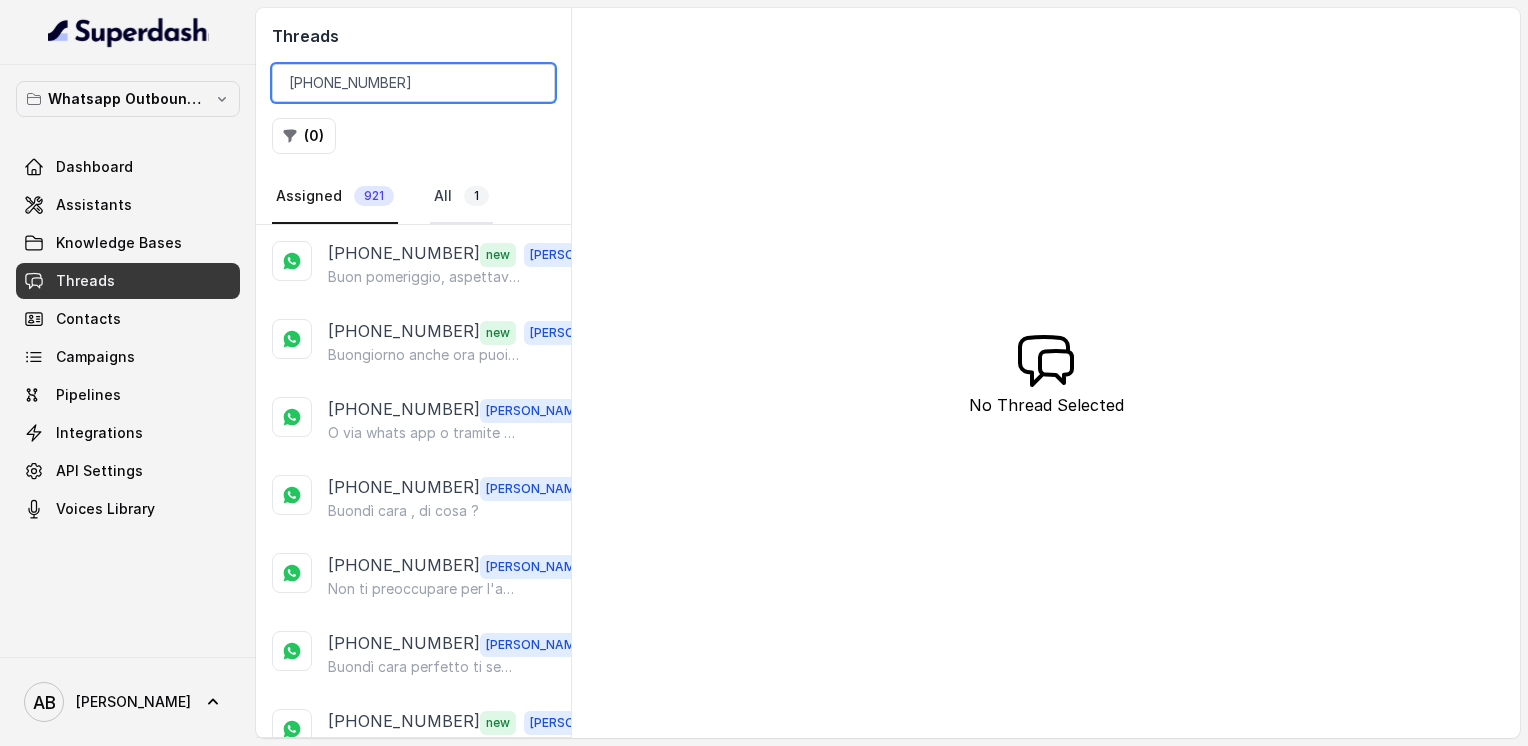 type on "[PHONE_NUMBER]" 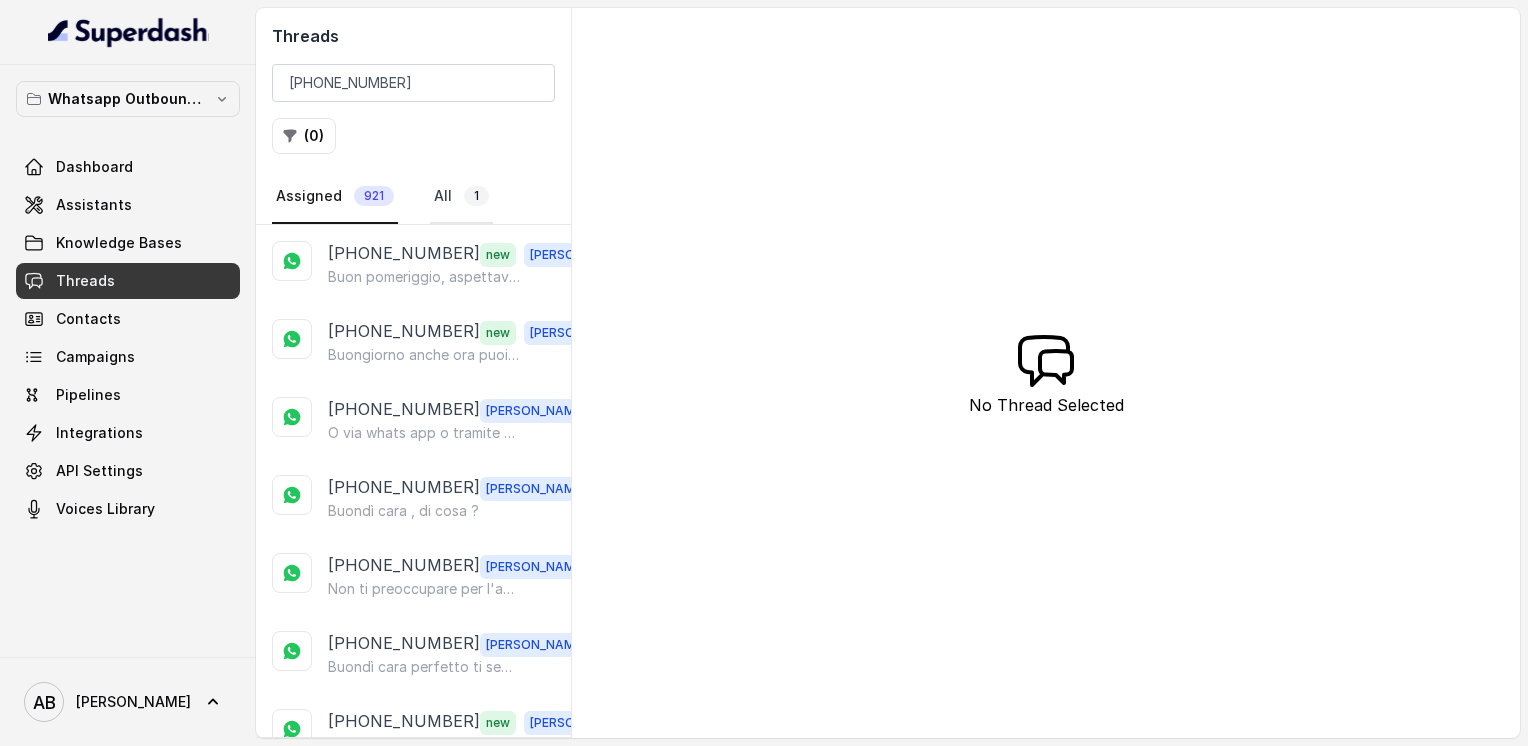 click on "All 1" at bounding box center [461, 197] 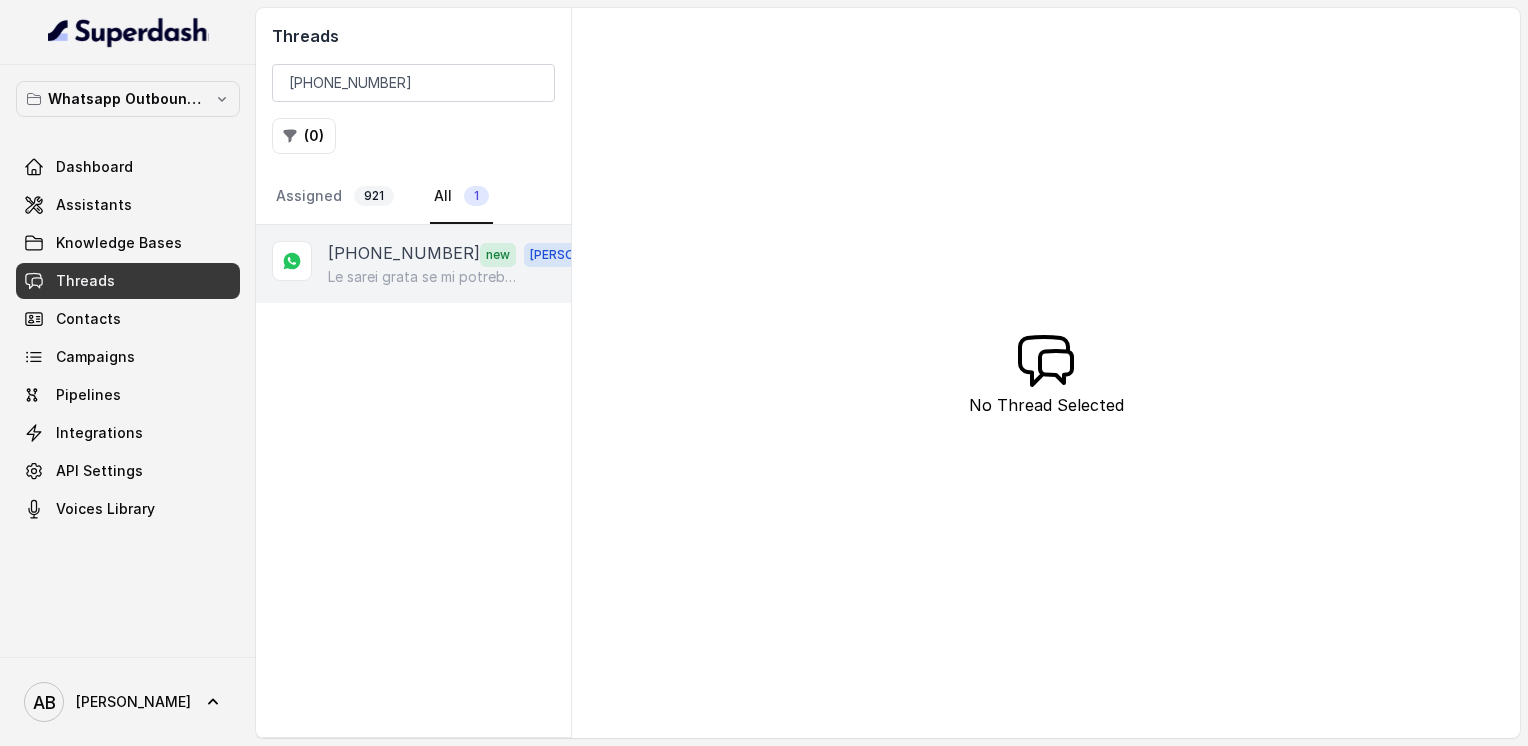 click on "[PHONE_NUMBER]" at bounding box center (404, 254) 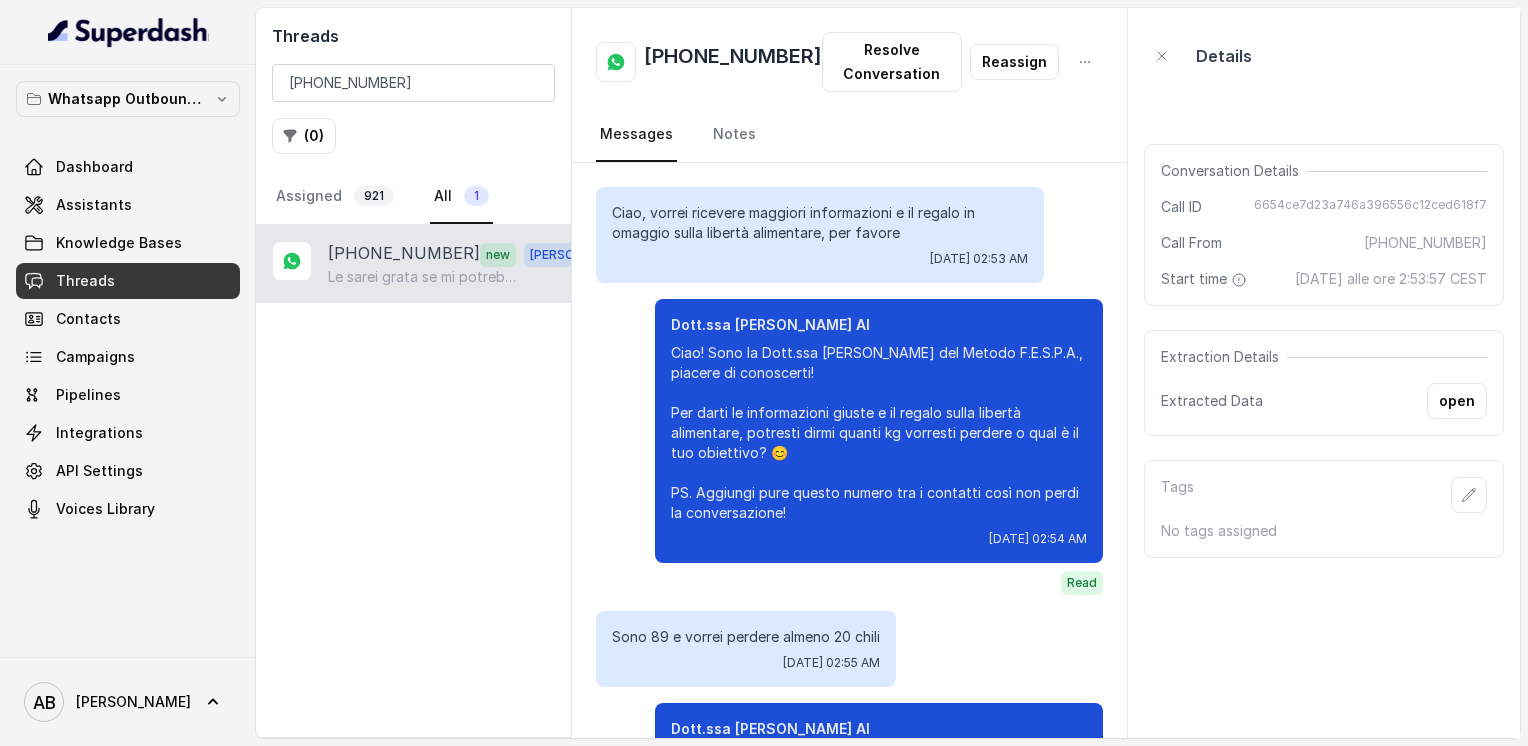 scroll, scrollTop: 1767, scrollLeft: 0, axis: vertical 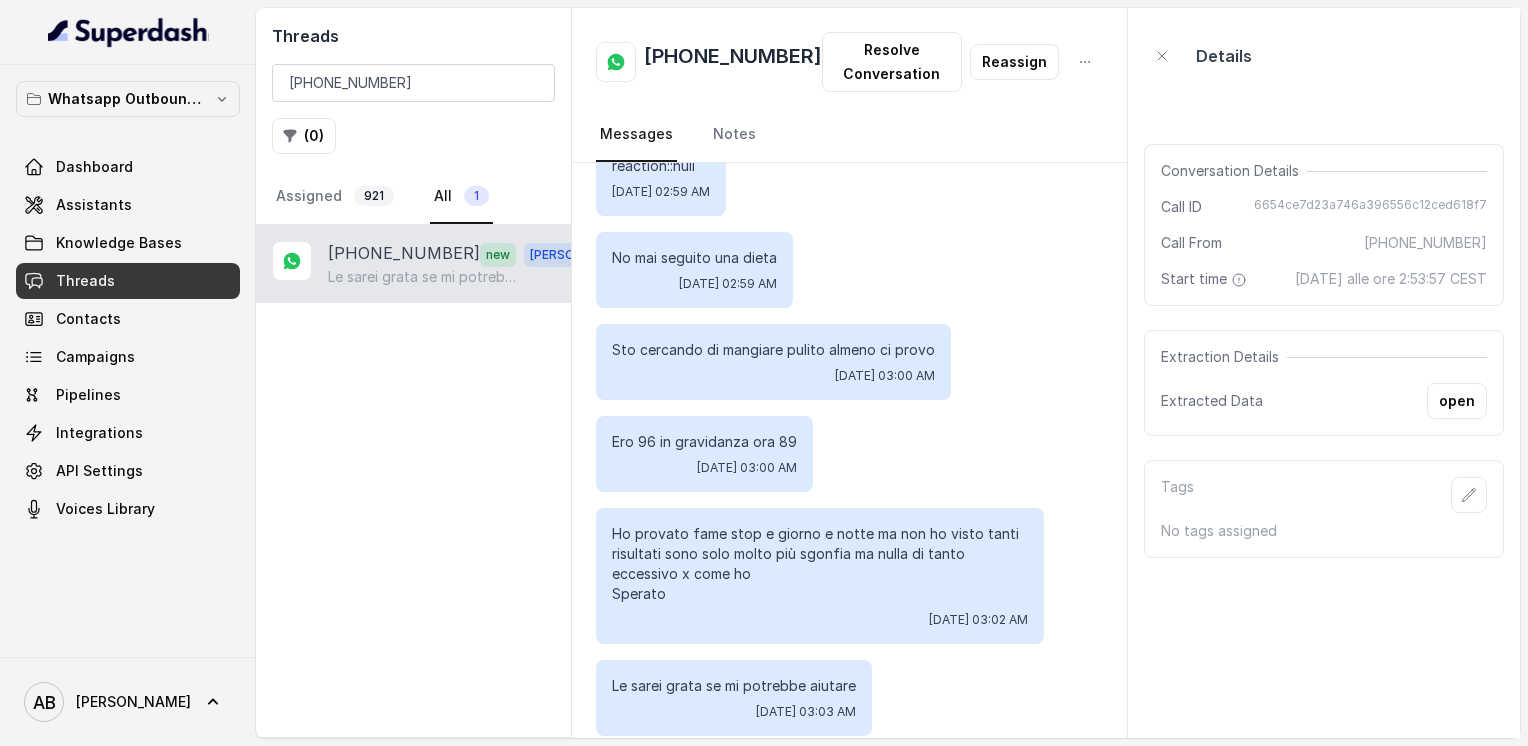 drag, startPoint x: 614, startPoint y: 330, endPoint x: 788, endPoint y: 444, distance: 208.01923 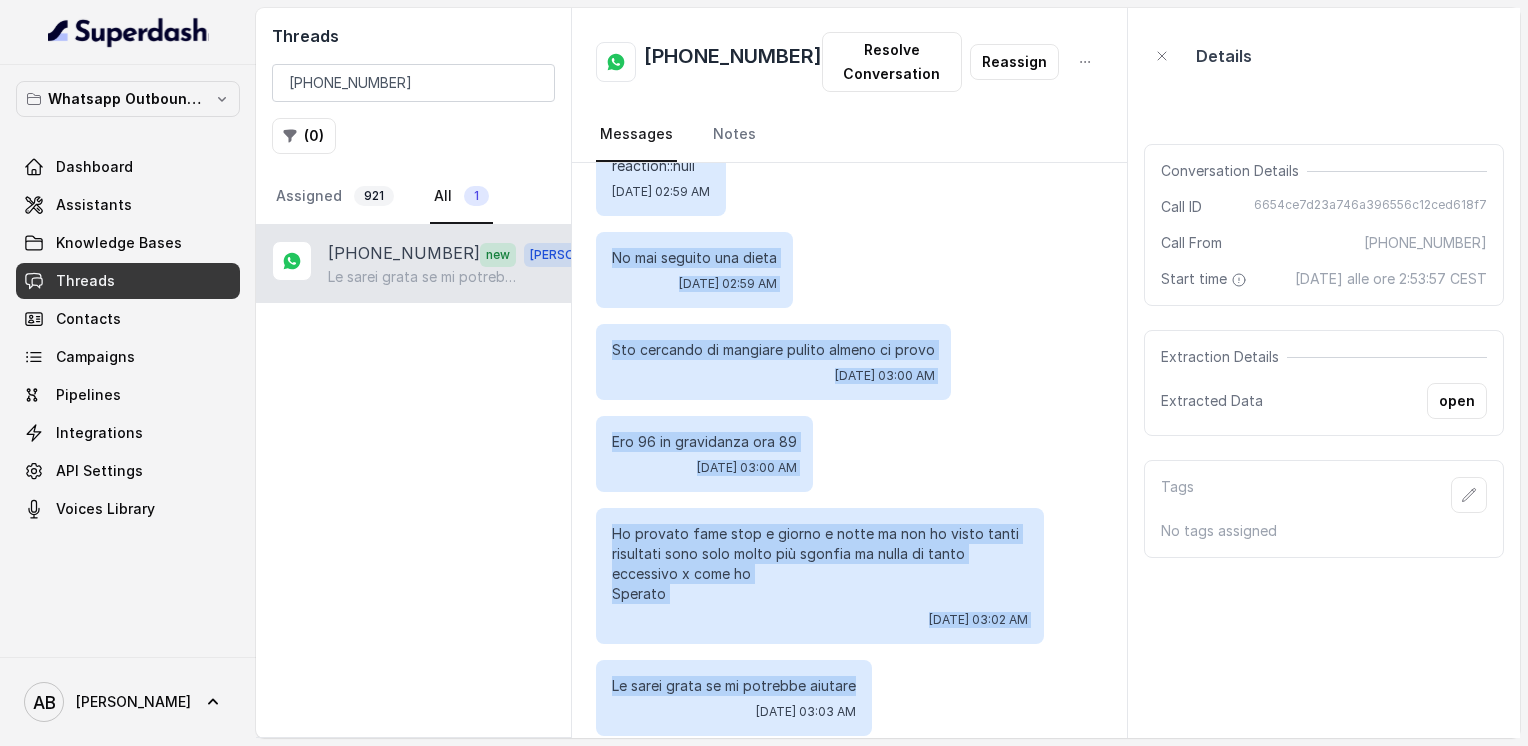 drag, startPoint x: 612, startPoint y: 234, endPoint x: 987, endPoint y: 648, distance: 558.5884 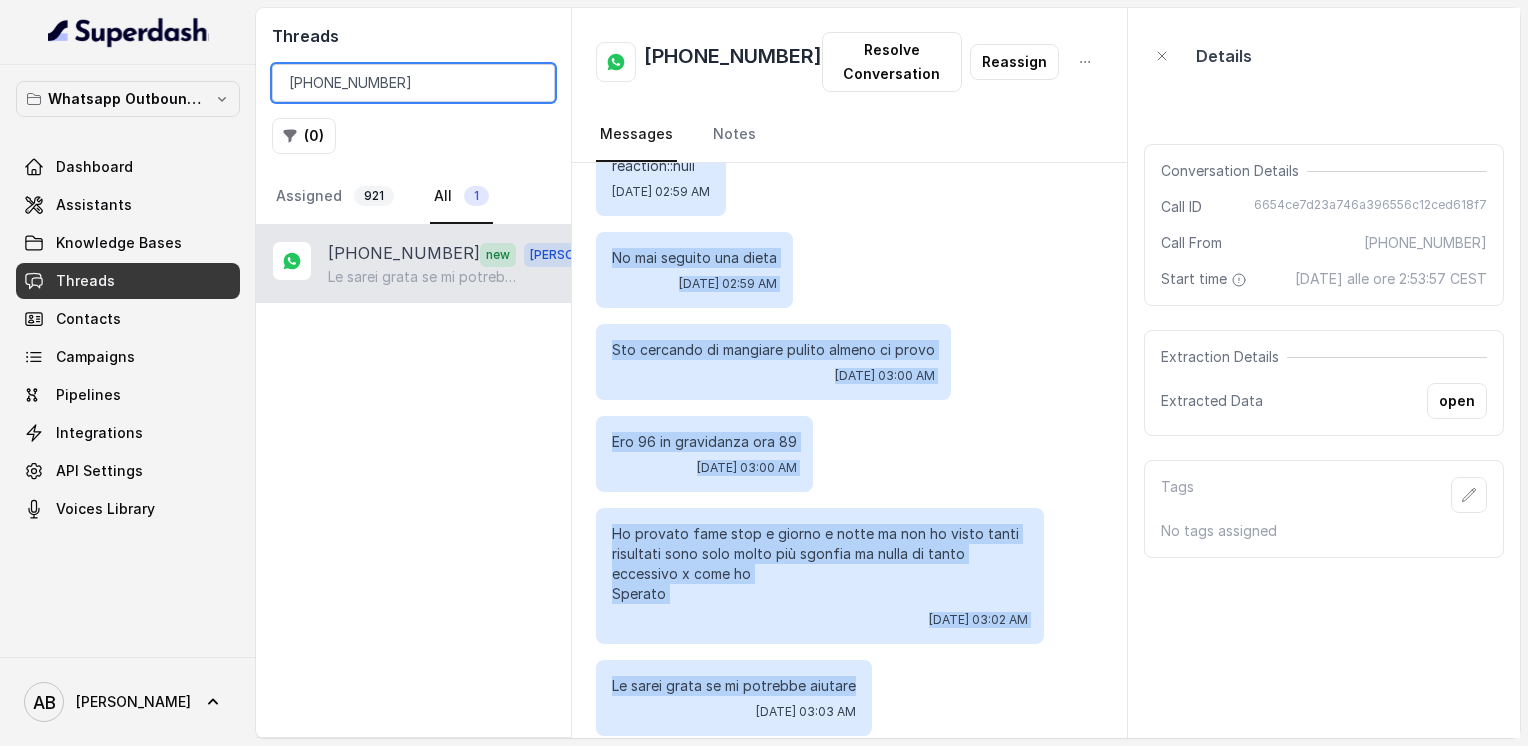 click on "[PHONE_NUMBER]" at bounding box center [413, 83] 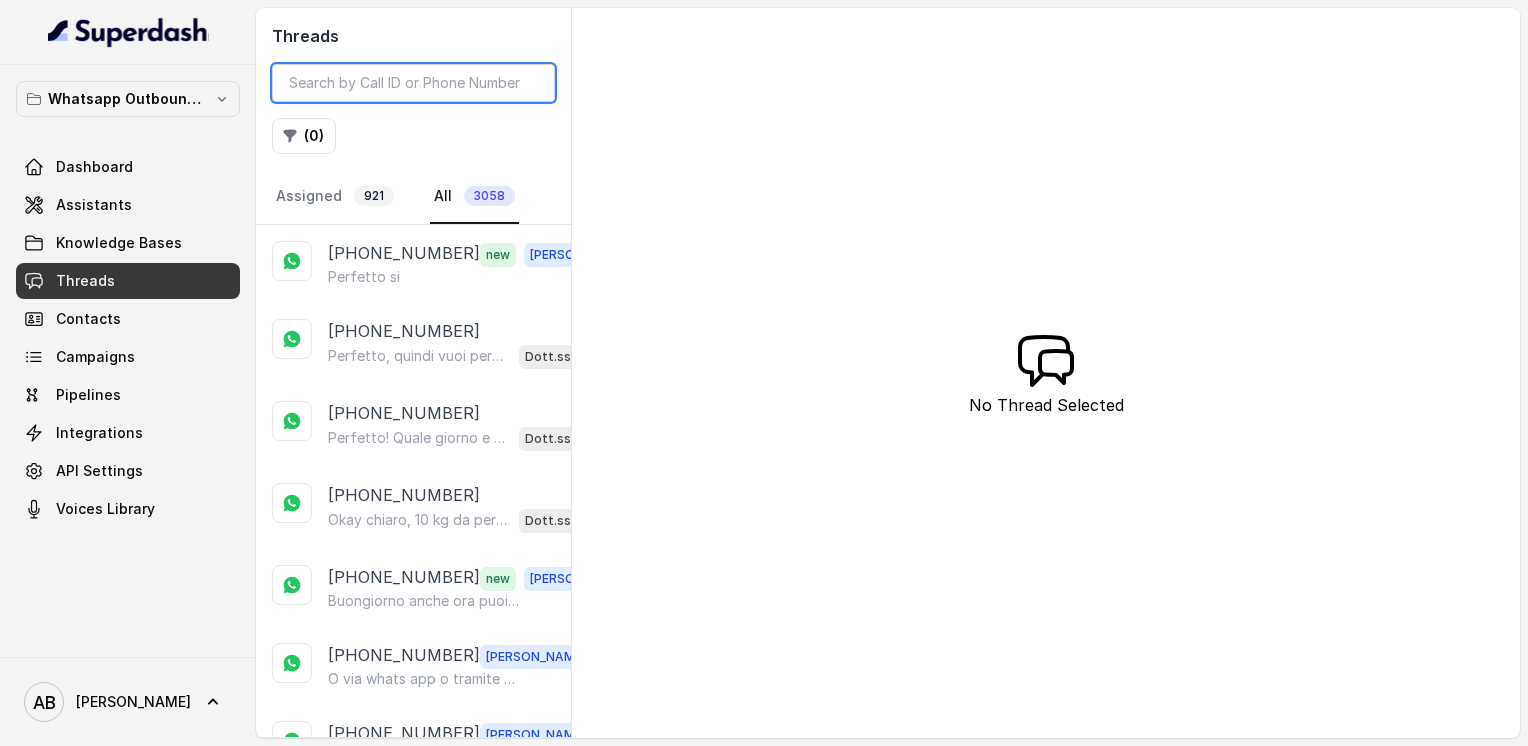 type 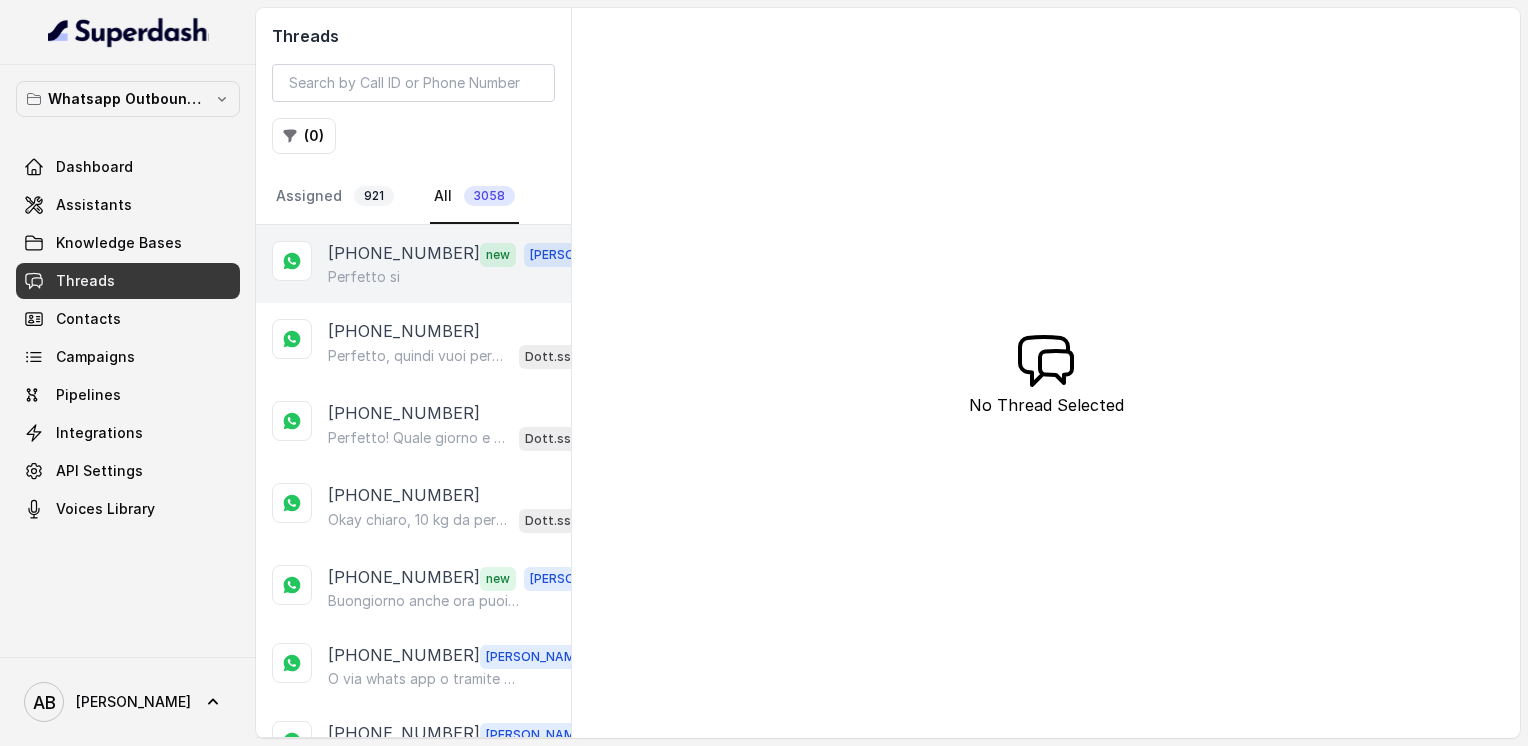 click on "[PHONE_NUMBER]" at bounding box center (404, 254) 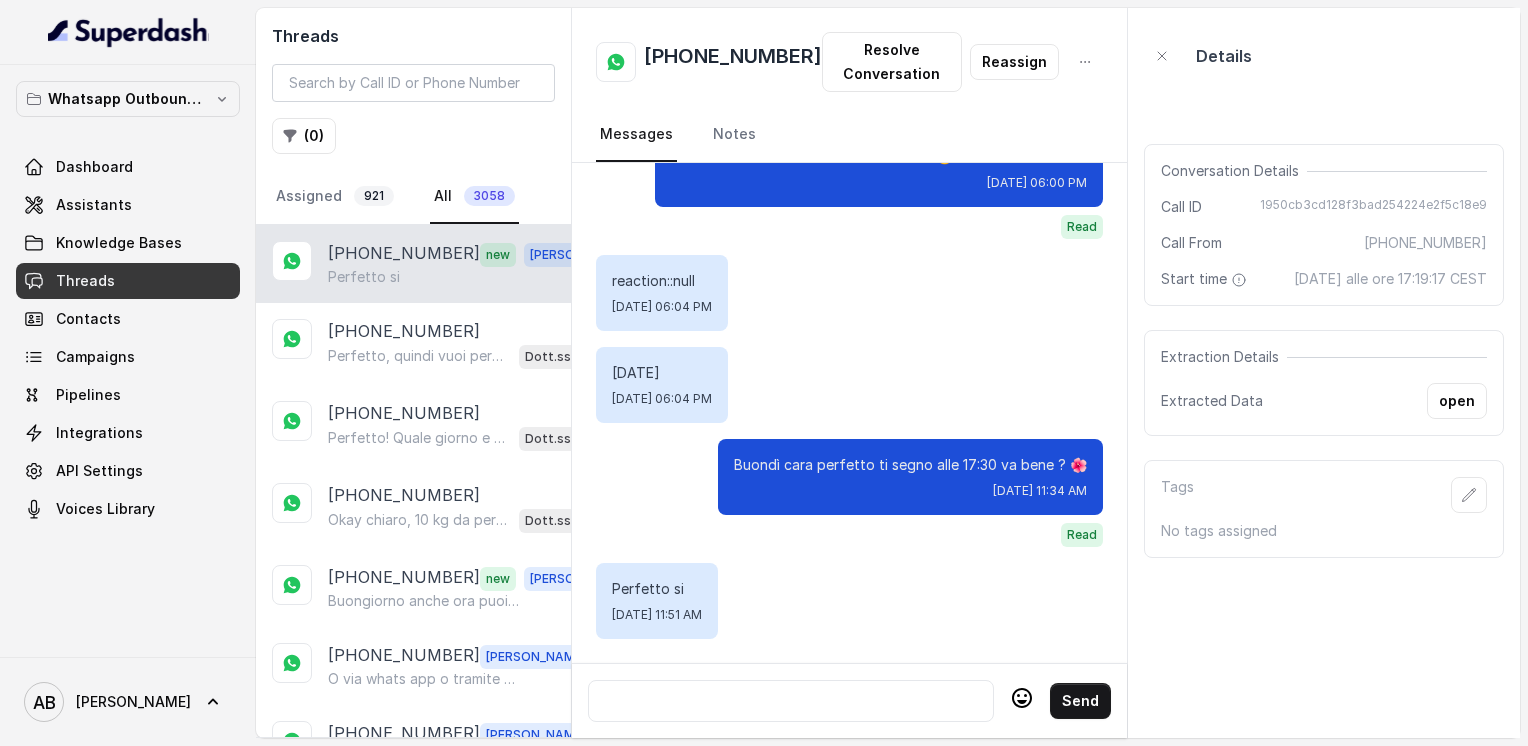 scroll, scrollTop: 3900, scrollLeft: 0, axis: vertical 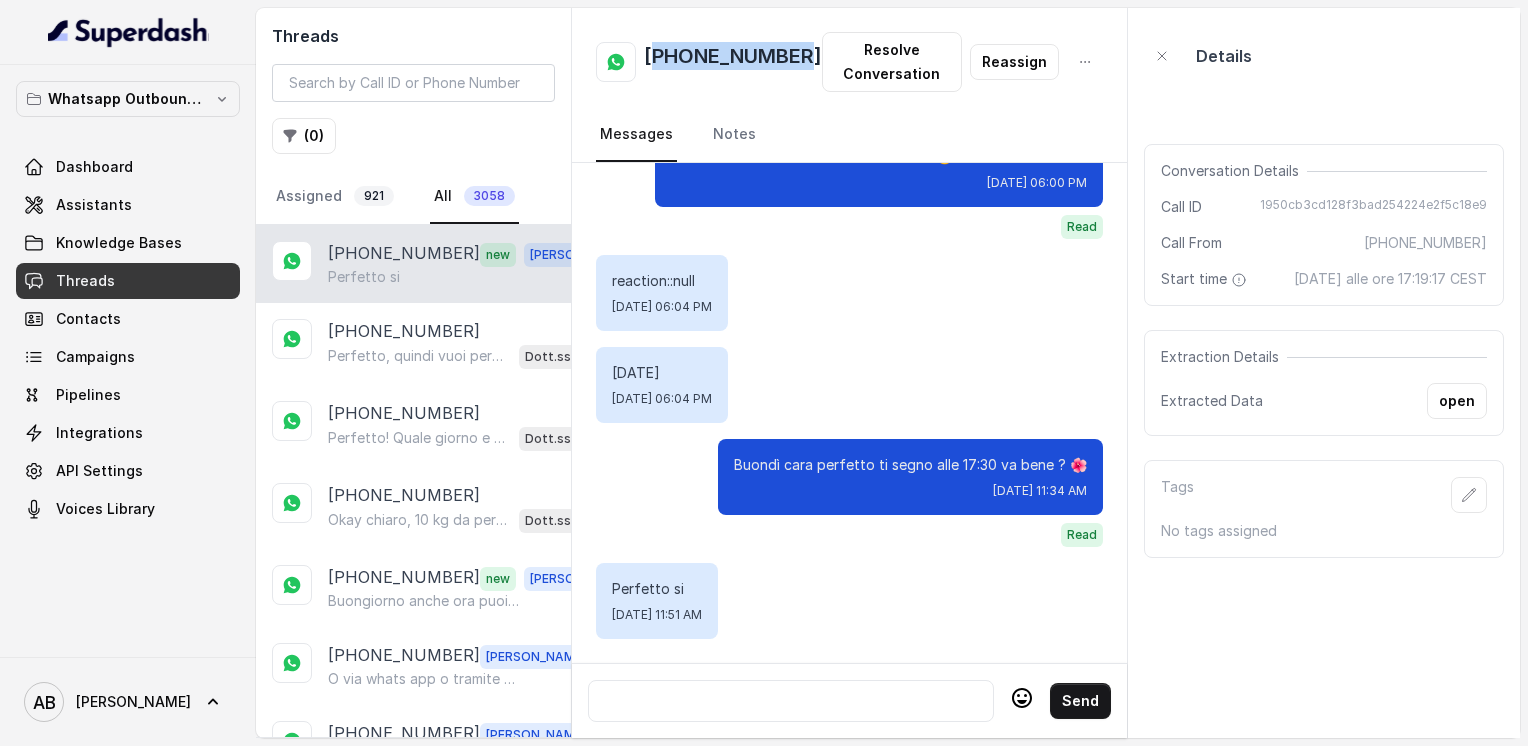 click on "[PHONE_NUMBER]" at bounding box center [733, 62] 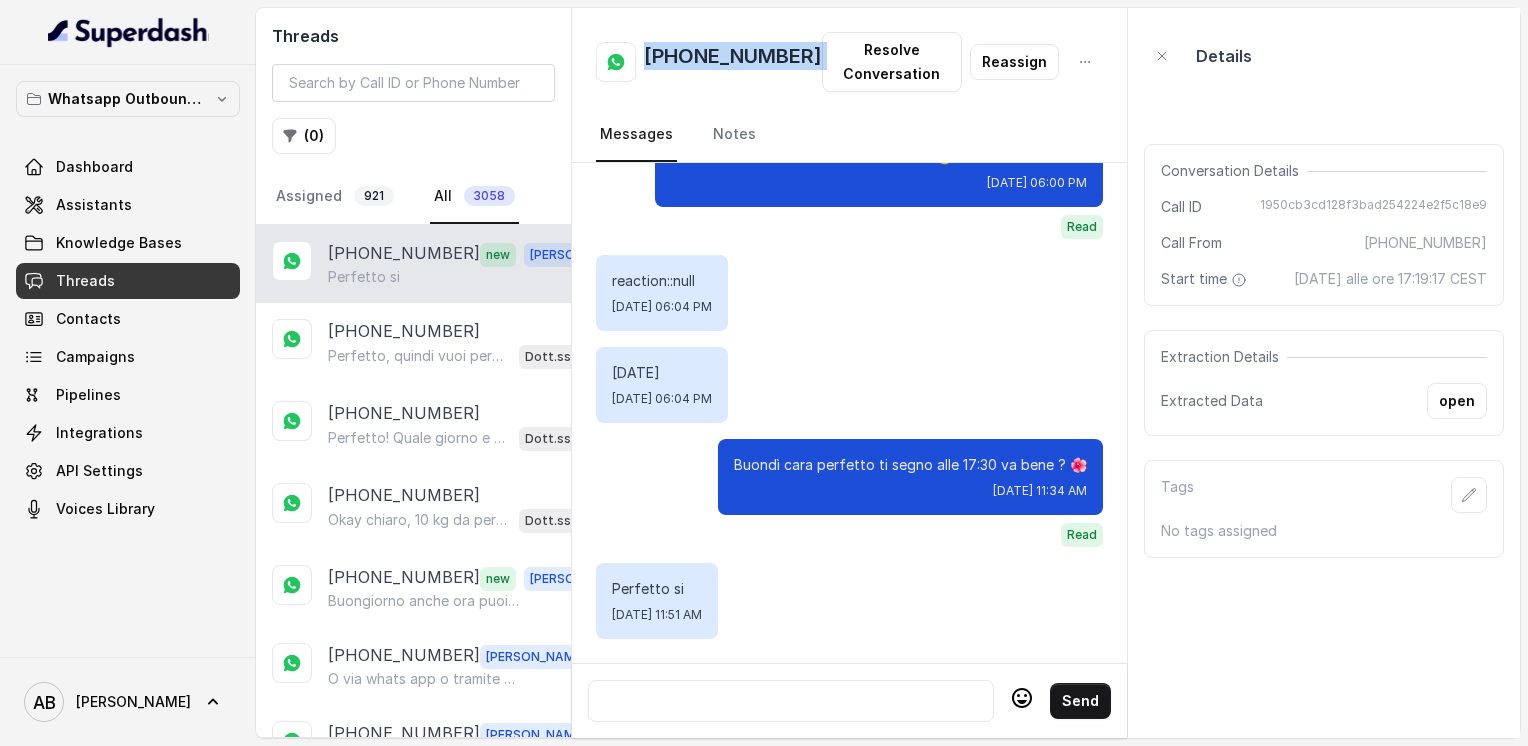 click on "[PHONE_NUMBER]" at bounding box center (733, 62) 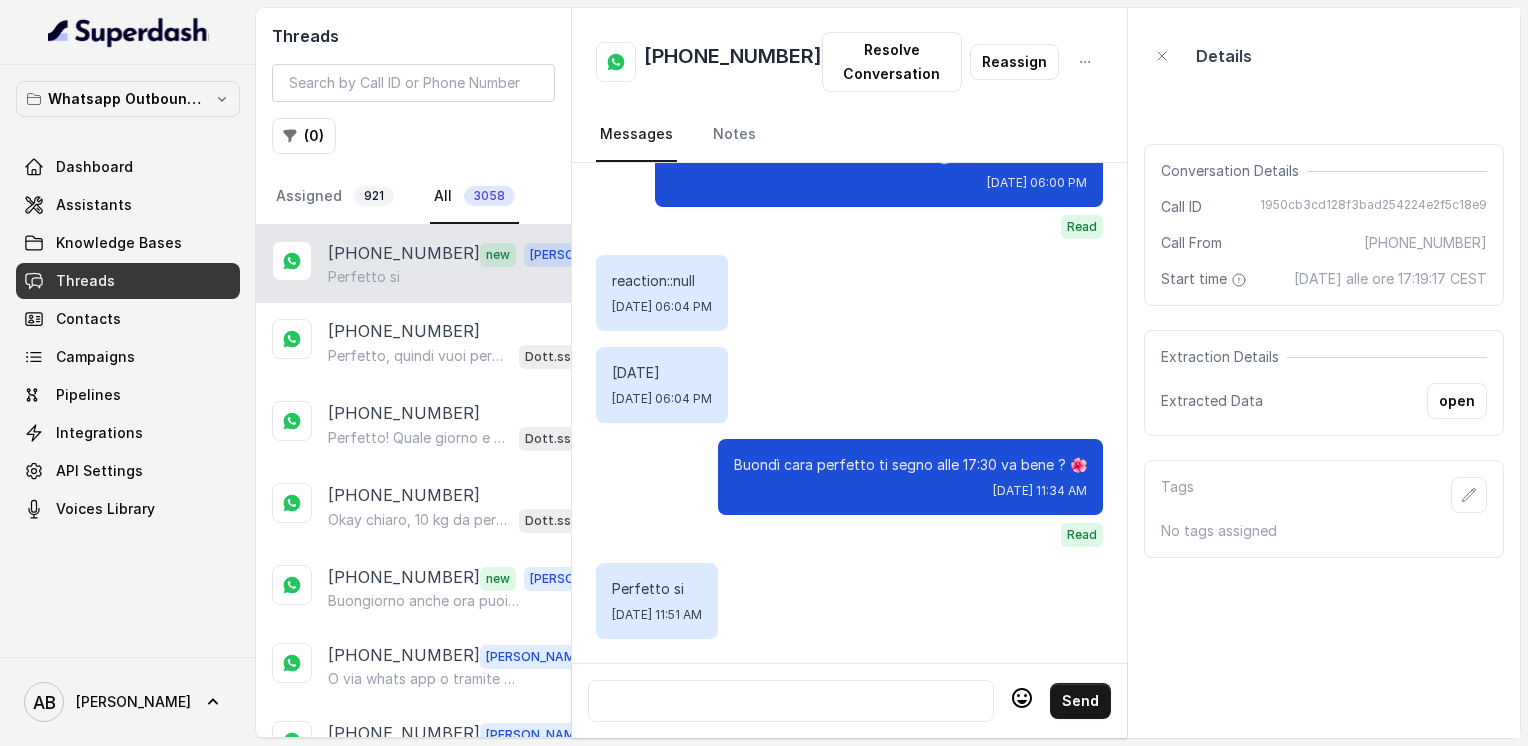 click at bounding box center (791, 701) 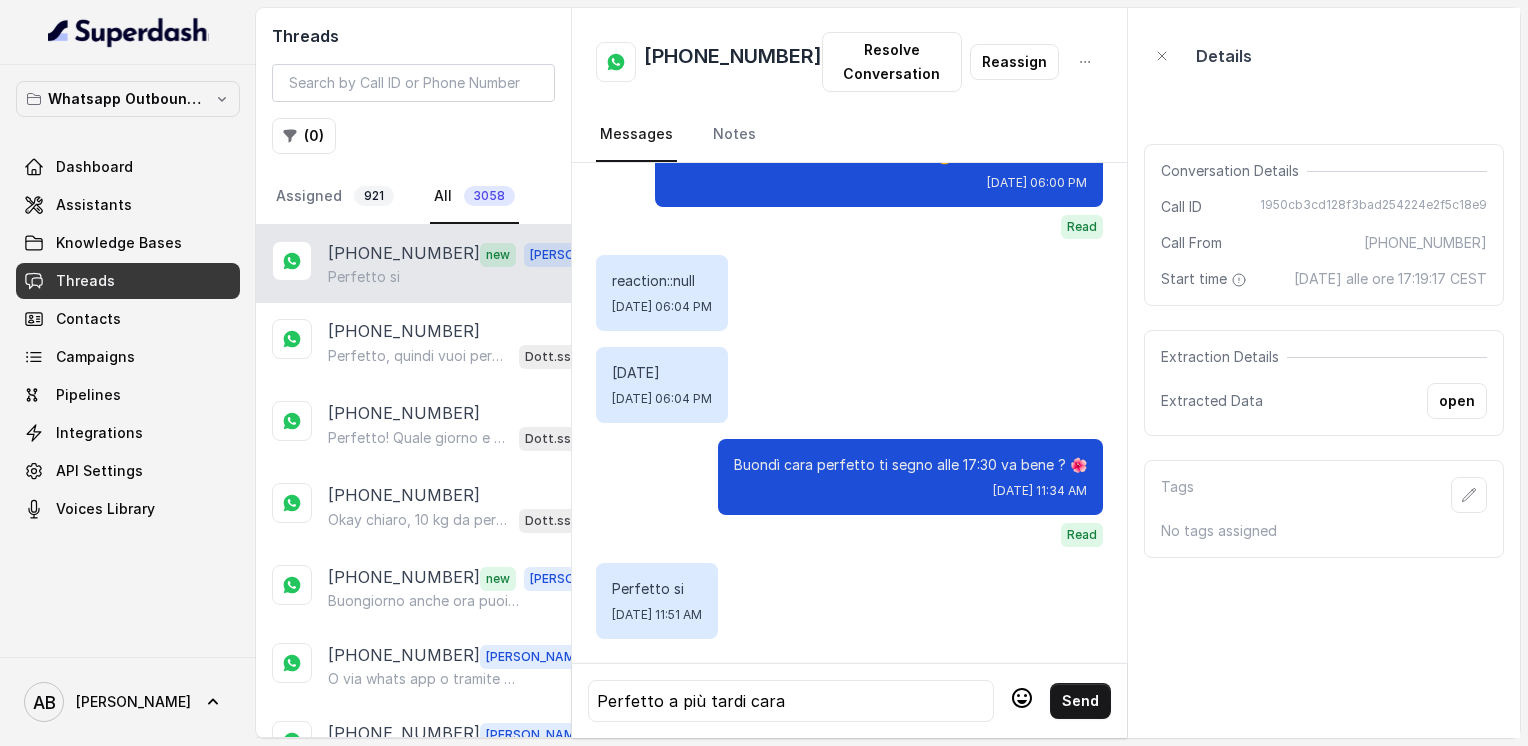 click 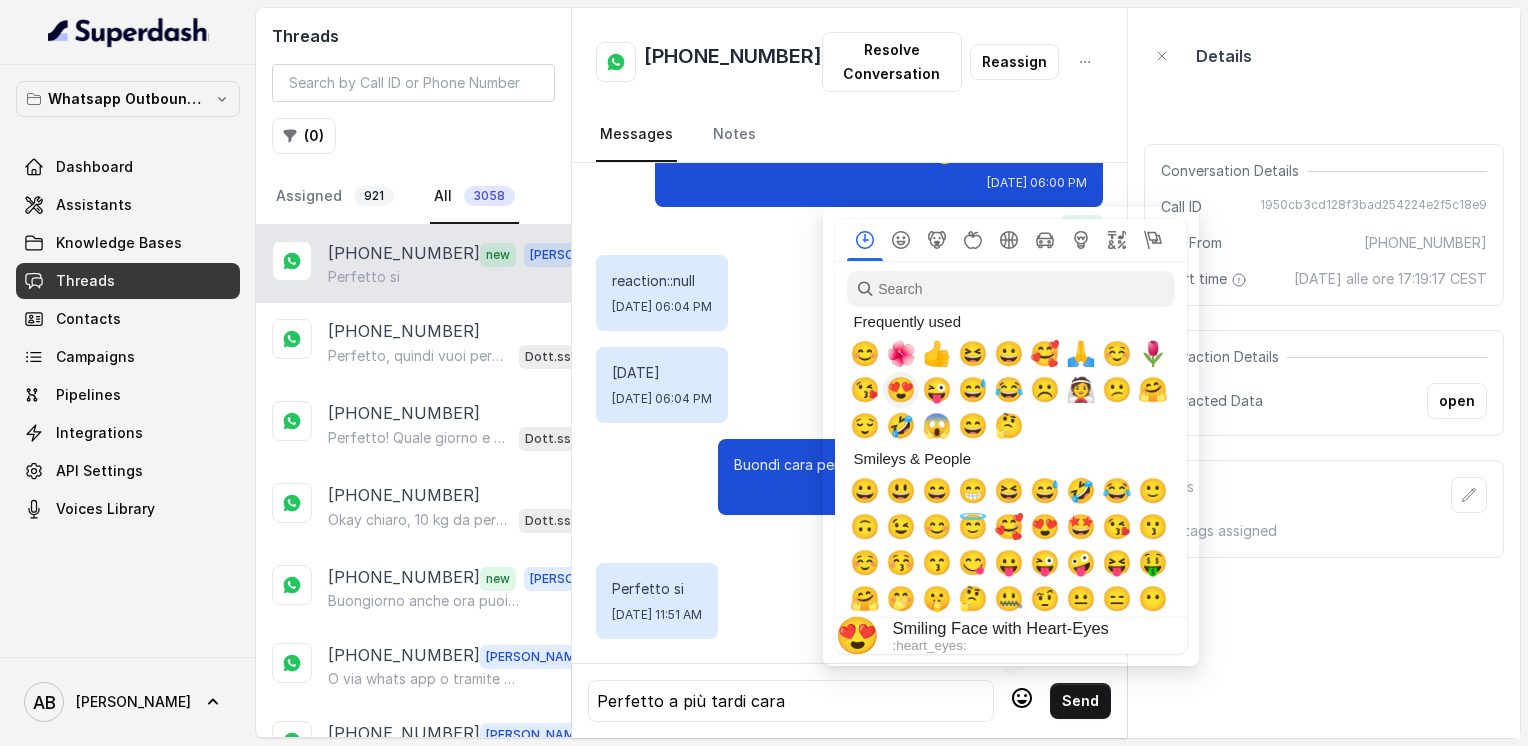 click on "🌺" at bounding box center [901, 354] 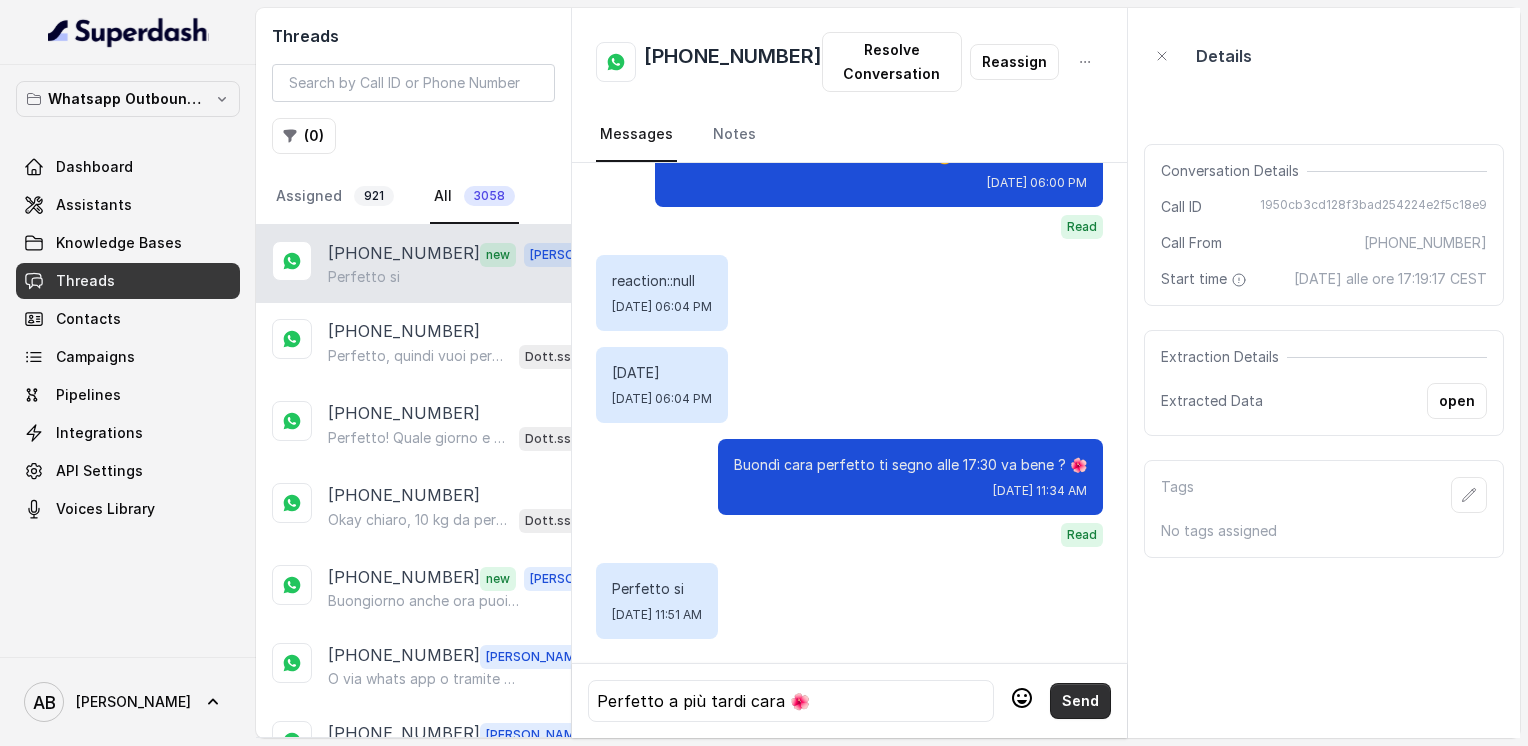 click on "Send" at bounding box center [1080, 701] 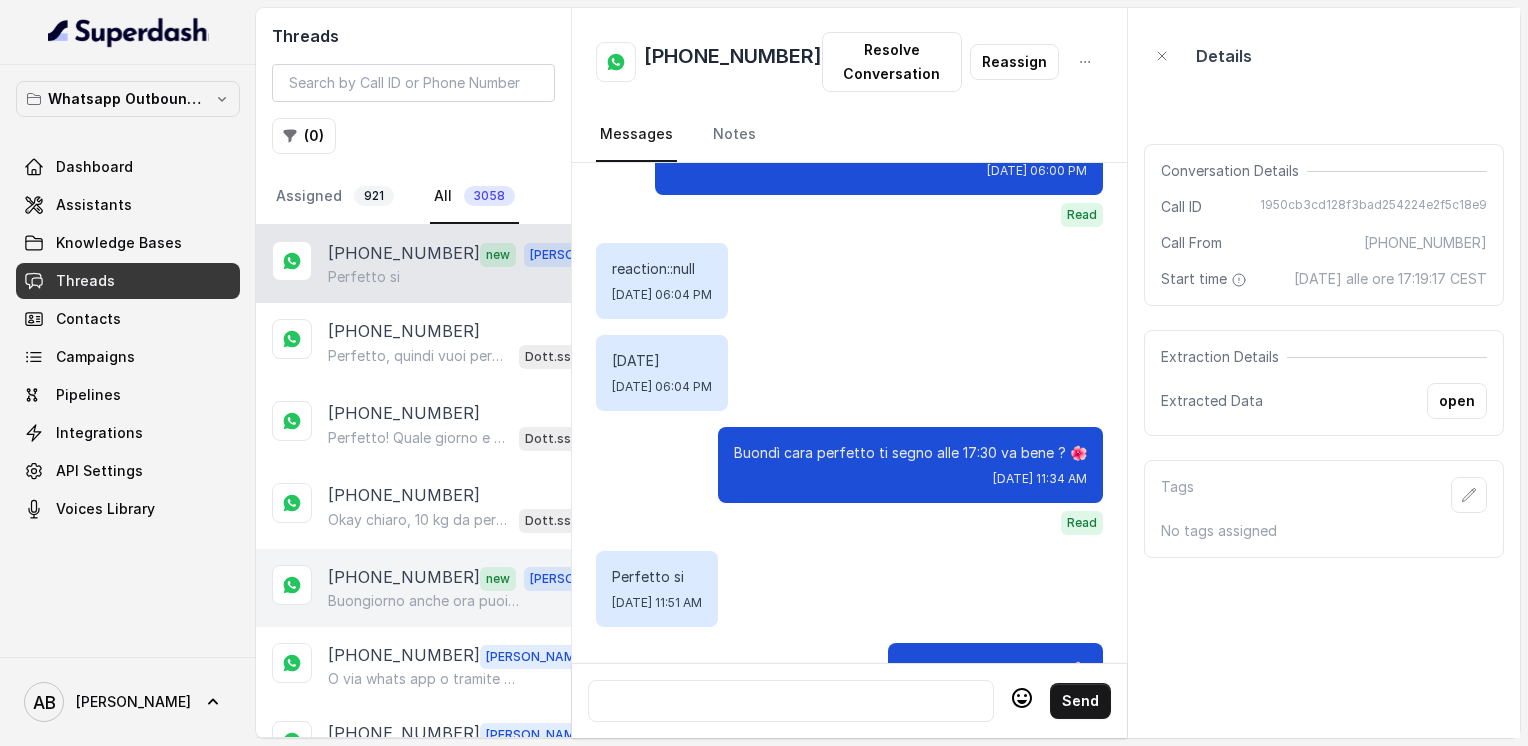click on "Buongiorno anche ora puoi tel" at bounding box center [424, 601] 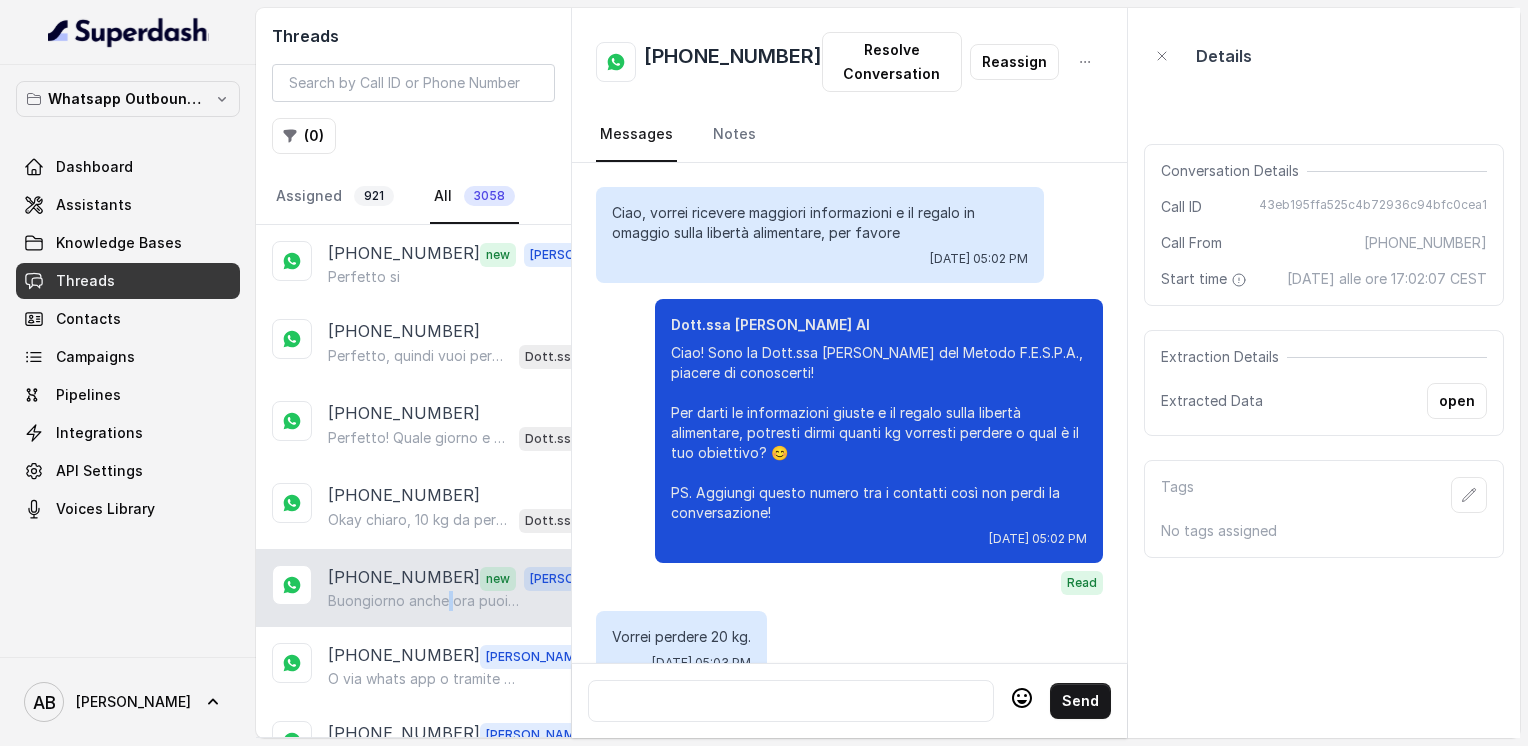 scroll, scrollTop: 2836, scrollLeft: 0, axis: vertical 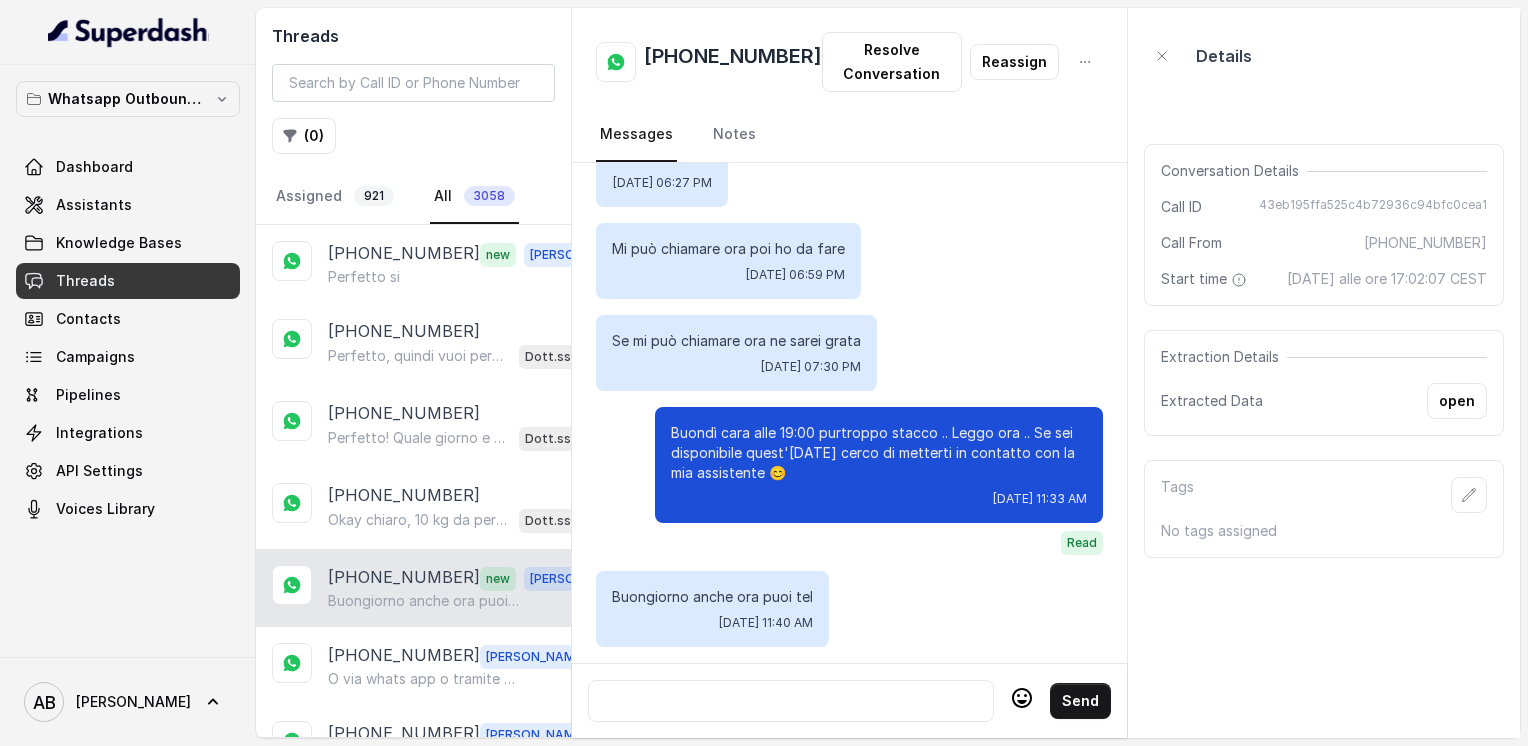 click on "[PHONE_NUMBER]" at bounding box center [733, 62] 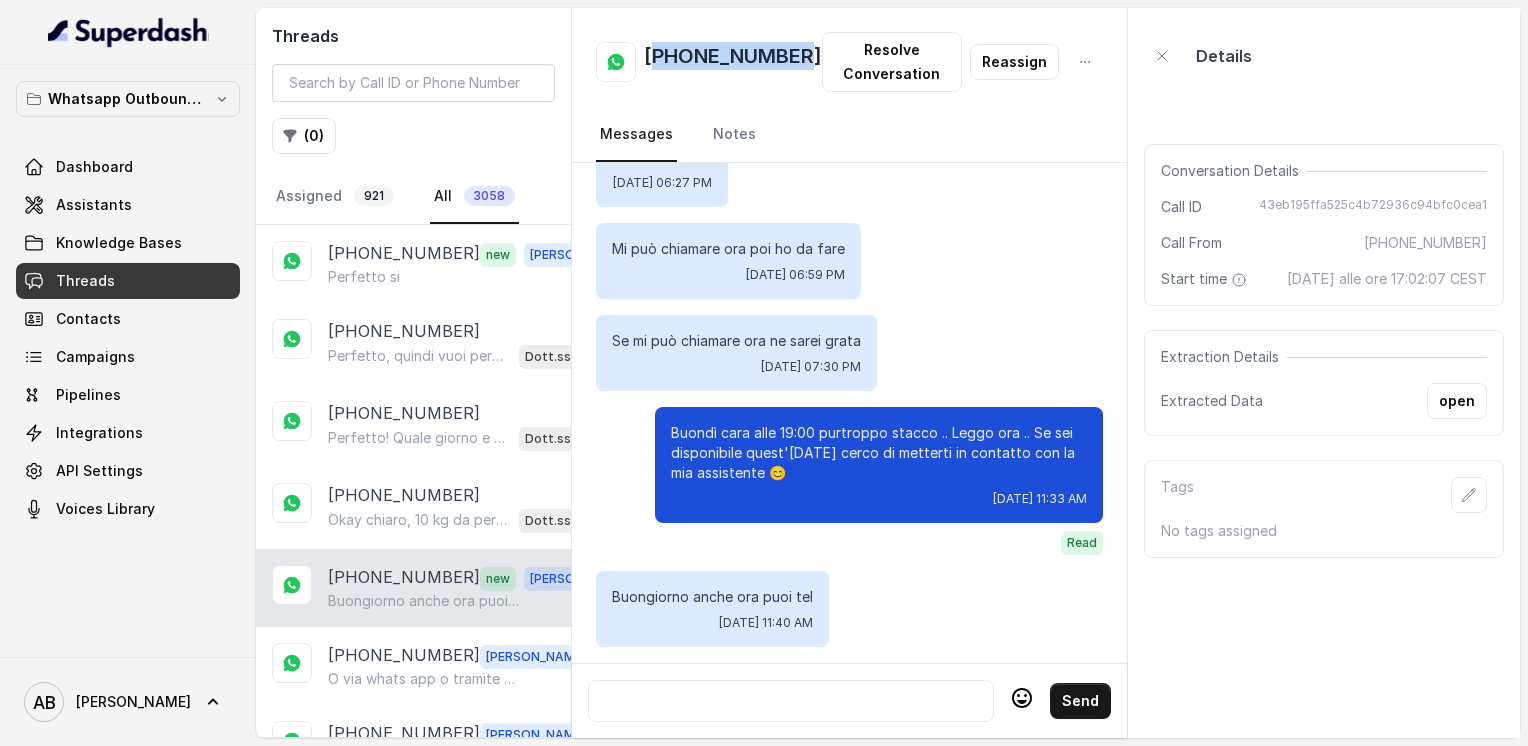 click on "[PHONE_NUMBER]" at bounding box center [733, 62] 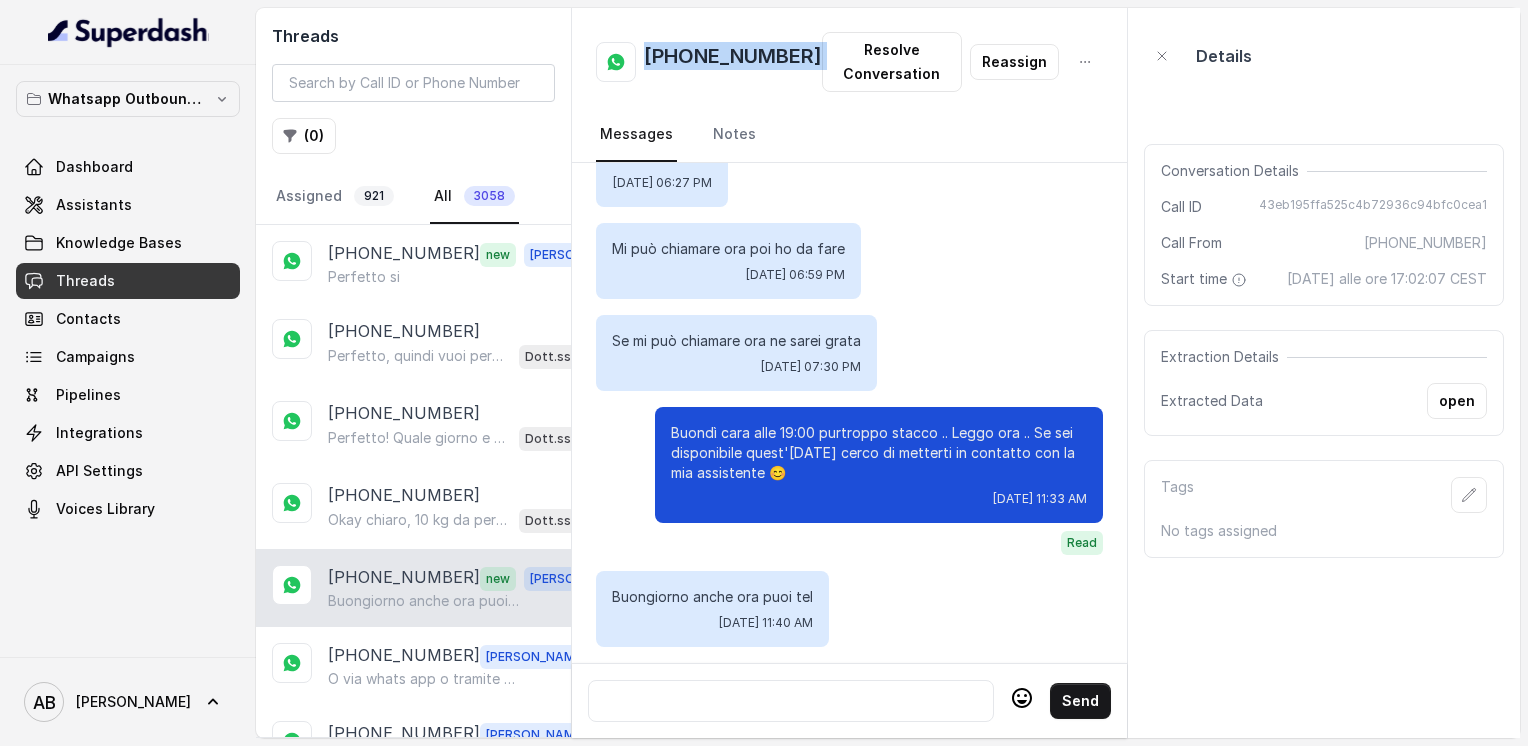 click on "[PHONE_NUMBER]" at bounding box center [733, 62] 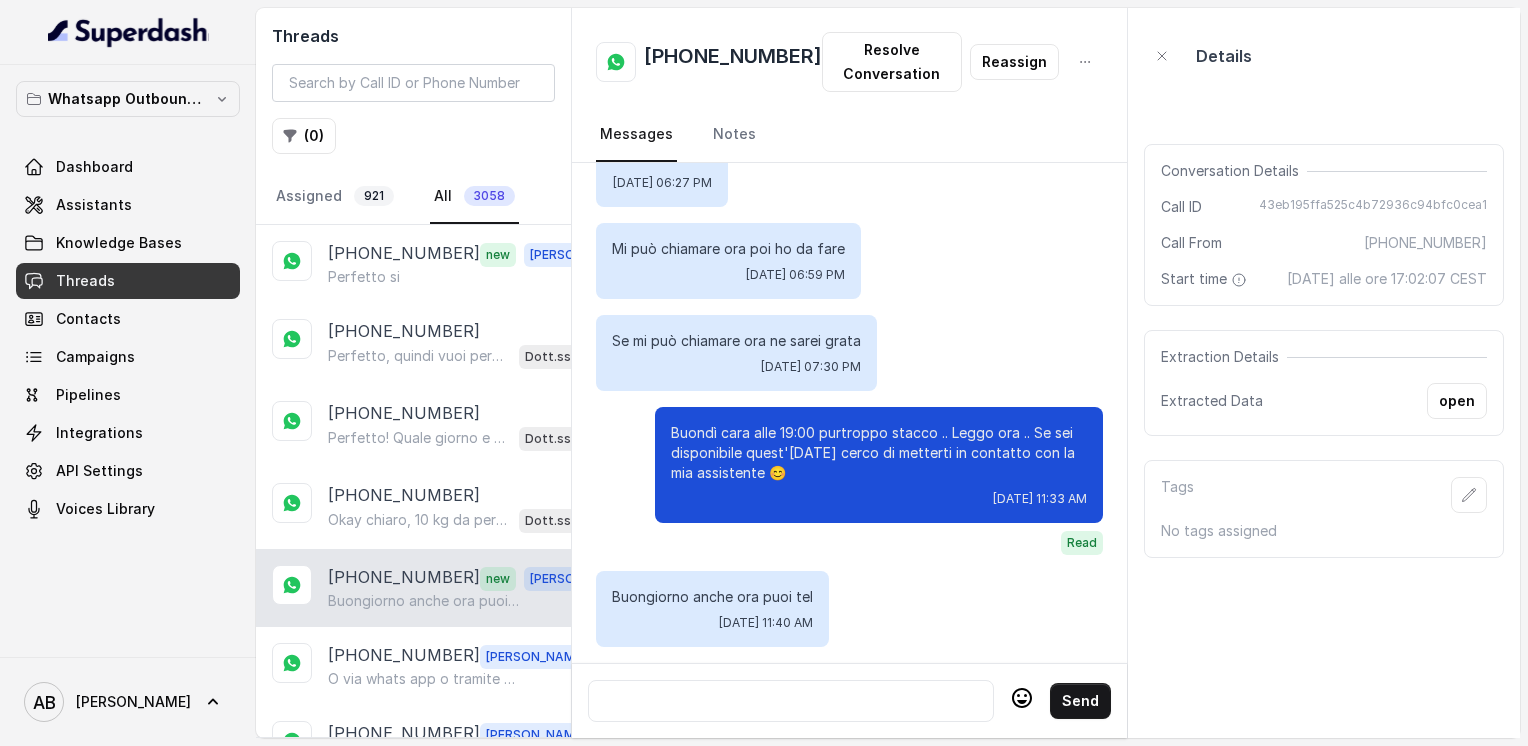 click at bounding box center (791, 701) 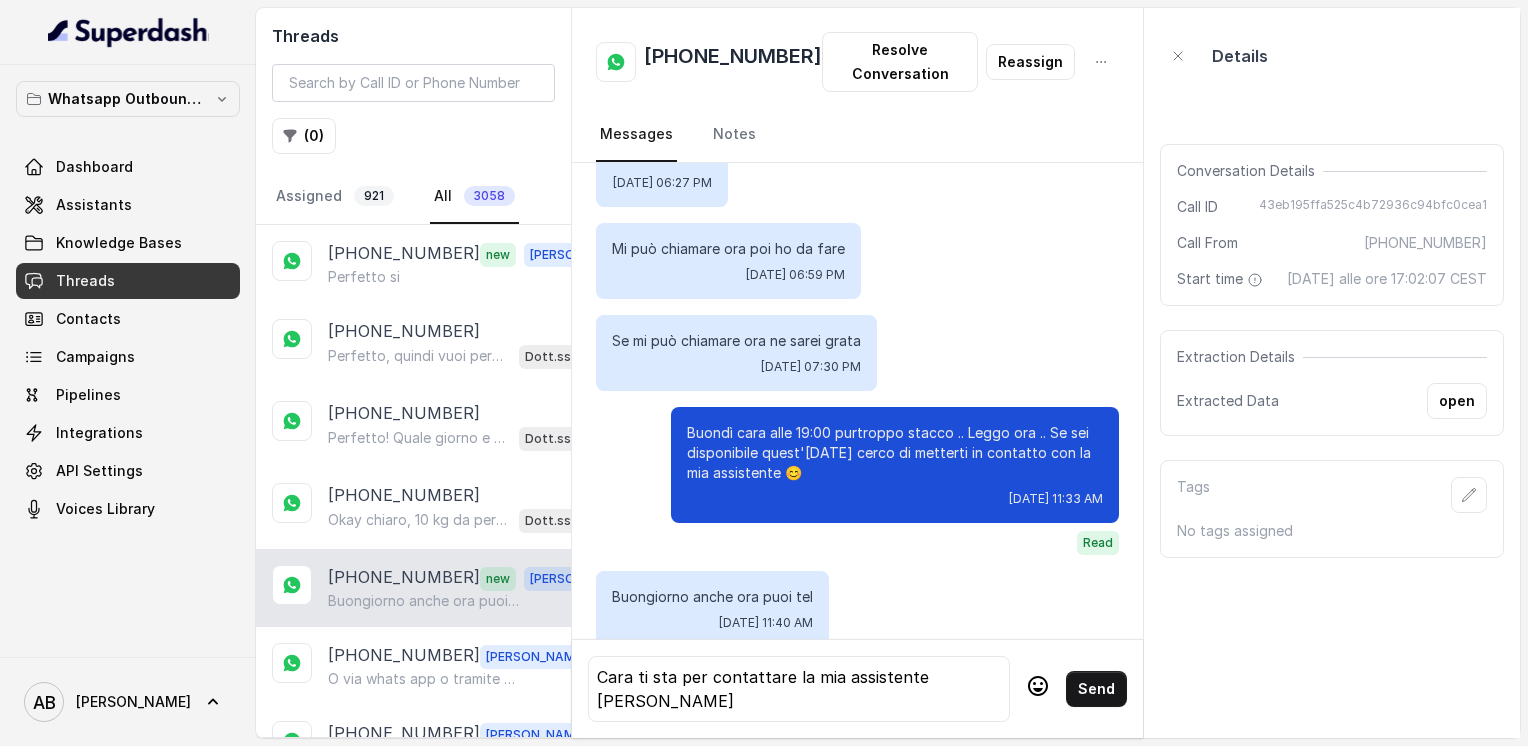 click 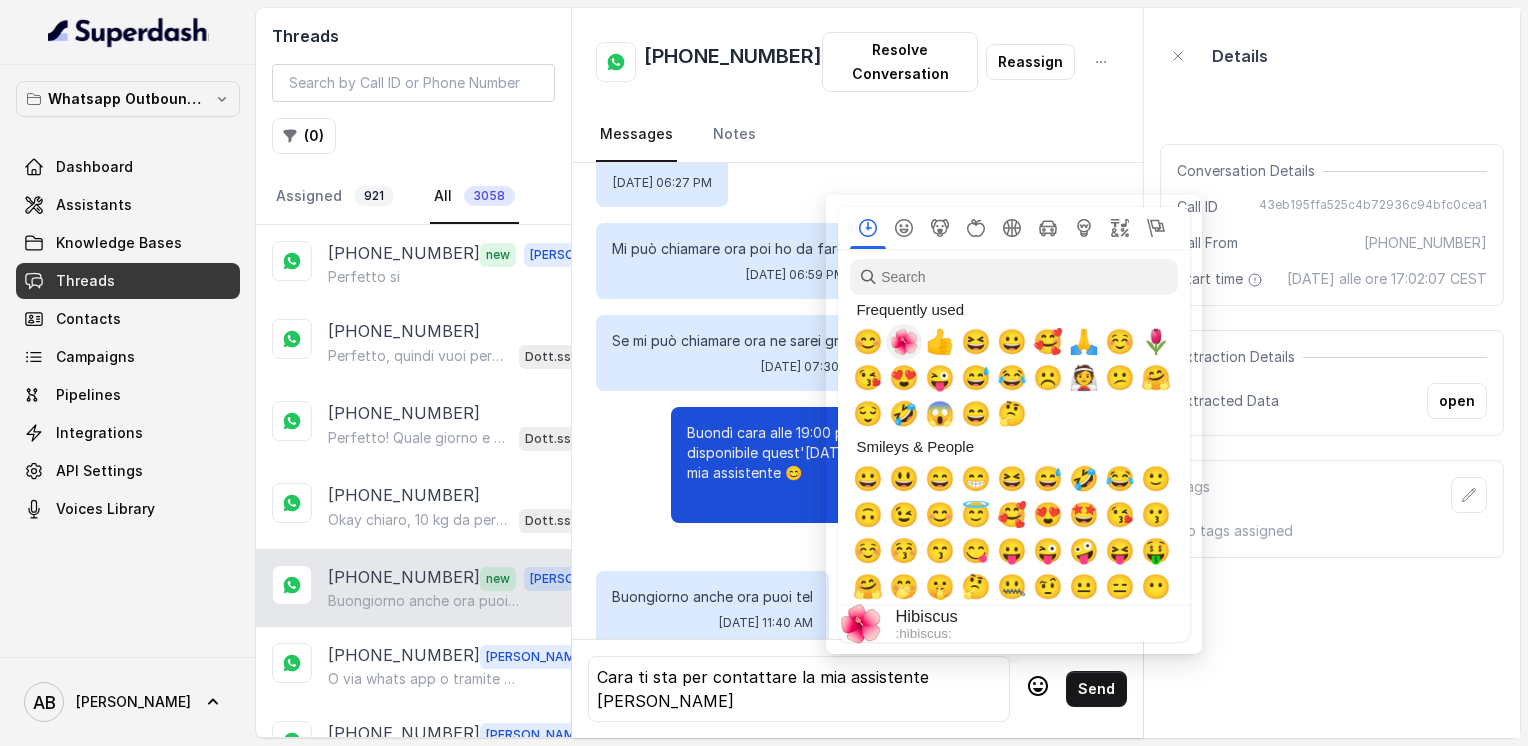 click on "😊" at bounding box center [868, 342] 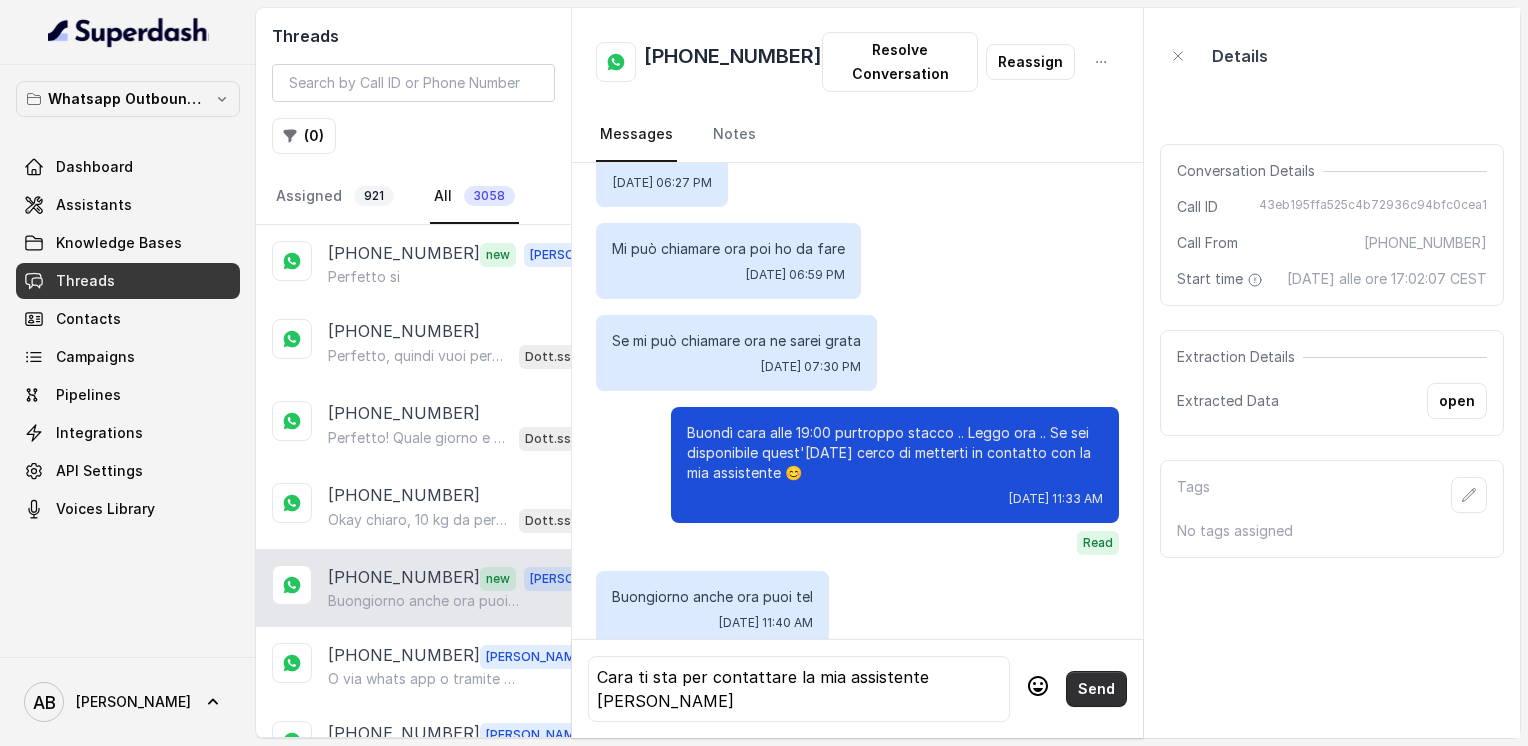 click on "Send" at bounding box center (1096, 689) 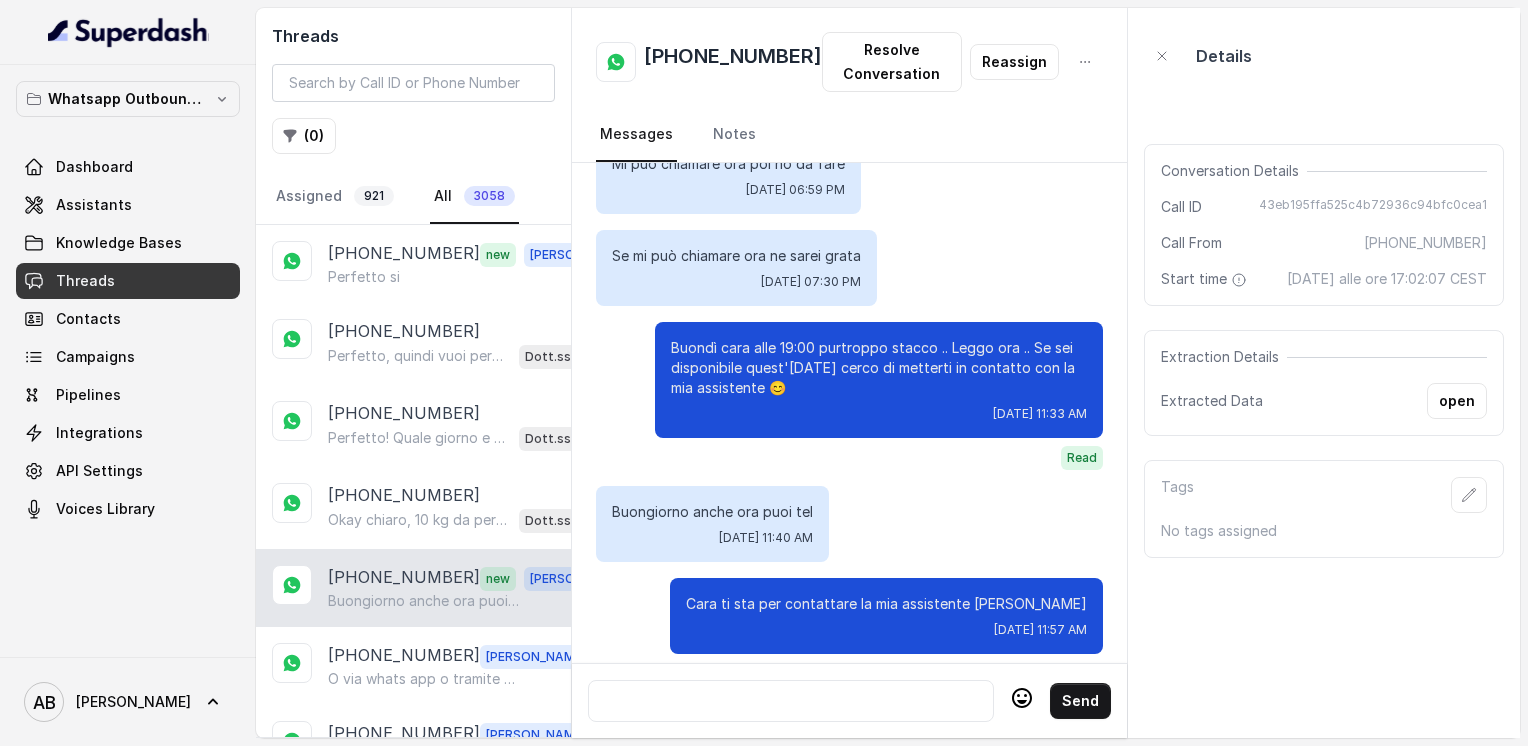 scroll, scrollTop: 2928, scrollLeft: 0, axis: vertical 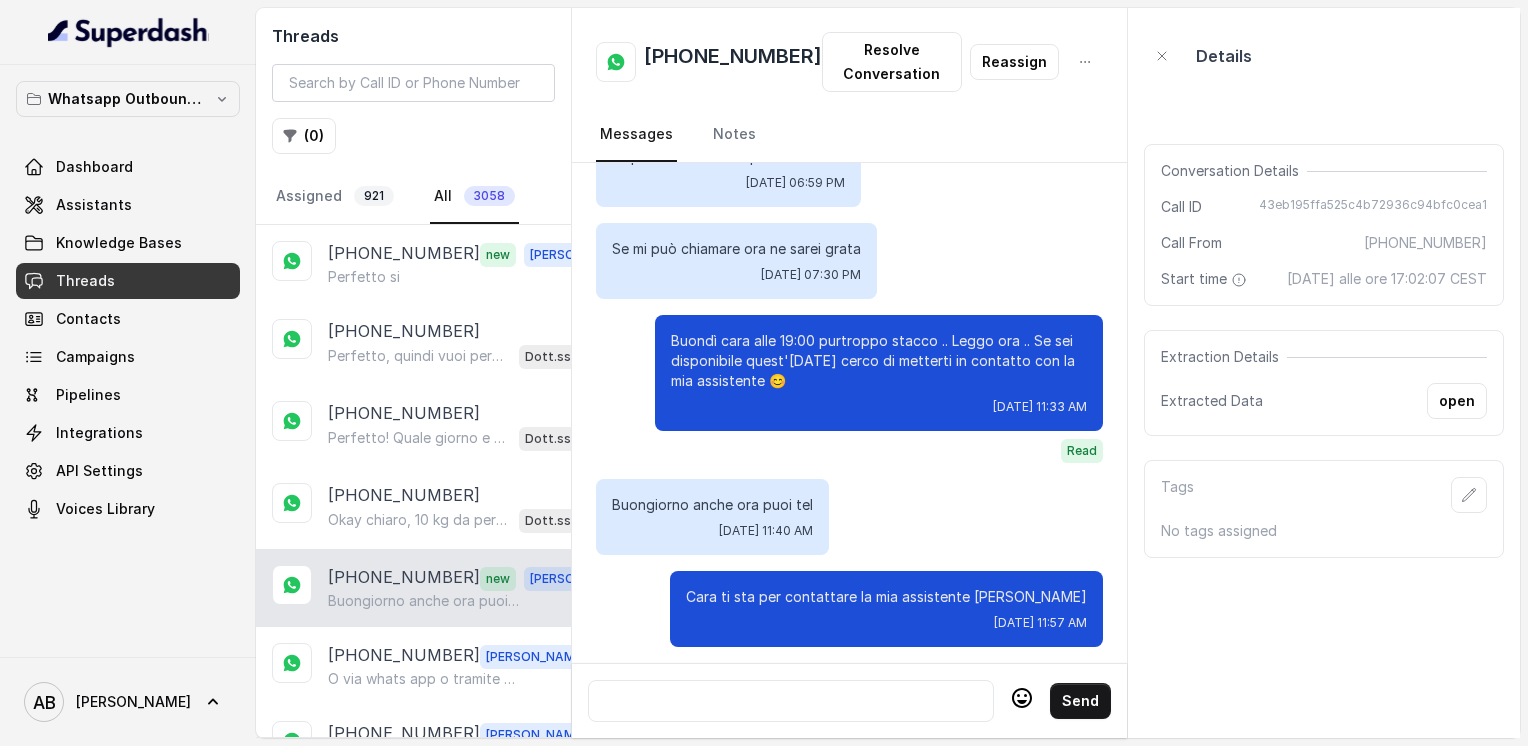 click at bounding box center [791, 701] 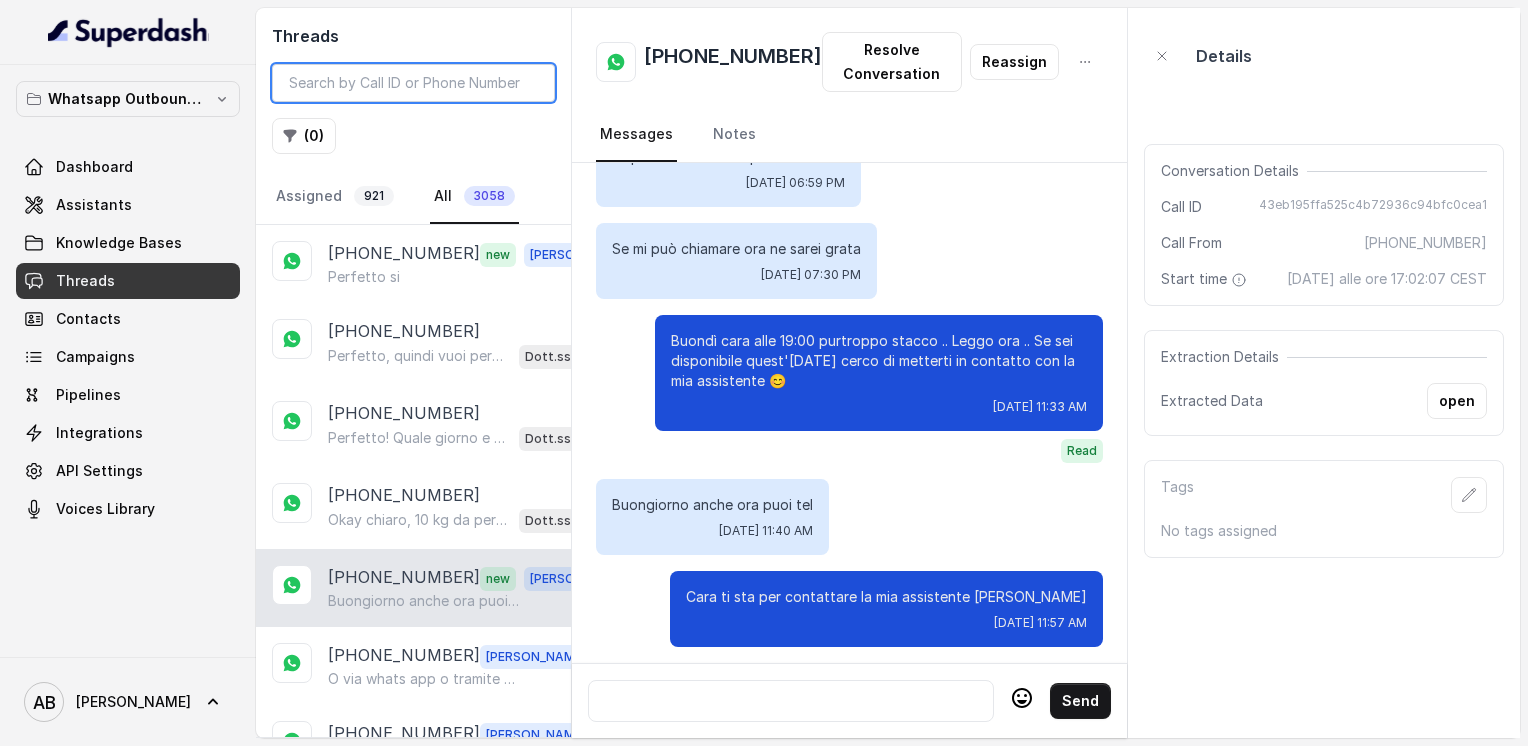 click at bounding box center (413, 83) 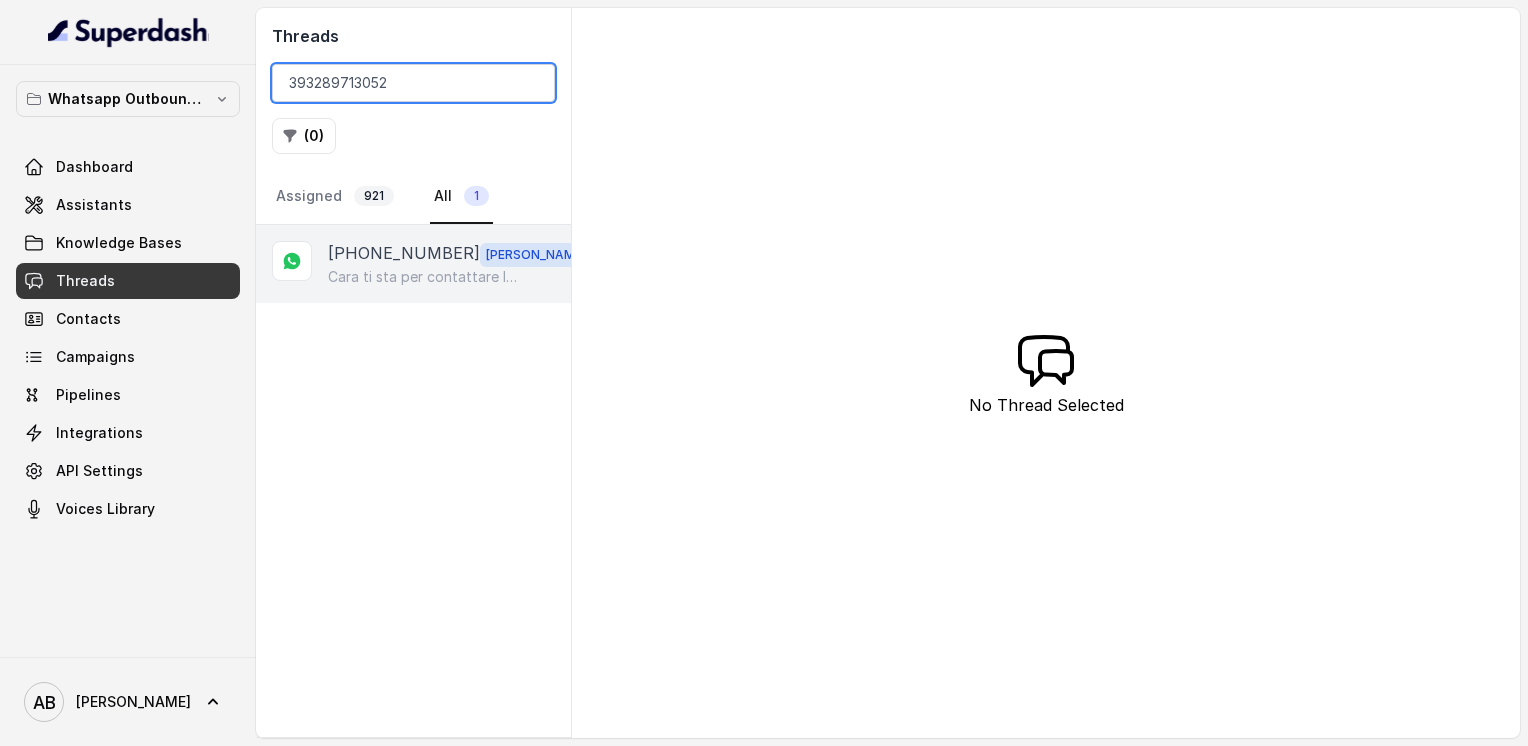 type on "393289713052" 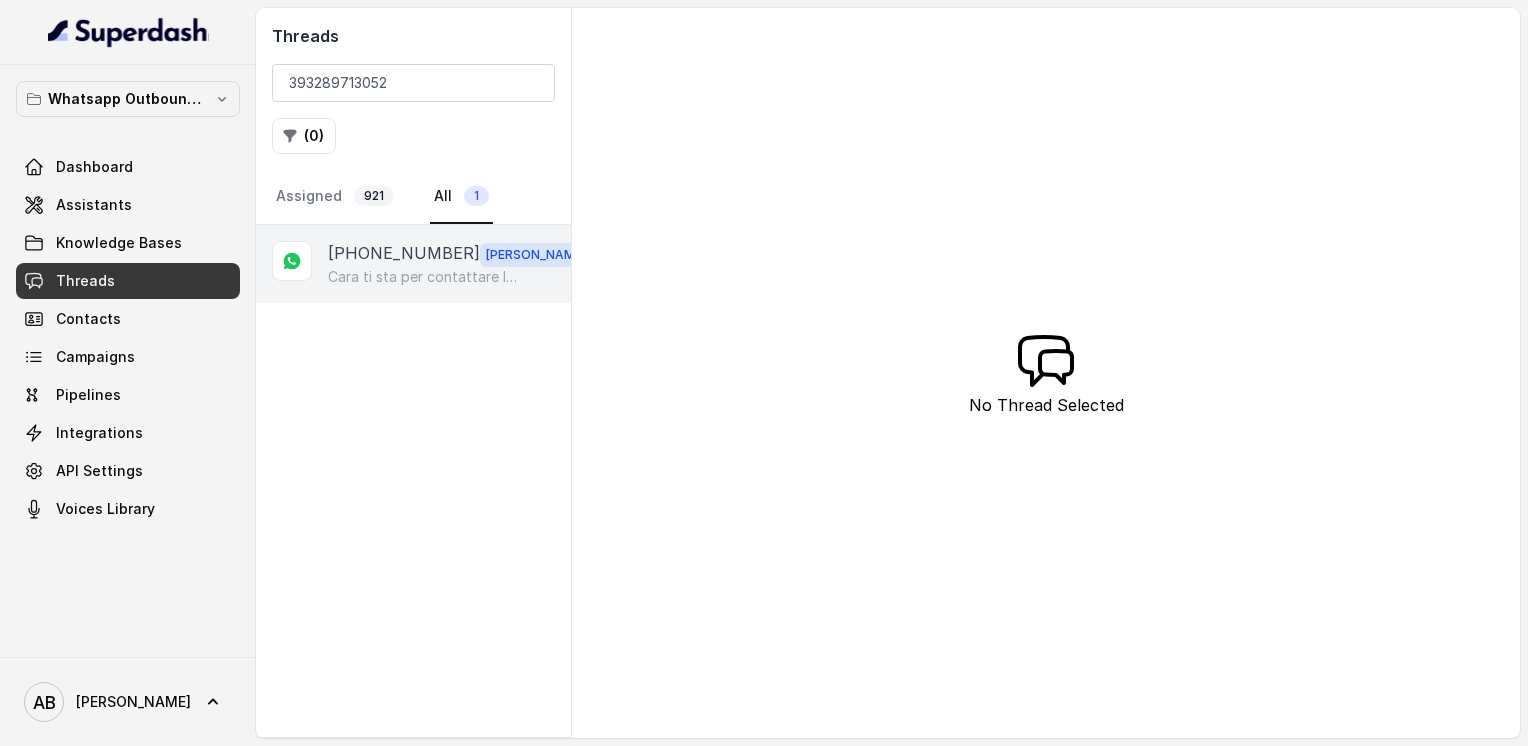 click on "Cara ti sta per contattare la mia assistente Deborah 😊" at bounding box center [424, 277] 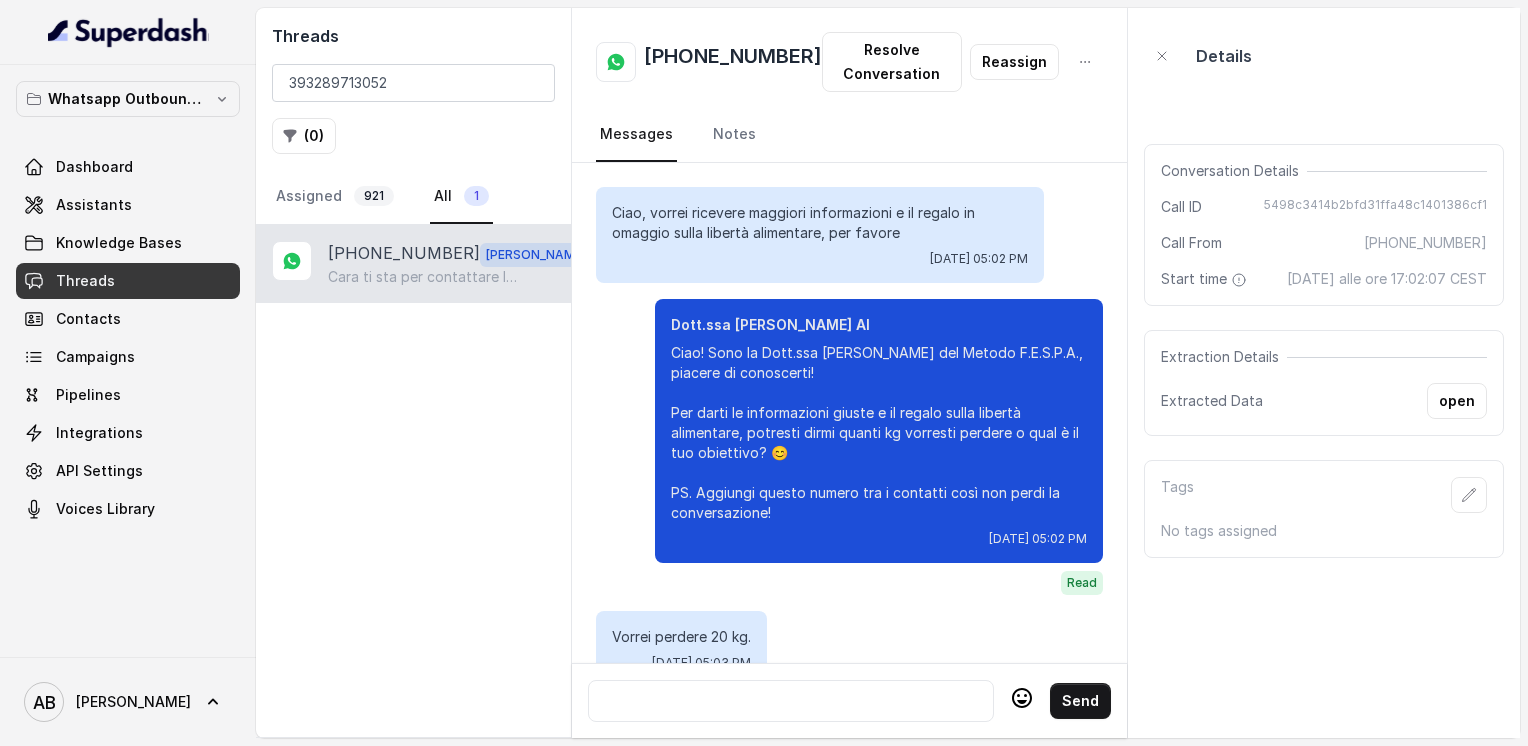 scroll, scrollTop: 2960, scrollLeft: 0, axis: vertical 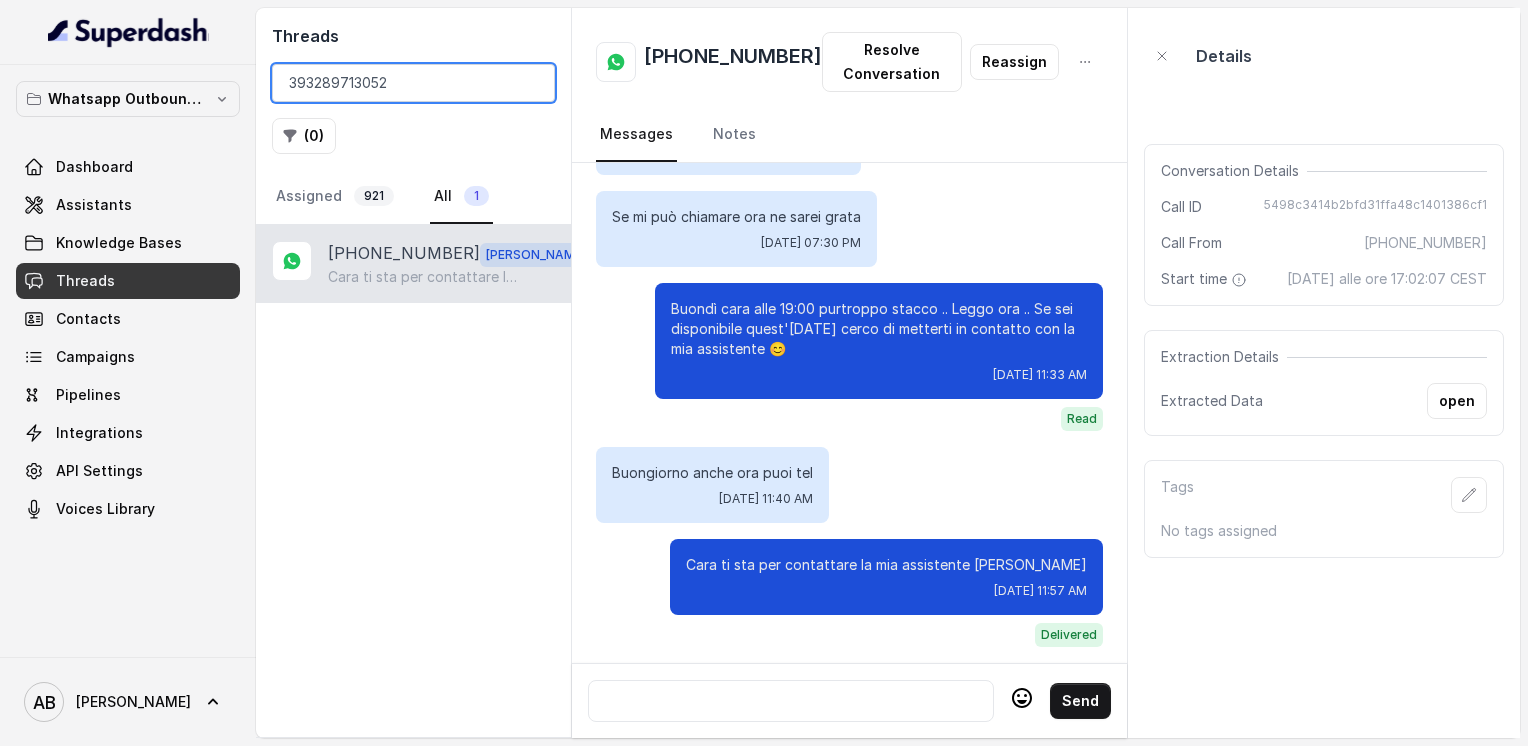 click on "393289713052" at bounding box center (413, 83) 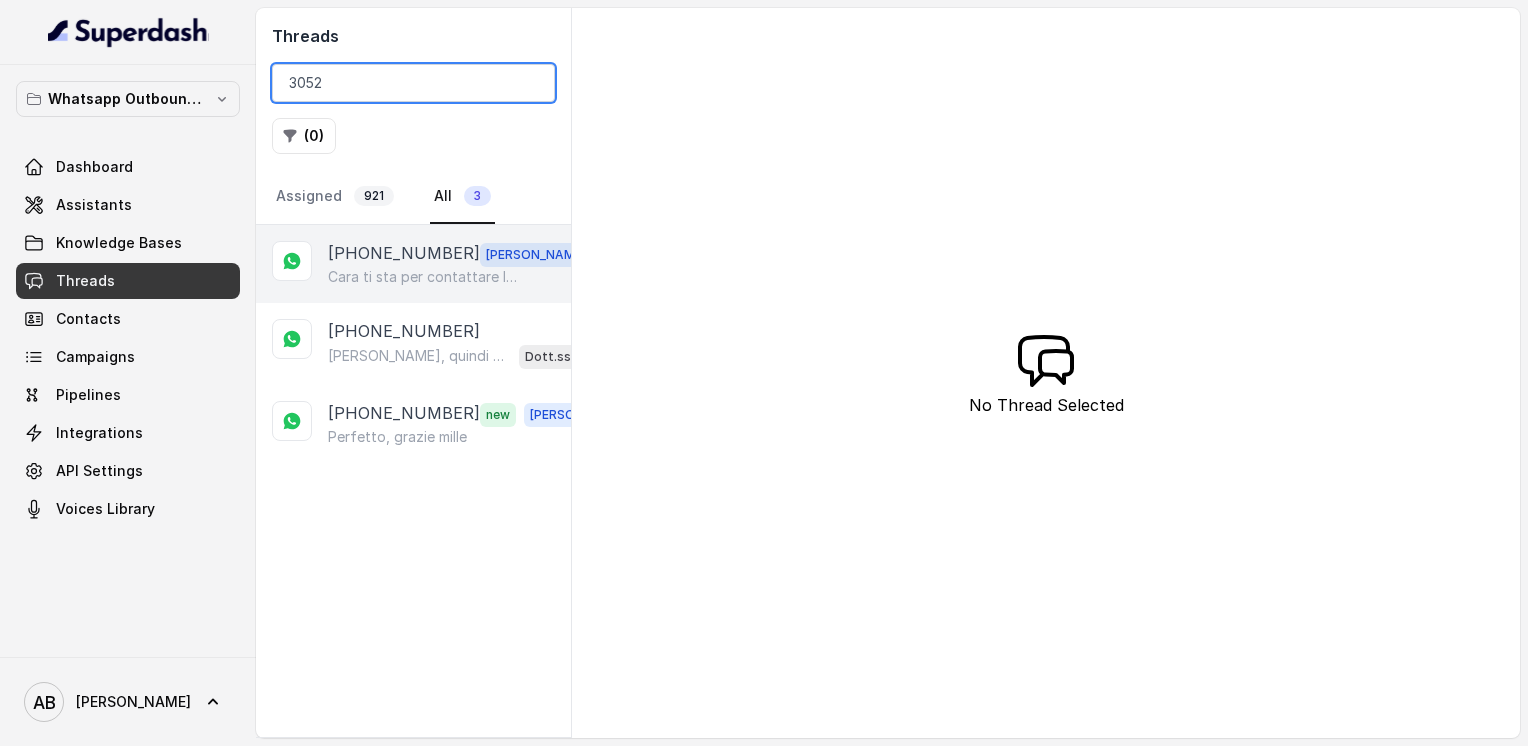 type on "3052" 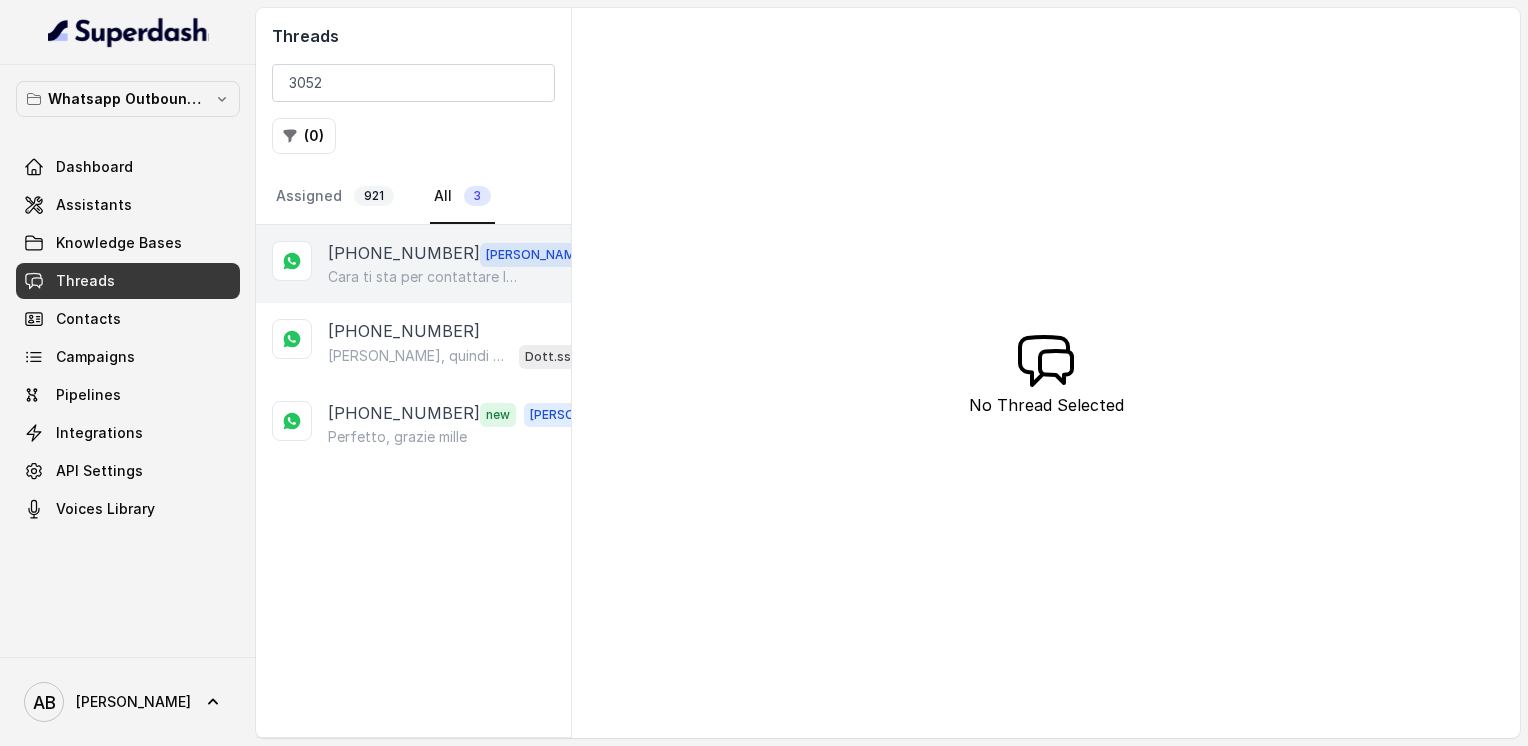 click on "[PHONE_NUMBER]" at bounding box center (404, 254) 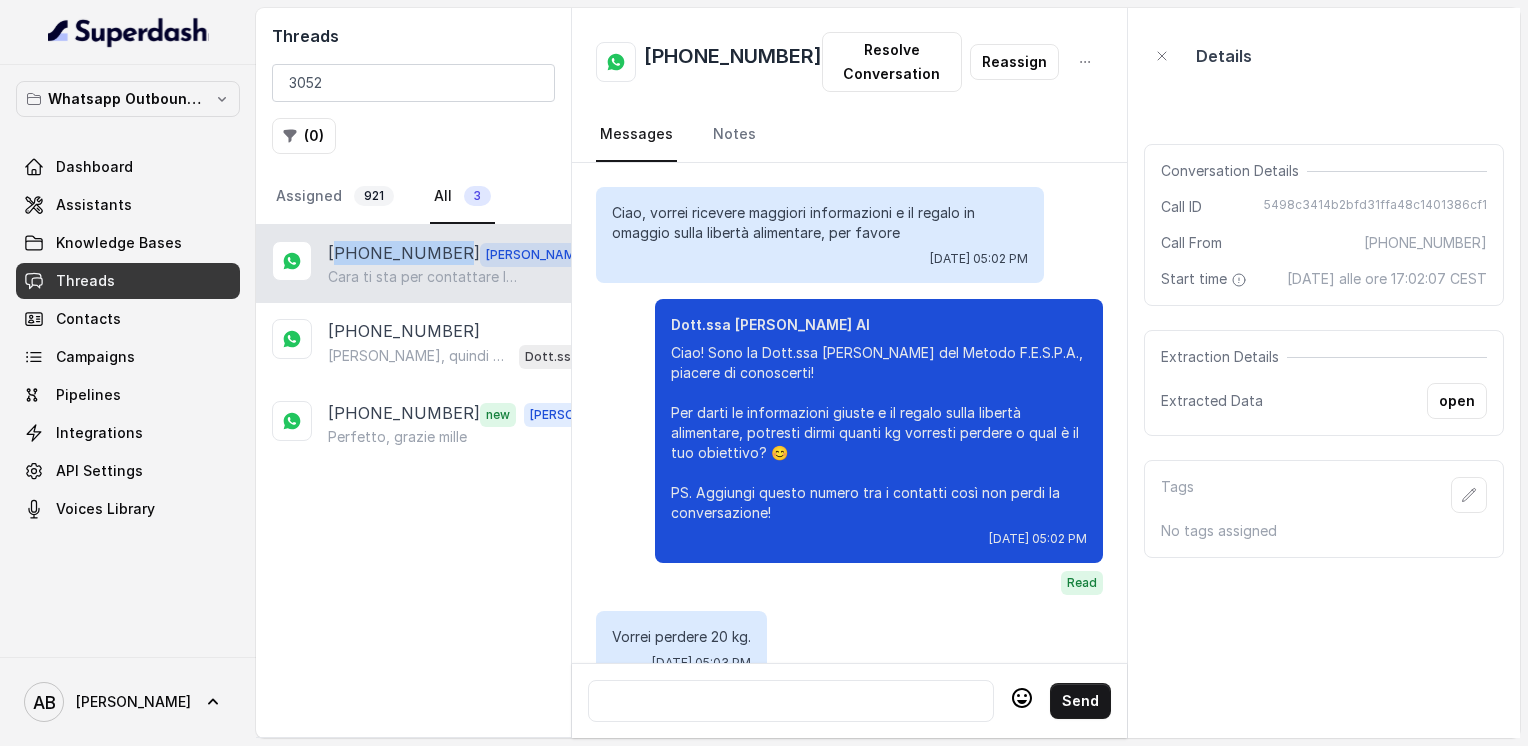 scroll, scrollTop: 2960, scrollLeft: 0, axis: vertical 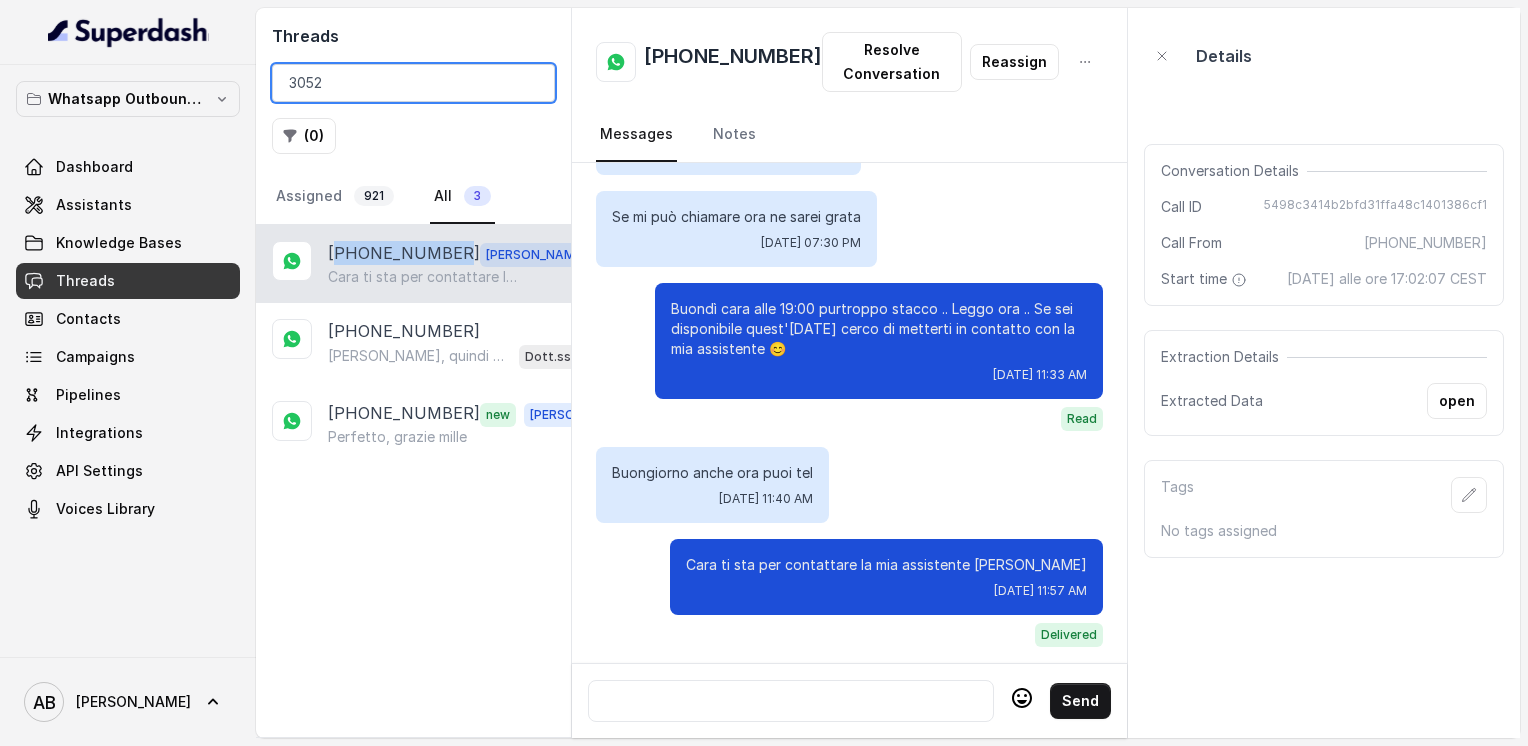 click on "3052" at bounding box center [413, 83] 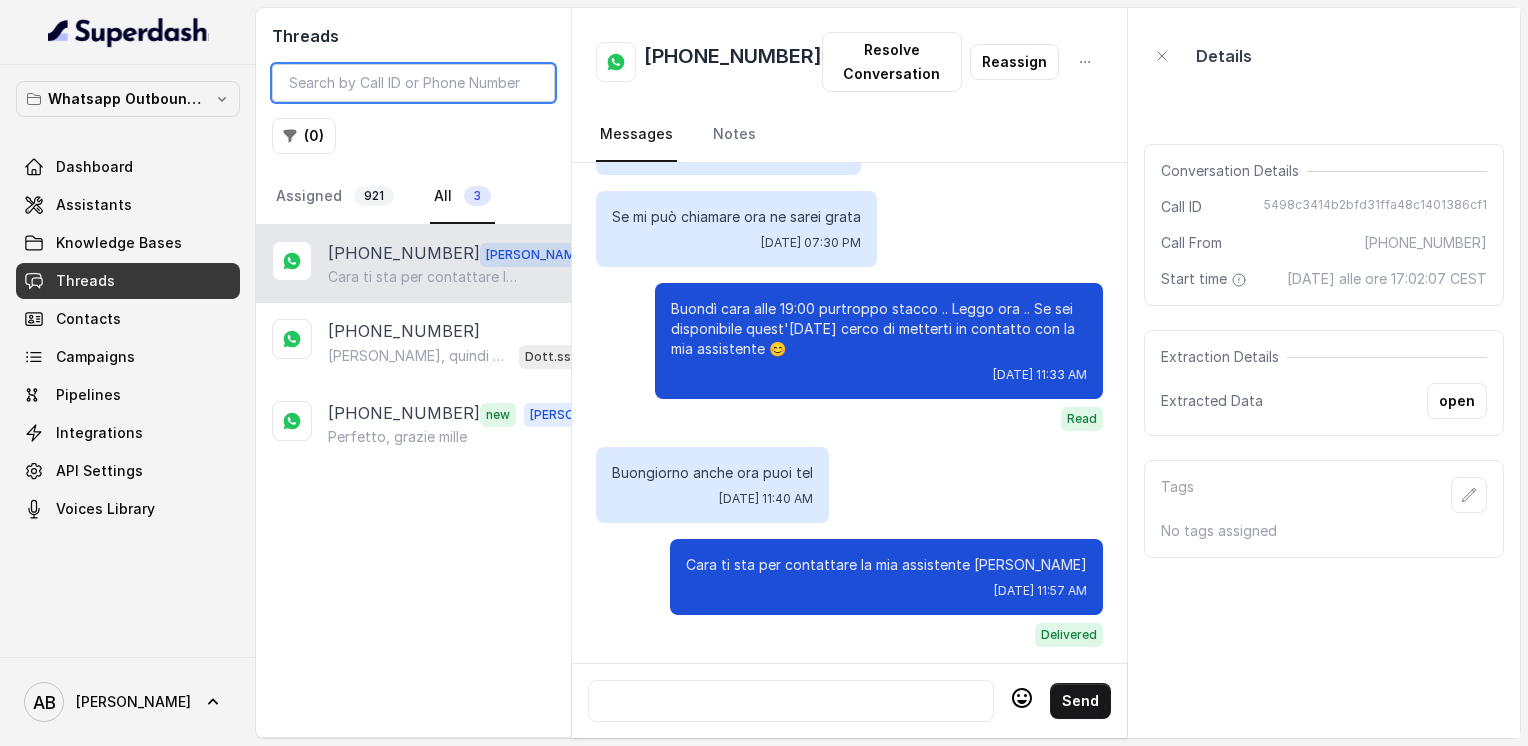 click at bounding box center [413, 83] 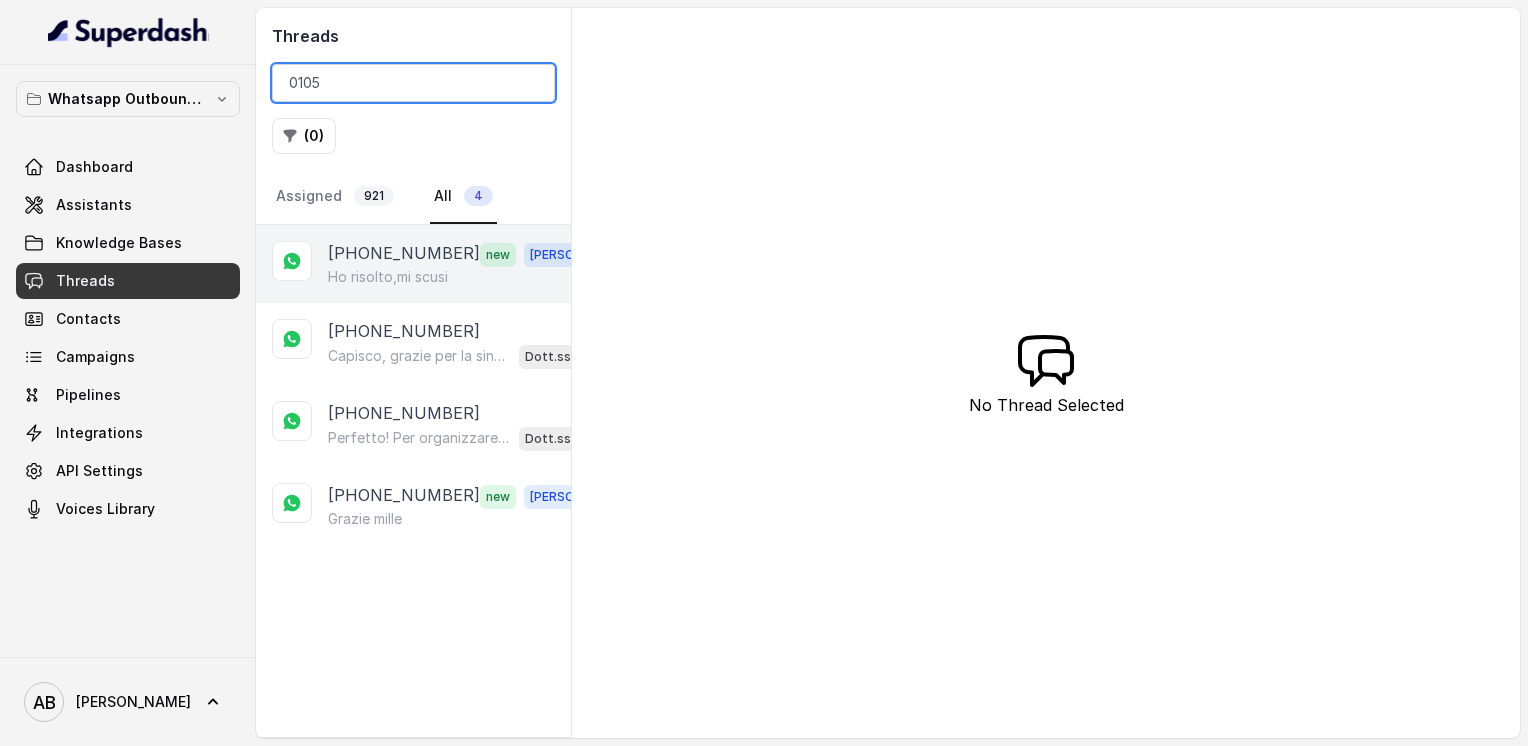 type on "0105" 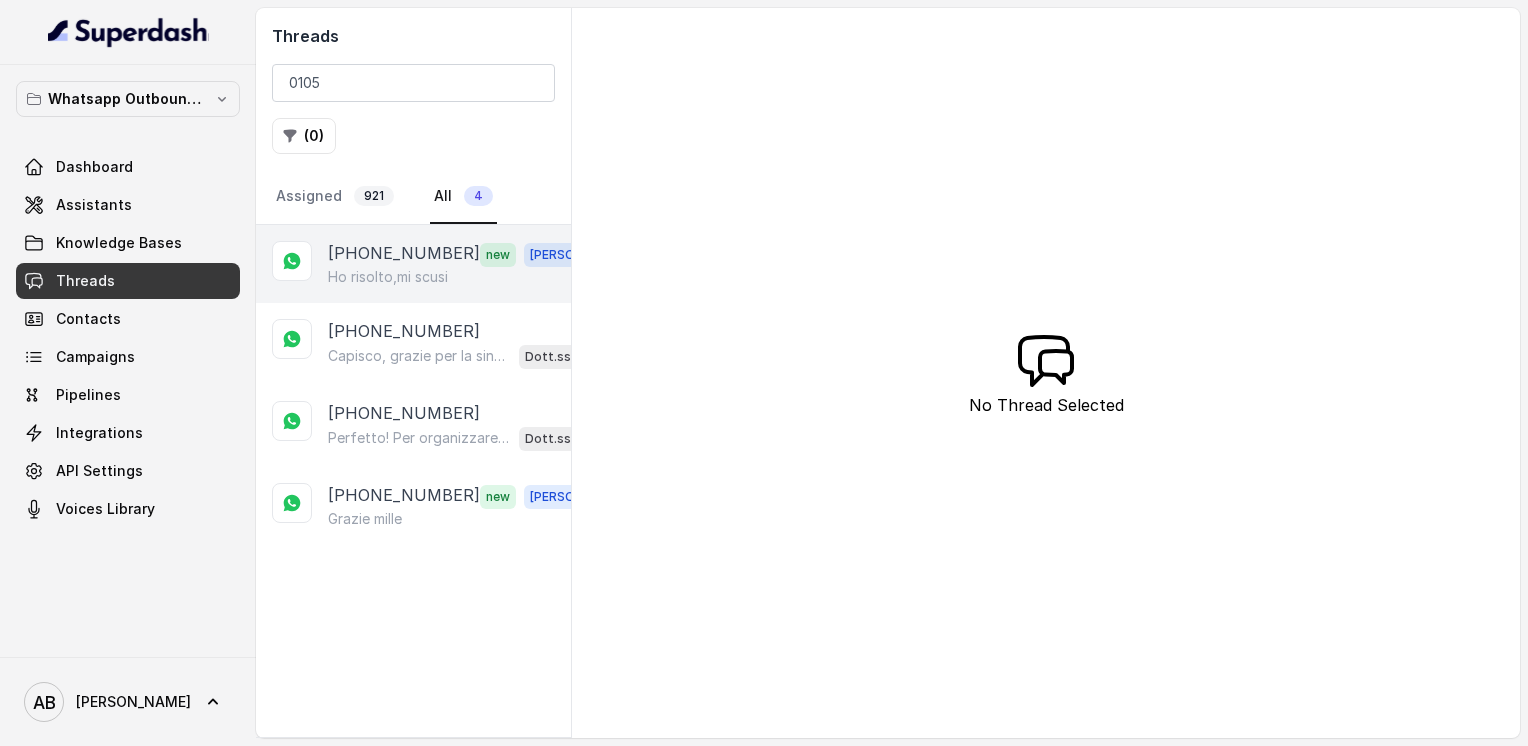click on "[PHONE_NUMBER]" at bounding box center (404, 254) 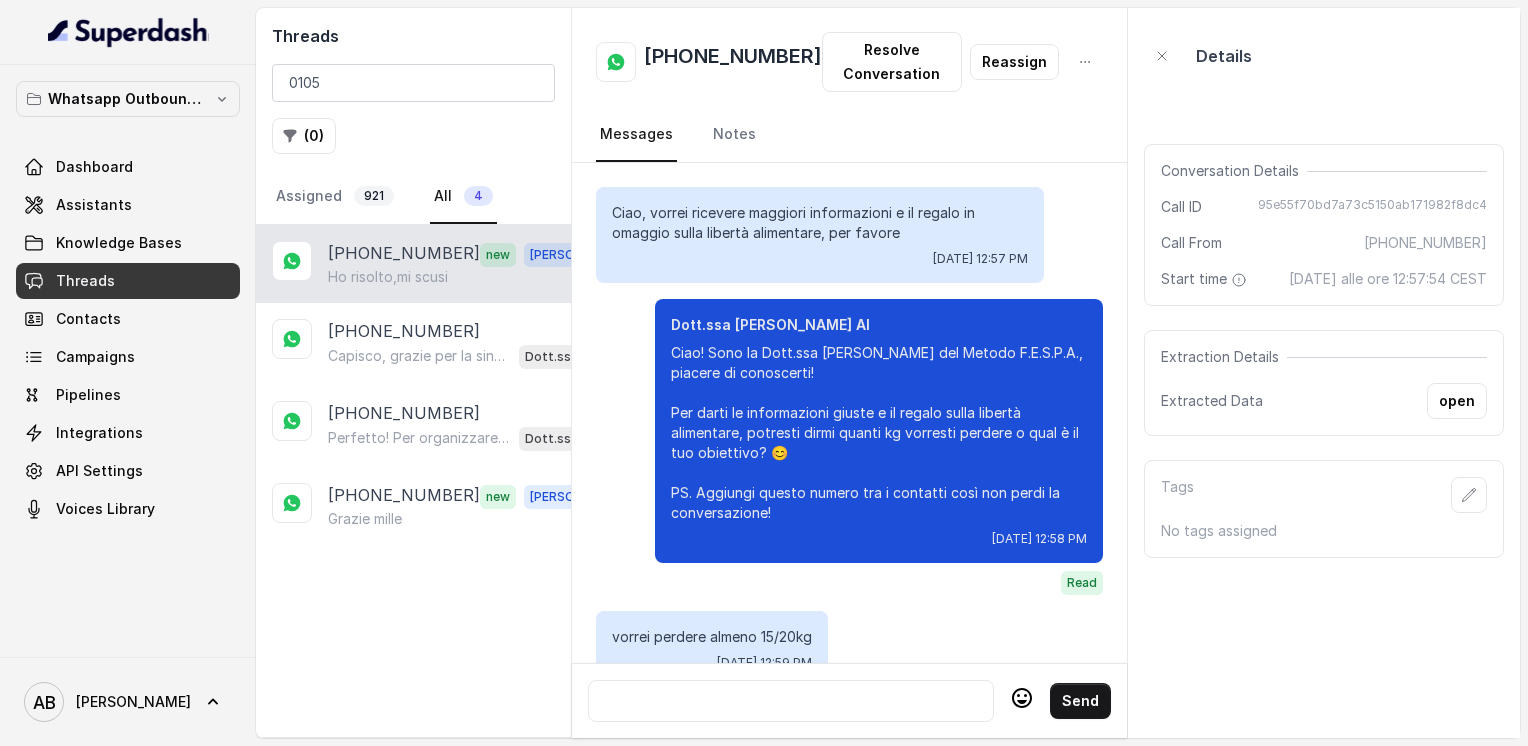 scroll, scrollTop: 3352, scrollLeft: 0, axis: vertical 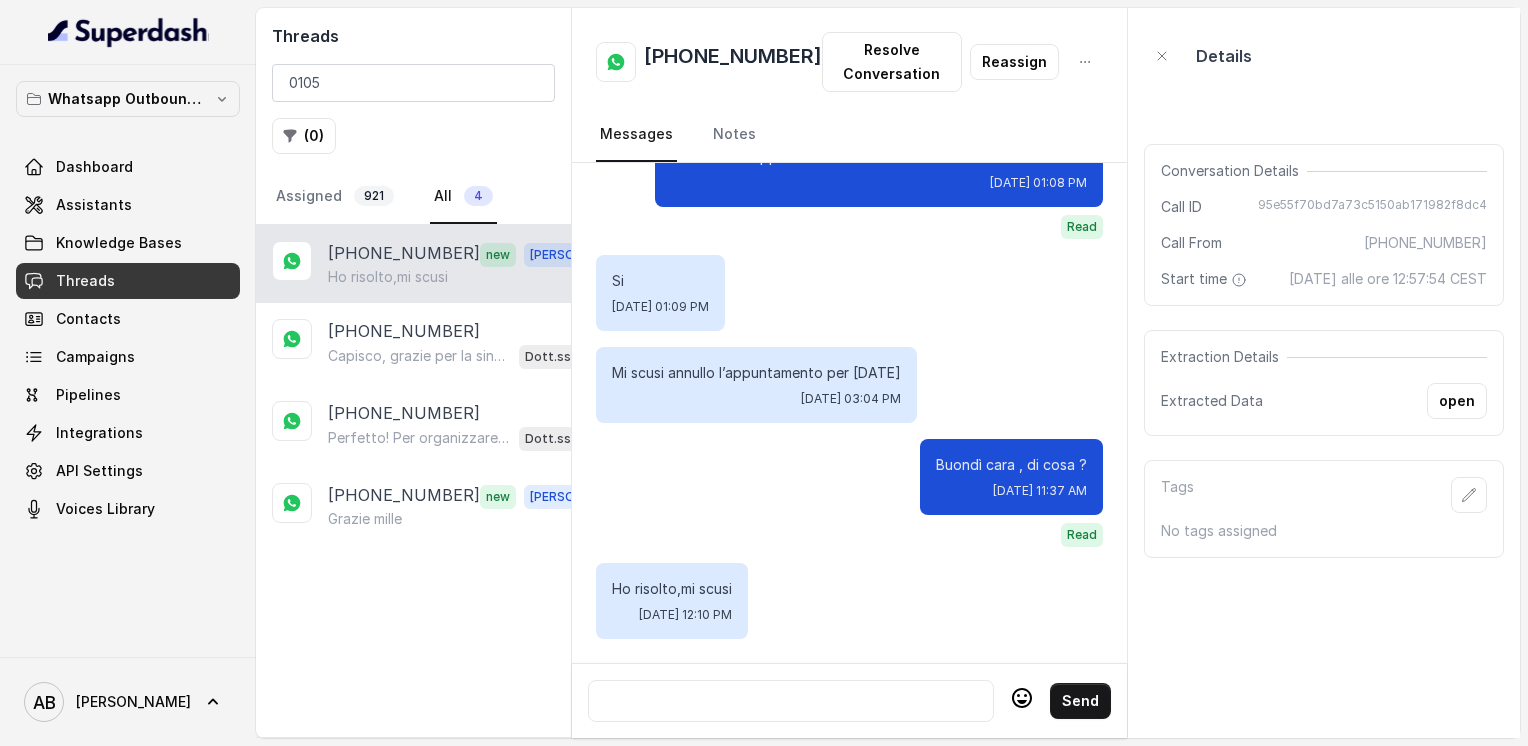 click at bounding box center (791, 701) 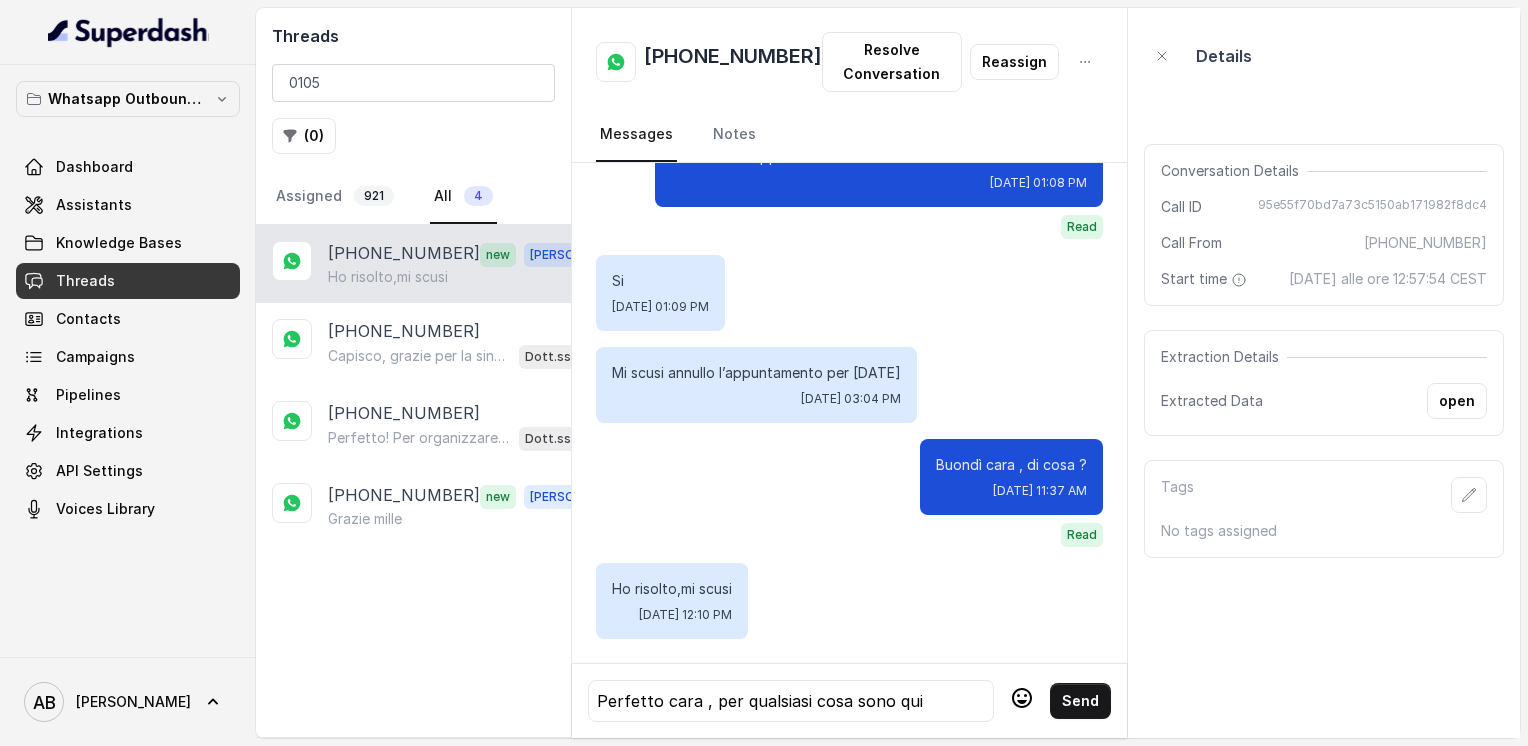click 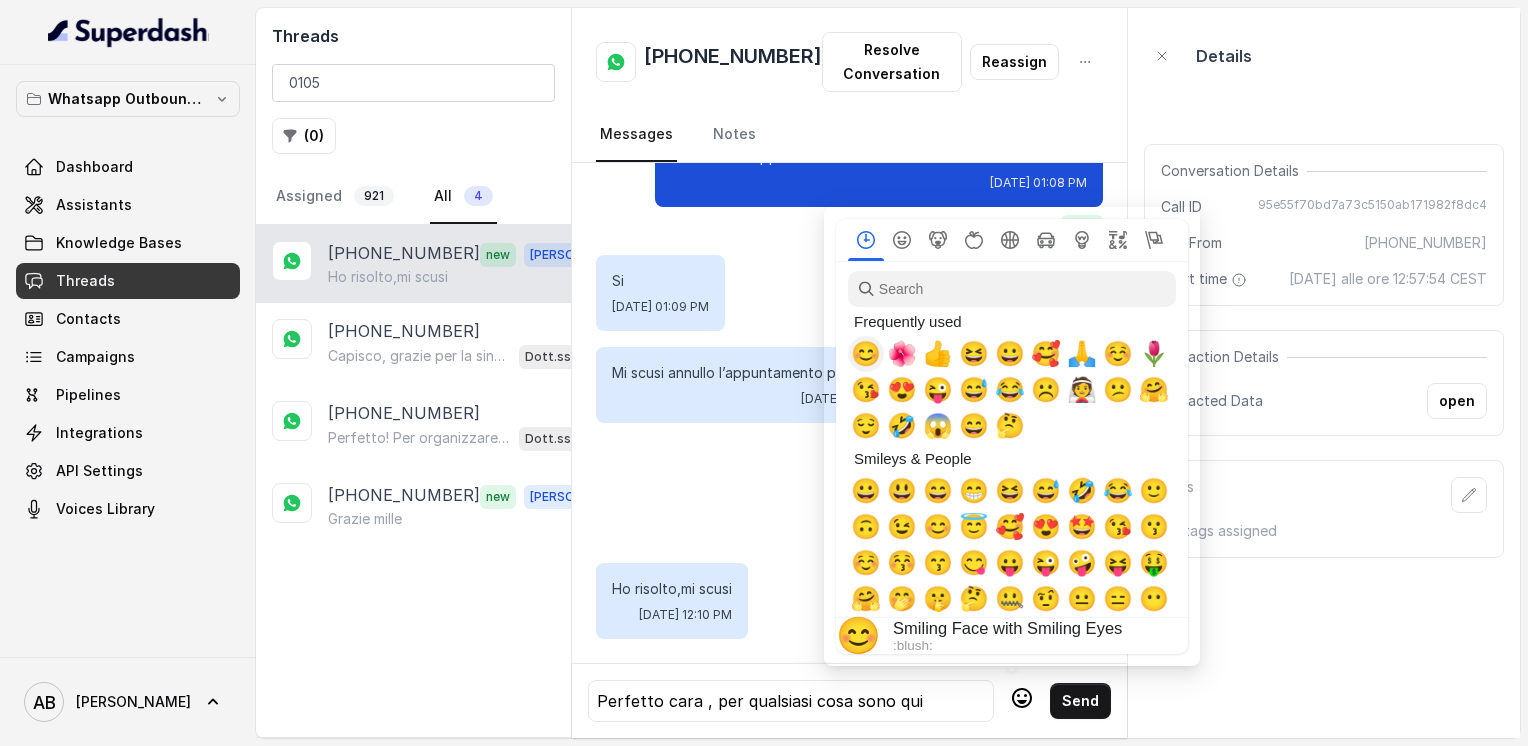 click on "😊" at bounding box center [866, 354] 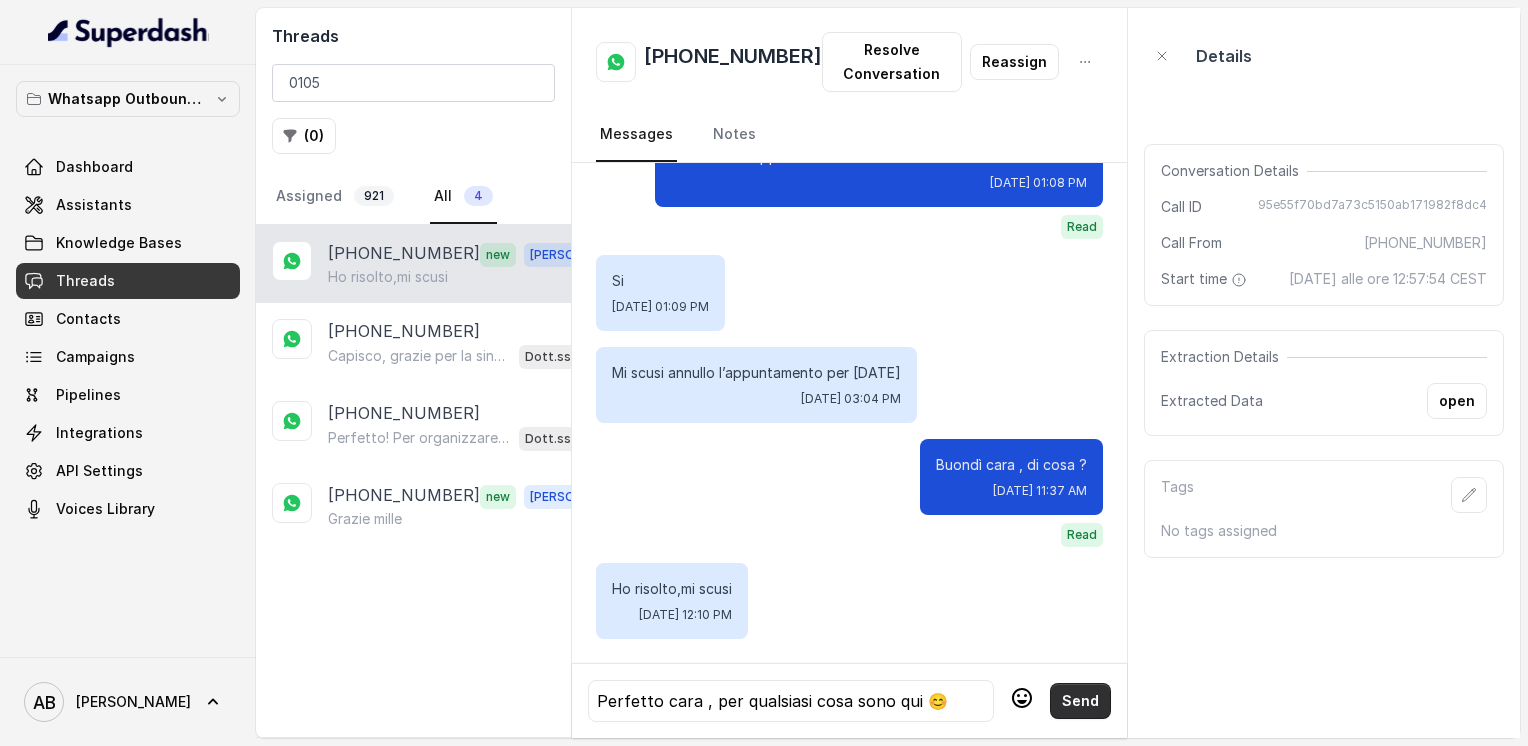 click on "Send" at bounding box center (1080, 701) 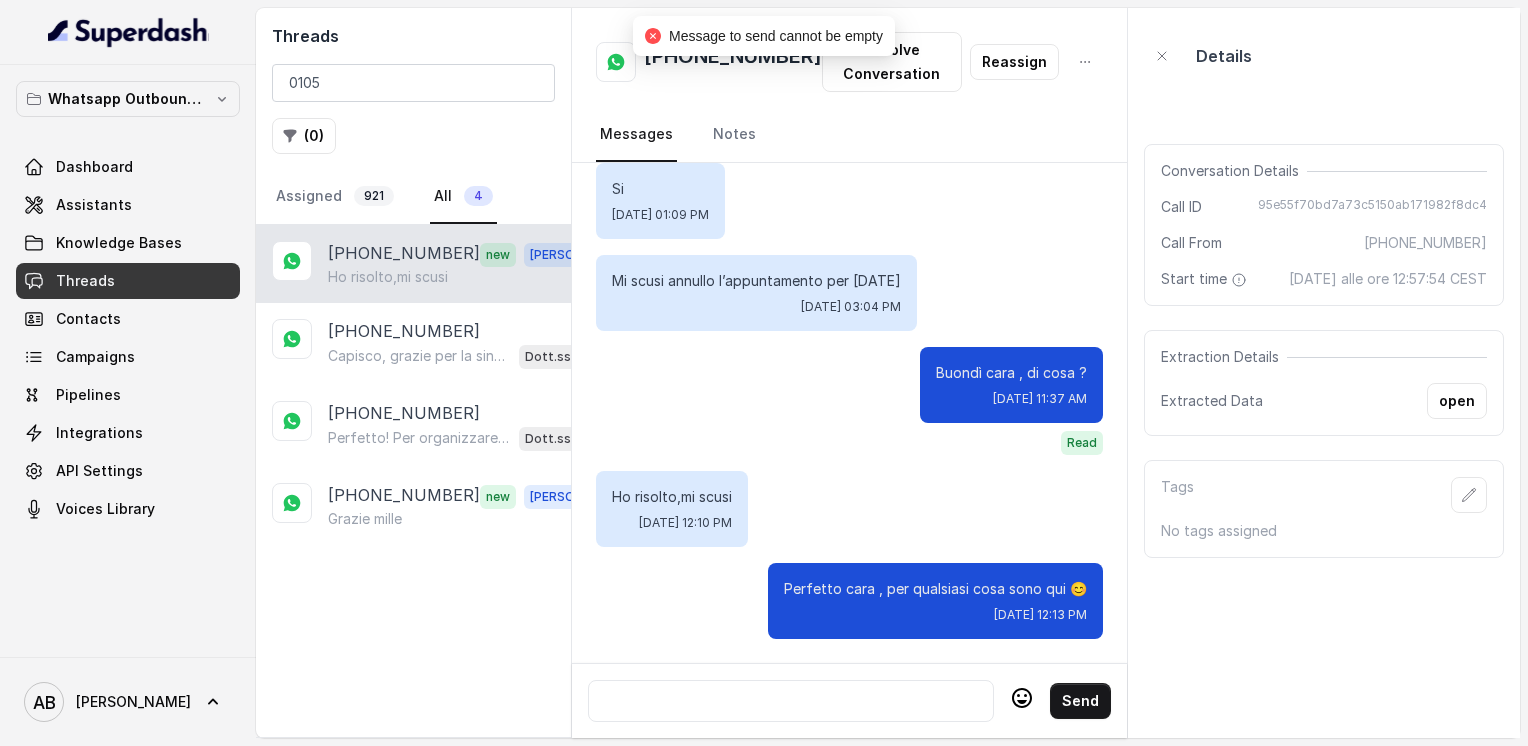 scroll, scrollTop: 3444, scrollLeft: 0, axis: vertical 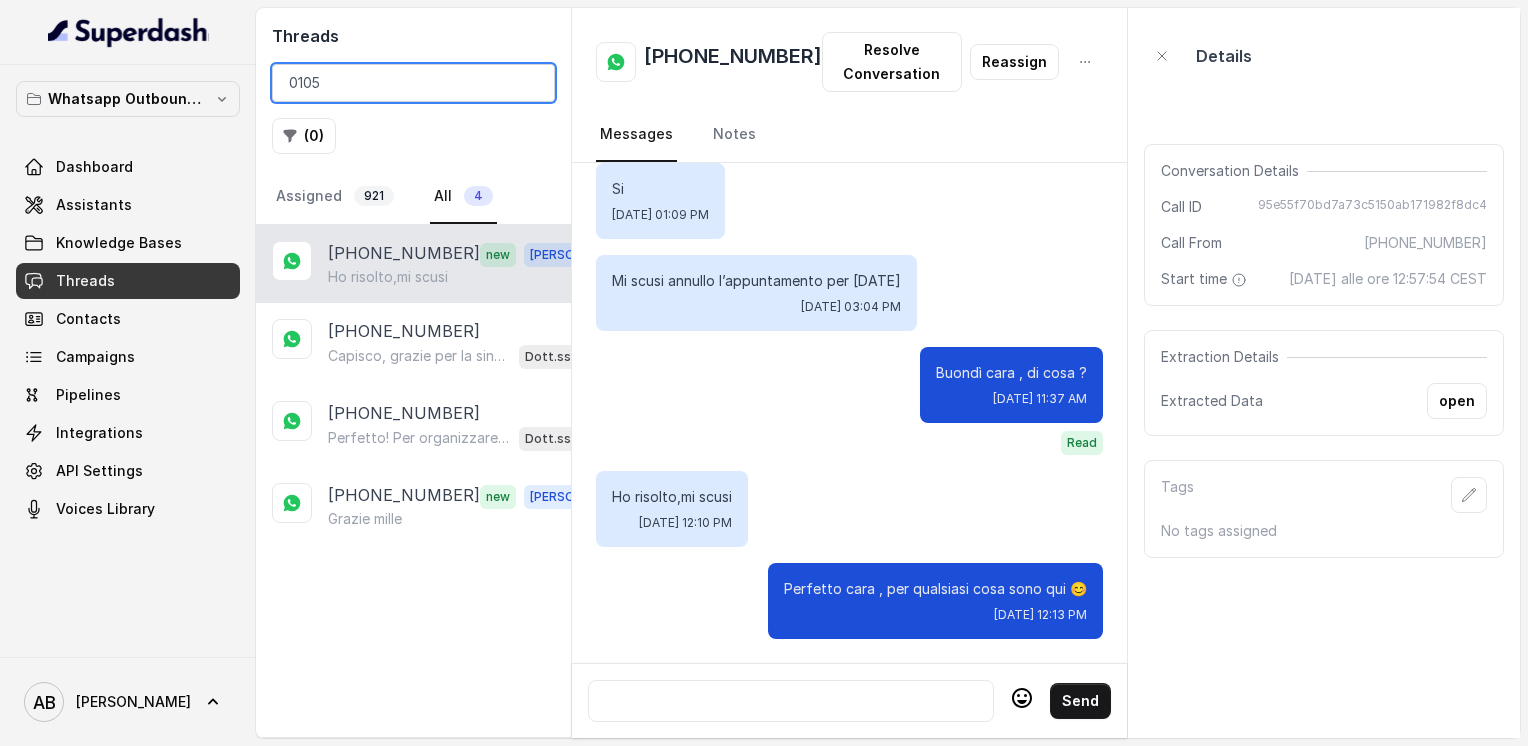 click on "0105" at bounding box center [413, 83] 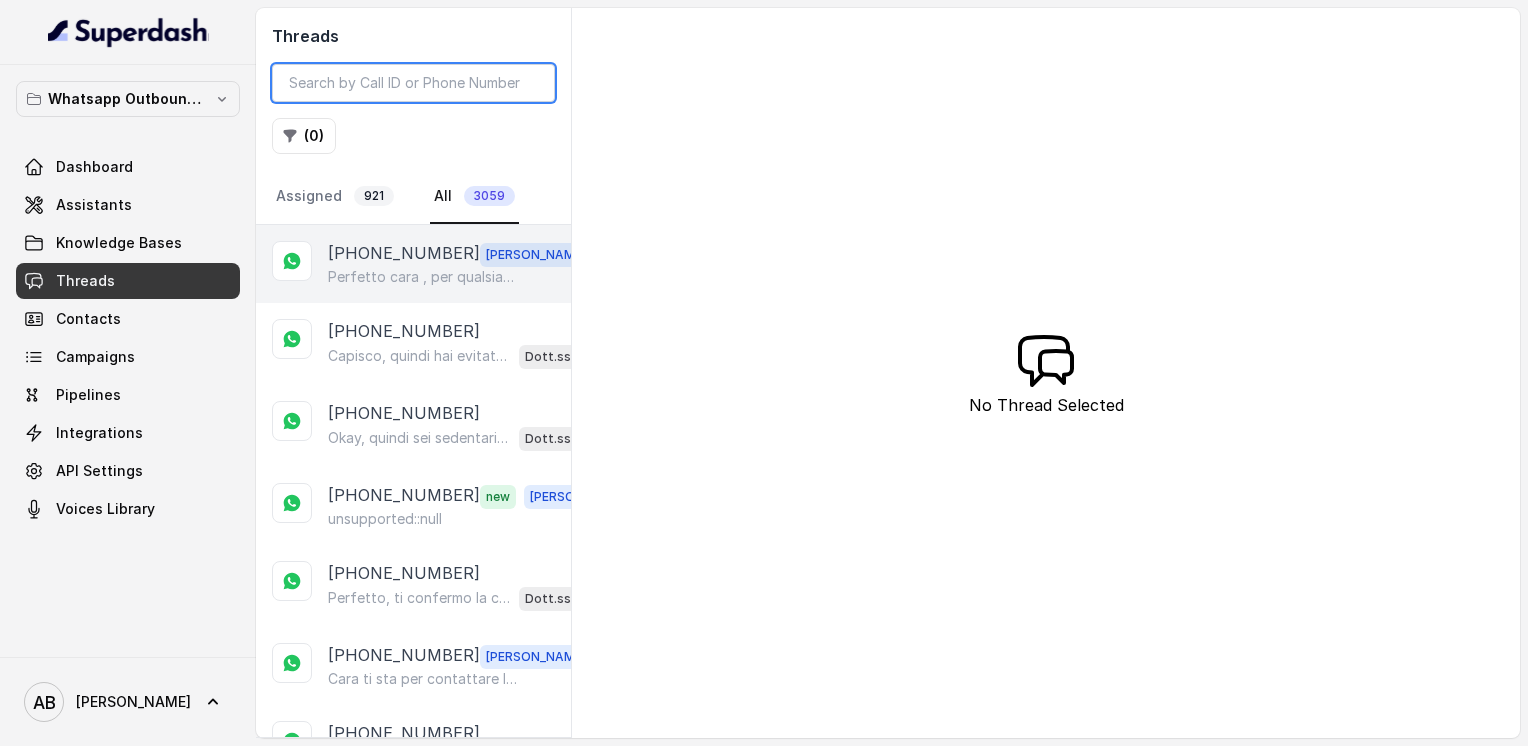type 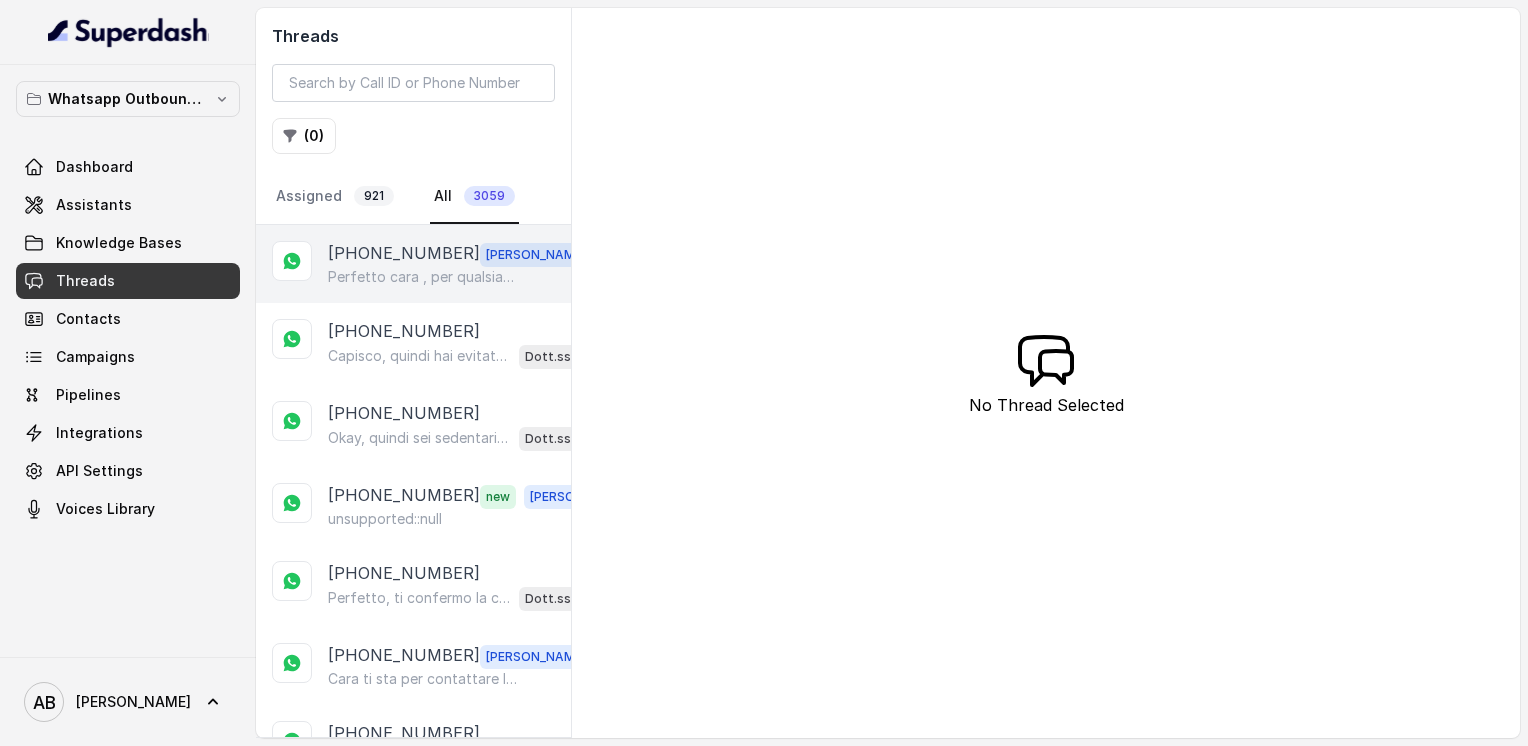 click on "Perfetto cara , per qualsiasi cosa sono qui 😊" at bounding box center (424, 277) 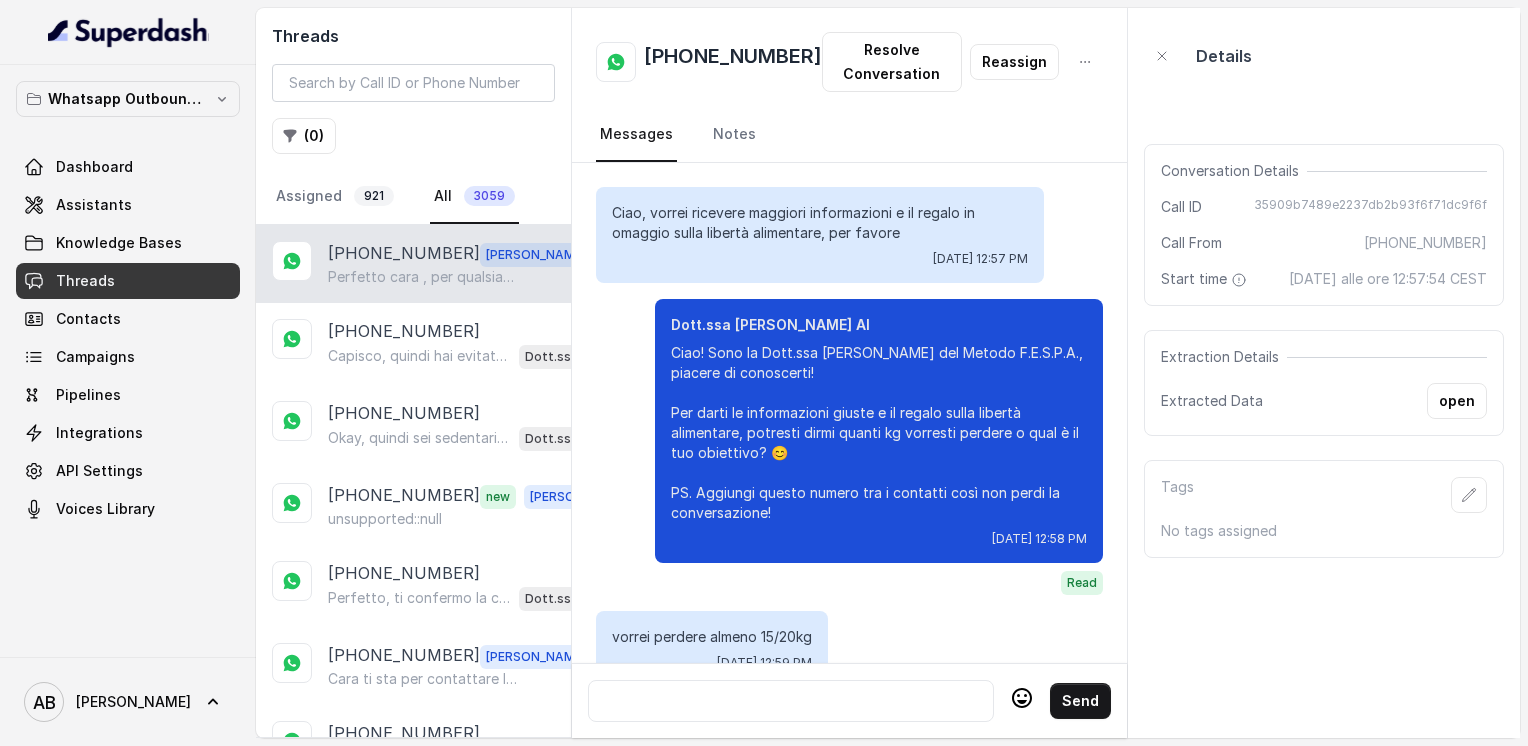 scroll, scrollTop: 3476, scrollLeft: 0, axis: vertical 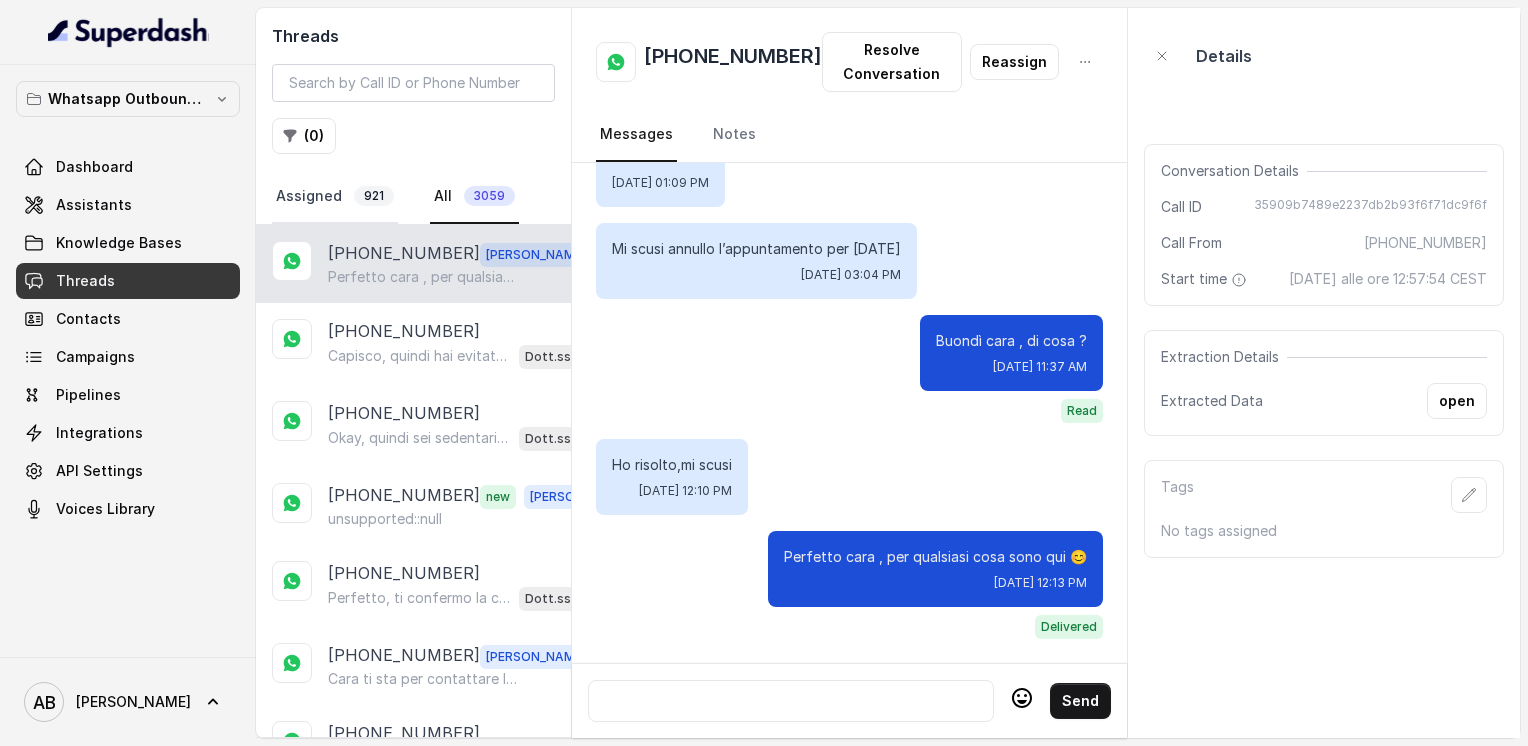 click on "Assigned 921" at bounding box center (335, 197) 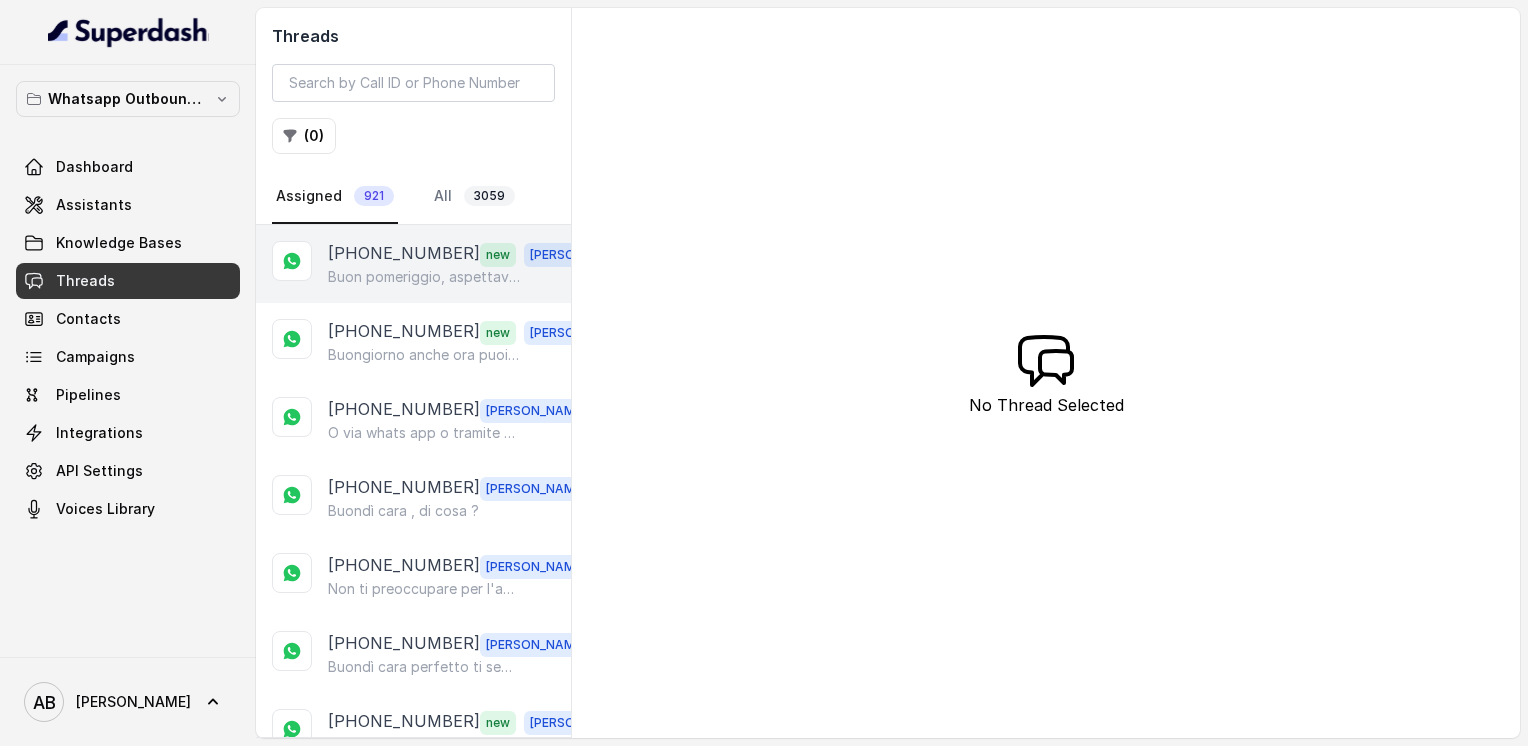 click on "Buon pomeriggio, aspettavo una chiamata per le 15,40 ma non è arrivata. In caso ci aggiorniamo per [DATE] , ora ho degli impegni." at bounding box center [424, 277] 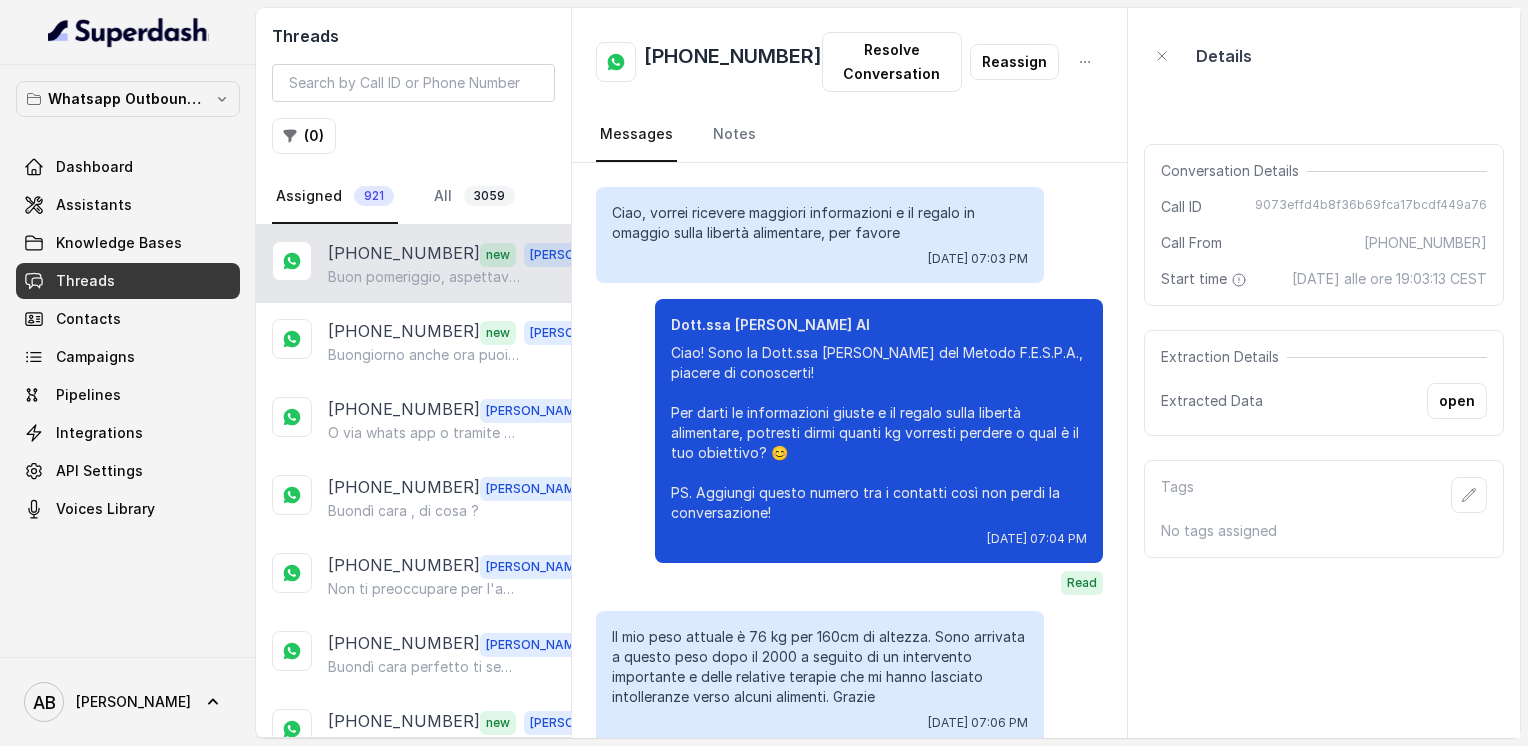 scroll, scrollTop: 3511, scrollLeft: 0, axis: vertical 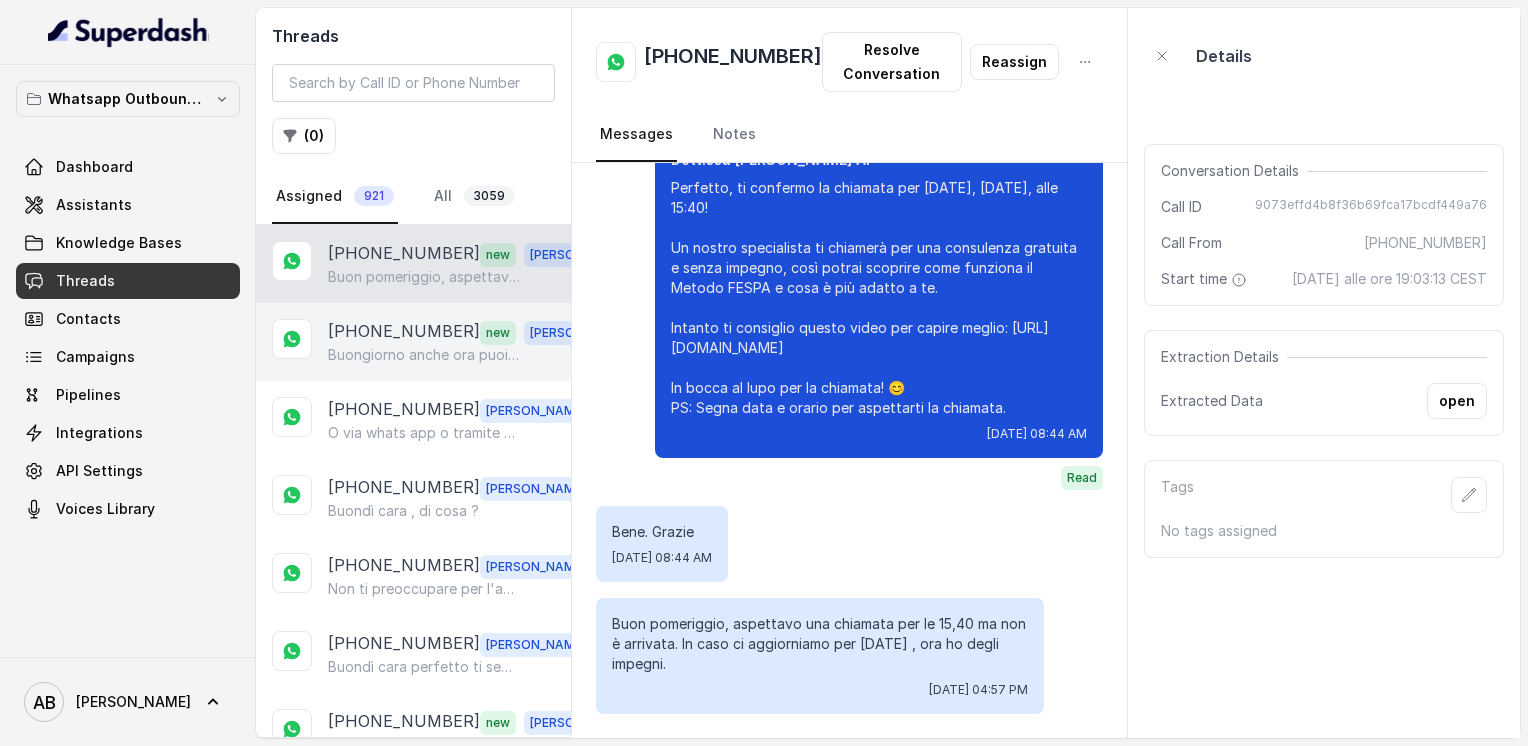 click on "[PHONE_NUMBER]" at bounding box center [404, 332] 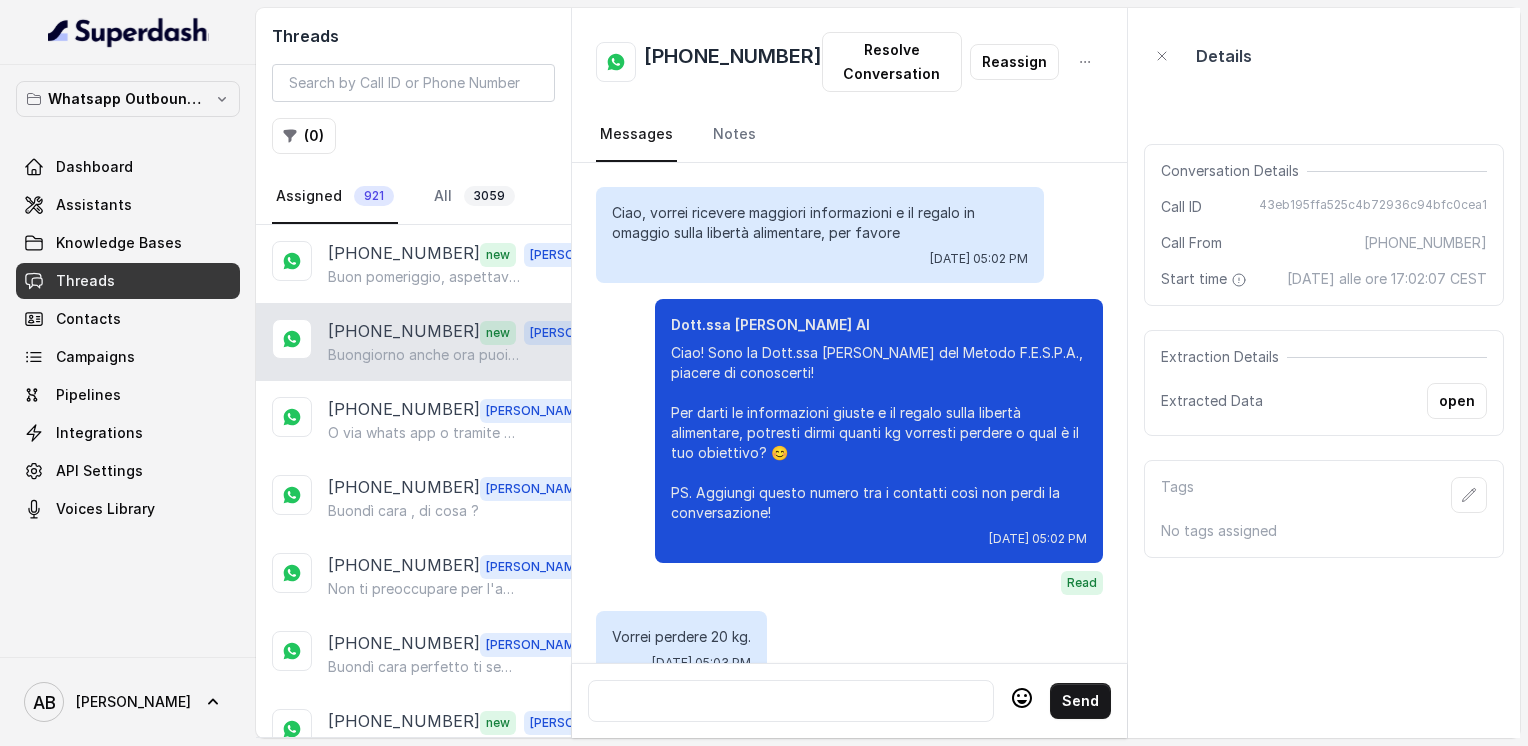 scroll, scrollTop: 2836, scrollLeft: 0, axis: vertical 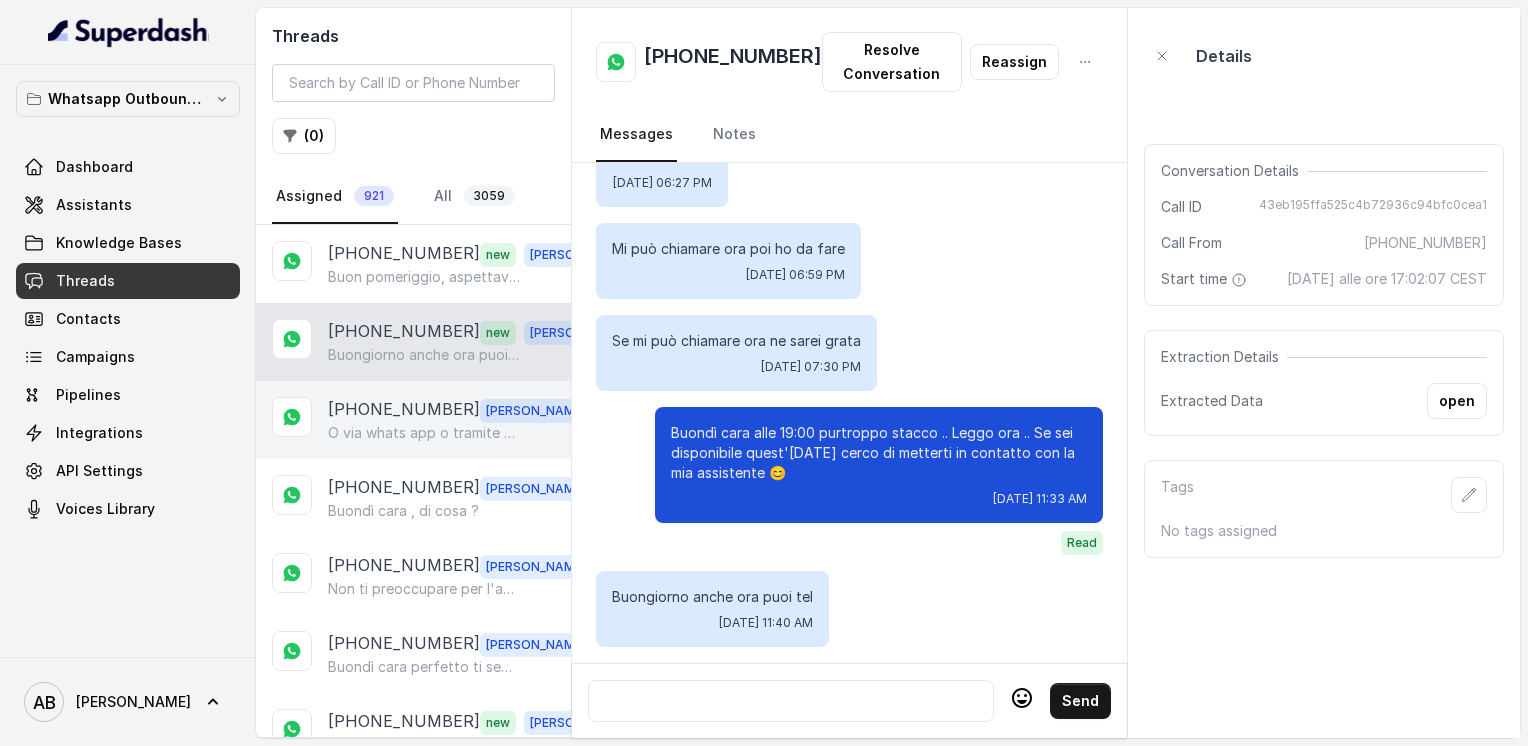 click on "O via whats app o tramite chiamata normale cara" at bounding box center (424, 433) 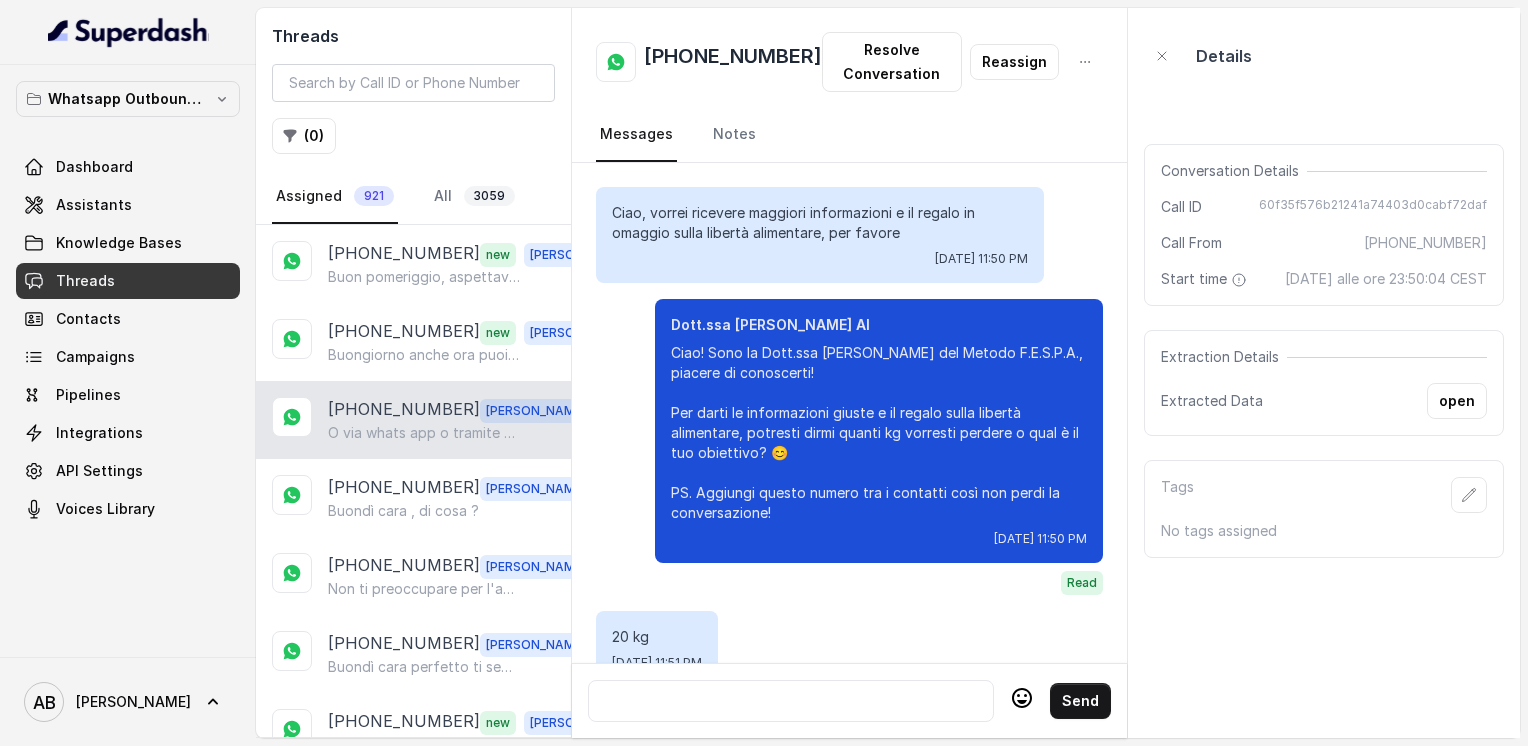 scroll, scrollTop: 2764, scrollLeft: 0, axis: vertical 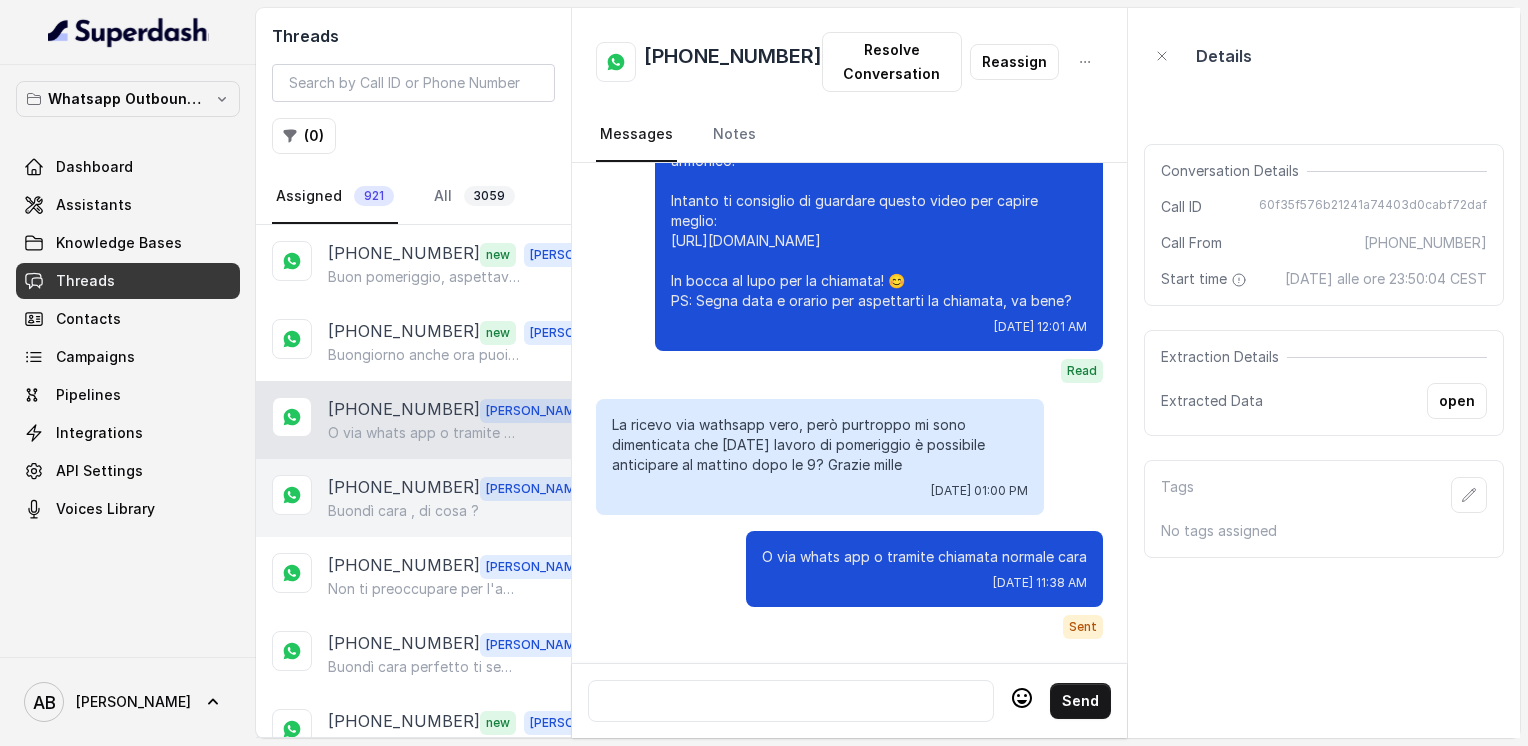 click on "[PHONE_NUMBER]" at bounding box center (404, 488) 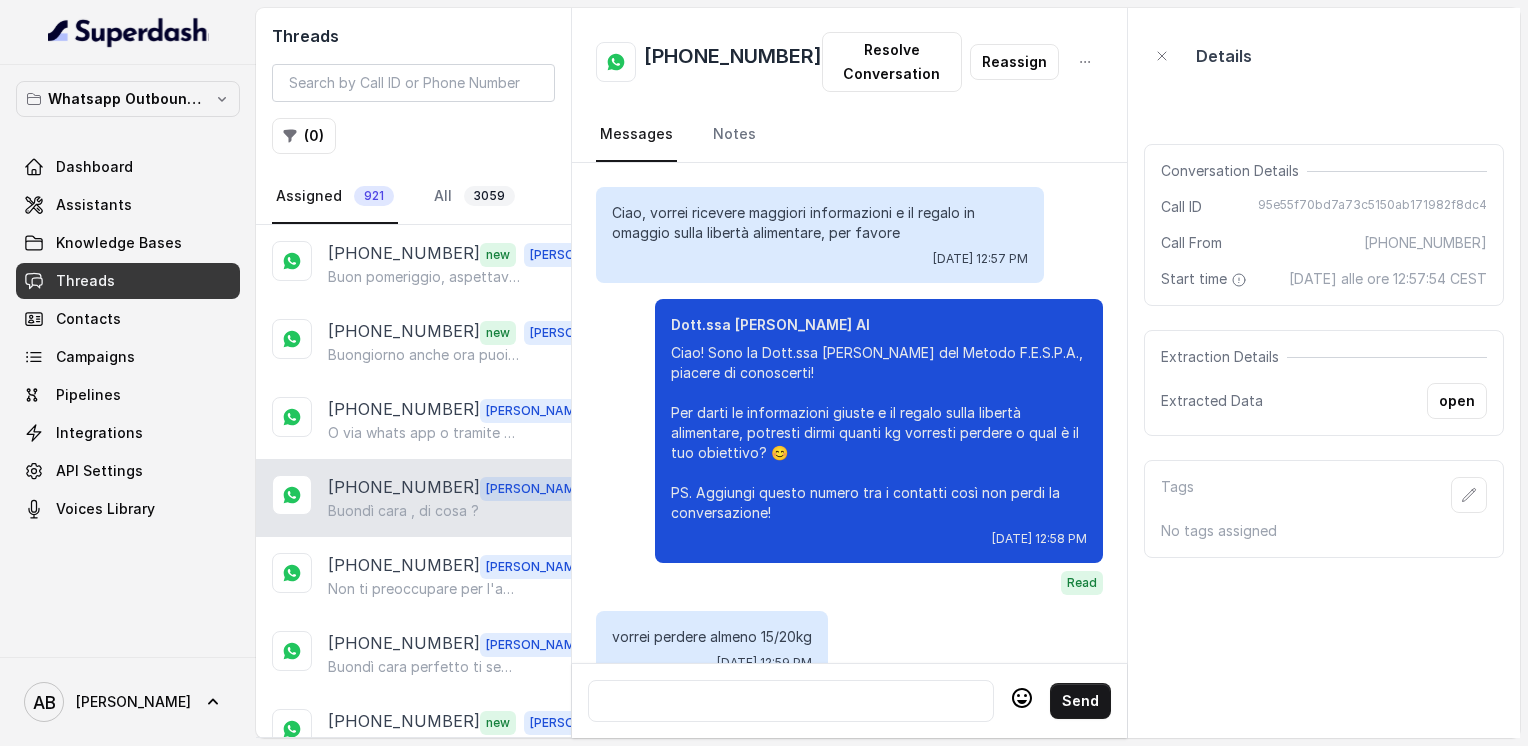 scroll, scrollTop: 3260, scrollLeft: 0, axis: vertical 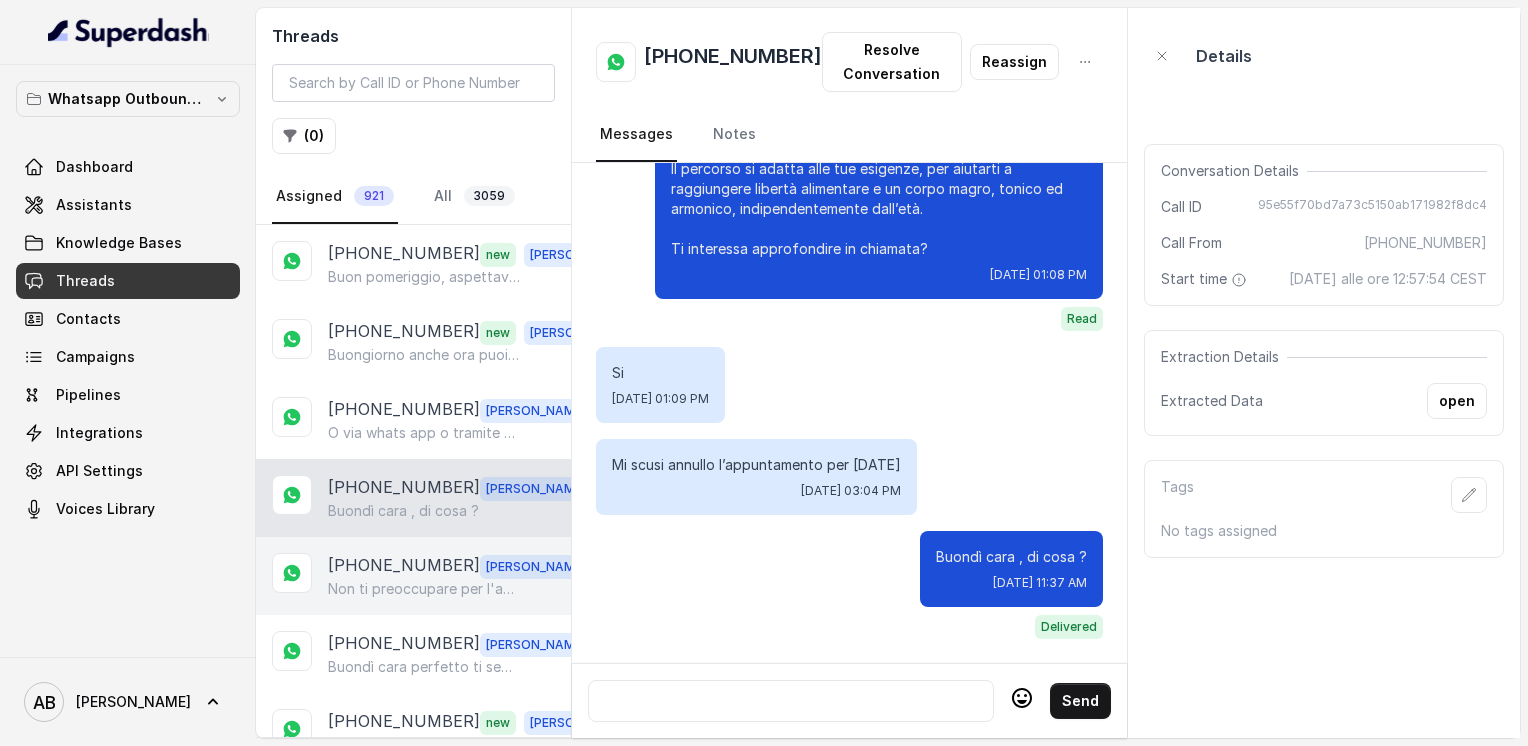 click on "[PHONE_NUMBER]" at bounding box center (404, 566) 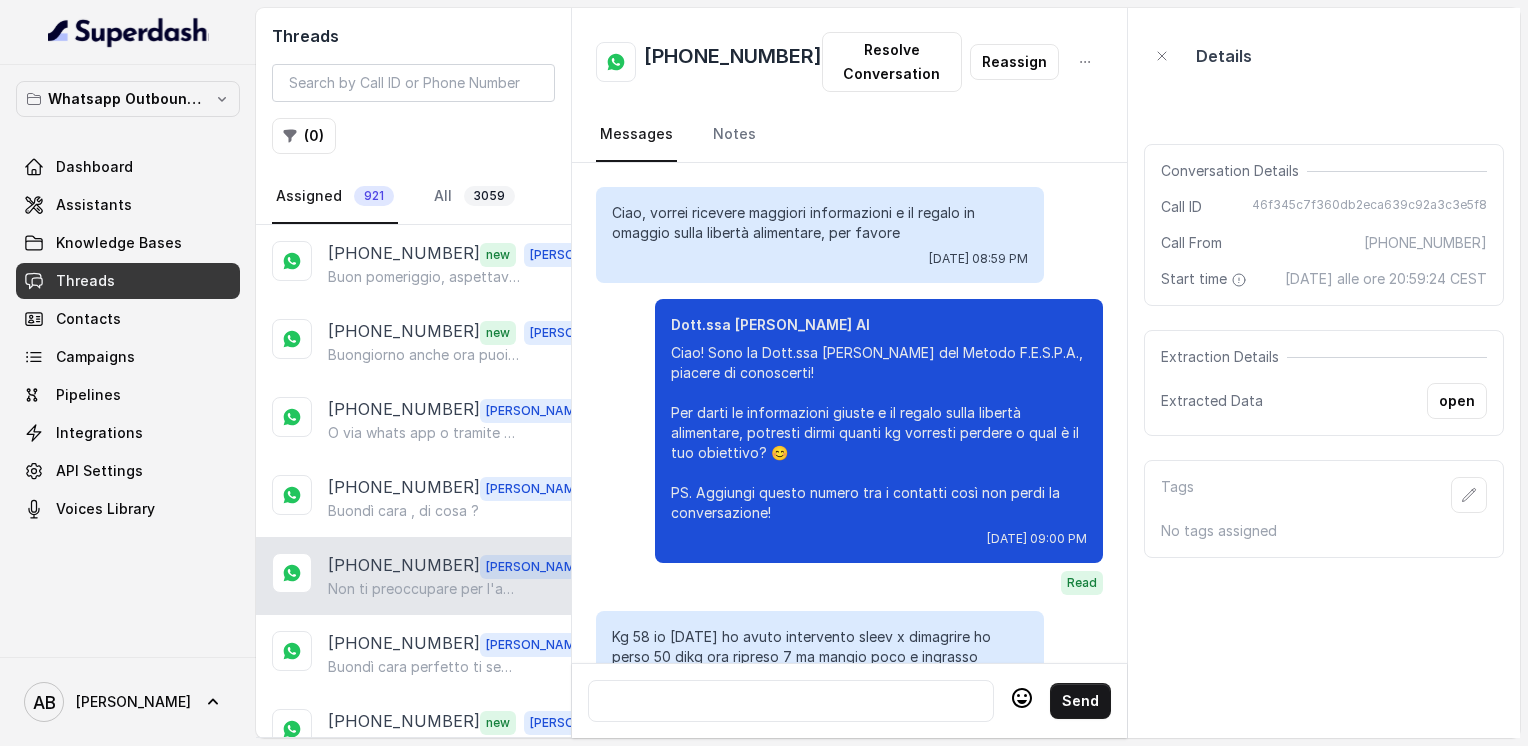 scroll, scrollTop: 2804, scrollLeft: 0, axis: vertical 